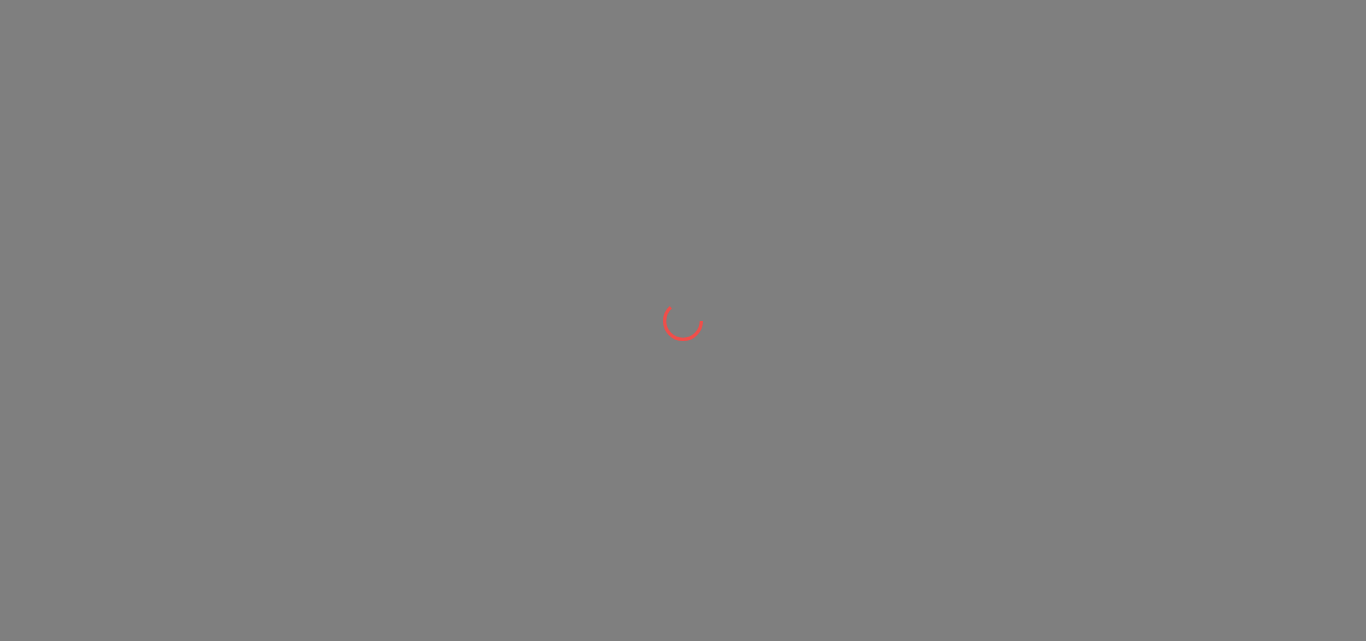 scroll, scrollTop: 0, scrollLeft: 0, axis: both 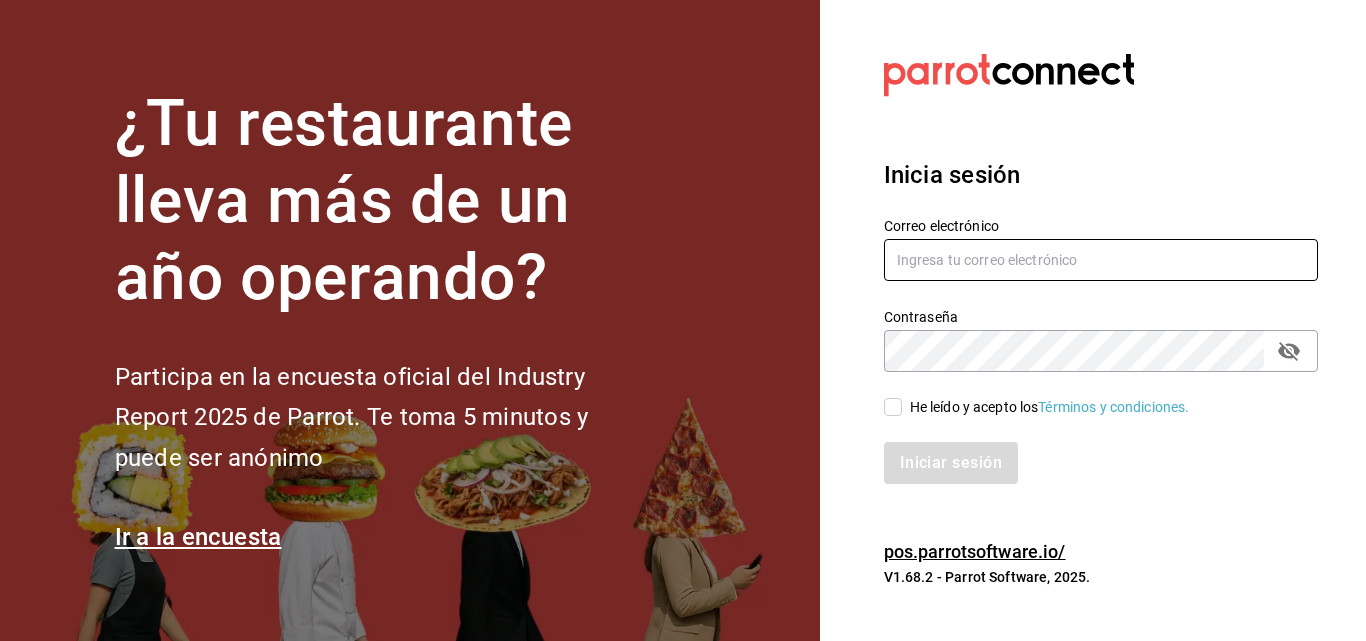 click at bounding box center [1101, 260] 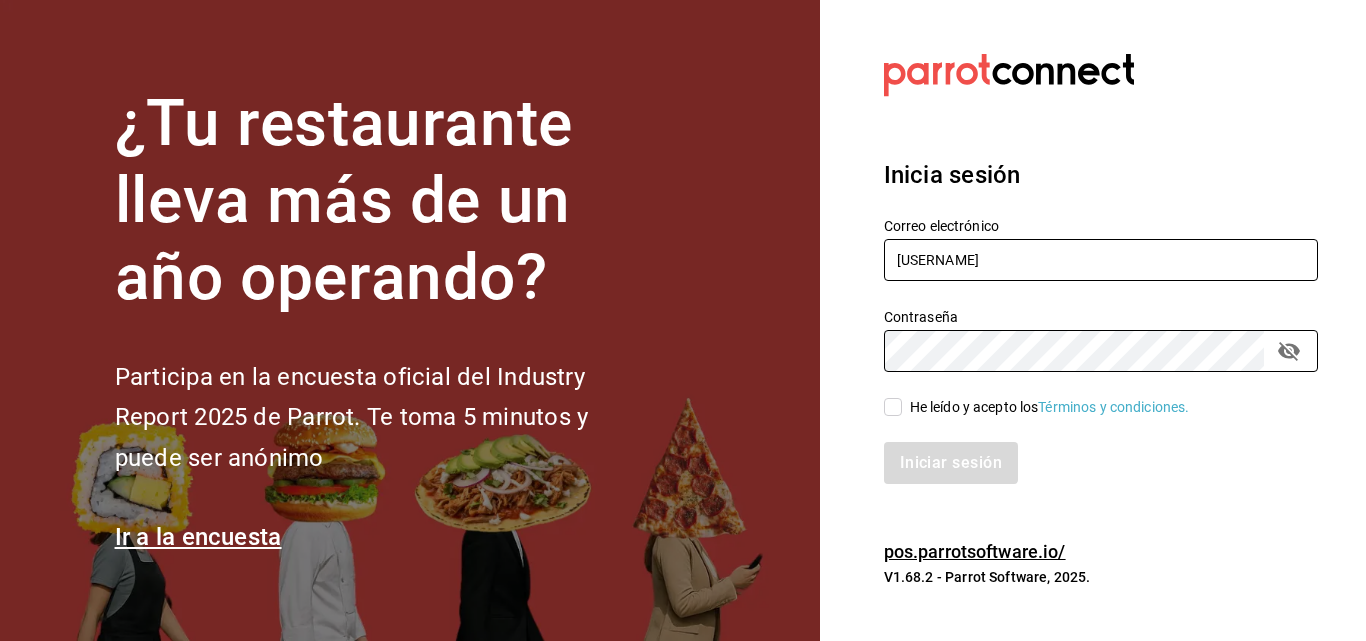 click on "imartinez" at bounding box center [1101, 260] 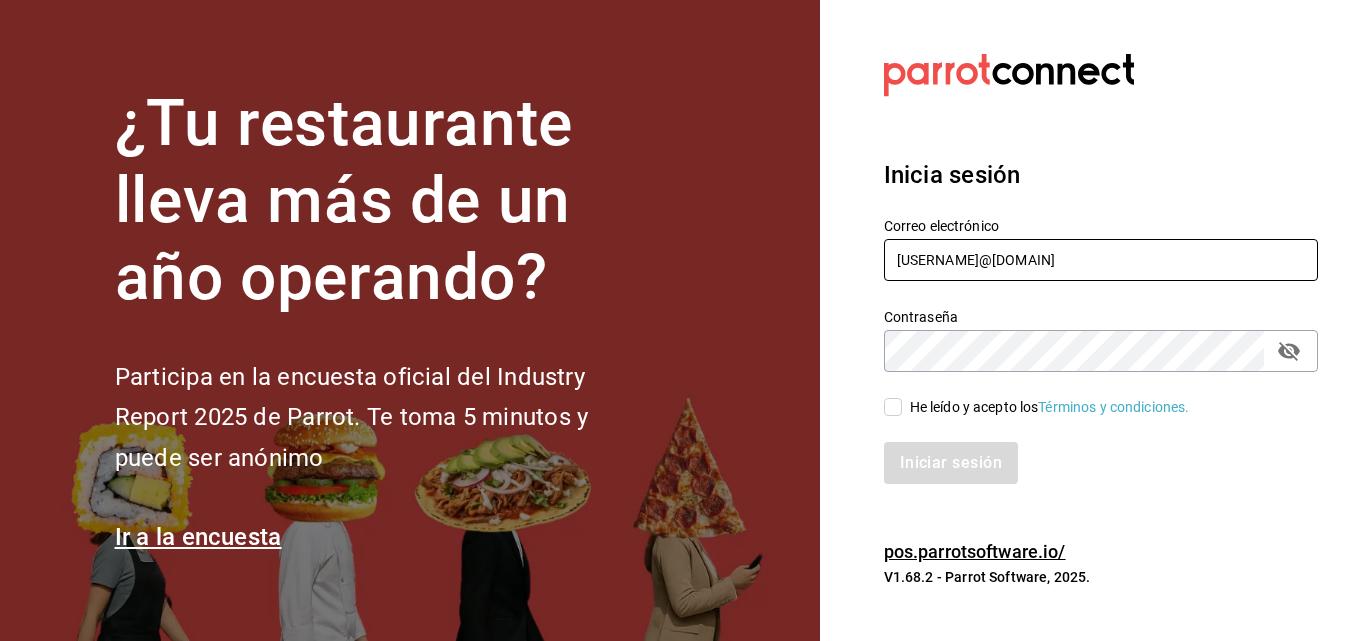 type on "[EMAIL]" 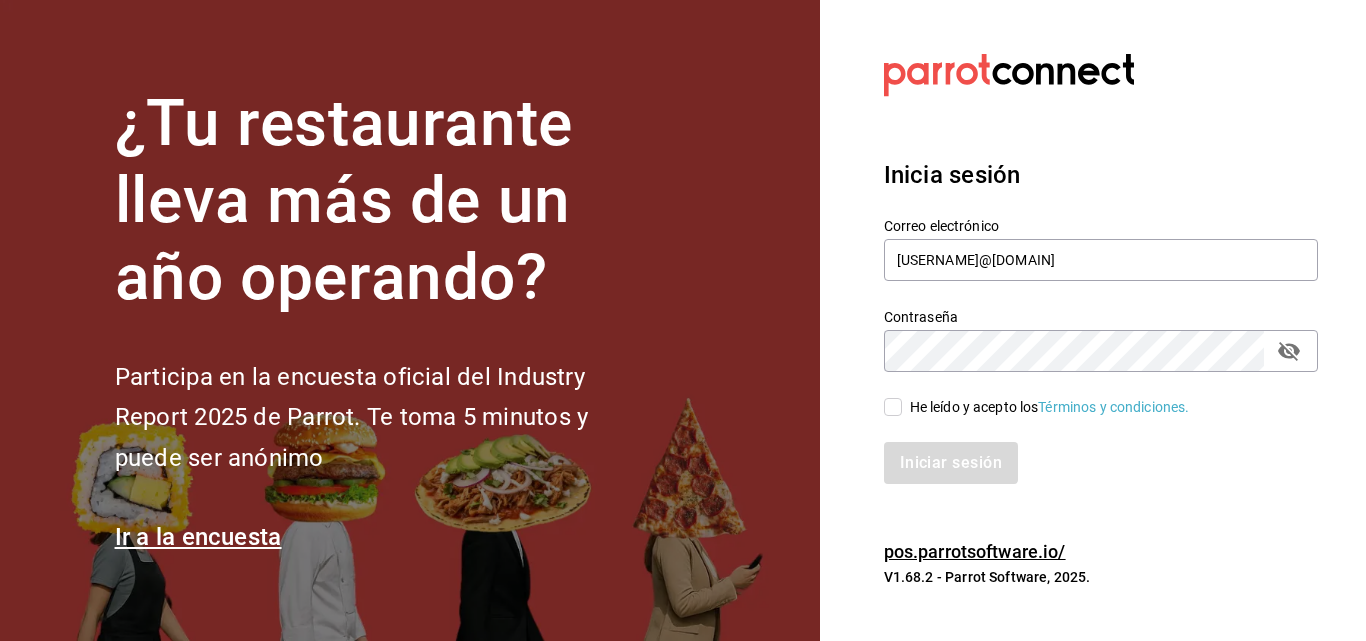 click on "He leído y acepto los  Términos y condiciones." at bounding box center (1046, 407) 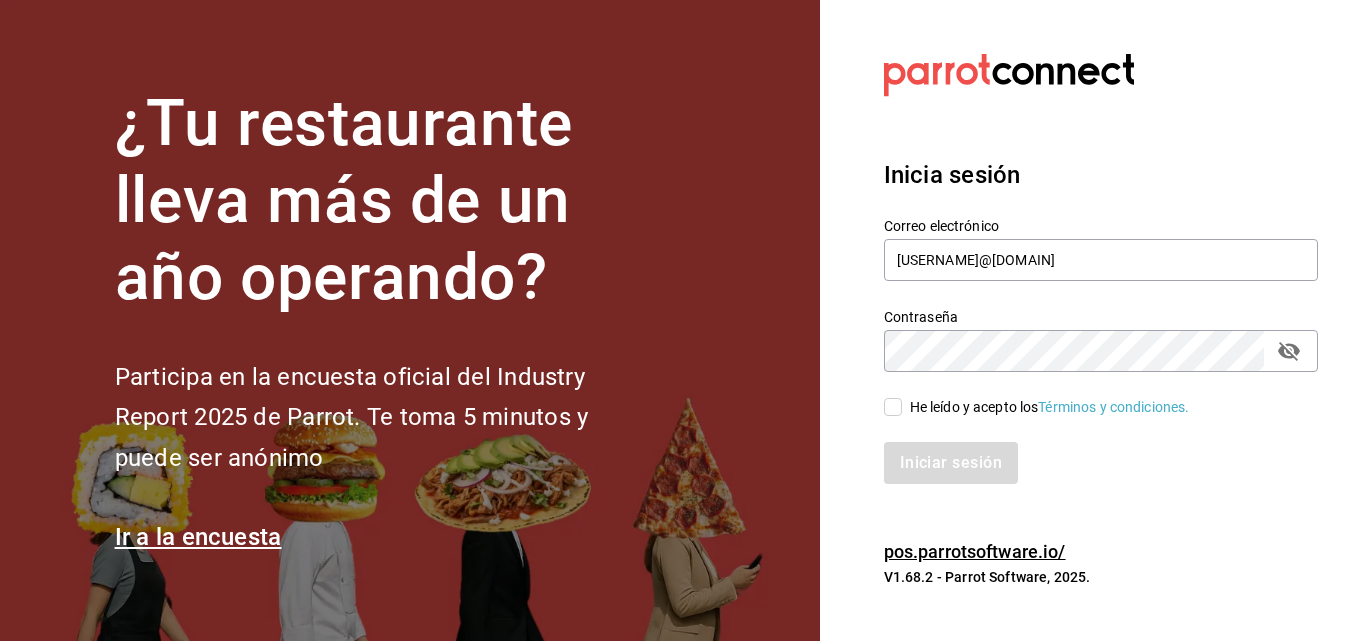 checkbox on "true" 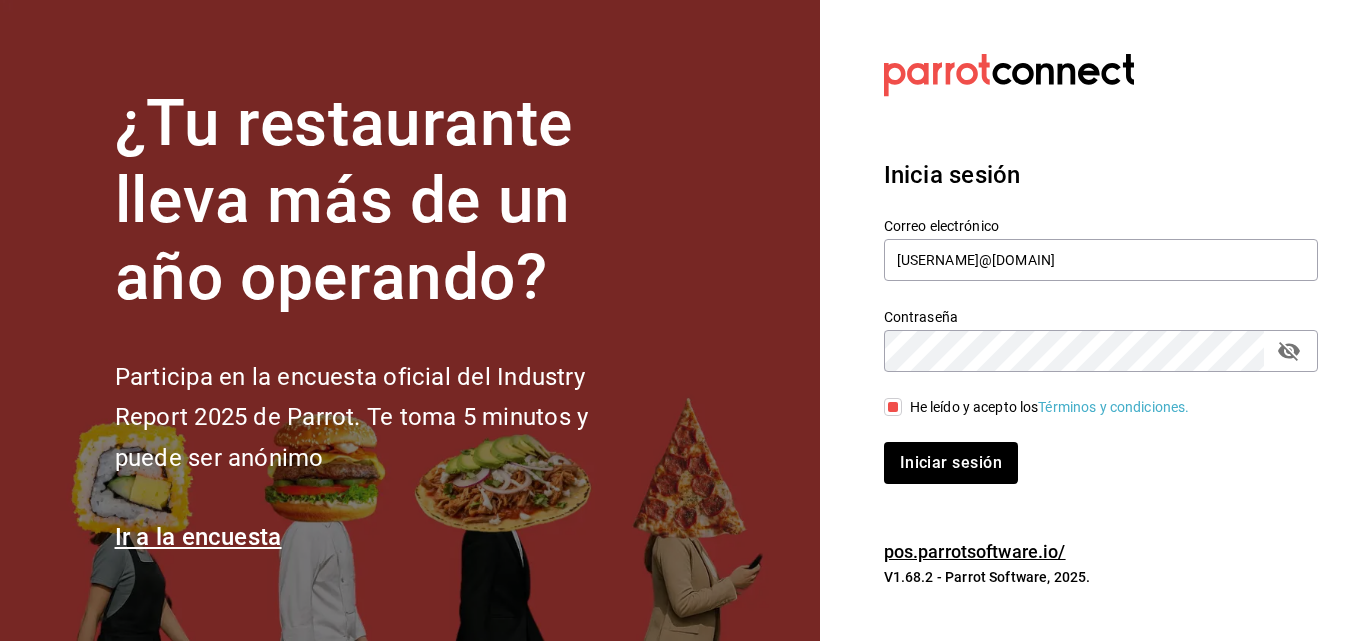 click on "Iniciar sesión" at bounding box center (951, 463) 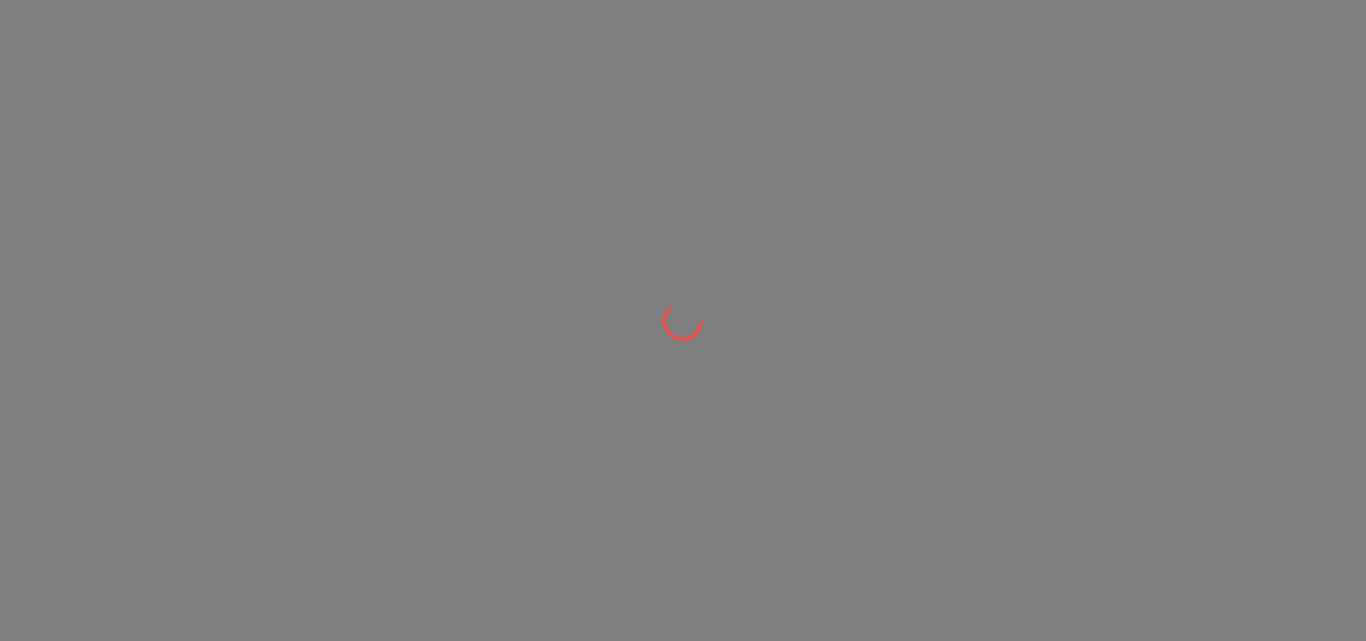 scroll, scrollTop: 0, scrollLeft: 0, axis: both 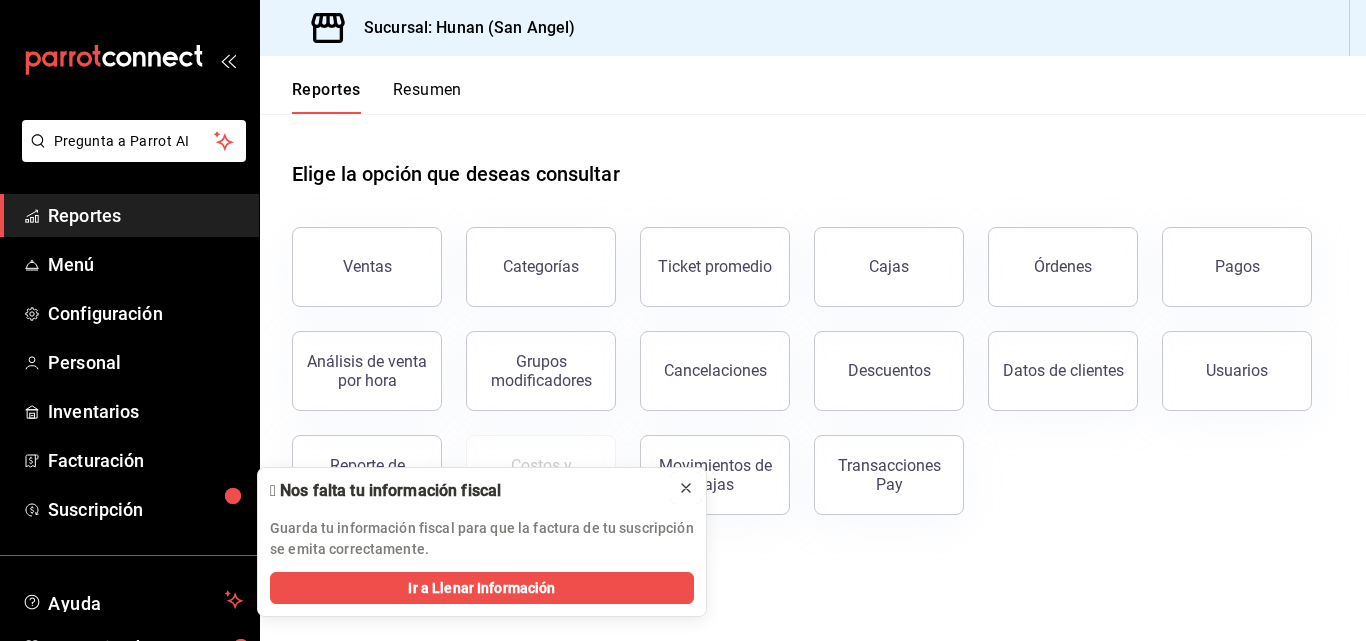 click 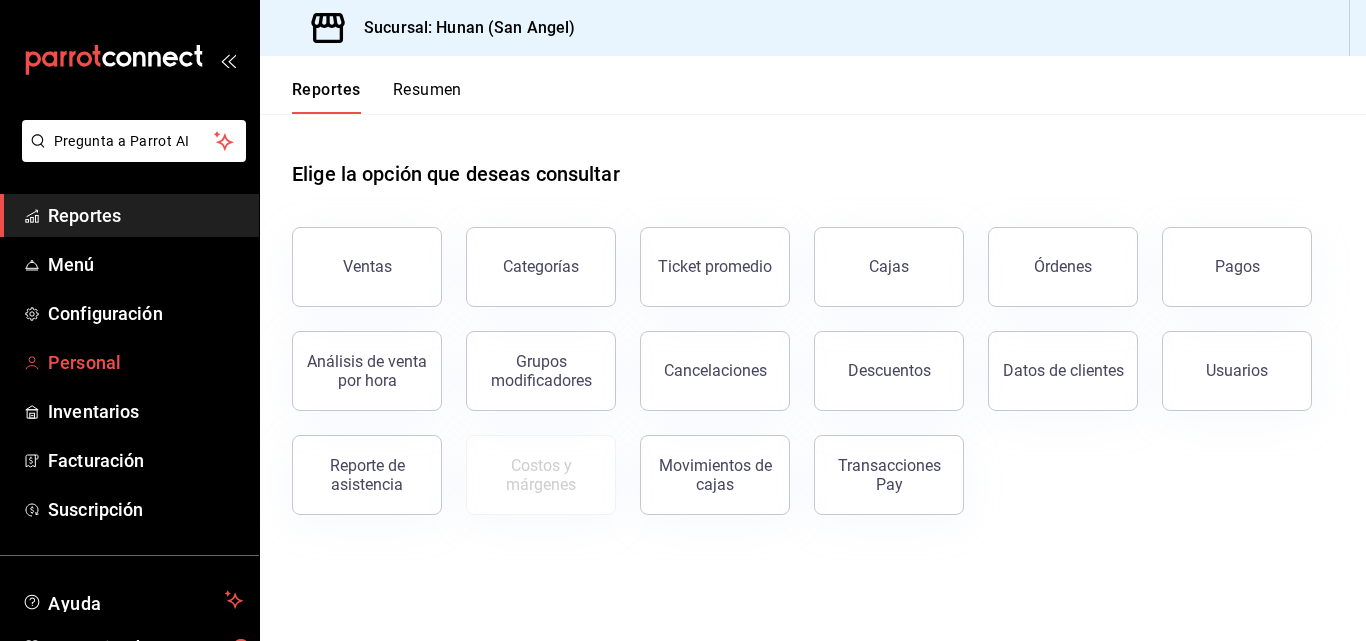 click on "Personal" at bounding box center [145, 362] 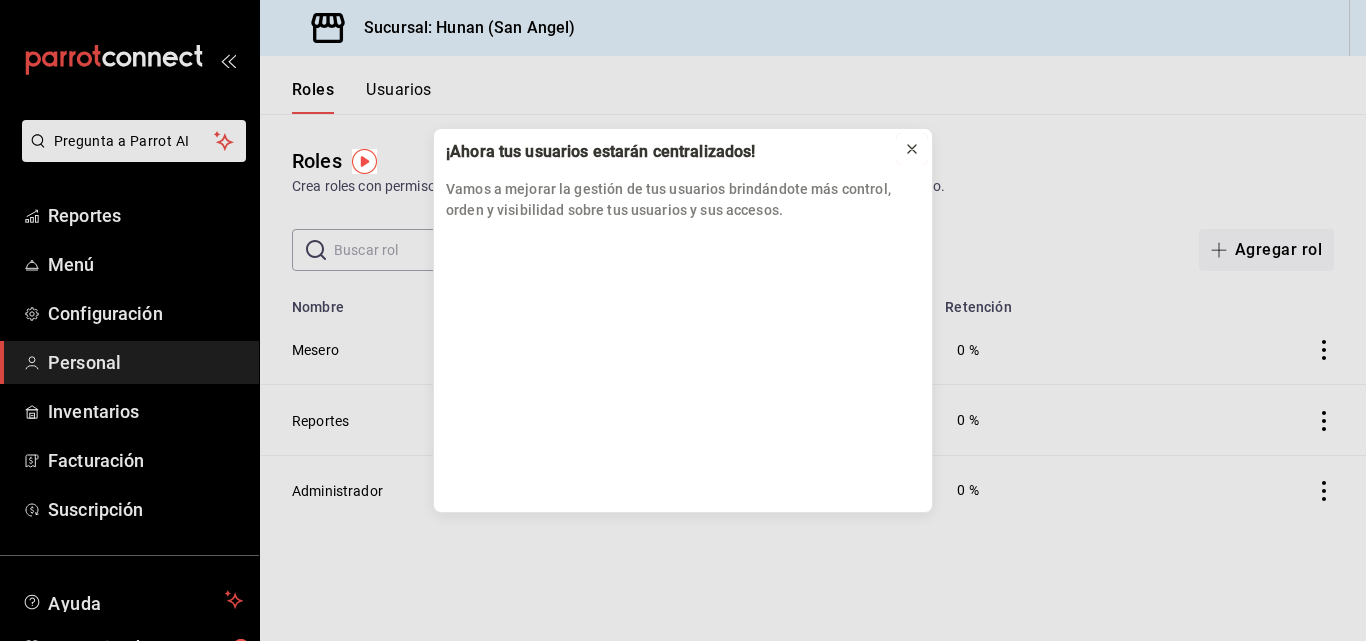 click 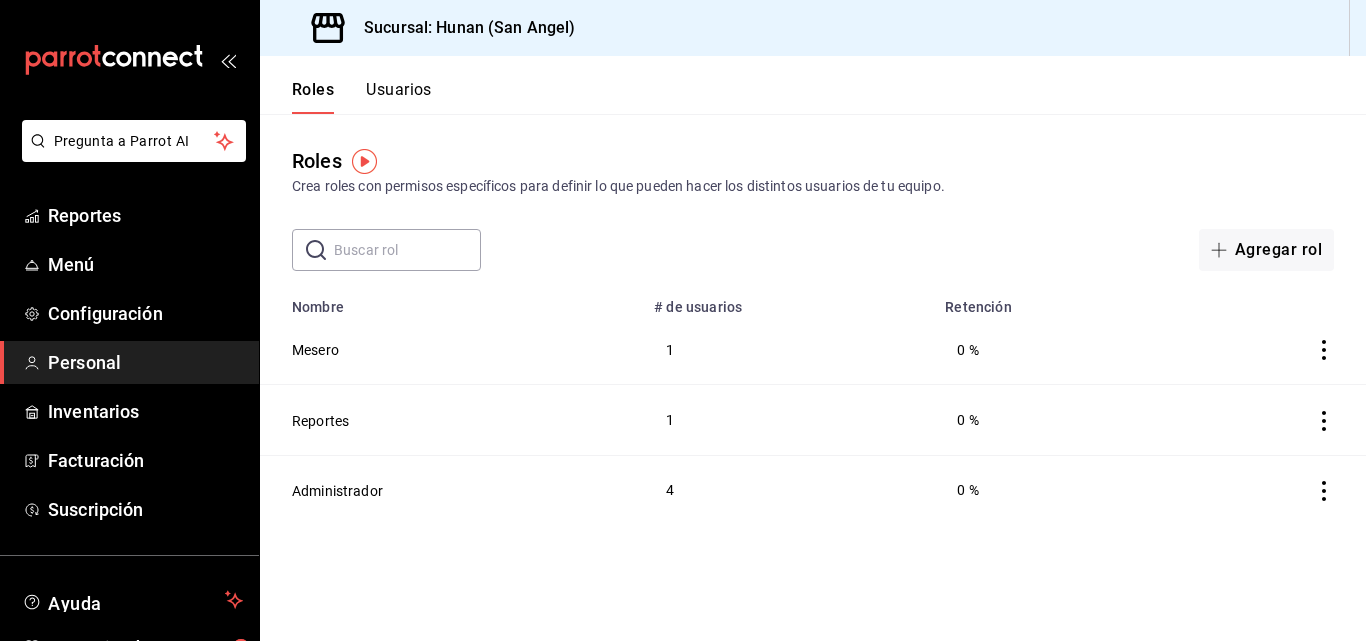 click on "Usuarios" at bounding box center [399, 97] 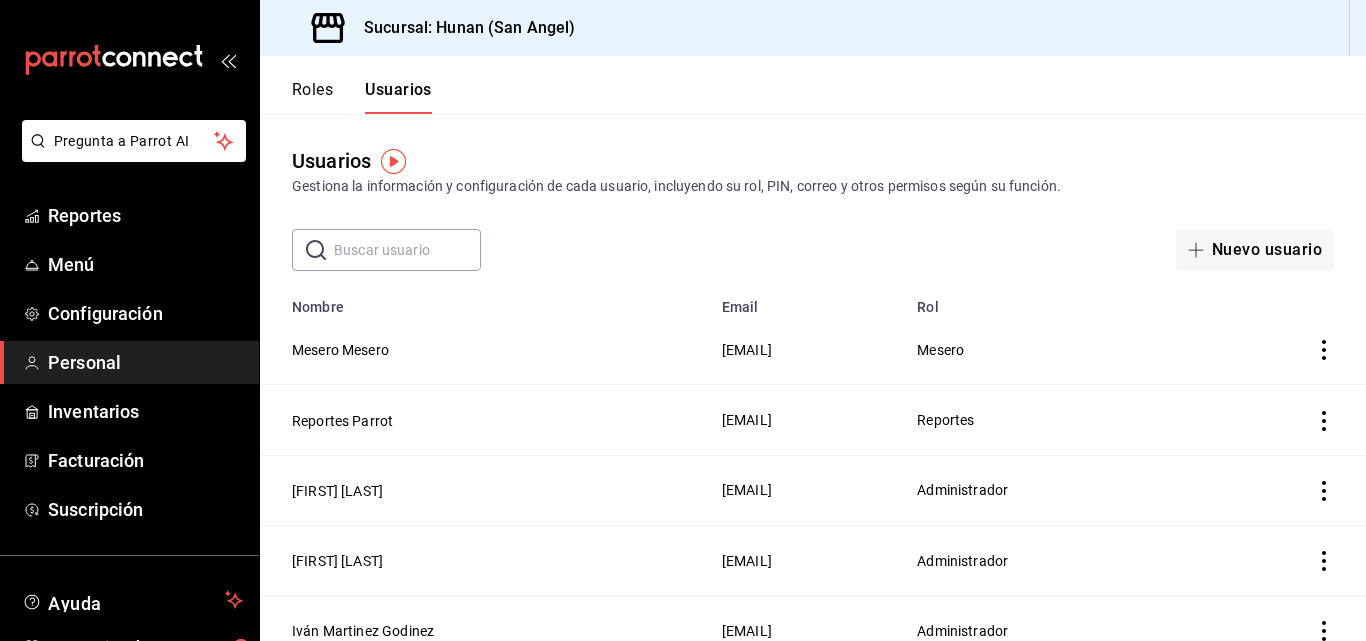 scroll, scrollTop: 167, scrollLeft: 0, axis: vertical 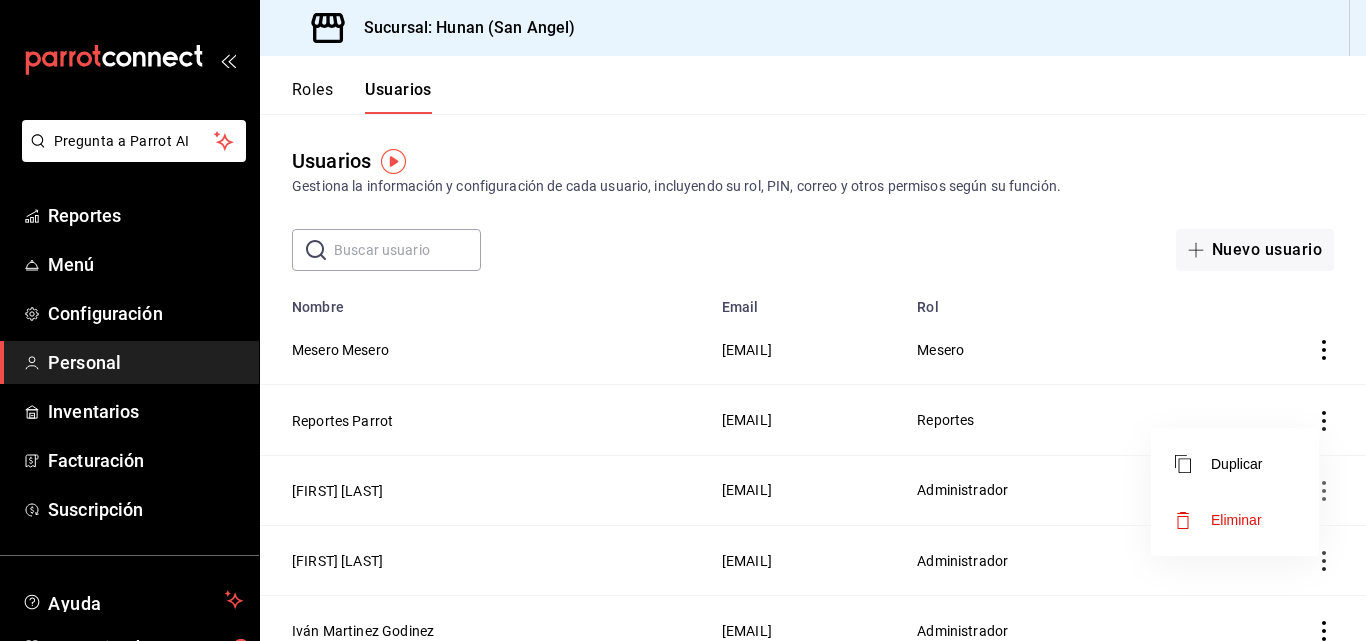 click at bounding box center (683, 320) 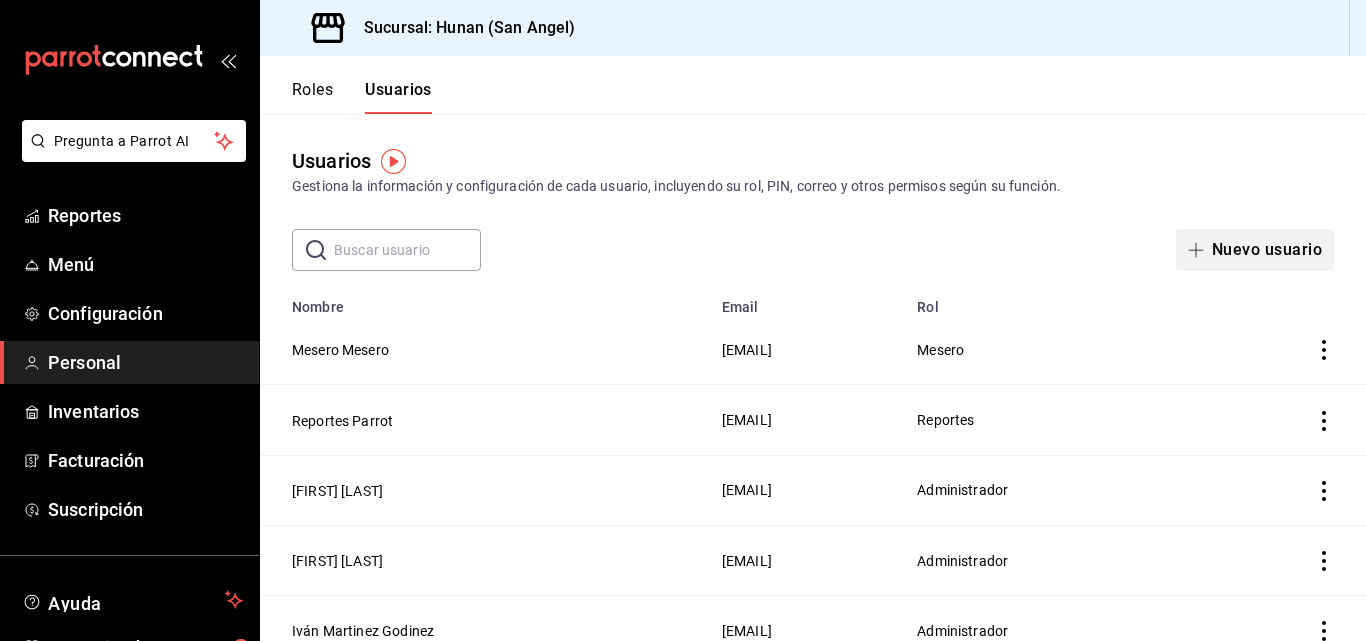 click on "Nuevo usuario" at bounding box center [1255, 250] 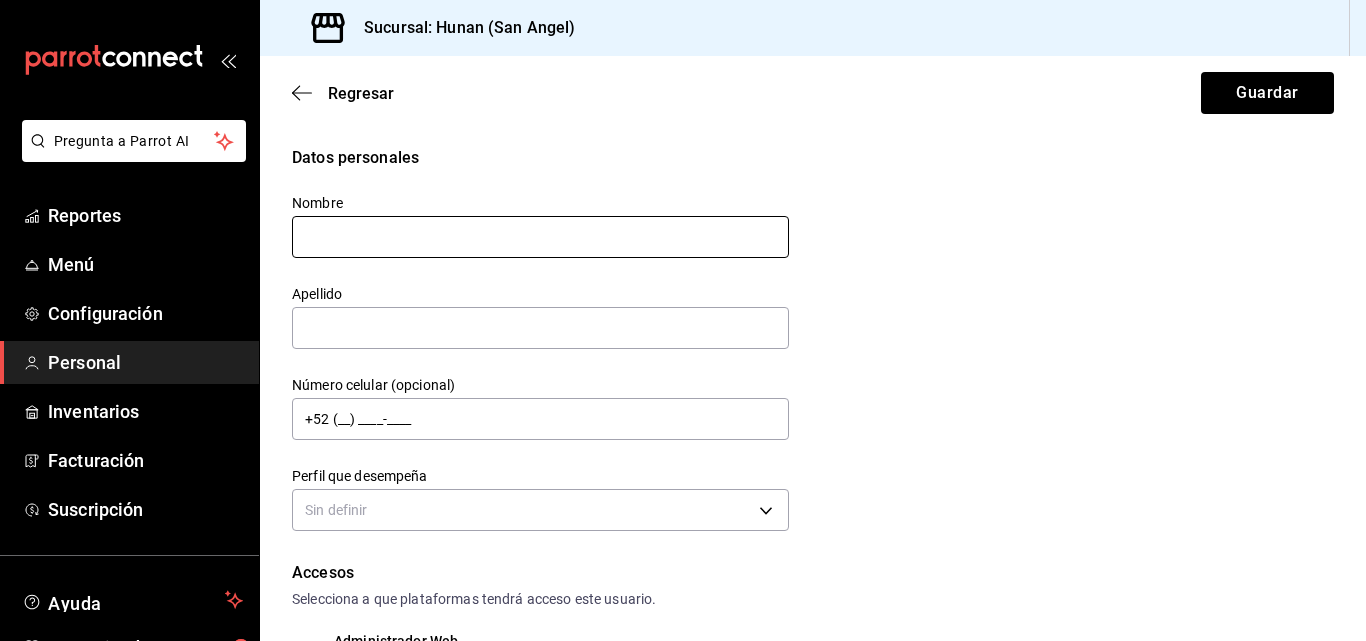 click at bounding box center (540, 237) 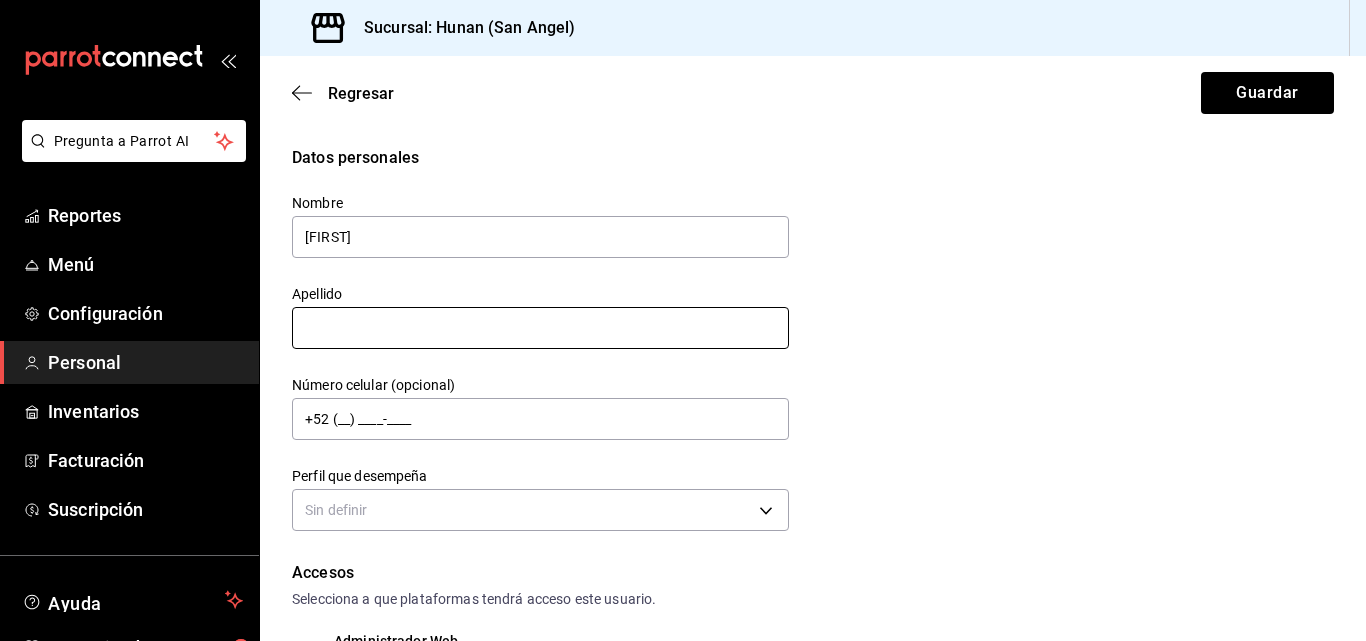 type on "[FIRST]" 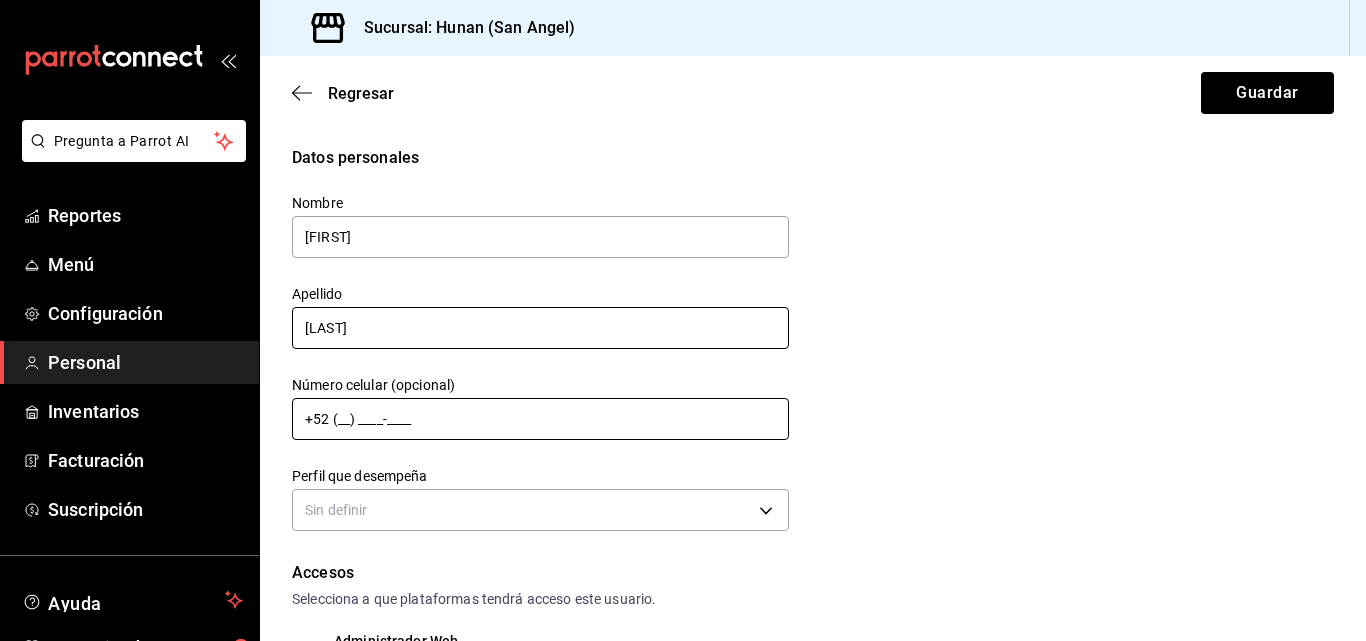type on "[LAST] [LAST]" 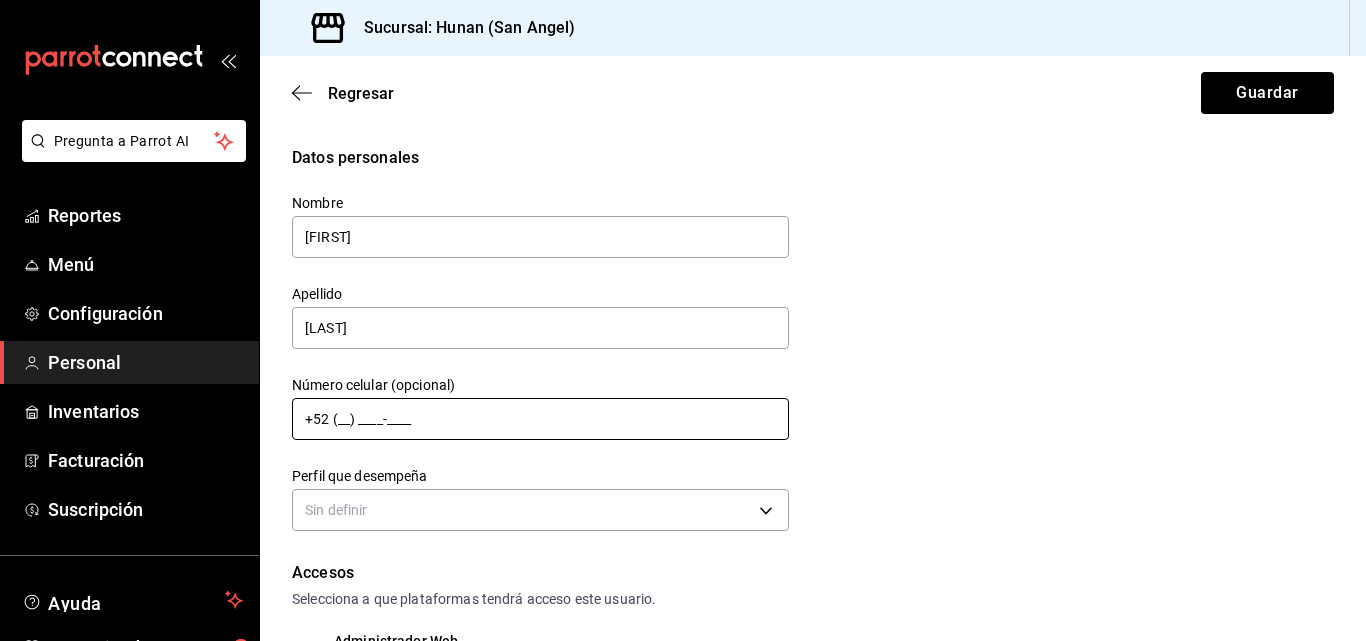 click on "+52 (__) ____-____" at bounding box center [540, 419] 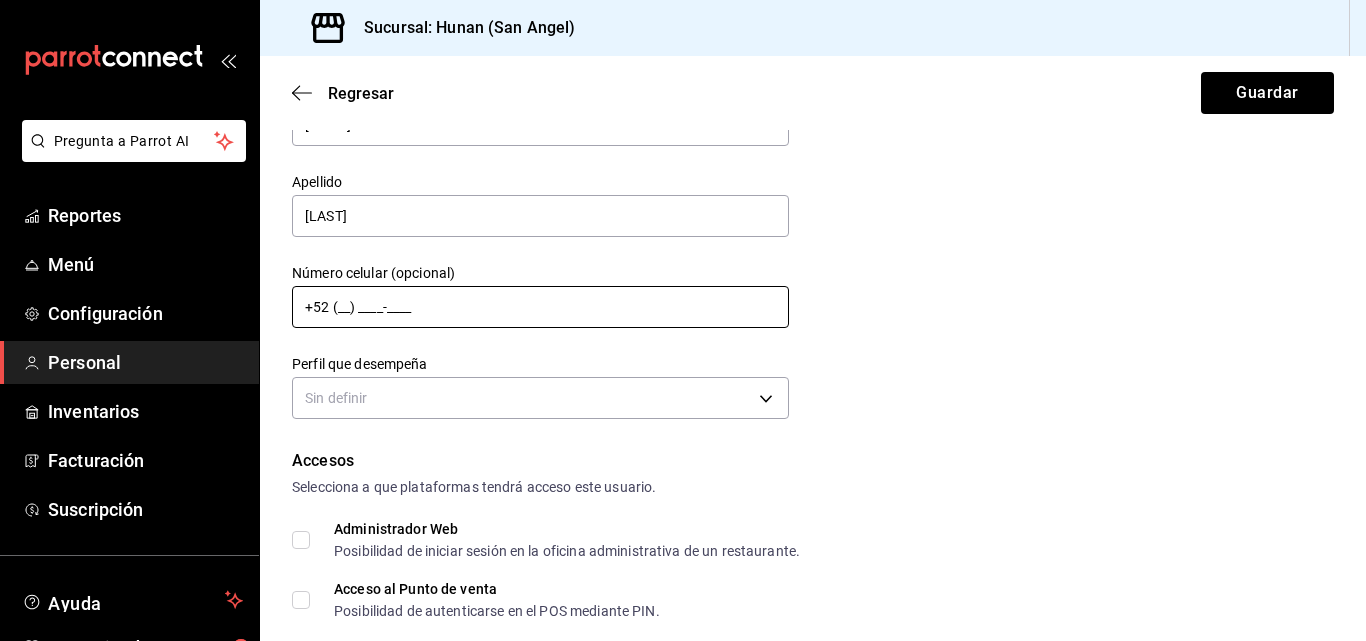 scroll, scrollTop: 152, scrollLeft: 0, axis: vertical 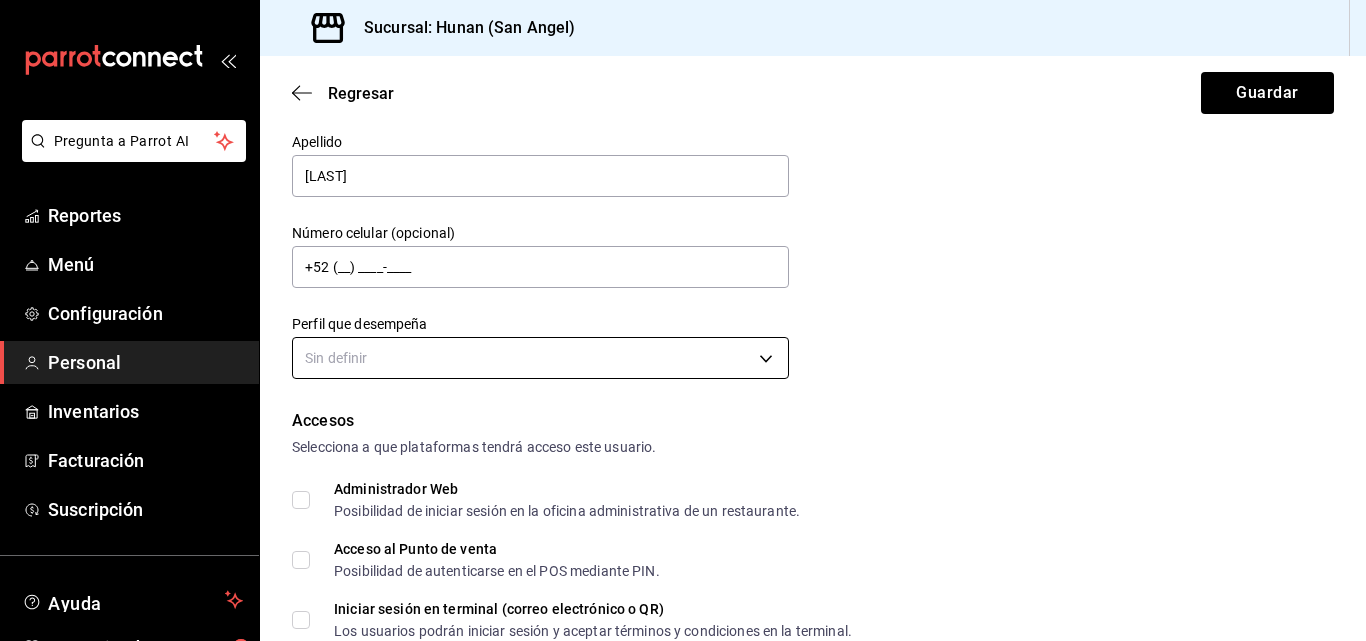 click on "Pregunta a Parrot AI Reportes   Menú   Configuración   Personal   Inventarios   Facturación   Suscripción   Ayuda Recomienda Parrot   Iván Martinez Godinez   Sugerir nueva función   Sucursal: Hunan (San Angel) Regresar Guardar Datos personales Nombre José Apellido Torres Martínez Número celular (opcional) +52 (__) ____-____ Perfil que desempeña Sin definir Accesos Selecciona a que plataformas tendrá acceso este usuario. Administrador Web Posibilidad de iniciar sesión en la oficina administrativa de un restaurante.  Acceso al Punto de venta Posibilidad de autenticarse en el POS mediante PIN.  Iniciar sesión en terminal (correo electrónico o QR) Los usuarios podrán iniciar sesión y aceptar términos y condiciones en la terminal. Acceso uso de terminal Los usuarios podrán acceder y utilizar la terminal para visualizar y procesar pagos de sus órdenes. Correo electrónico Se volverá obligatorio al tener ciertos accesos activados. Contraseña Contraseña Repetir contraseña Repetir contraseña" at bounding box center (683, 320) 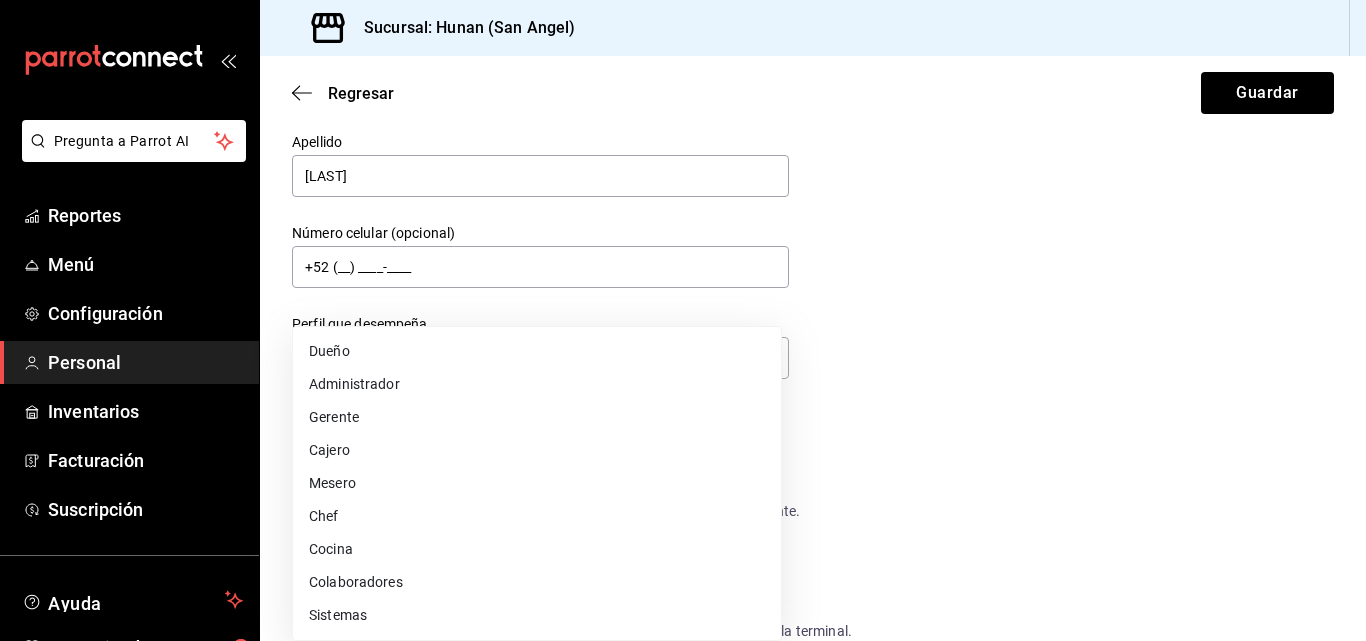 type 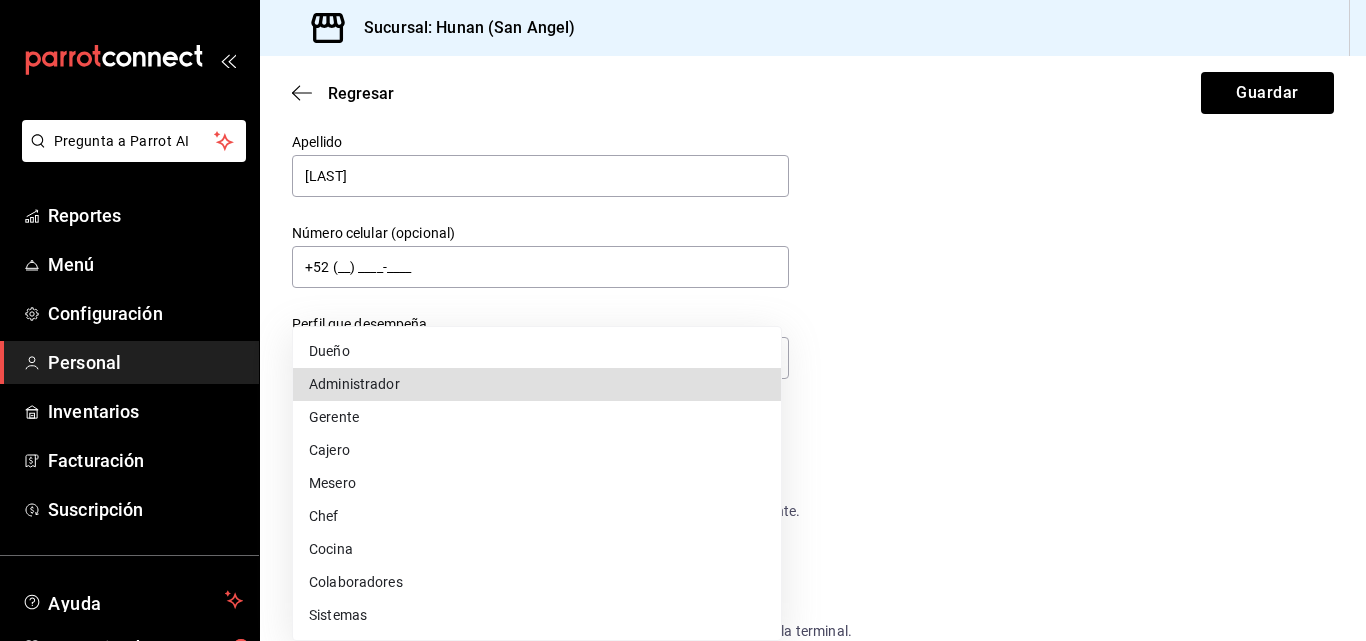 type 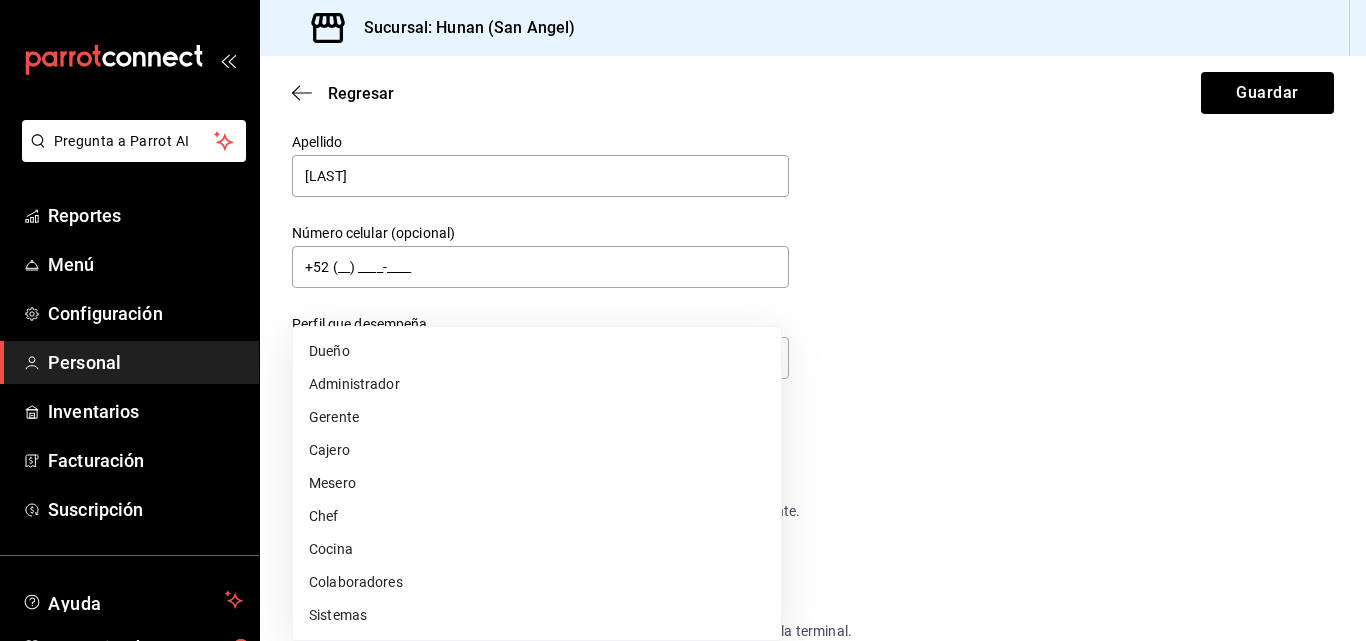 drag, startPoint x: 1358, startPoint y: 235, endPoint x: 1358, endPoint y: 267, distance: 32 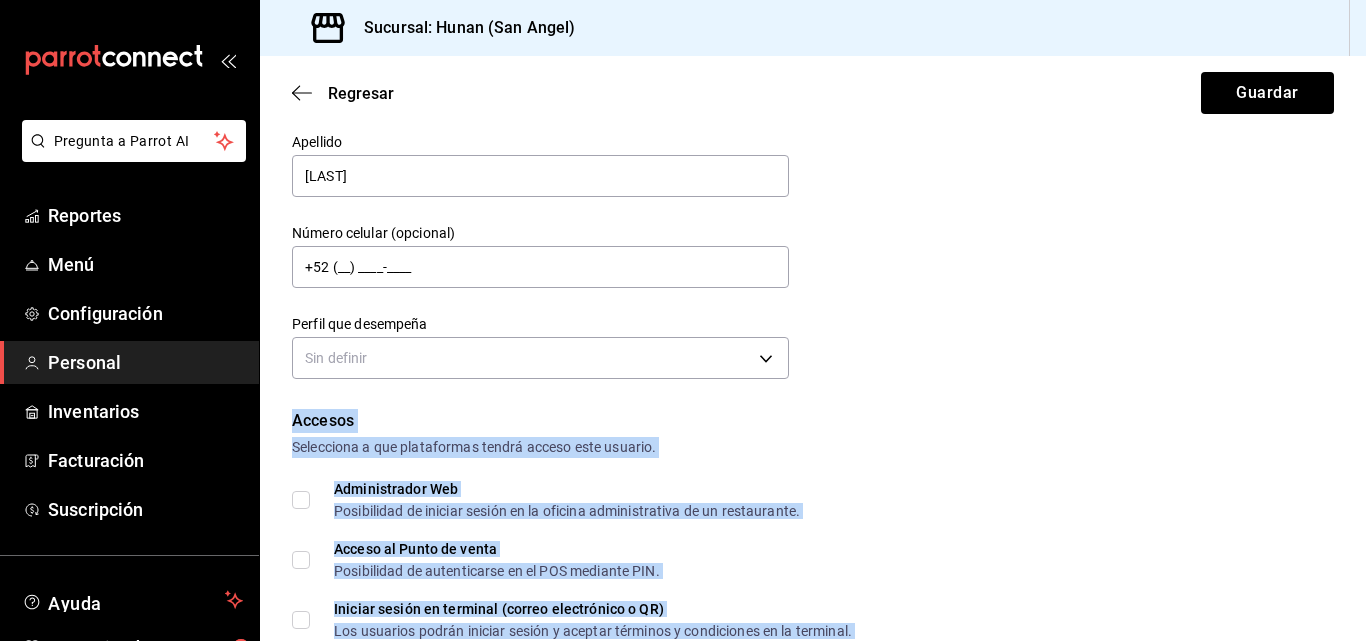 drag, startPoint x: 1358, startPoint y: 267, endPoint x: 1358, endPoint y: 311, distance: 44 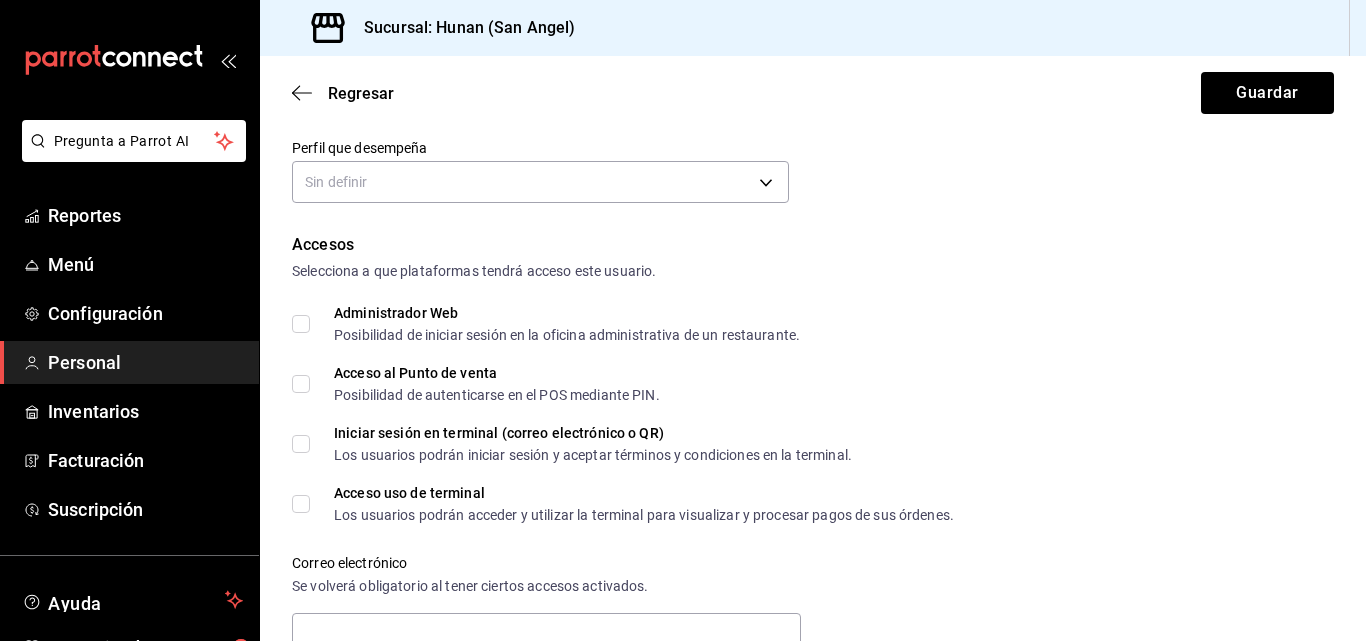 scroll, scrollTop: 379, scrollLeft: 0, axis: vertical 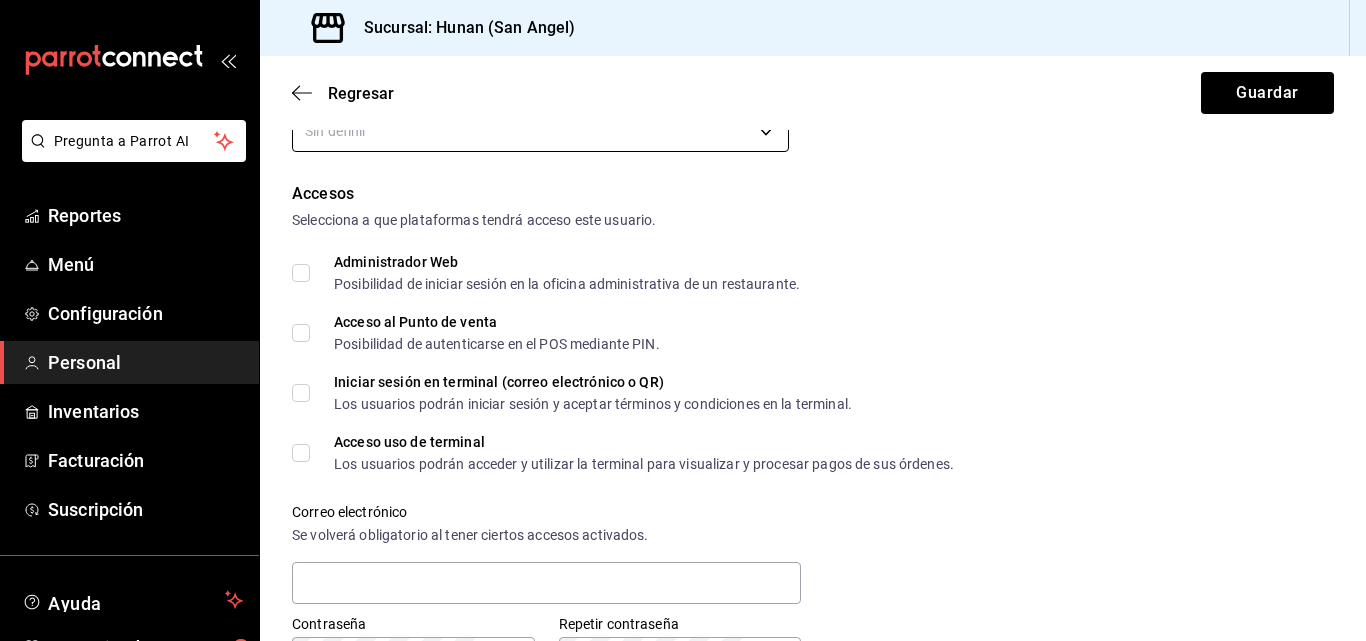 click on "Pregunta a Parrot AI Reportes   Menú   Configuración   Personal   Inventarios   Facturación   Suscripción   Ayuda Recomienda Parrot   Iván Martinez Godinez   Sugerir nueva función   Sucursal: Hunan (San Angel) Regresar Guardar Datos personales Nombre José Apellido Torres Martínez Número celular (opcional) +52 (__) ____-____ Perfil que desempeña Sin definir Accesos Selecciona a que plataformas tendrá acceso este usuario. Administrador Web Posibilidad de iniciar sesión en la oficina administrativa de un restaurante.  Acceso al Punto de venta Posibilidad de autenticarse en el POS mediante PIN.  Iniciar sesión en terminal (correo electrónico o QR) Los usuarios podrán iniciar sesión y aceptar términos y condiciones en la terminal. Acceso uso de terminal Los usuarios podrán acceder y utilizar la terminal para visualizar y procesar pagos de sus órdenes. Correo electrónico Se volverá obligatorio al tener ciertos accesos activados. Contraseña Contraseña Repetir contraseña Repetir contraseña" at bounding box center (683, 320) 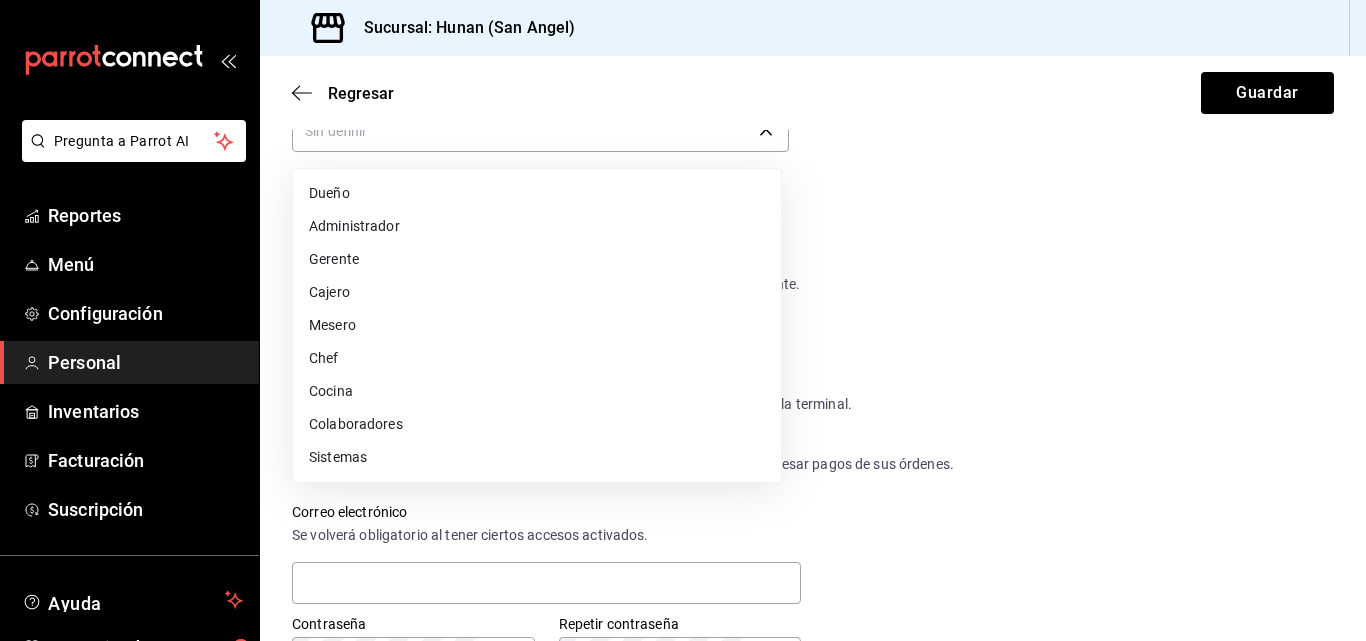click on "Administrador" at bounding box center [537, 226] 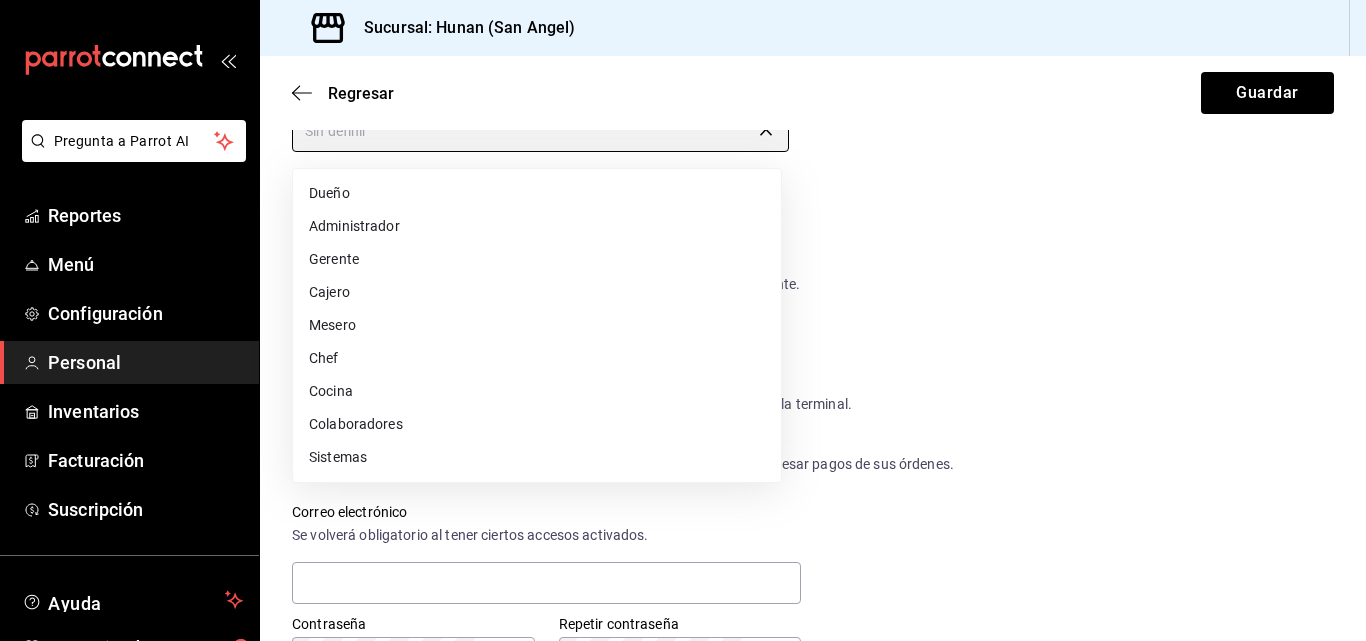 type on "ADMIN" 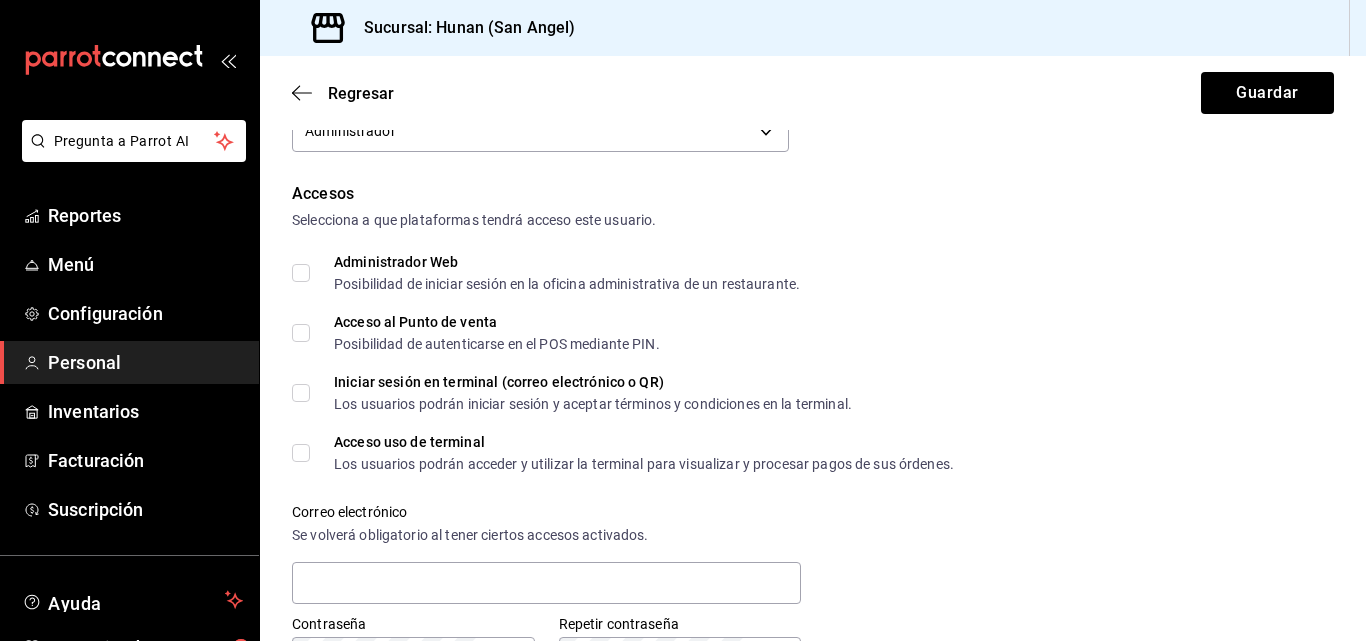 click on "Administrador Web Posibilidad de iniciar sesión en la oficina administrativa de un restaurante." at bounding box center (301, 273) 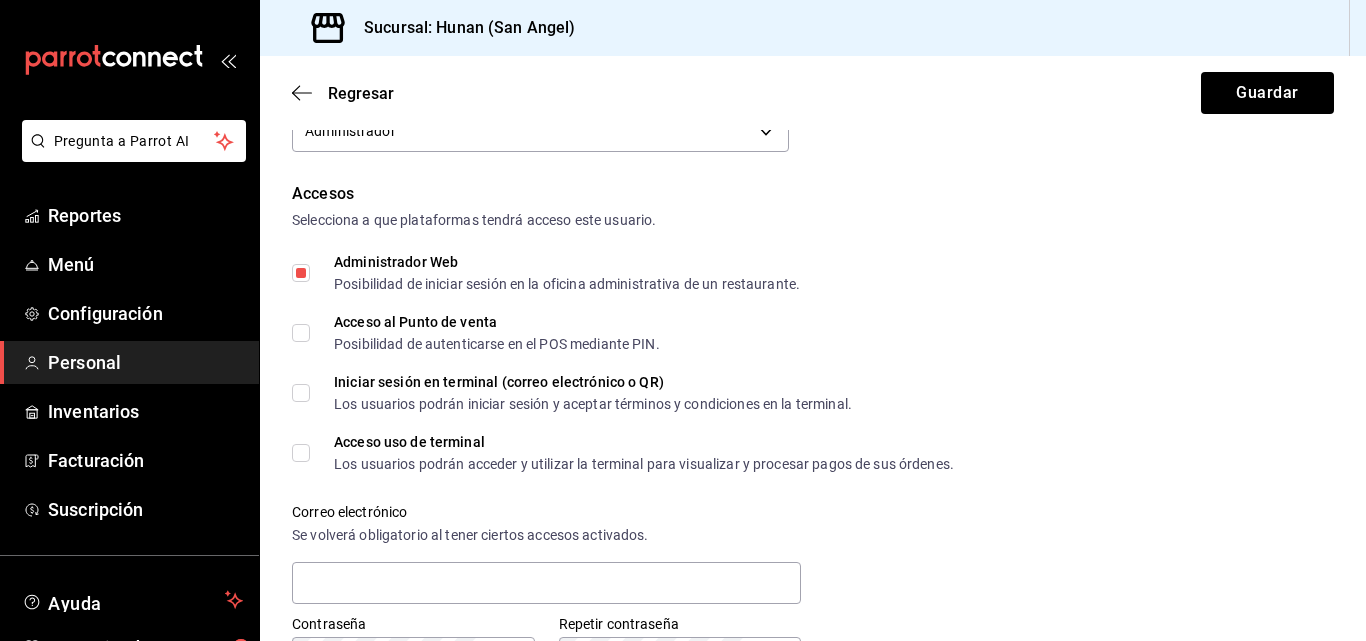 click on "Acceso al Punto de venta Posibilidad de autenticarse en el POS mediante PIN." at bounding box center [301, 333] 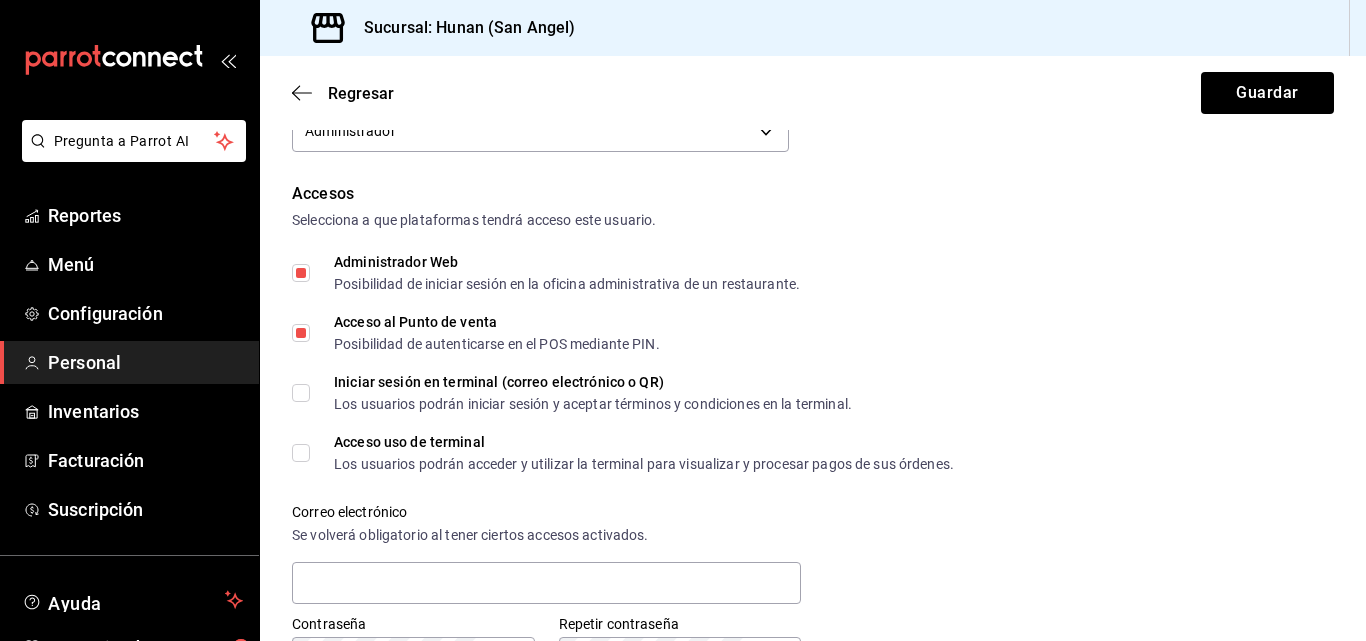 click on "Iniciar sesión en terminal (correo electrónico o QR) Los usuarios podrán iniciar sesión y aceptar términos y condiciones en la terminal." at bounding box center [301, 393] 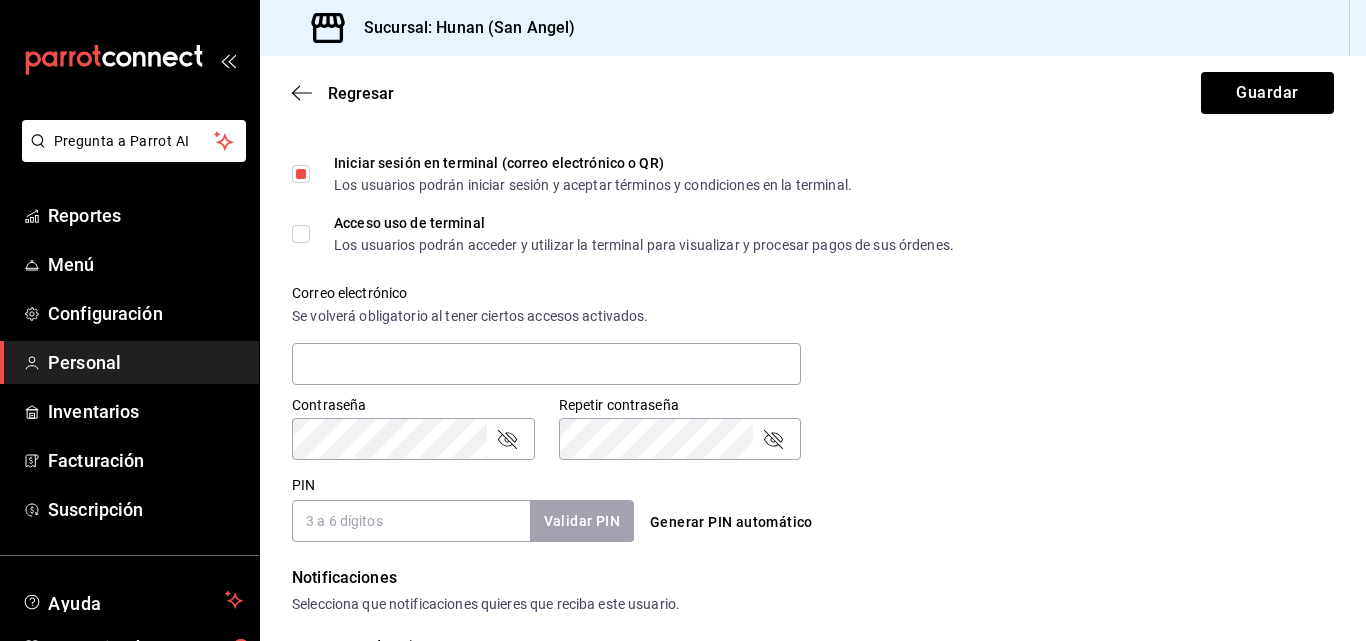 scroll, scrollTop: 609, scrollLeft: 0, axis: vertical 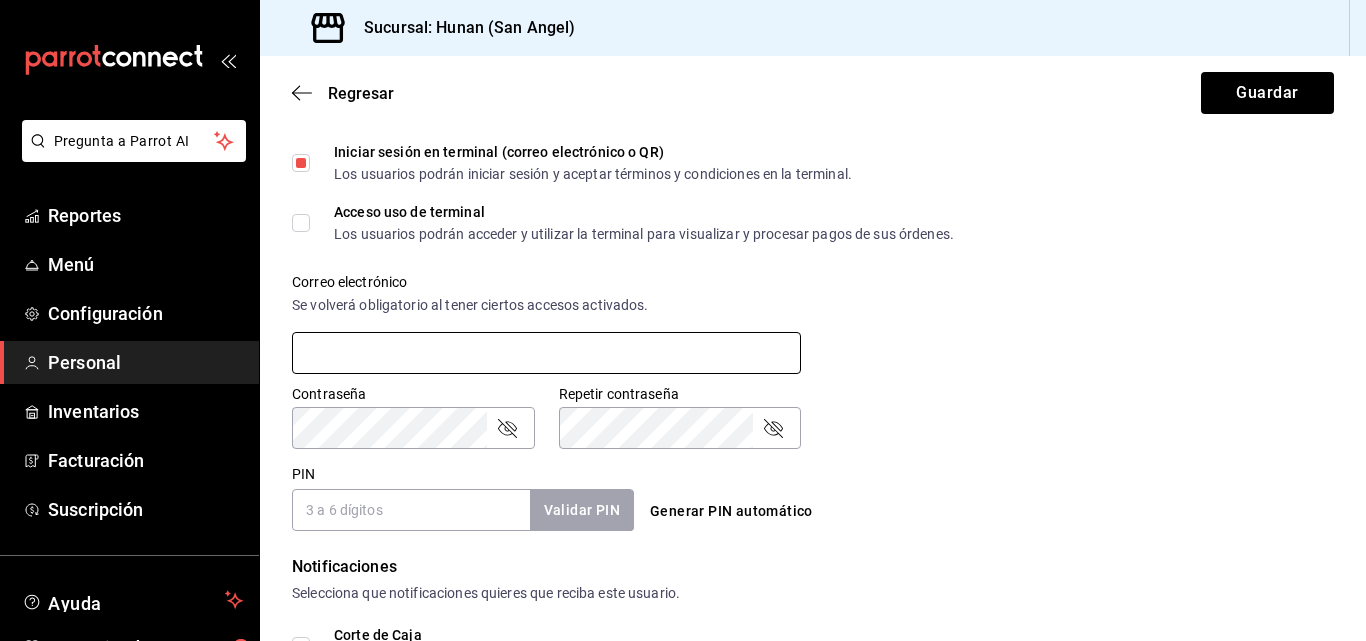 click at bounding box center (546, 353) 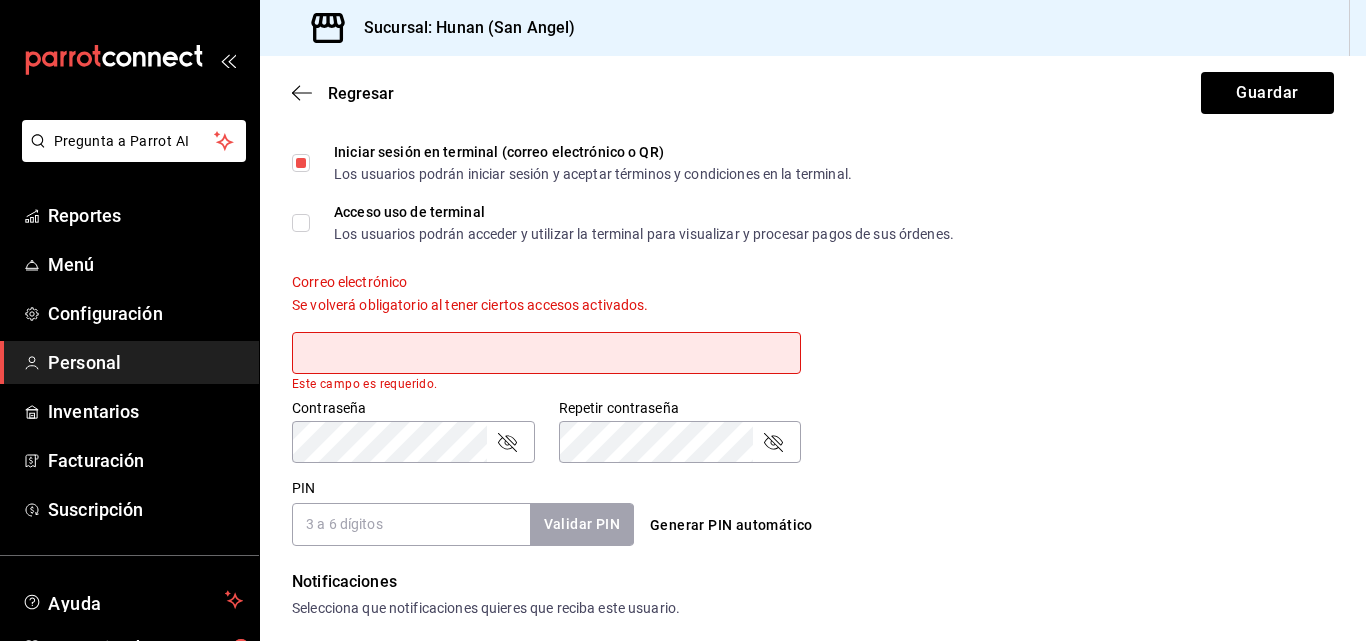 click at bounding box center [546, 353] 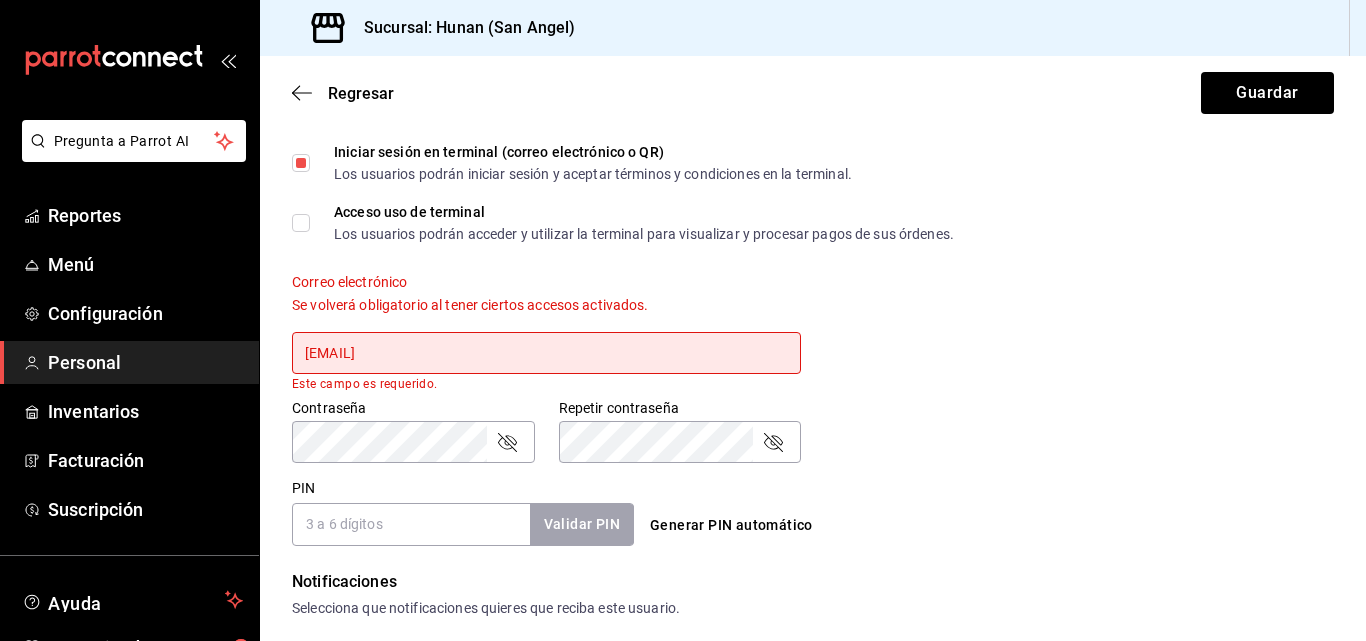 type on "aloha@[EXAMPLE.COM]" 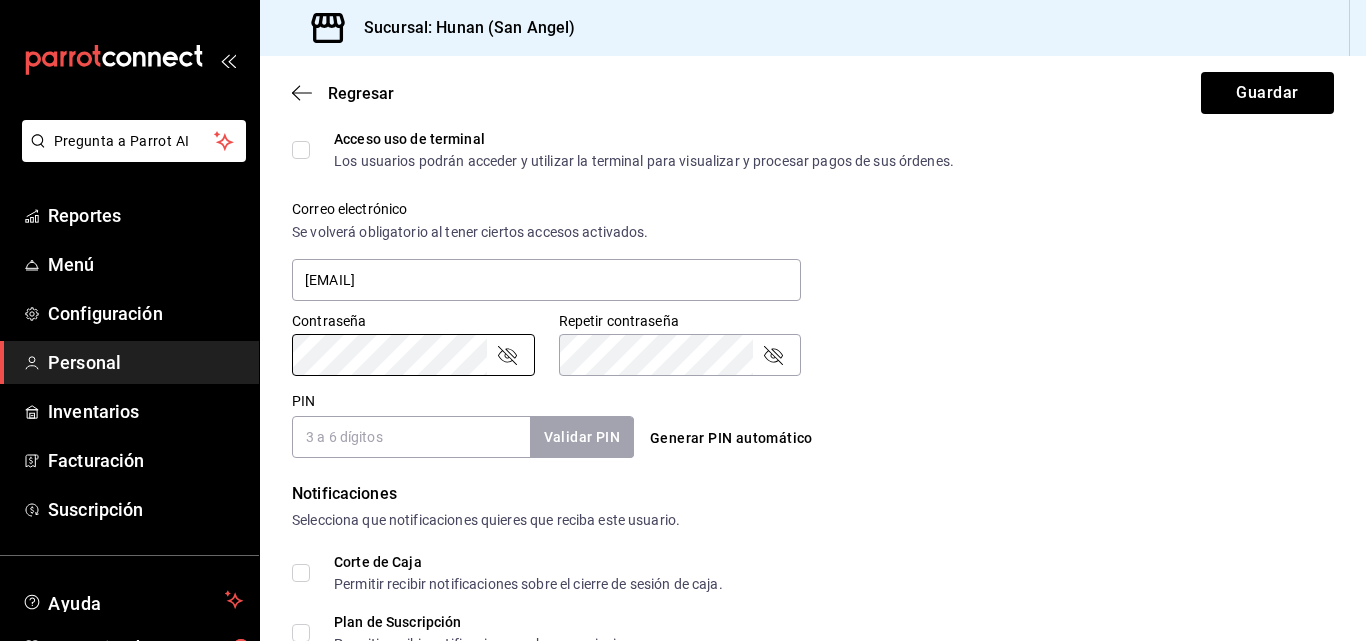 scroll, scrollTop: 693, scrollLeft: 0, axis: vertical 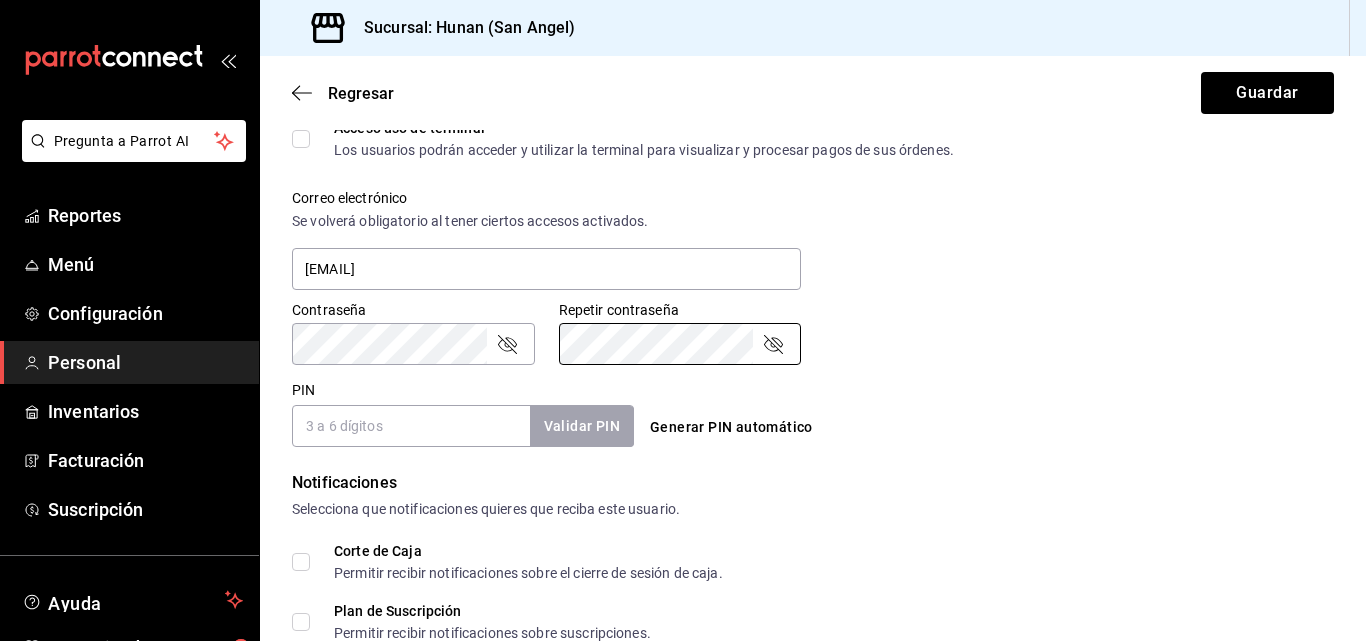 click on "PIN" at bounding box center [411, 426] 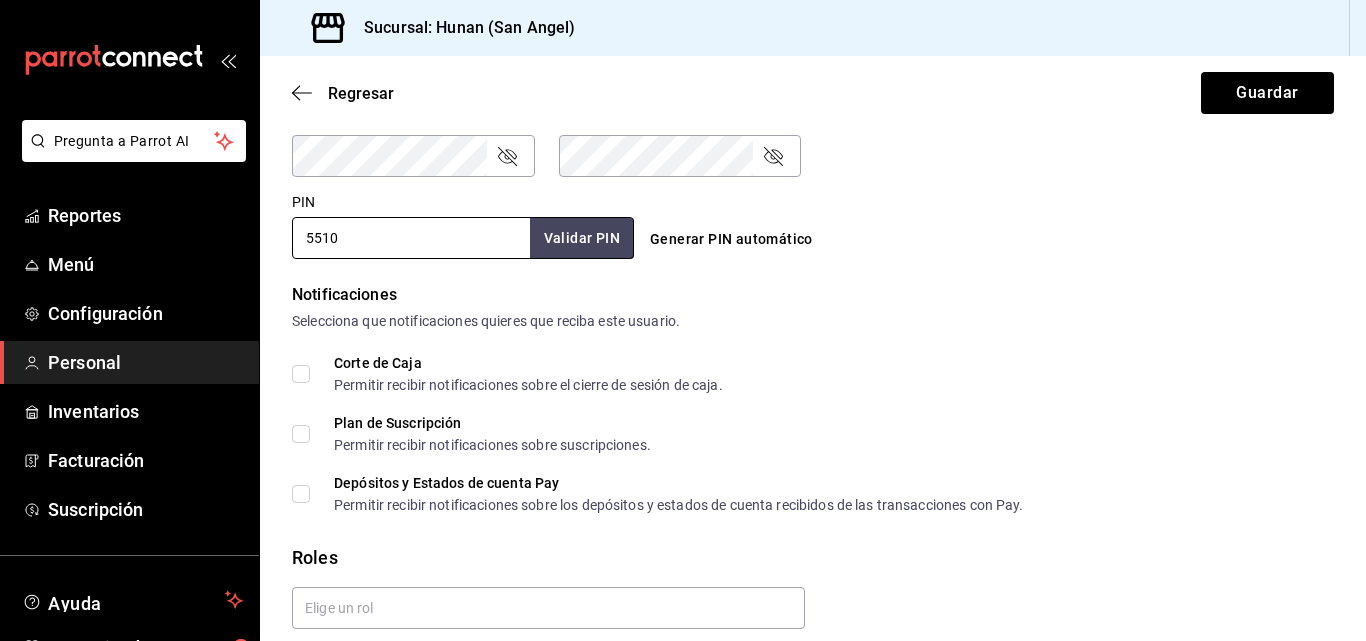 scroll, scrollTop: 918, scrollLeft: 0, axis: vertical 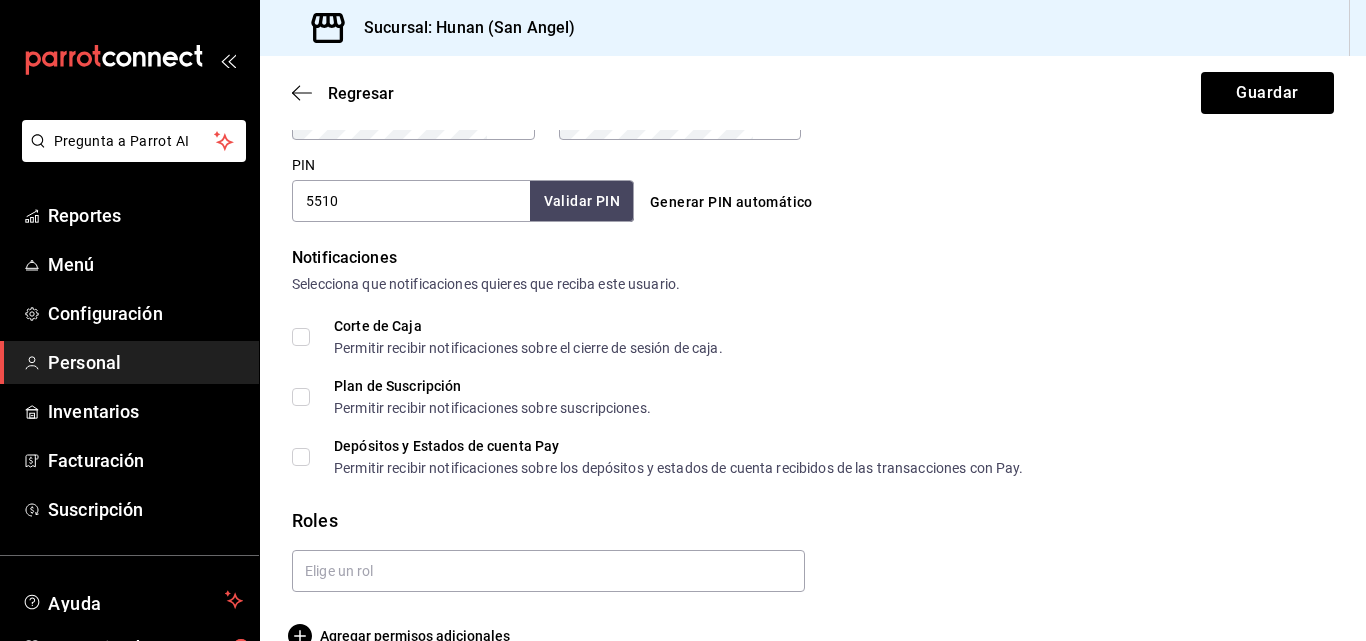 type on "5510" 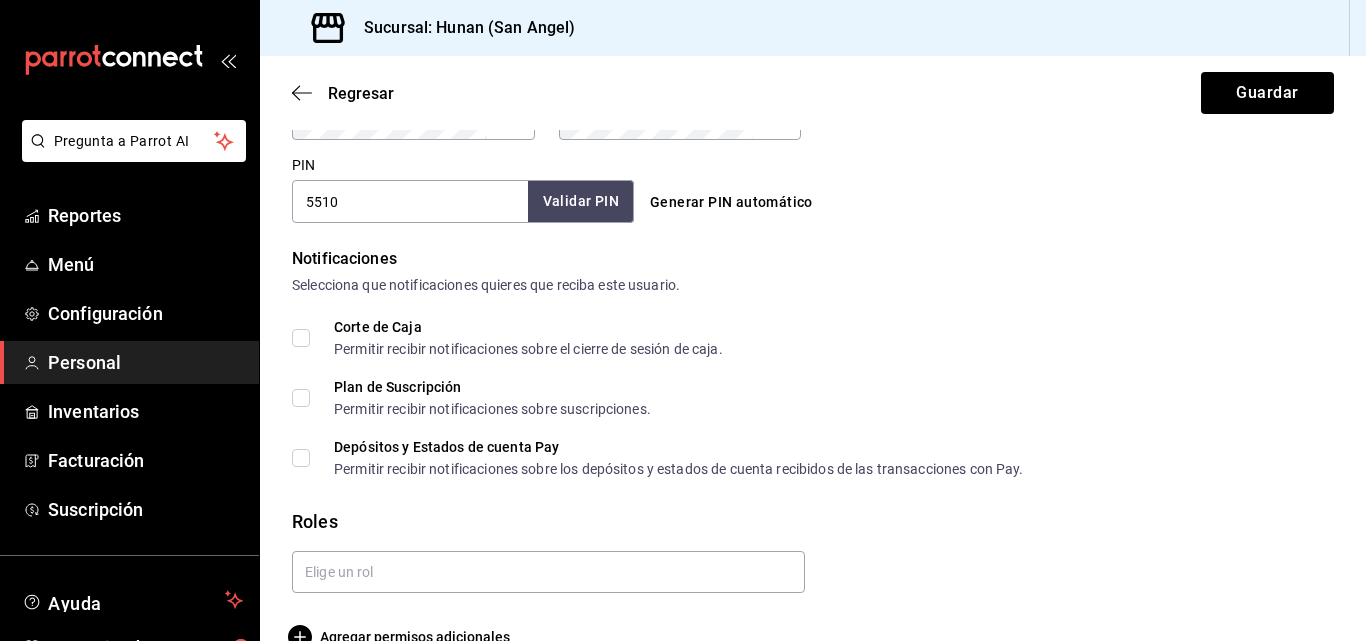 click on "Validar PIN" at bounding box center [581, 201] 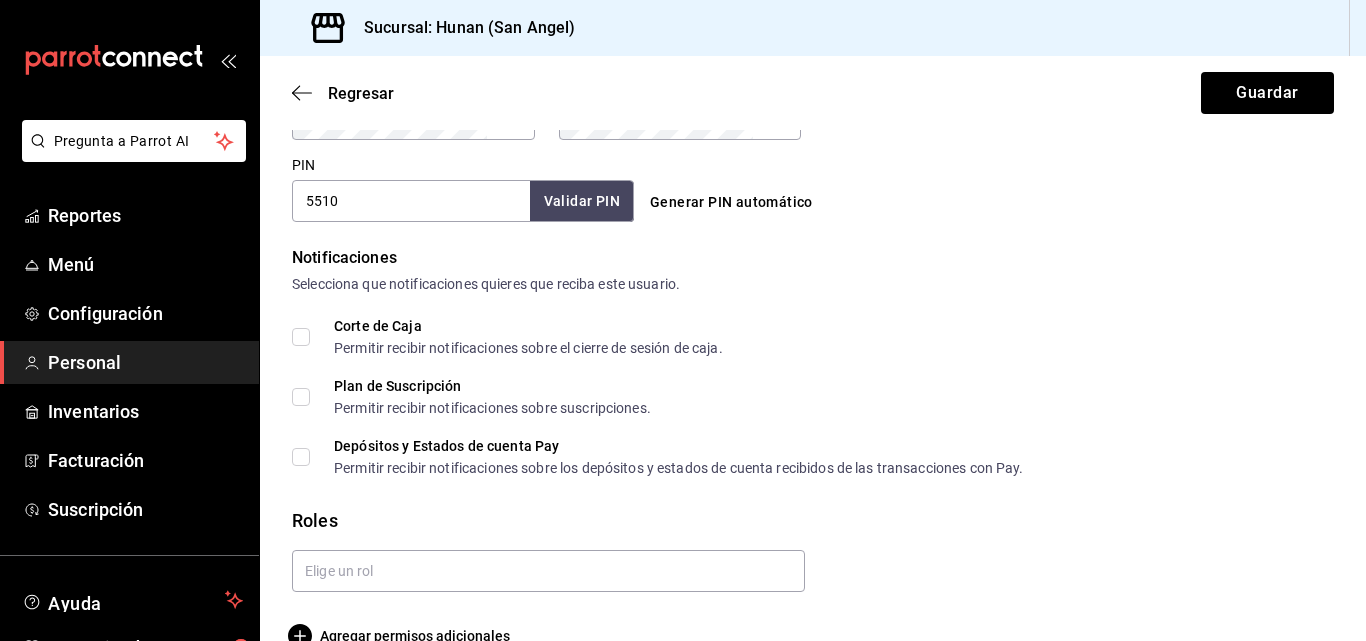 click on "Corte de Caja Permitir recibir notificaciones sobre el cierre de sesión de caja." at bounding box center [301, 337] 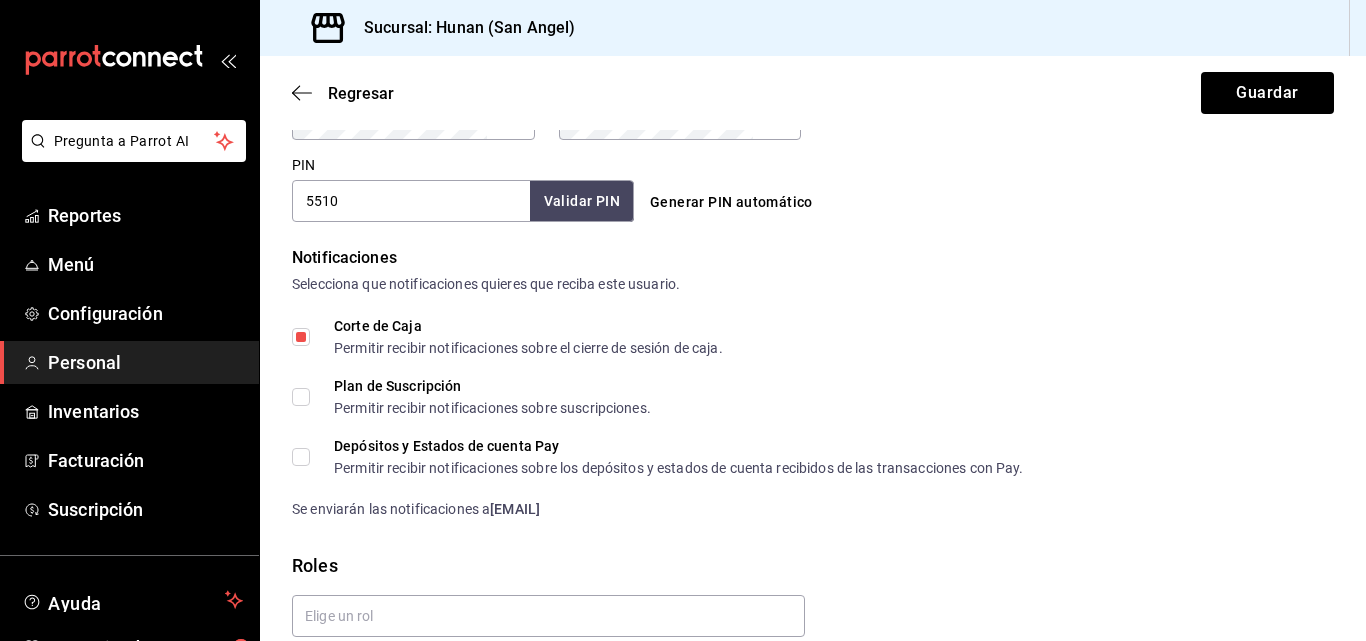 click on "Depósitos y Estados de cuenta Pay Permitir recibir notificaciones sobre los depósitos y estados de cuenta recibidos de las transacciones con Pay." at bounding box center [301, 457] 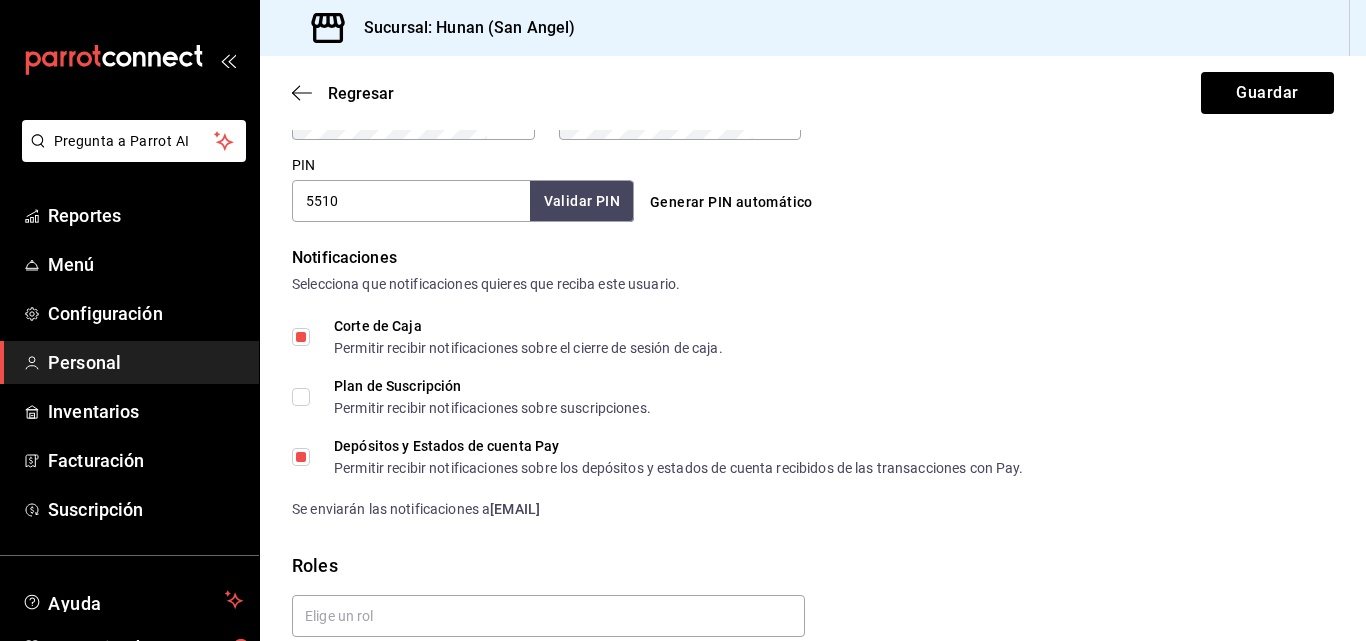 scroll, scrollTop: 1002, scrollLeft: 0, axis: vertical 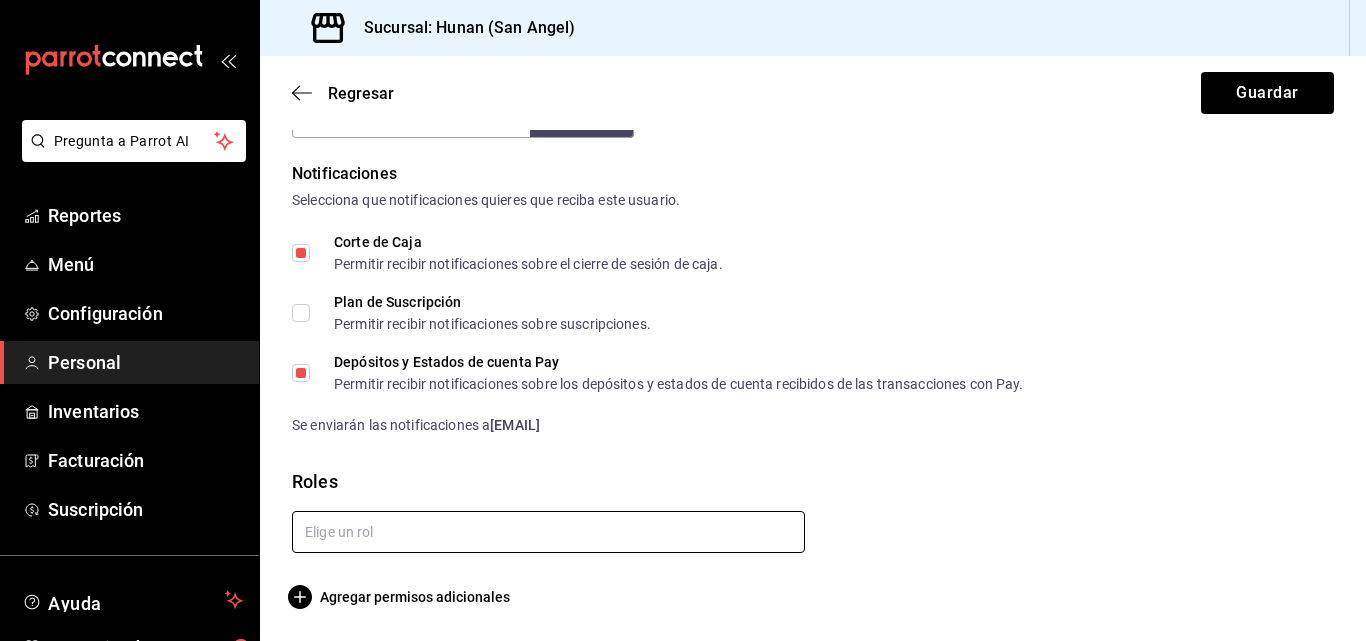 click at bounding box center (548, 532) 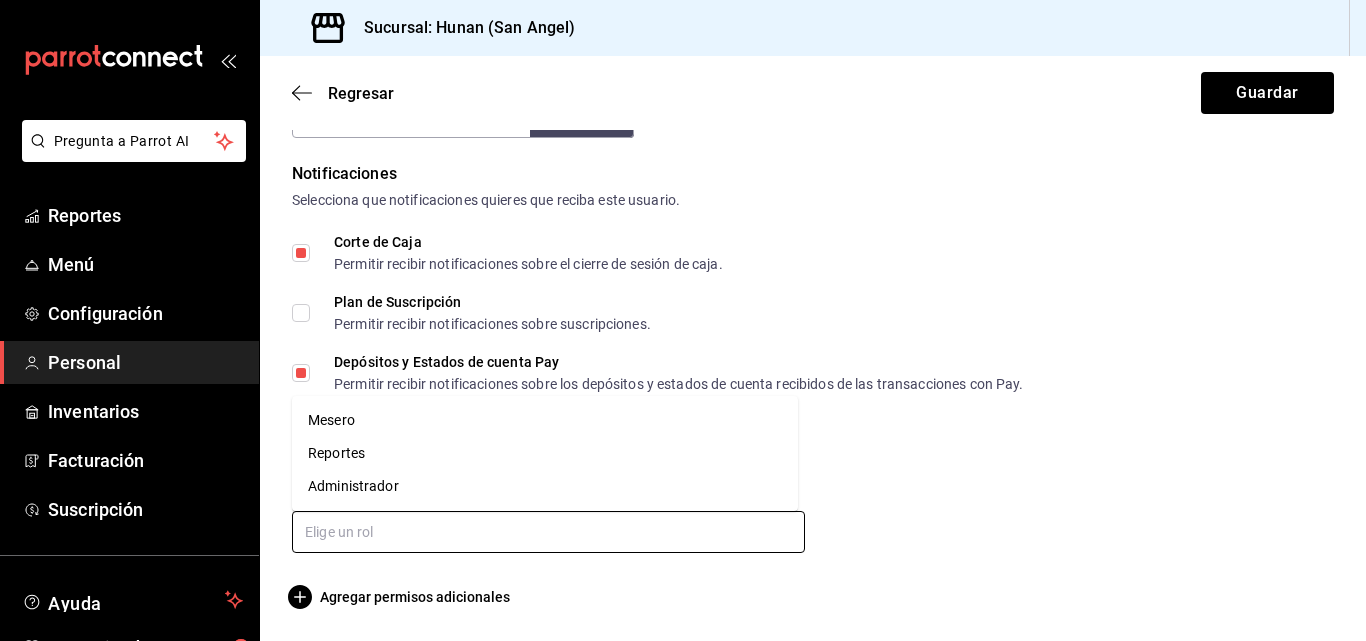 click on "Administrador" at bounding box center (545, 486) 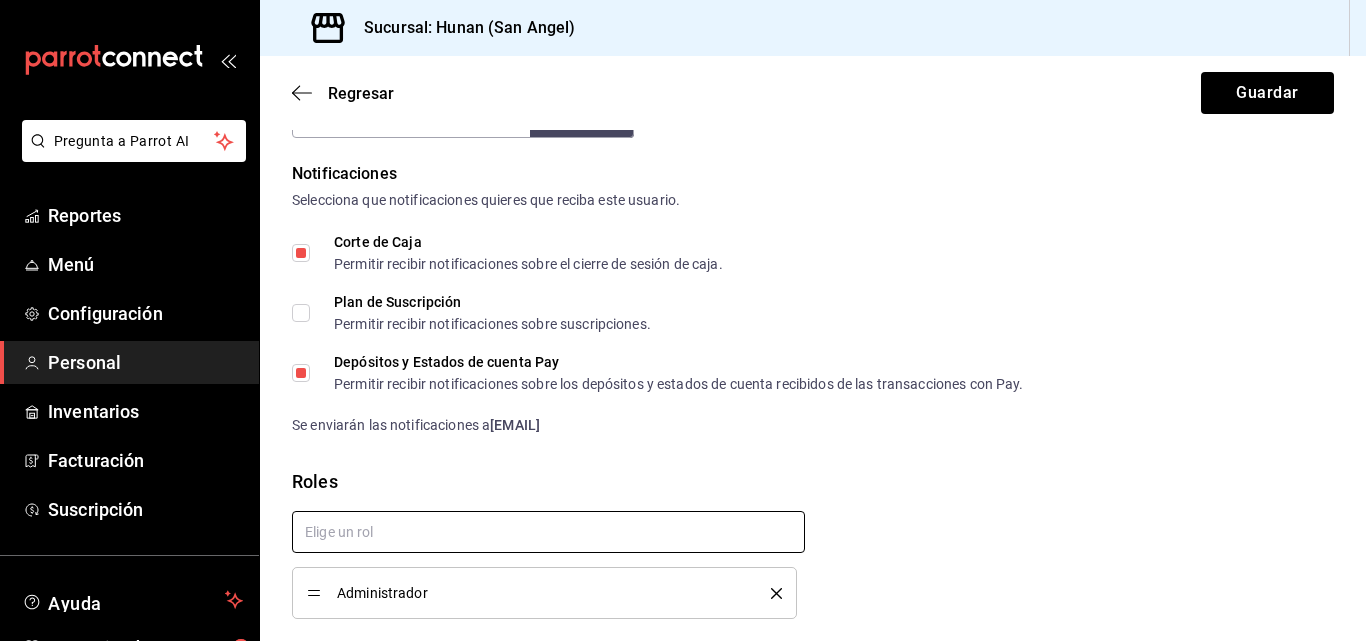 checkbox on "true" 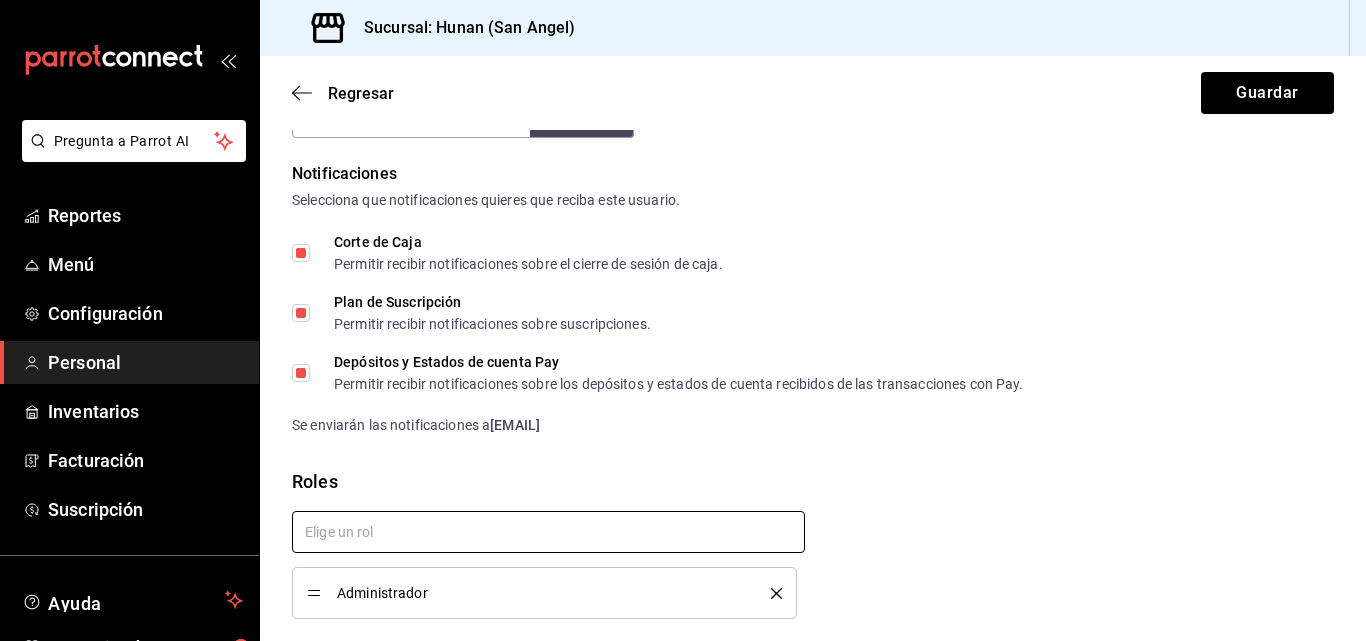 scroll, scrollTop: 1068, scrollLeft: 0, axis: vertical 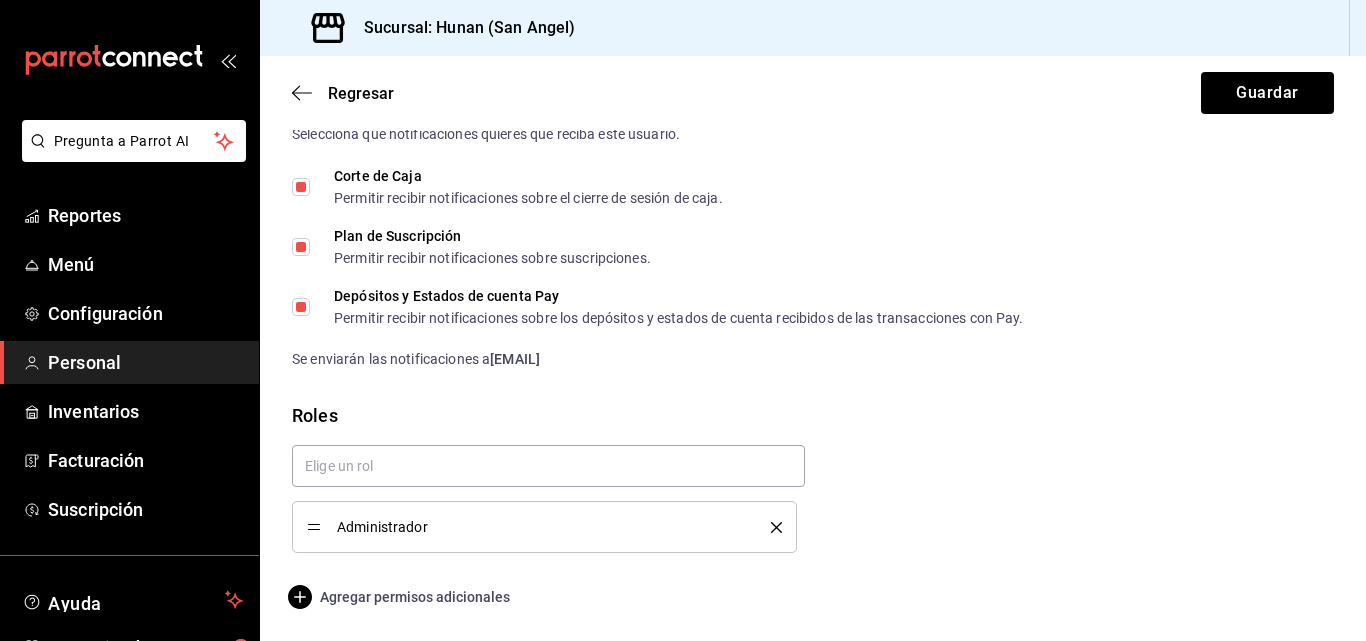 click on "Agregar permisos adicionales" at bounding box center [401, 597] 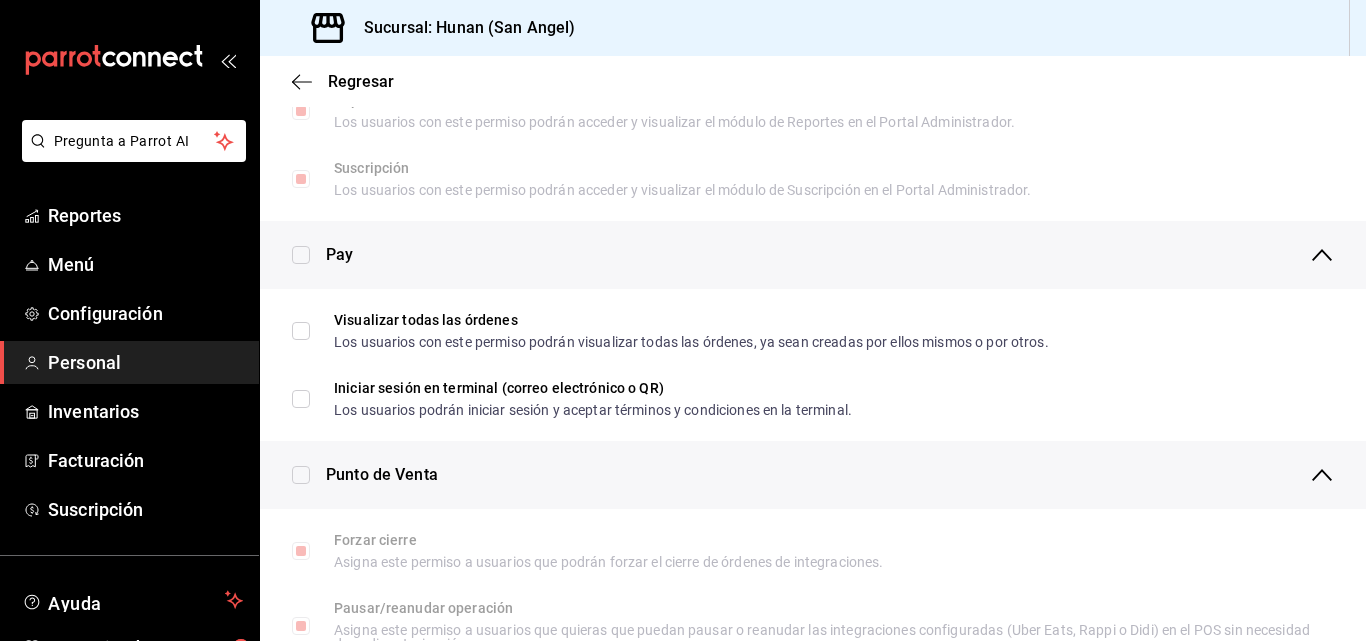 scroll, scrollTop: 1381, scrollLeft: 0, axis: vertical 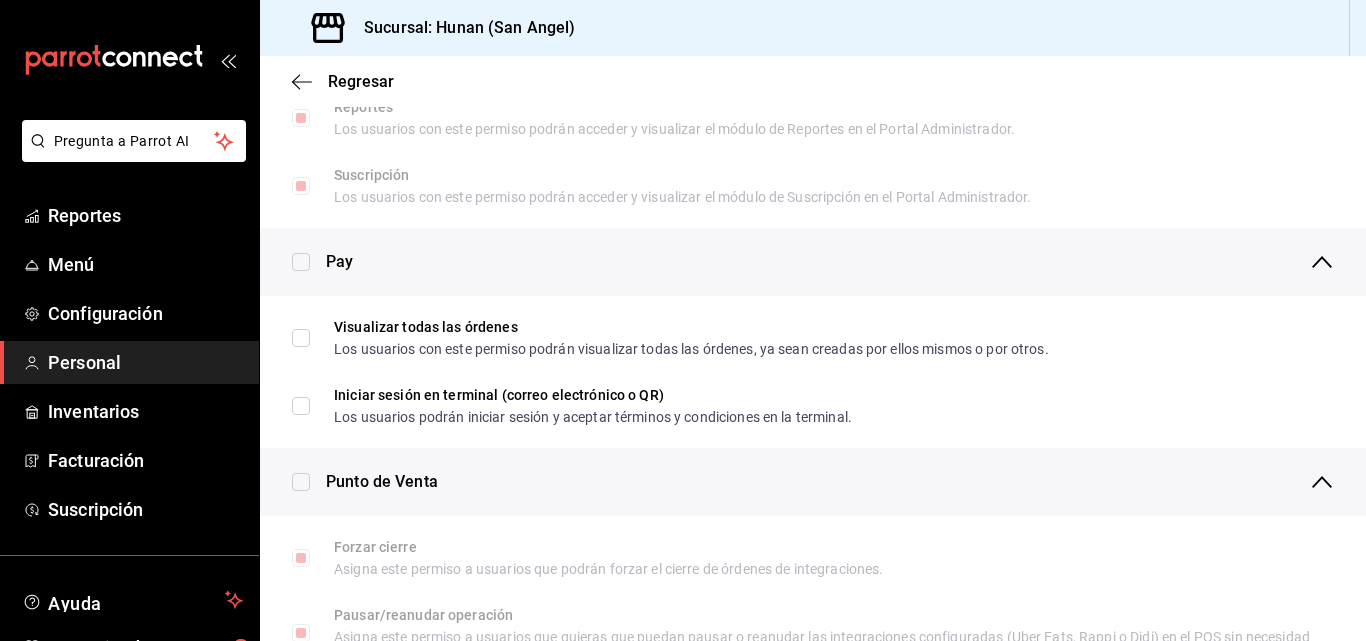 click on "Punto de Venta" at bounding box center [382, 482] 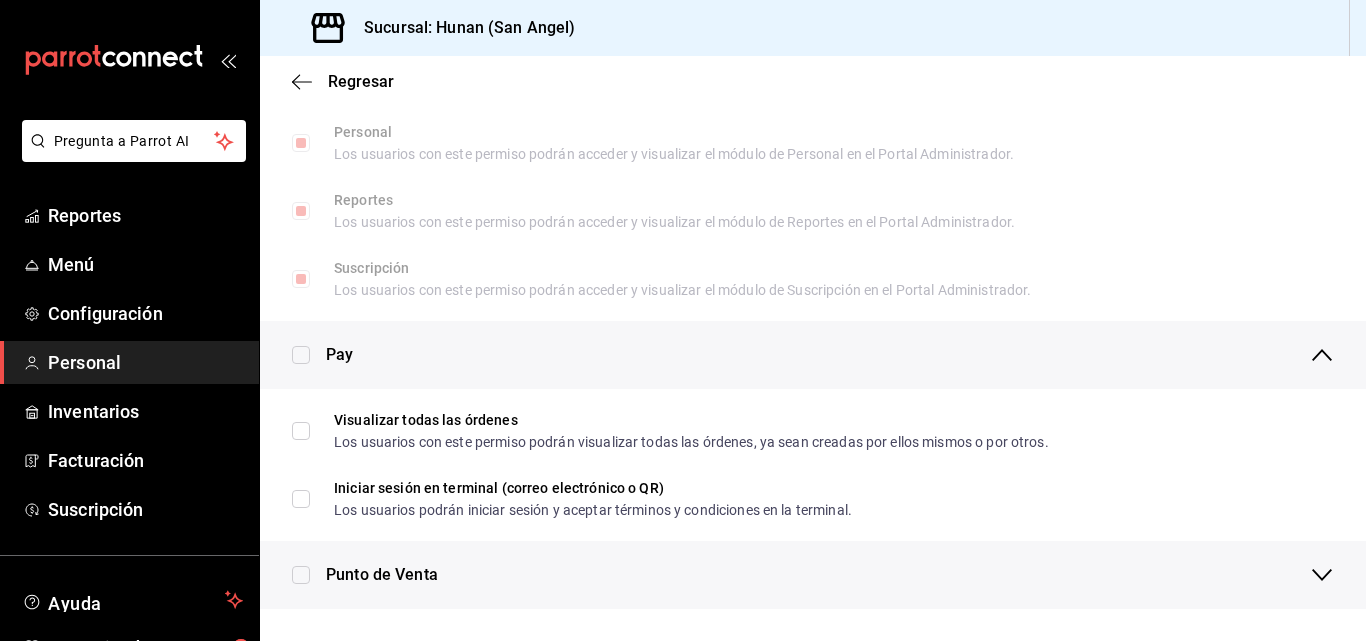 scroll, scrollTop: 1288, scrollLeft: 0, axis: vertical 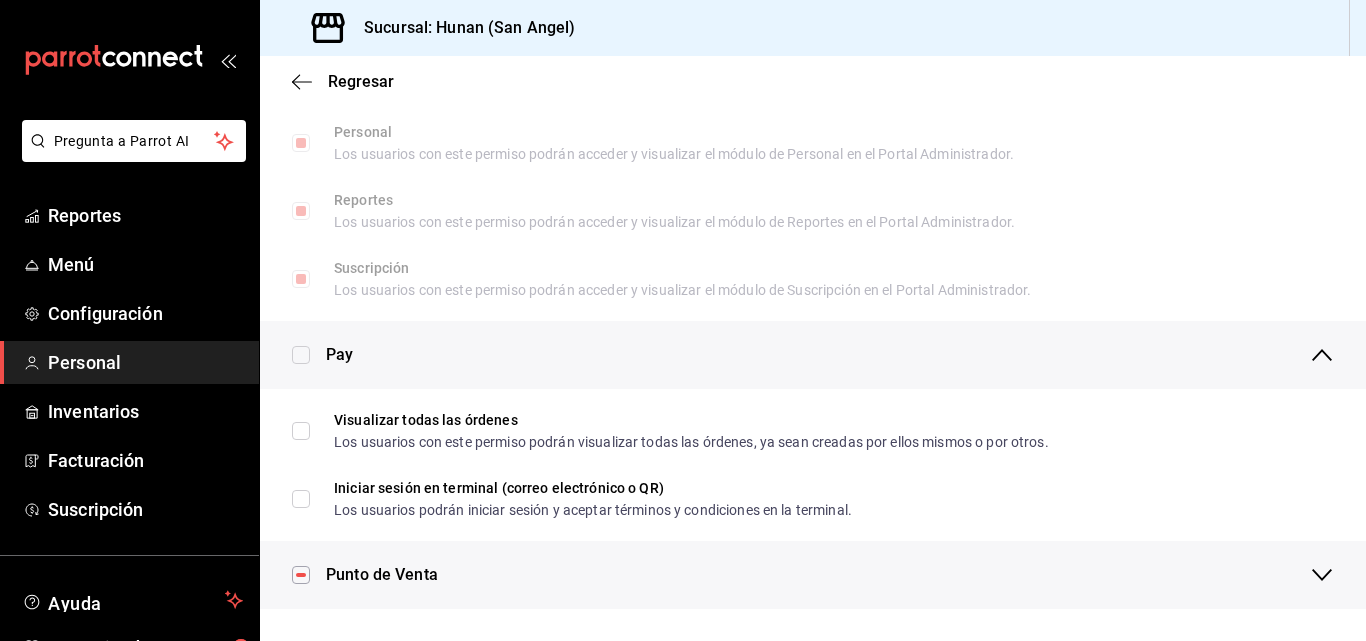 click at bounding box center (301, 575) 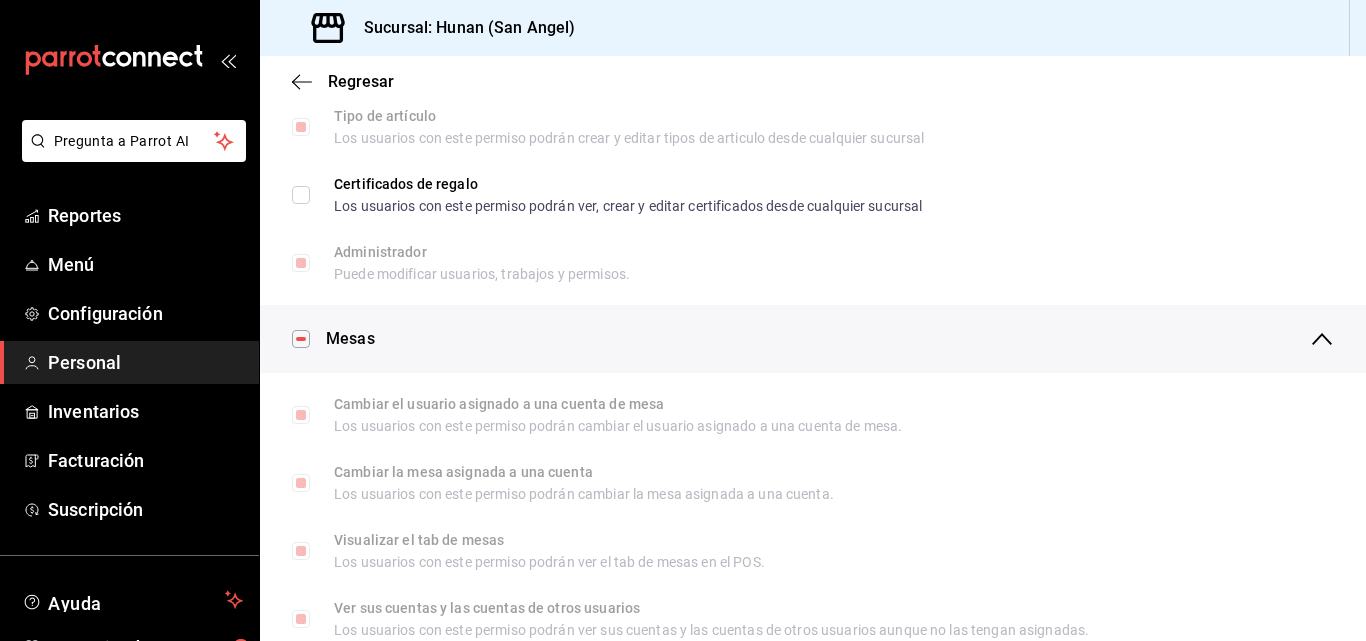 scroll, scrollTop: 181, scrollLeft: 0, axis: vertical 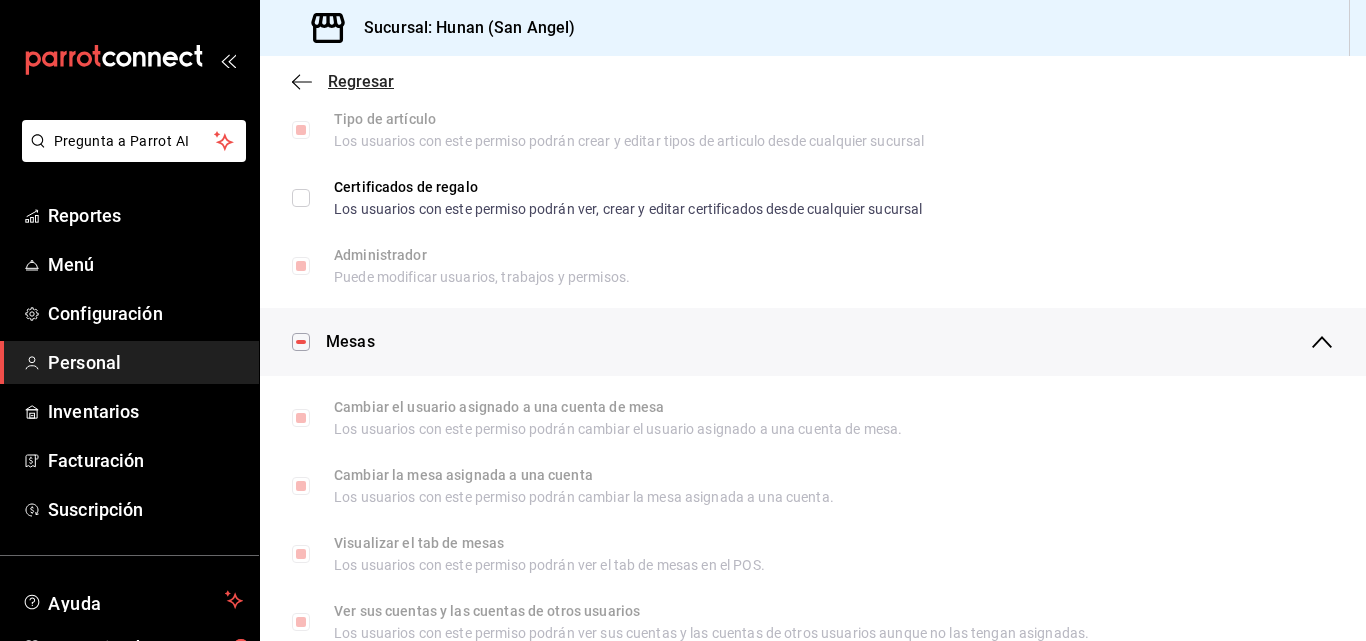 click on "Regresar" at bounding box center [361, 81] 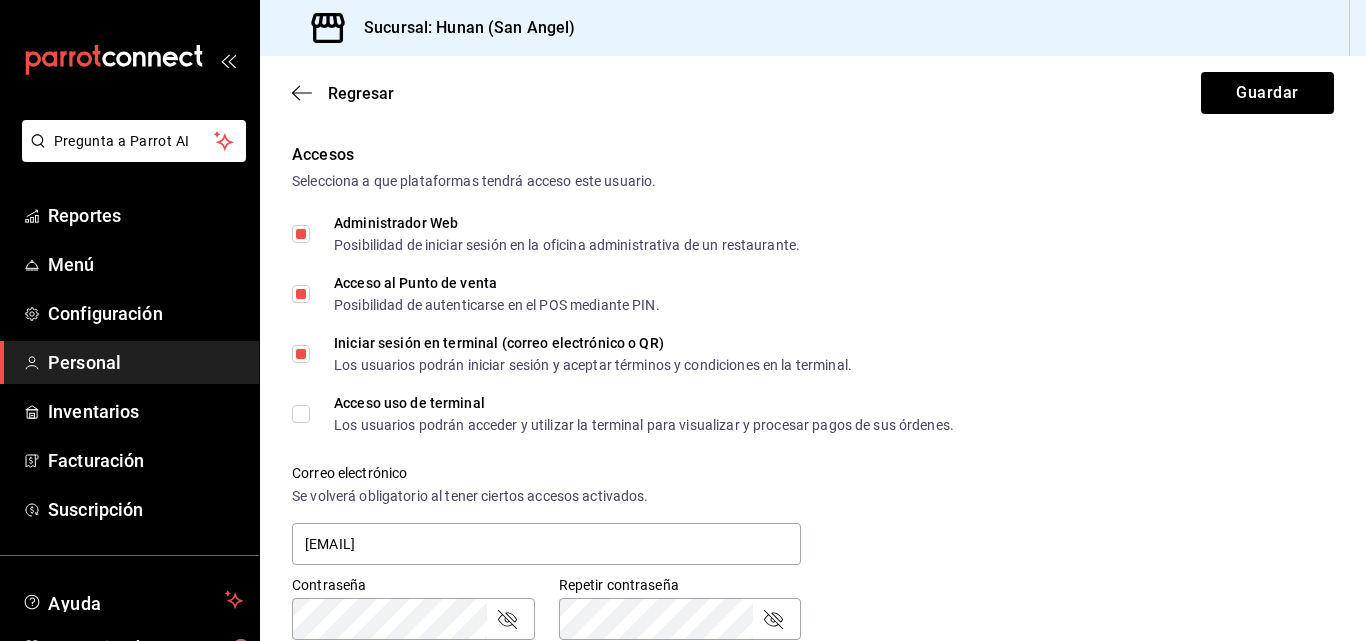 scroll, scrollTop: 0, scrollLeft: 0, axis: both 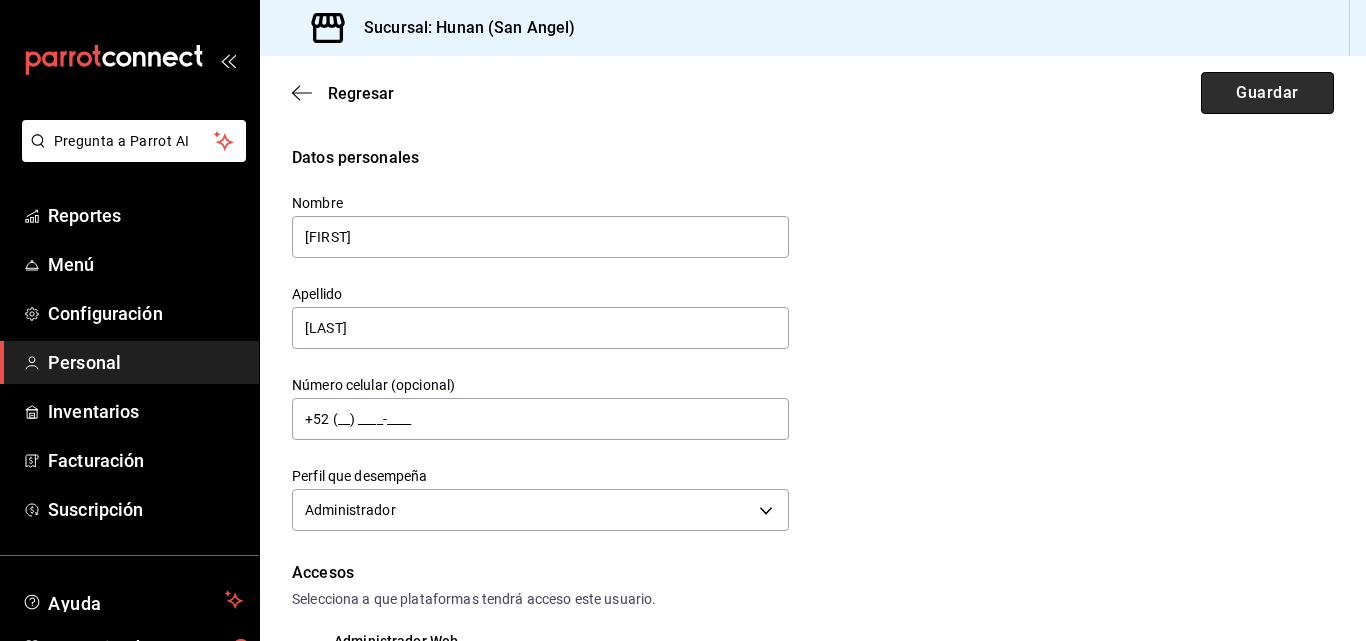 click on "Guardar" at bounding box center [1267, 93] 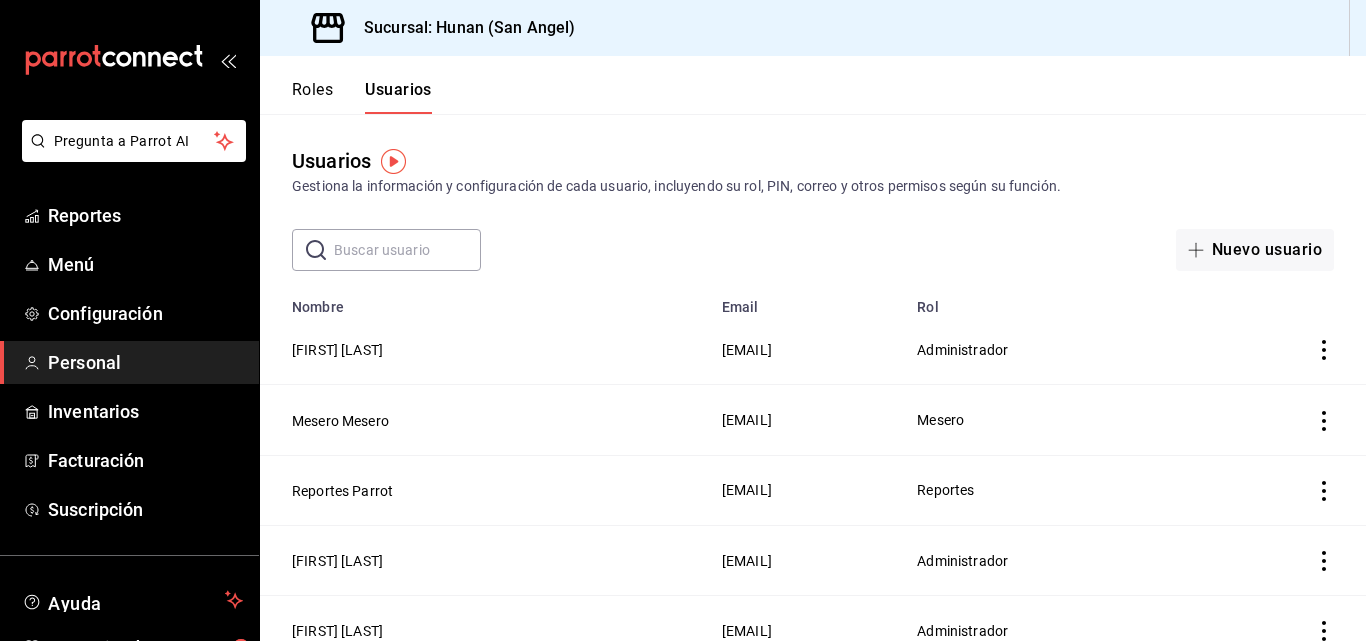 click on "Email" at bounding box center (807, 301) 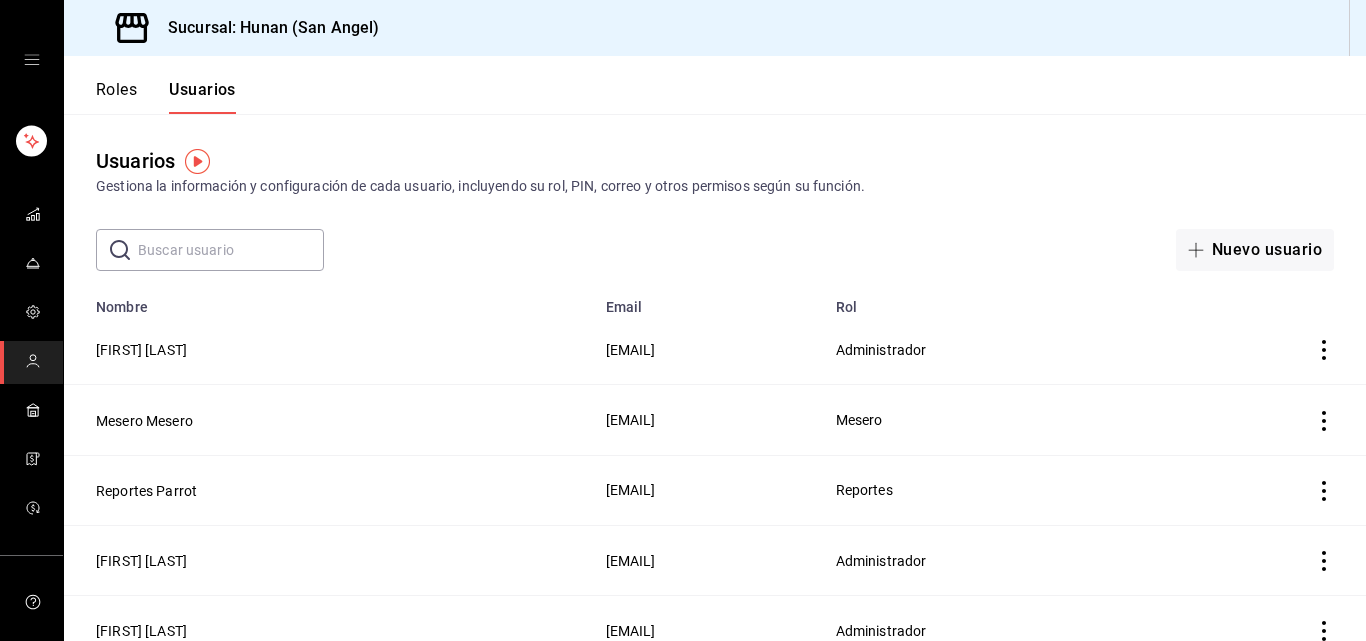 click on "Roles" at bounding box center [116, 97] 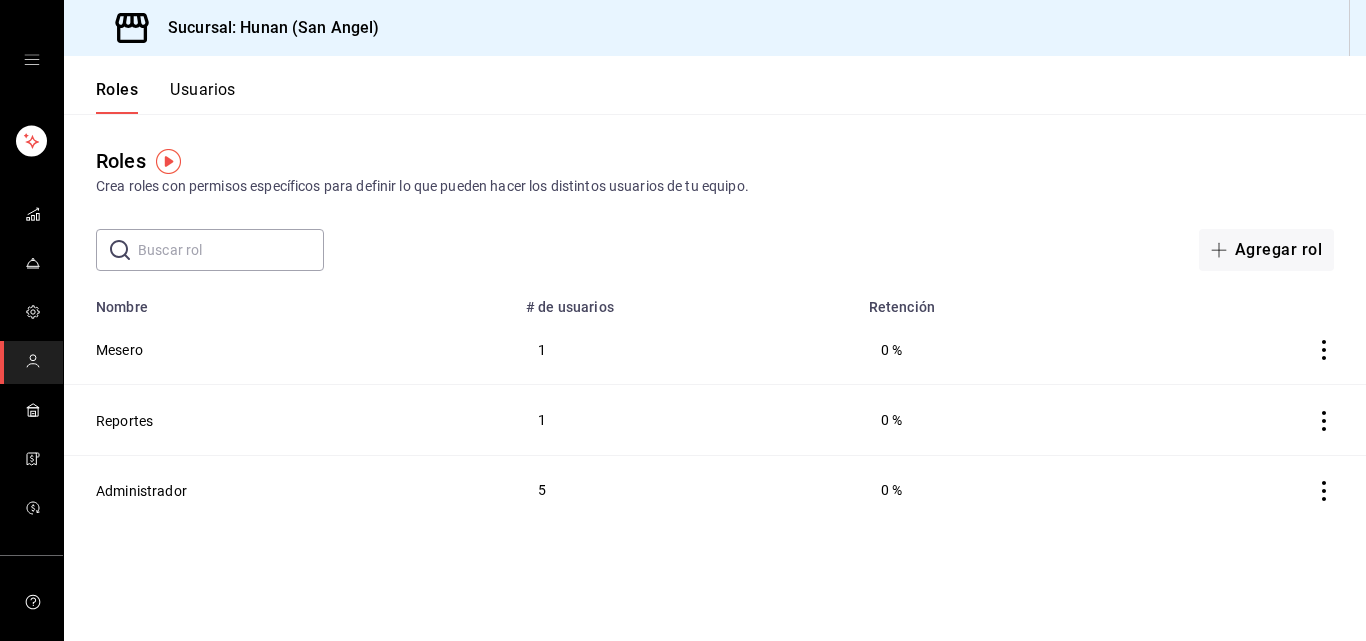 click 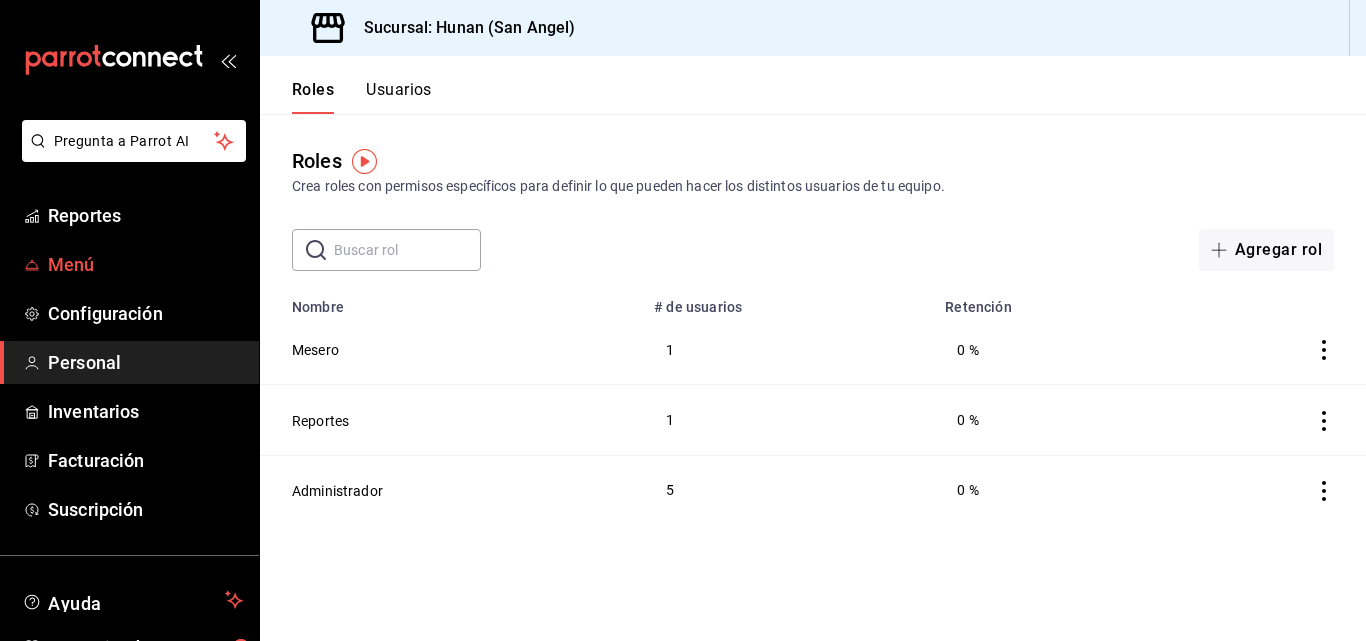 click on "Menú" at bounding box center [145, 264] 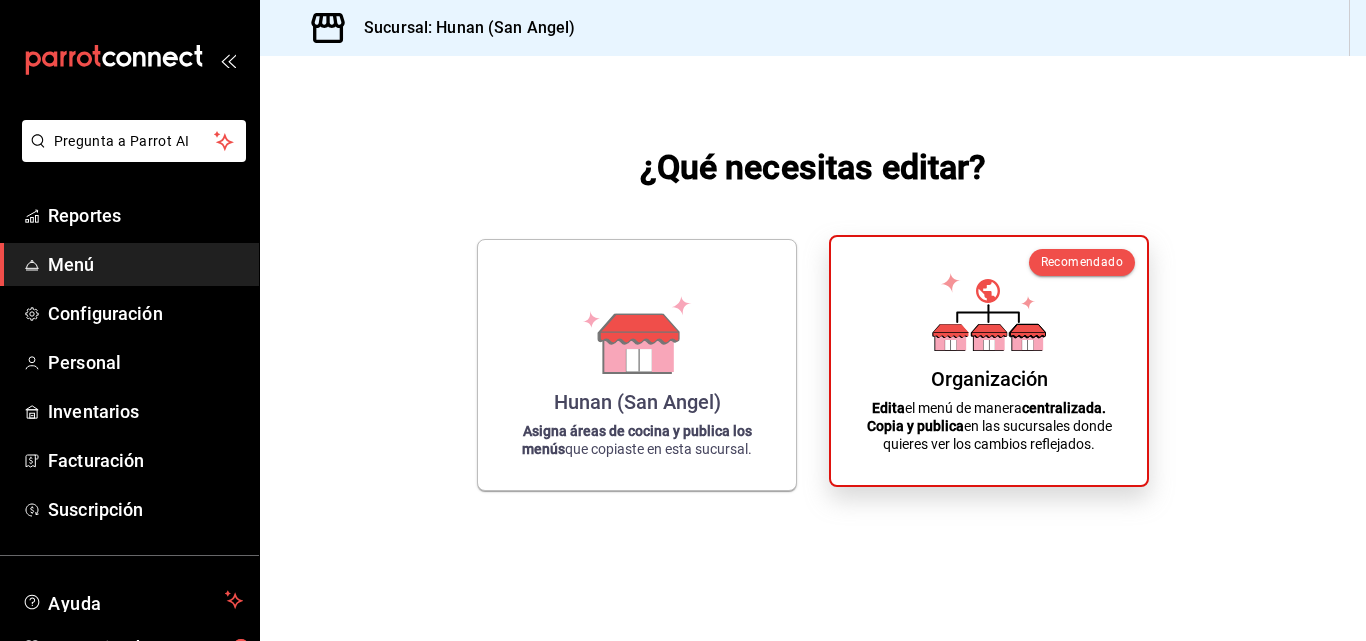 click on "Organización Edita  el menú de manera  centralizada.     Copia y publica  en las sucursales donde quieres ver los cambios reflejados." at bounding box center [989, 361] 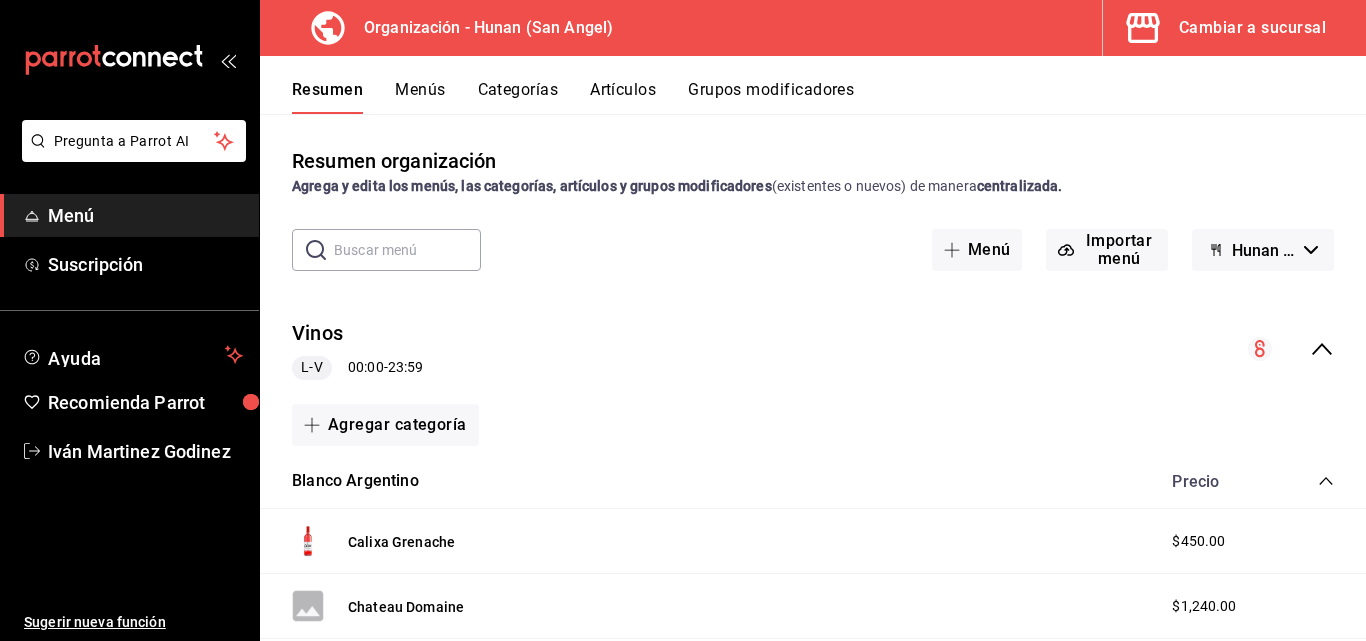 click on "Hunan - Borrador" at bounding box center (1263, 250) 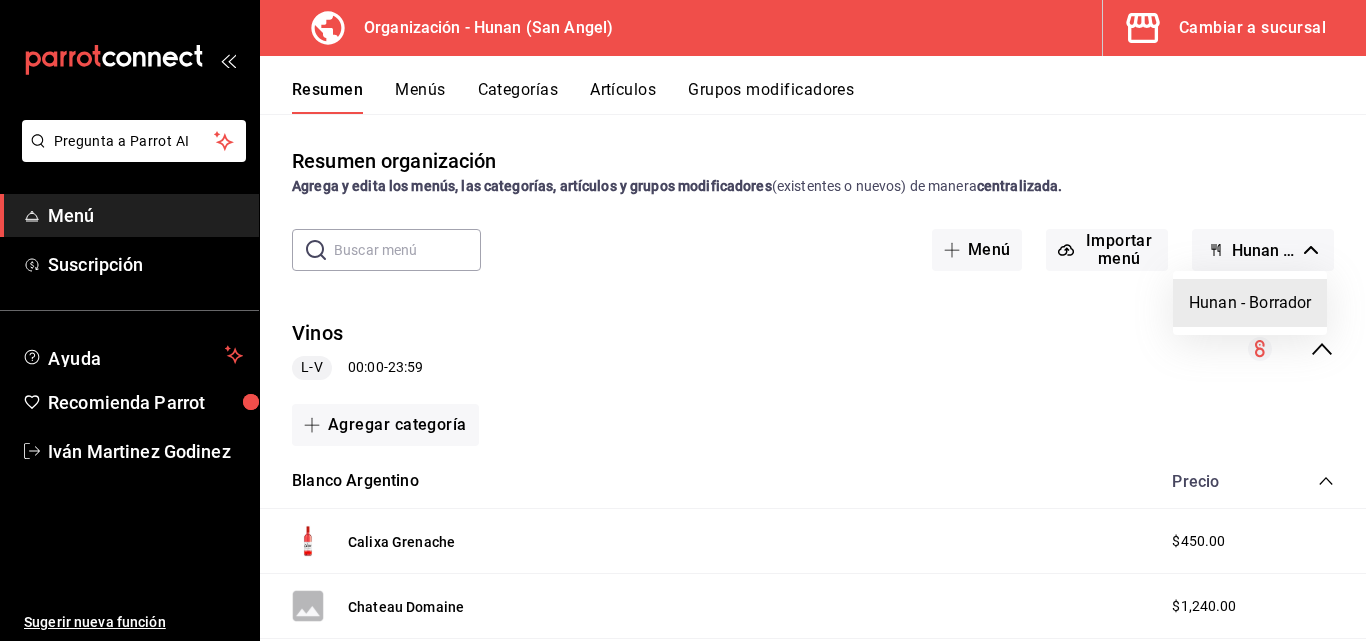 click at bounding box center [683, 320] 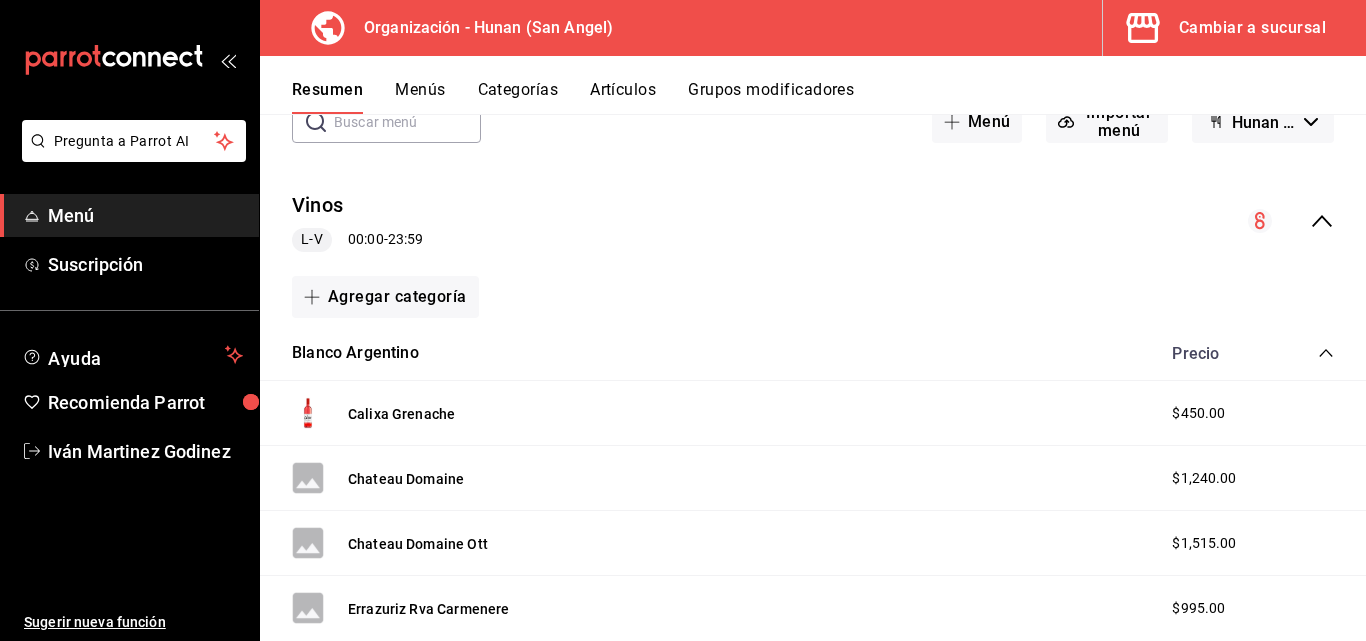 scroll, scrollTop: 0, scrollLeft: 0, axis: both 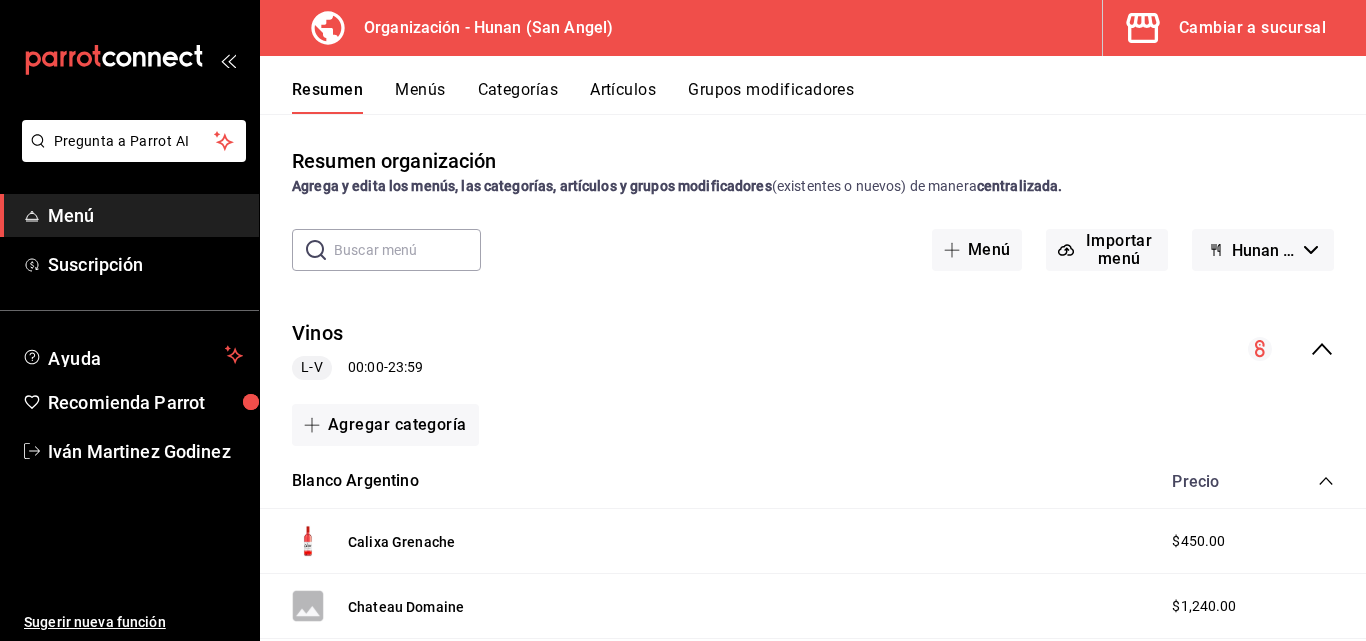 click on "Cambiar a sucursal" at bounding box center [1252, 28] 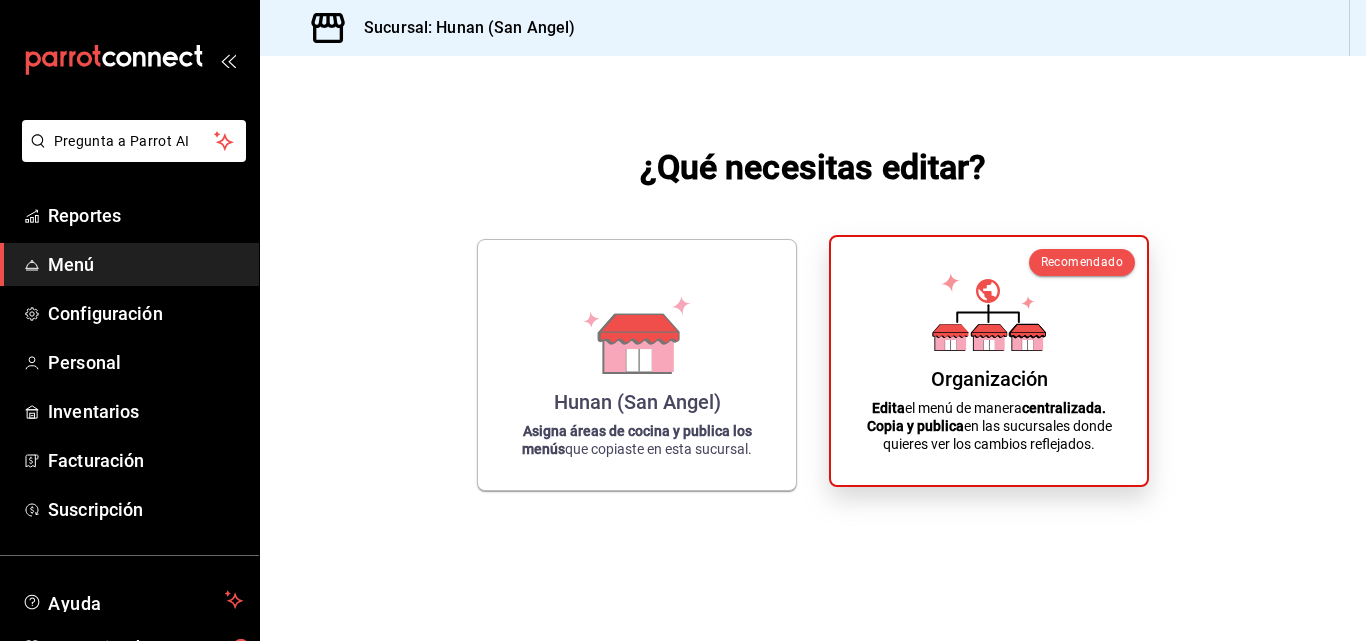 click on "Organización" at bounding box center [989, 379] 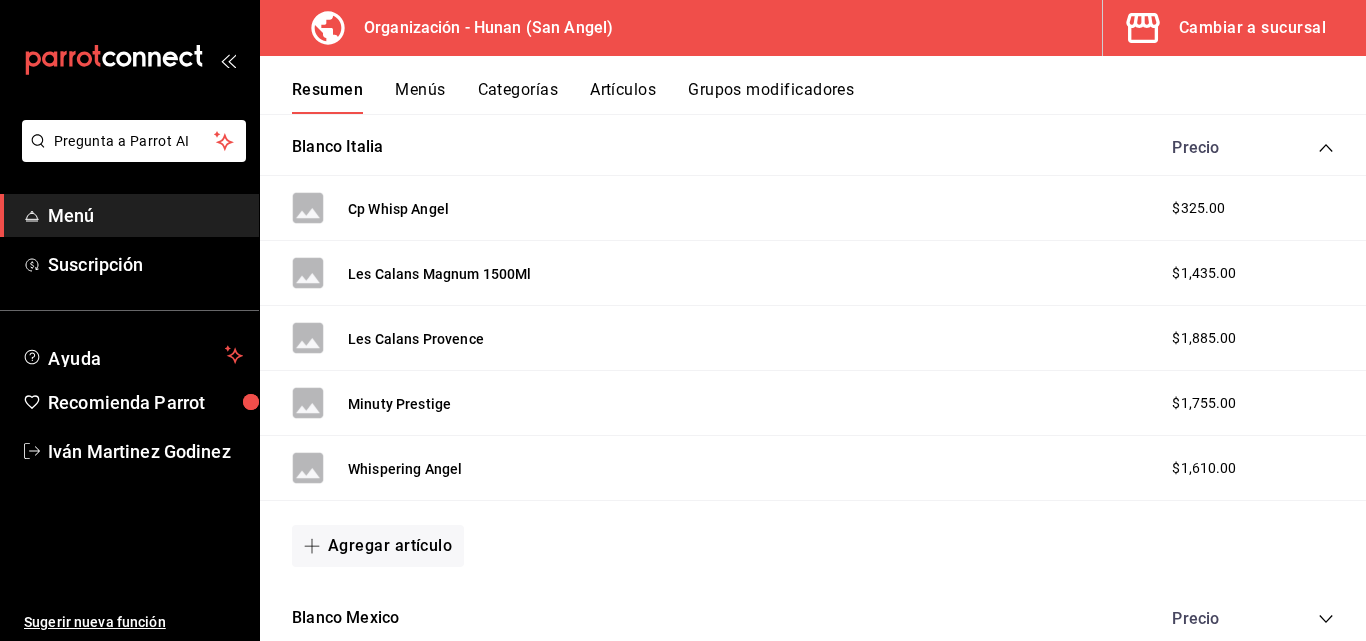 scroll, scrollTop: 913, scrollLeft: 0, axis: vertical 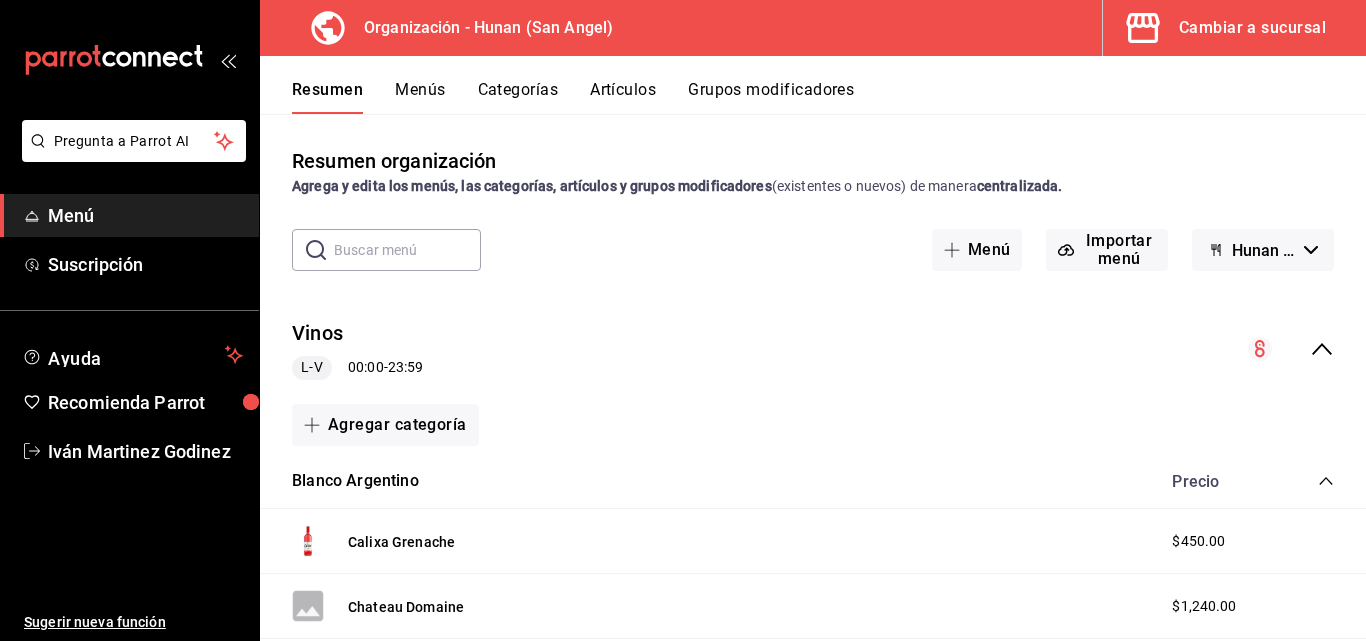 click on "Hunan - Borrador" at bounding box center [1263, 250] 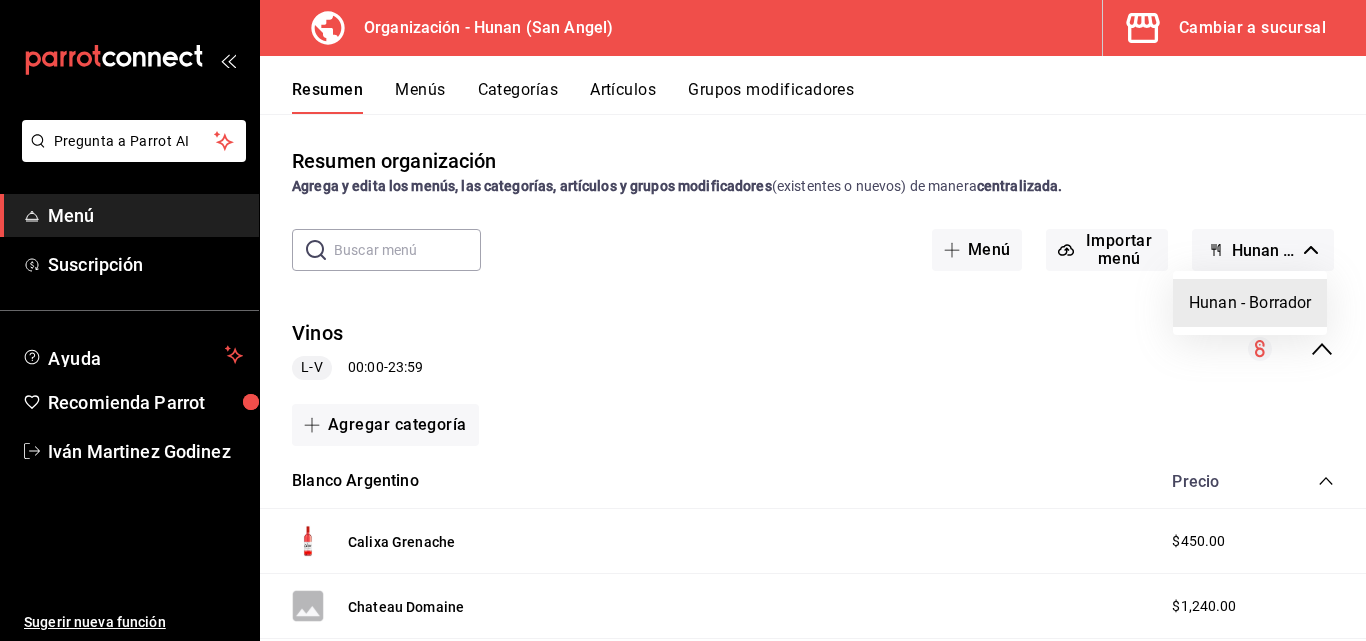click on "Hunan - Borrador" at bounding box center [1250, 303] 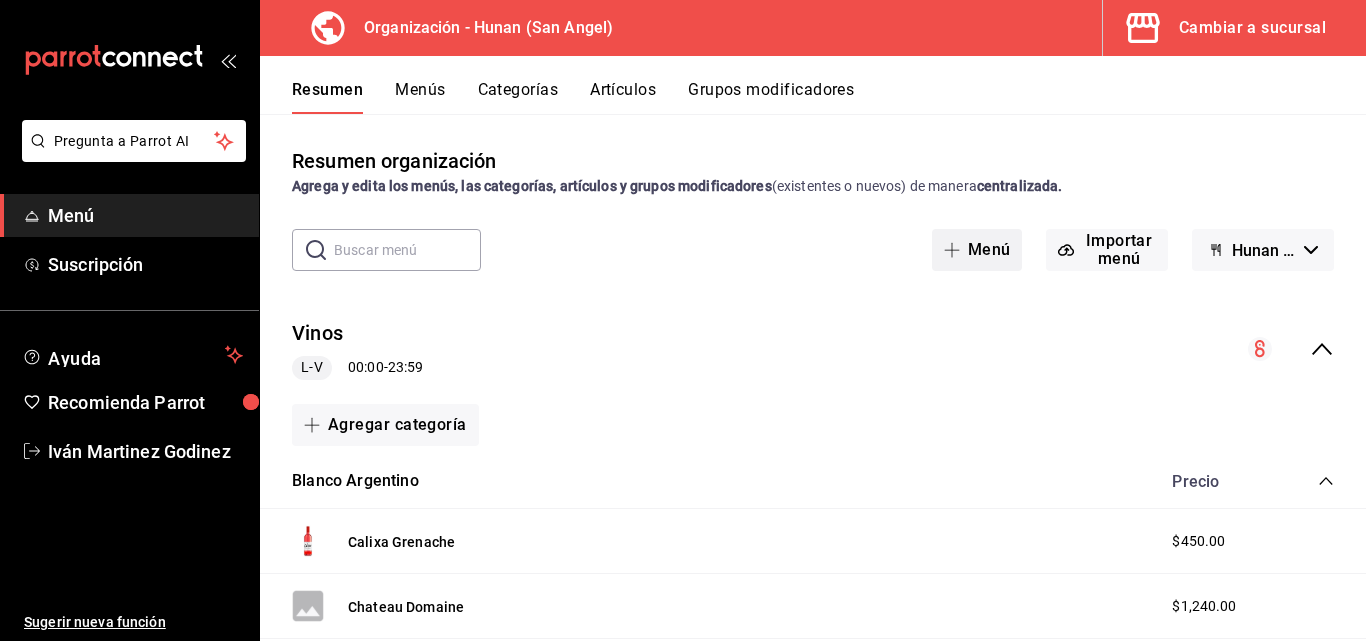 click on "Menú" at bounding box center [977, 250] 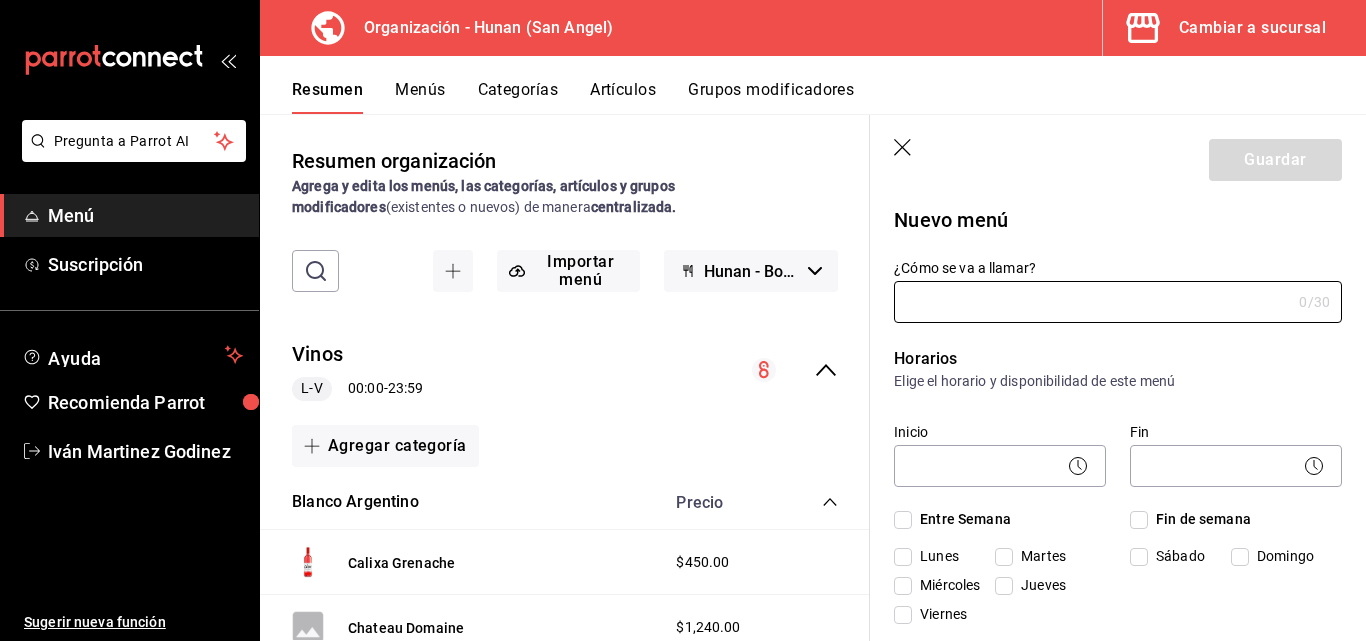 click 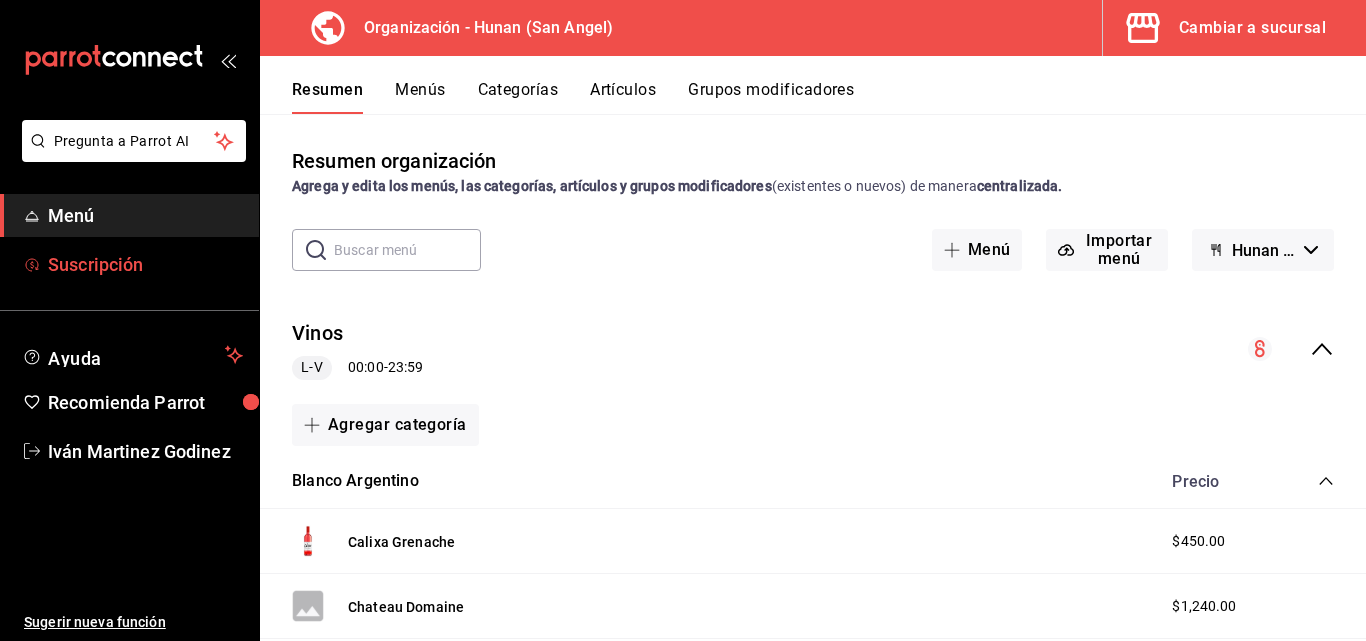 click on "Suscripción" at bounding box center [145, 264] 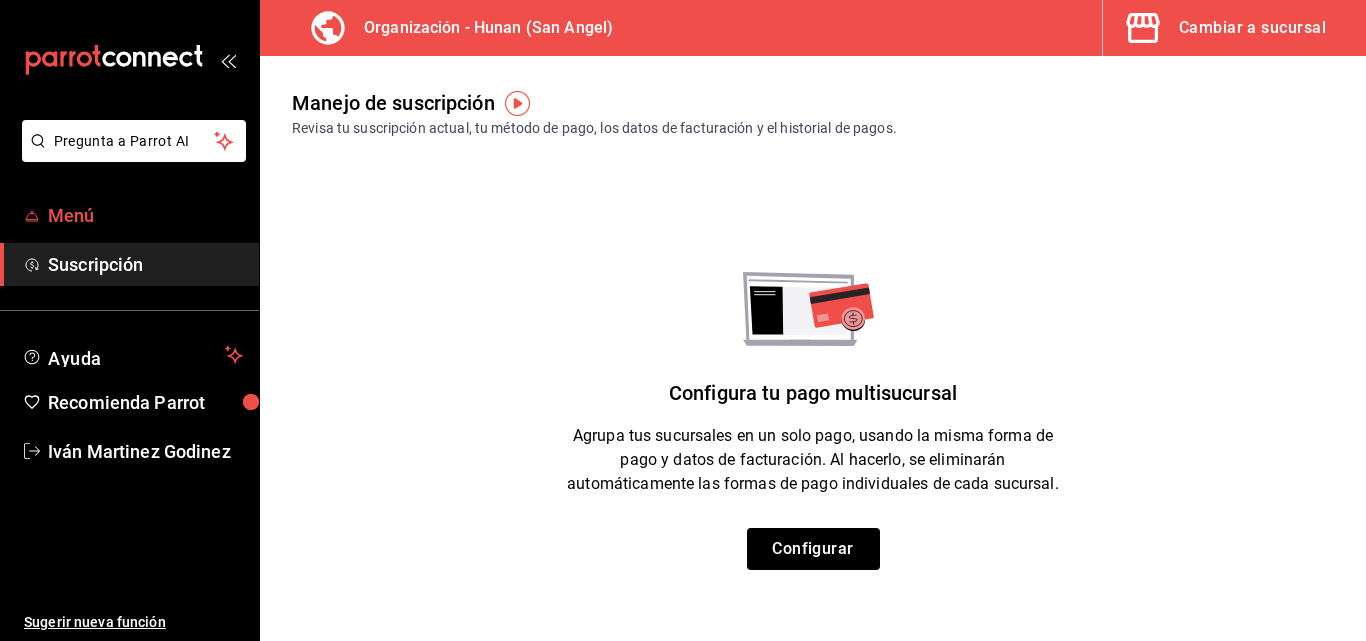 click on "Menú" at bounding box center [129, 215] 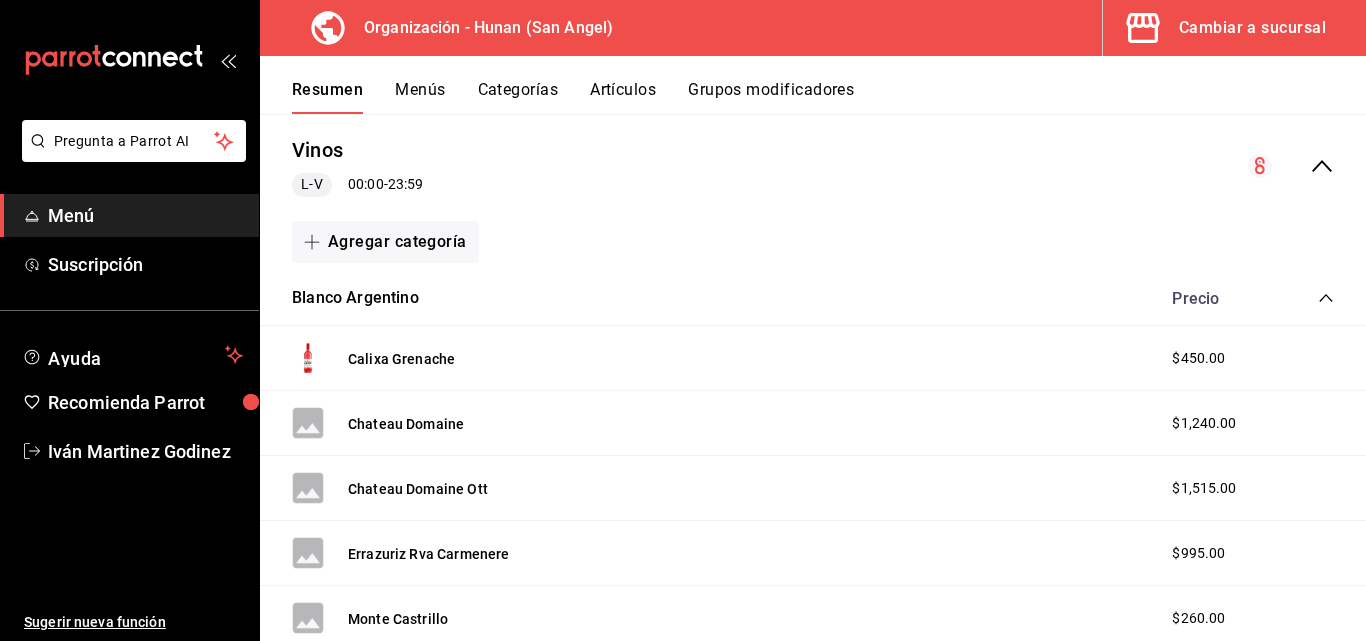 scroll, scrollTop: 0, scrollLeft: 0, axis: both 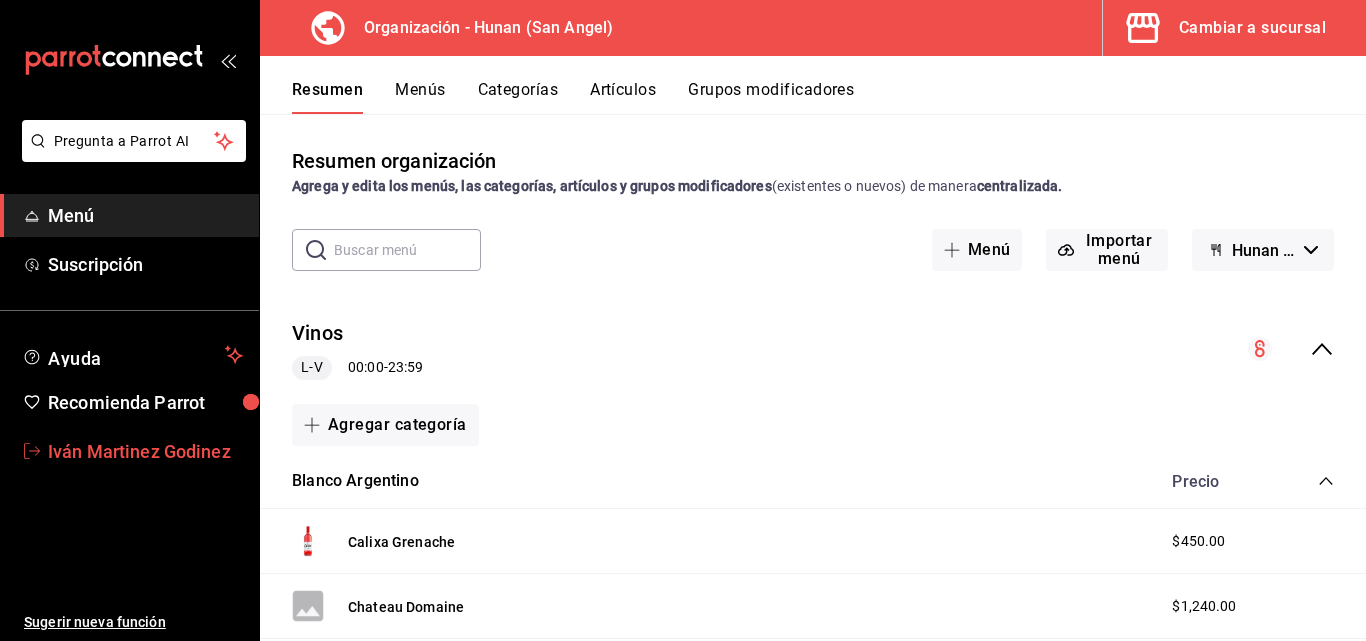 click on "Iván Martinez Godinez" at bounding box center [145, 451] 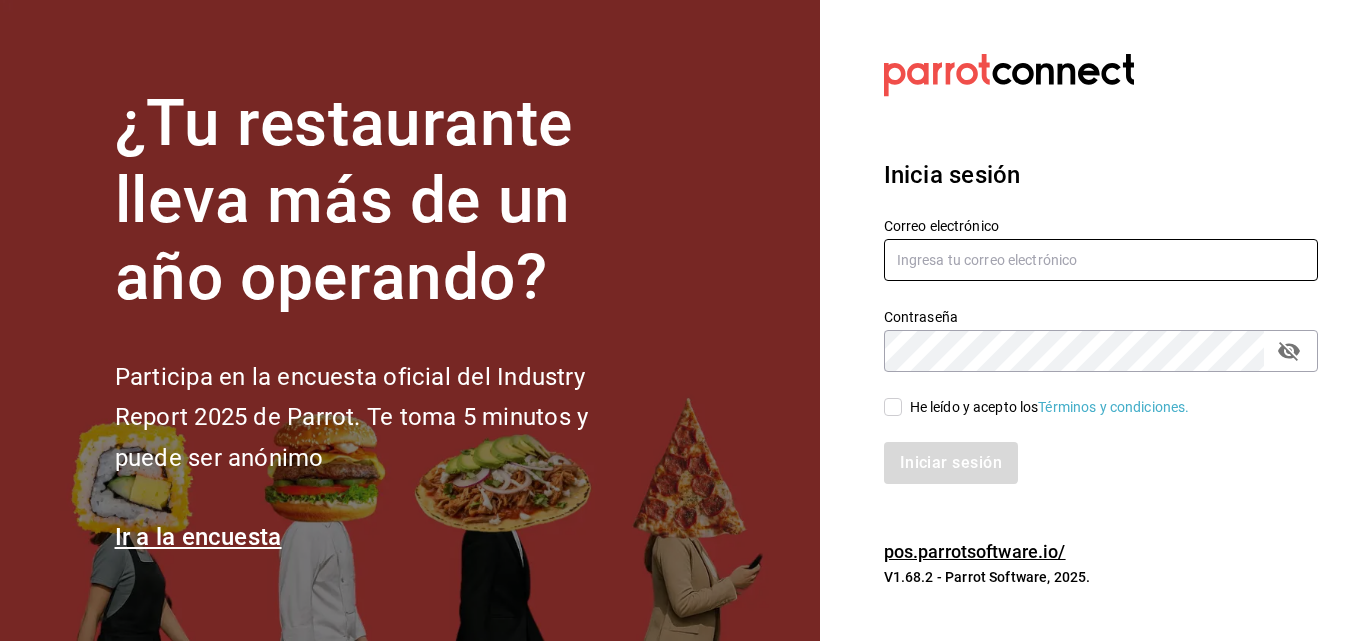 click at bounding box center (1101, 260) 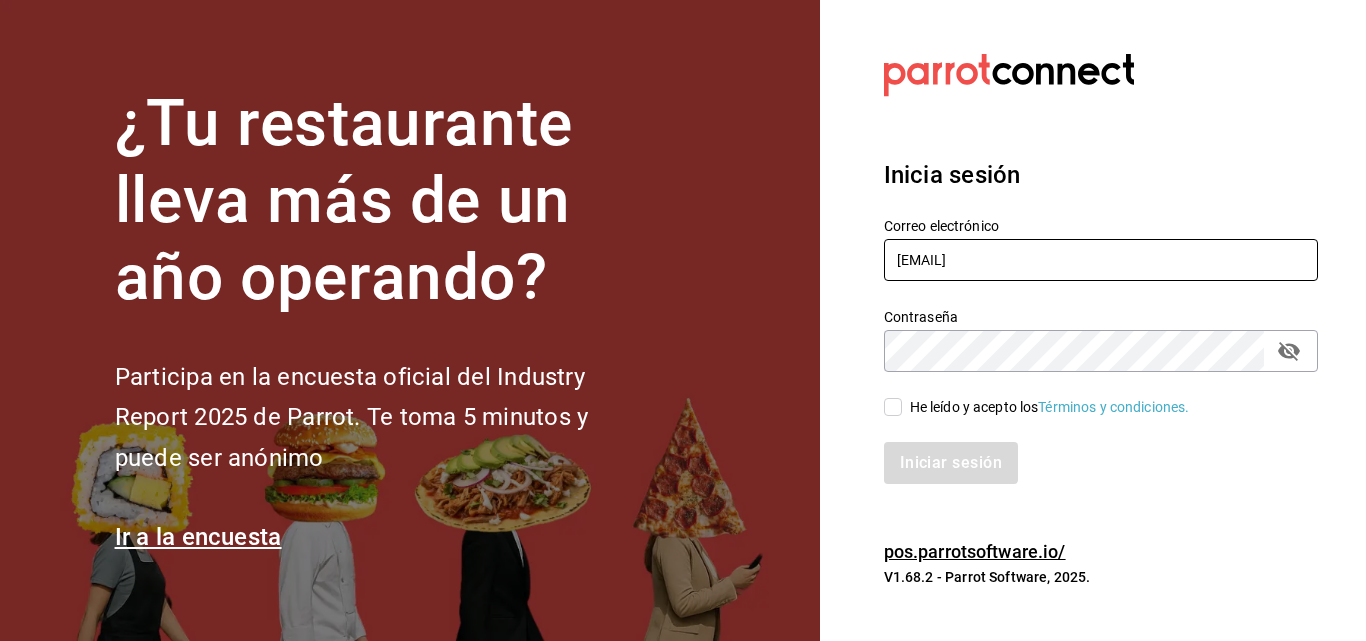type on "[USERNAME]@[DOMAIN]" 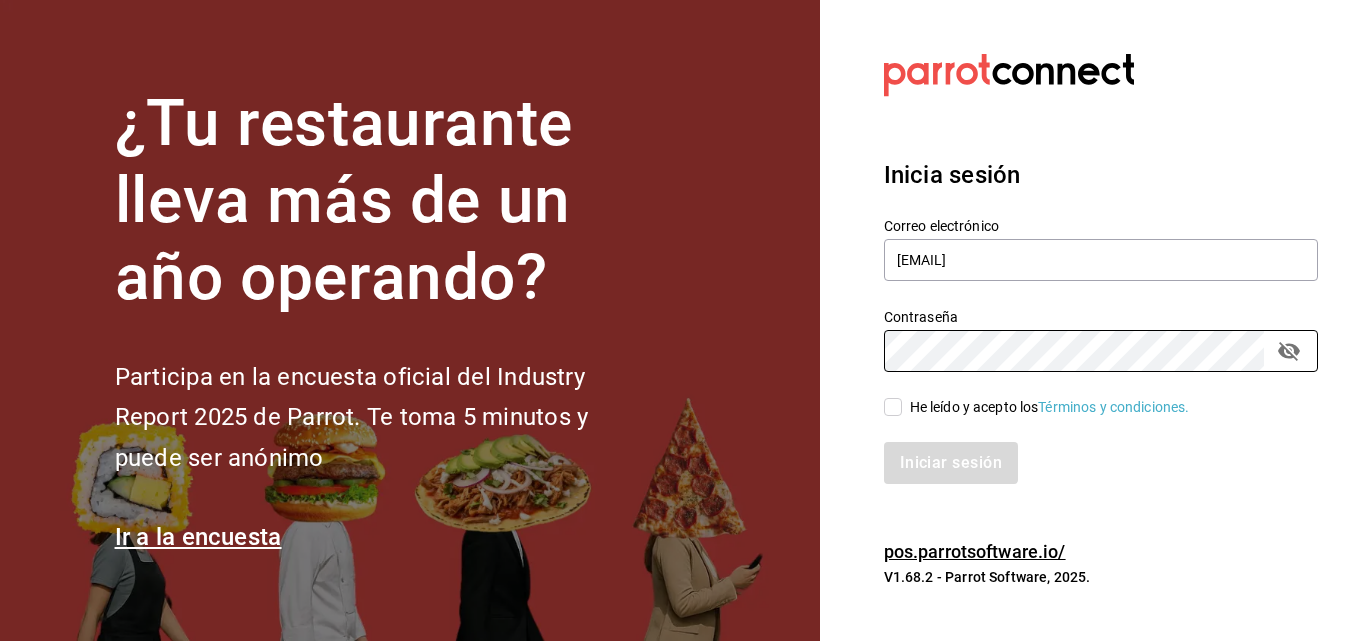 click on "He leído y acepto los  Términos y condiciones." at bounding box center (893, 407) 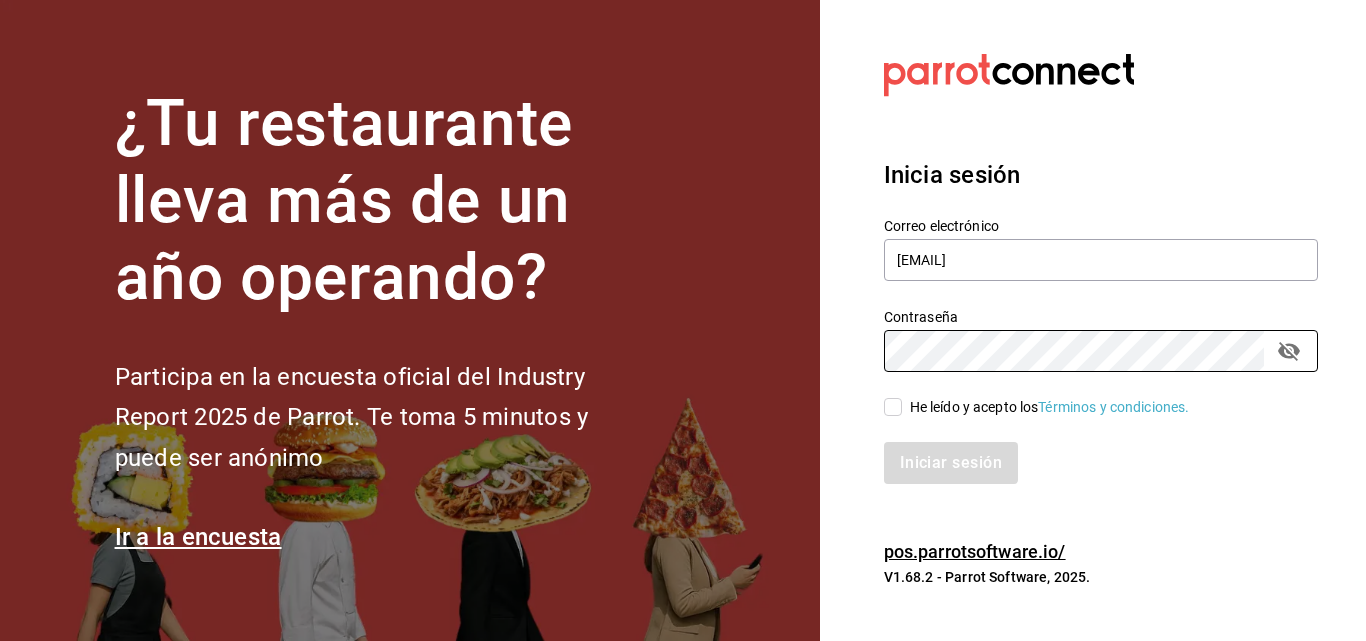 checkbox on "true" 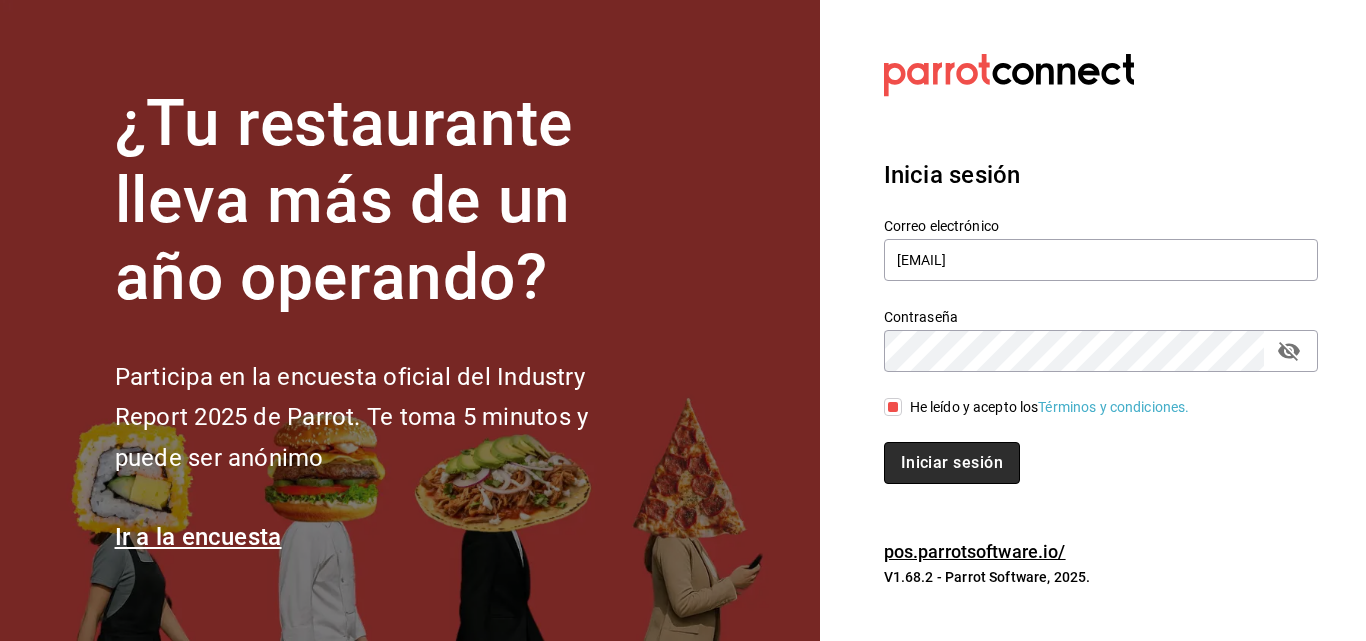 click on "Iniciar sesión" at bounding box center (952, 463) 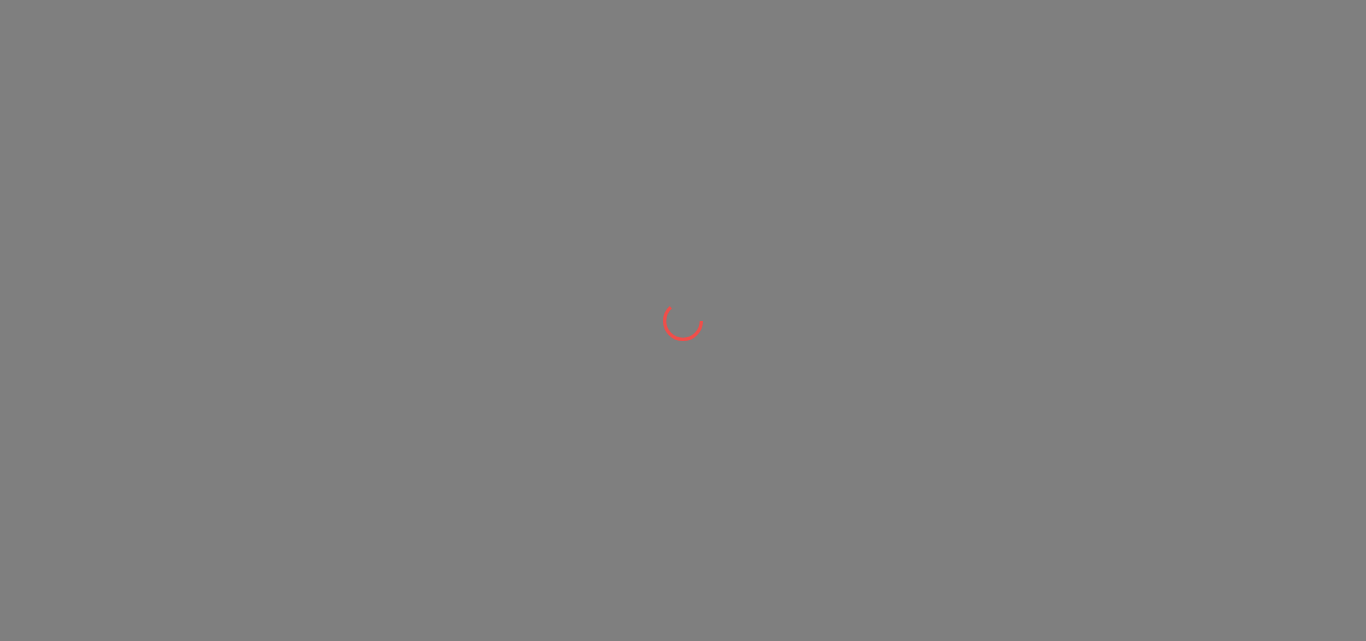 scroll, scrollTop: 0, scrollLeft: 0, axis: both 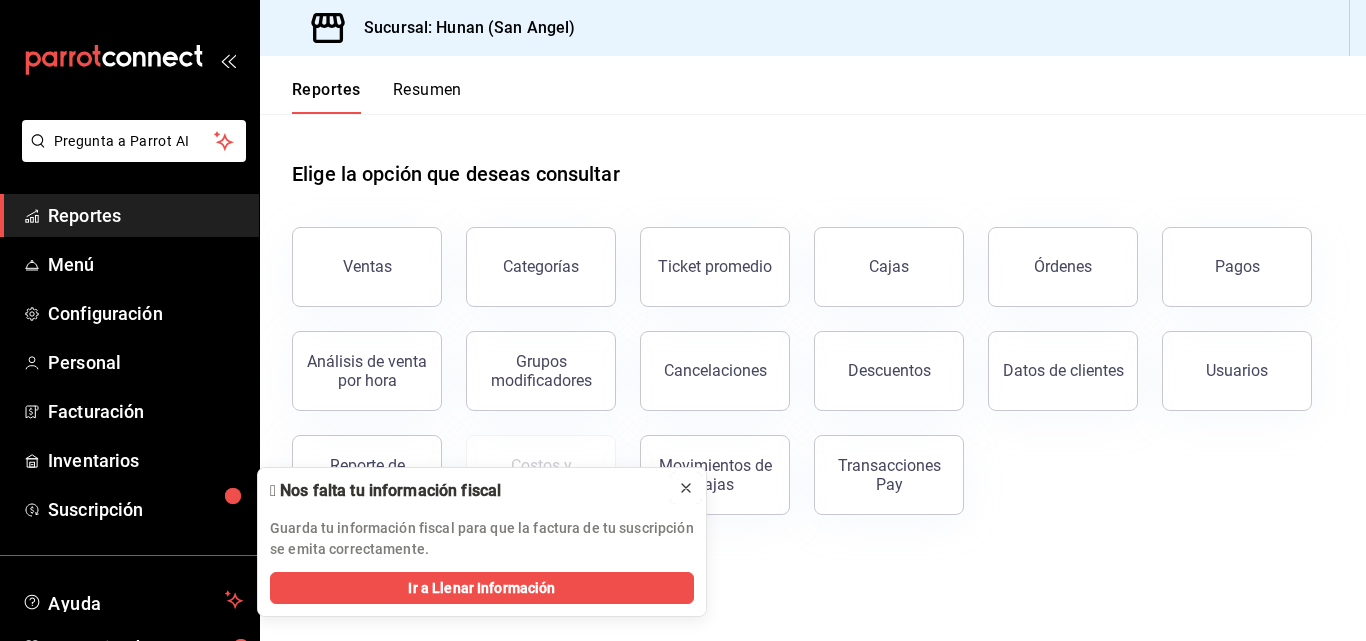 click 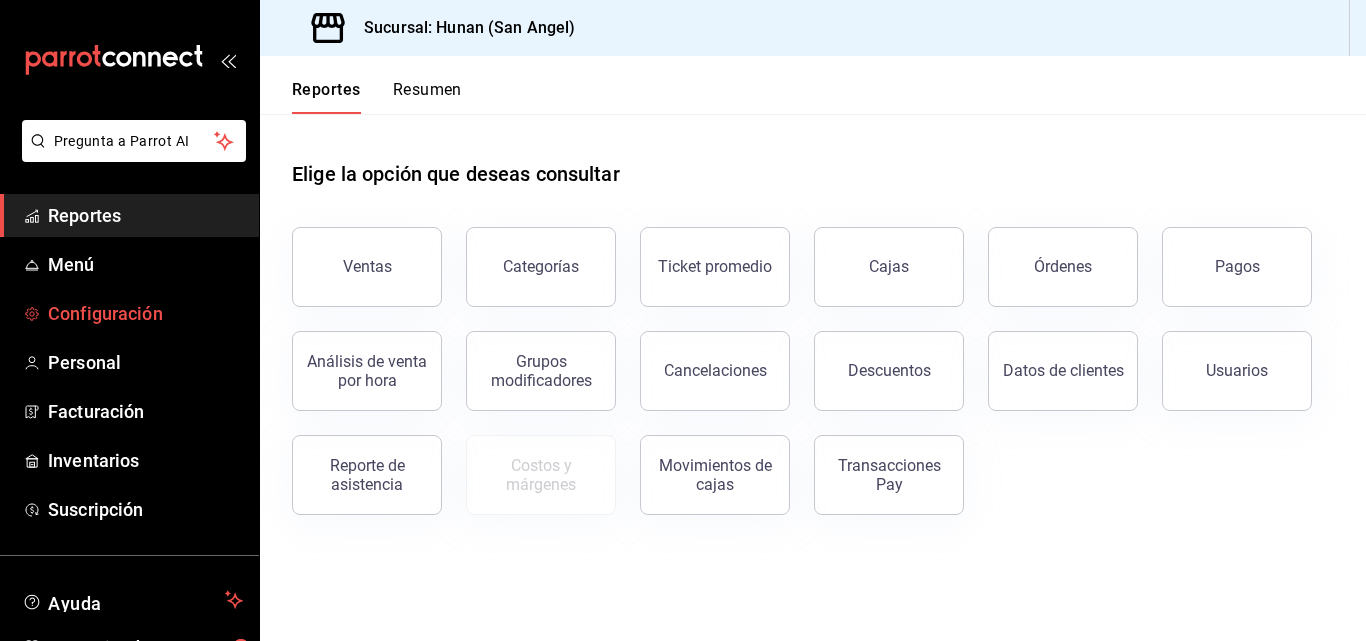 click on "Configuración" at bounding box center [145, 313] 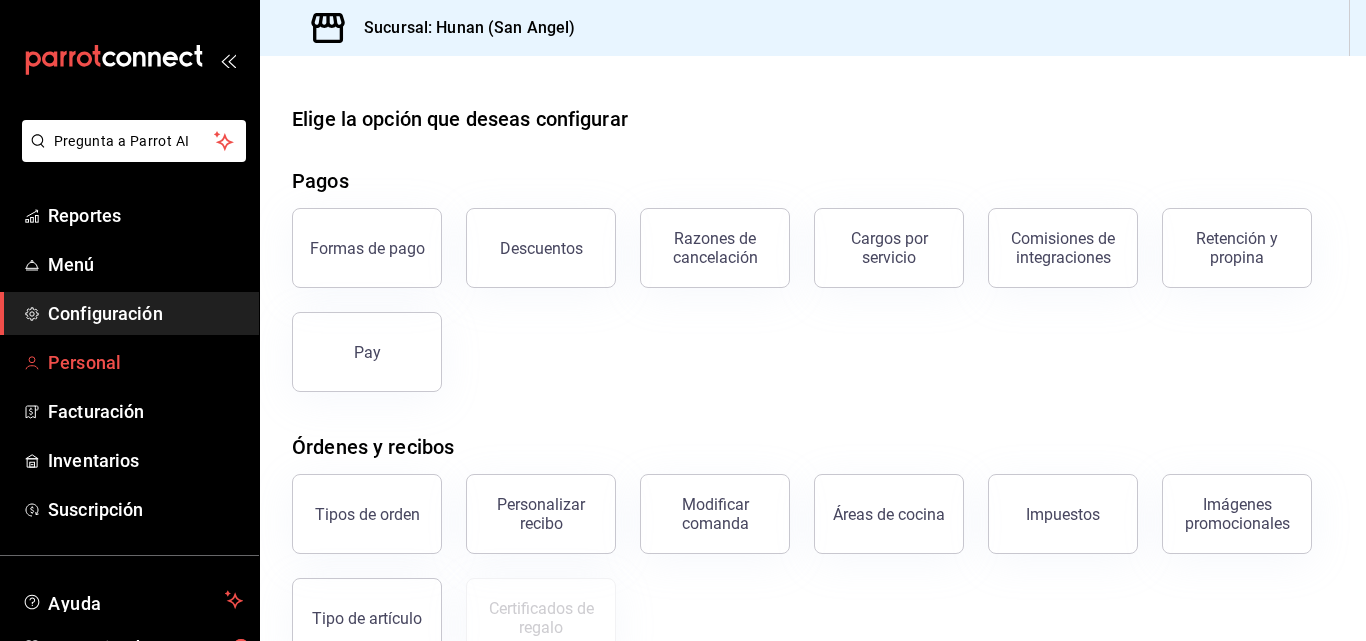 click on "Personal" at bounding box center (145, 362) 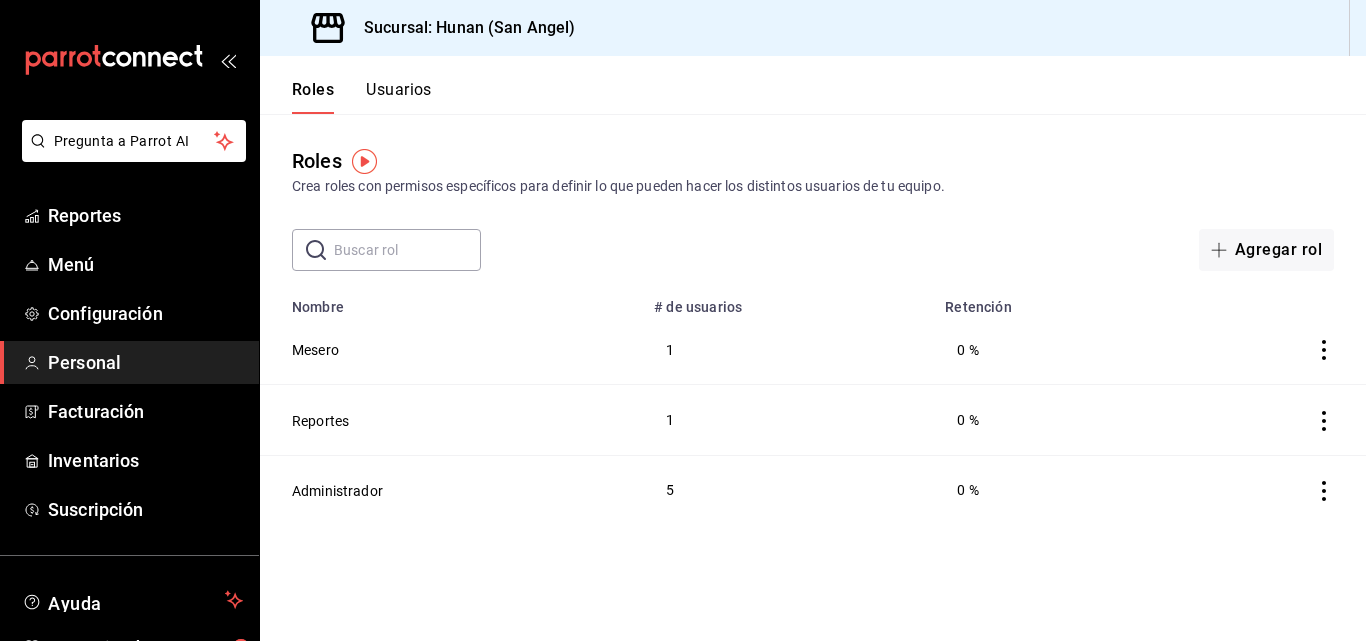 click on "Roles Crea roles con permisos específicos para definir lo que pueden hacer los distintos usuarios de tu equipo." at bounding box center [813, 171] 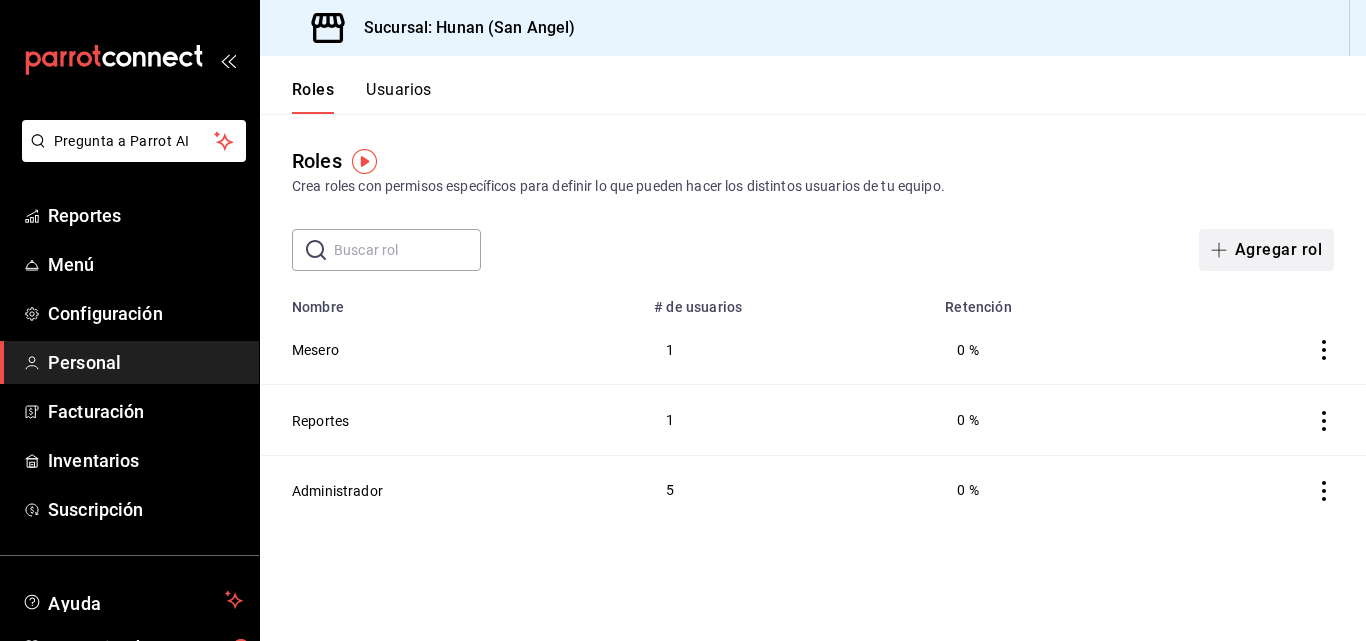 click on "Agregar rol" at bounding box center (1266, 250) 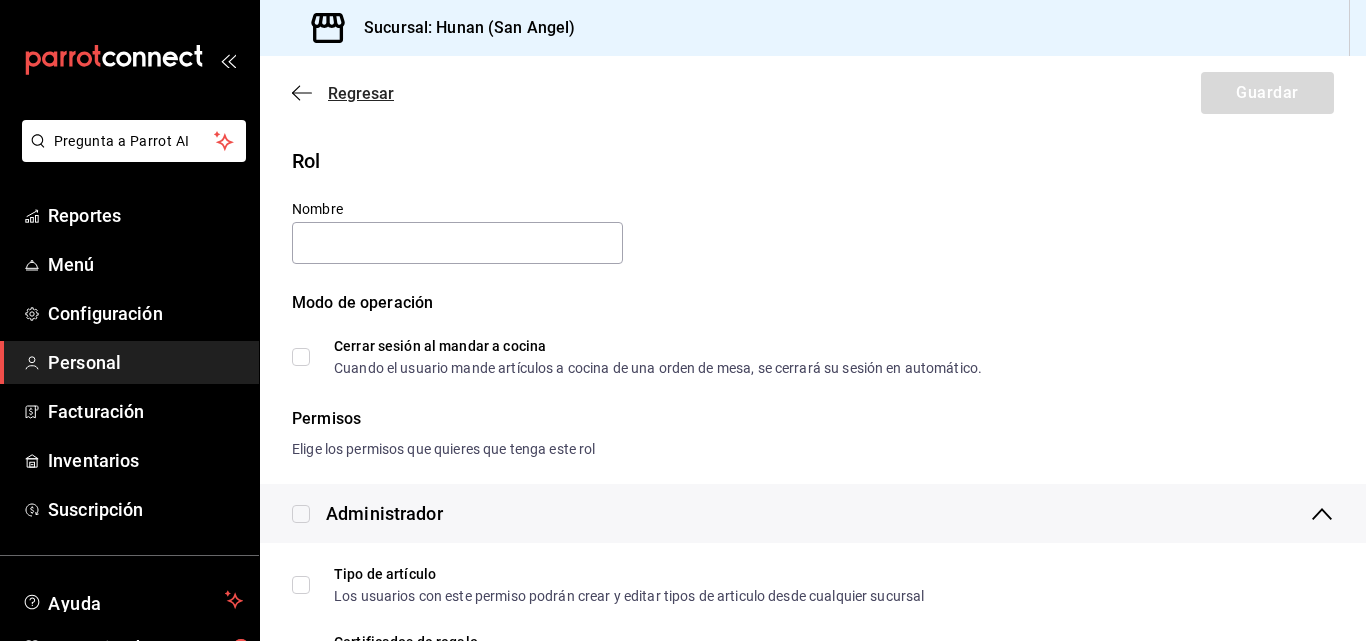 click on "Regresar" at bounding box center [343, 93] 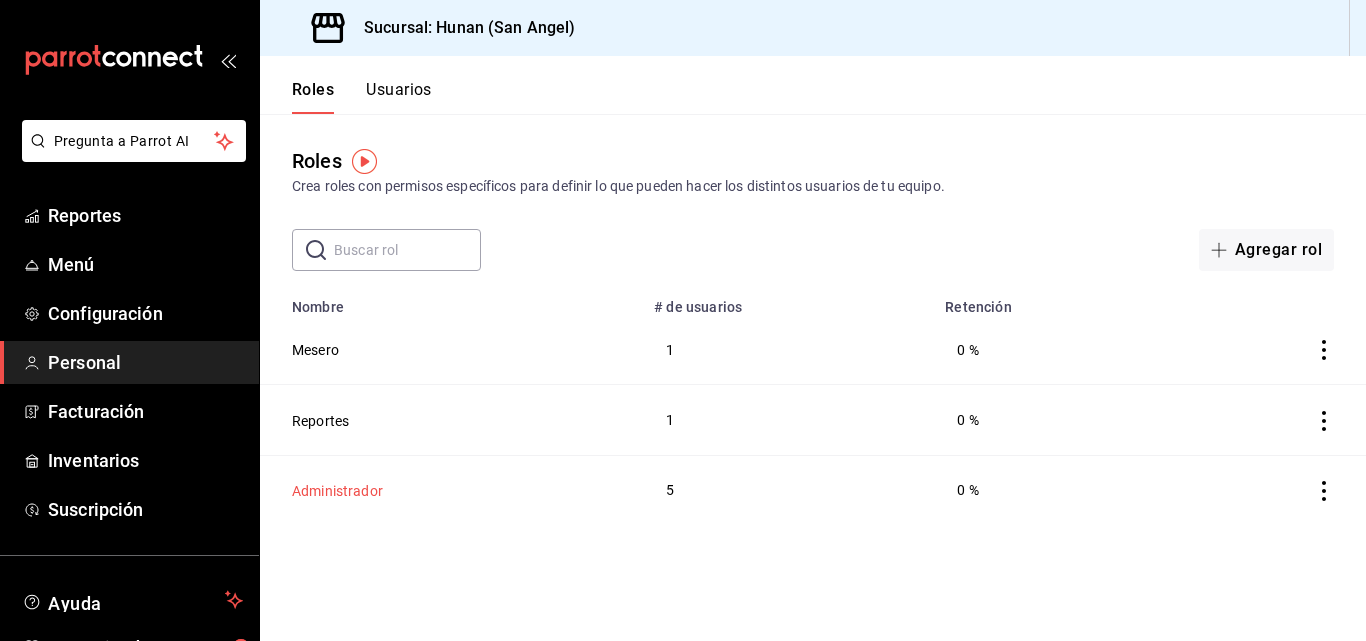 click on "Administrador" at bounding box center (337, 491) 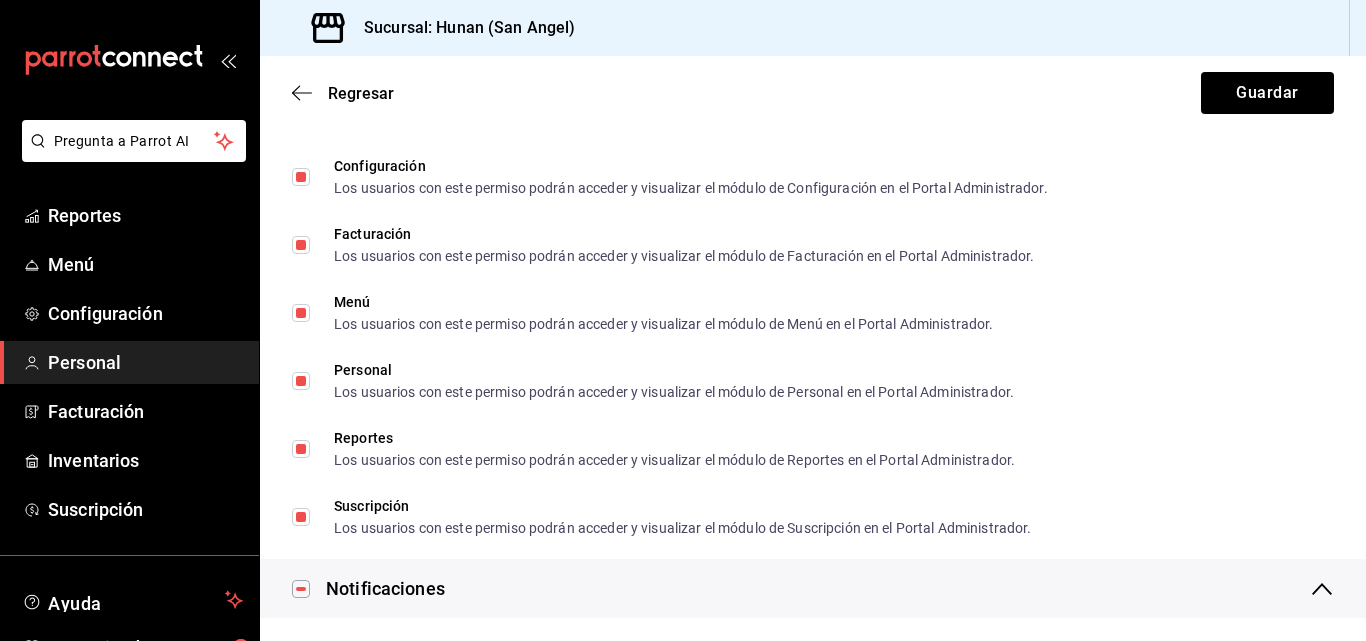 scroll, scrollTop: 0, scrollLeft: 0, axis: both 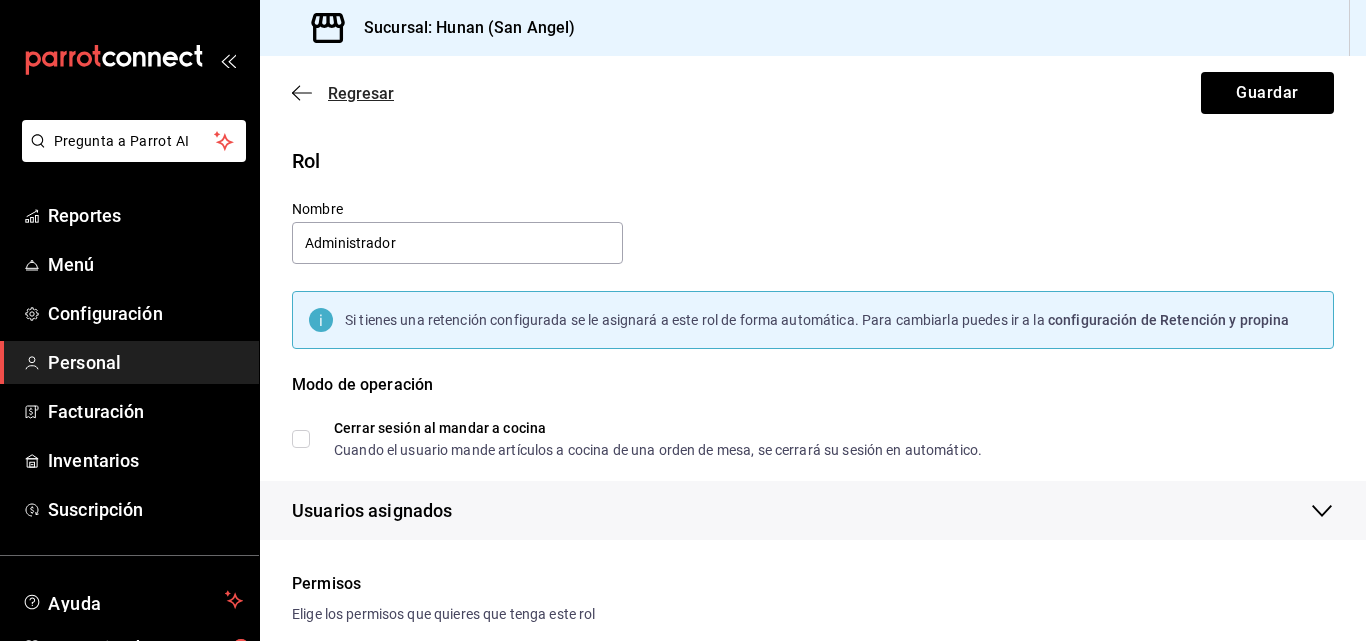 click 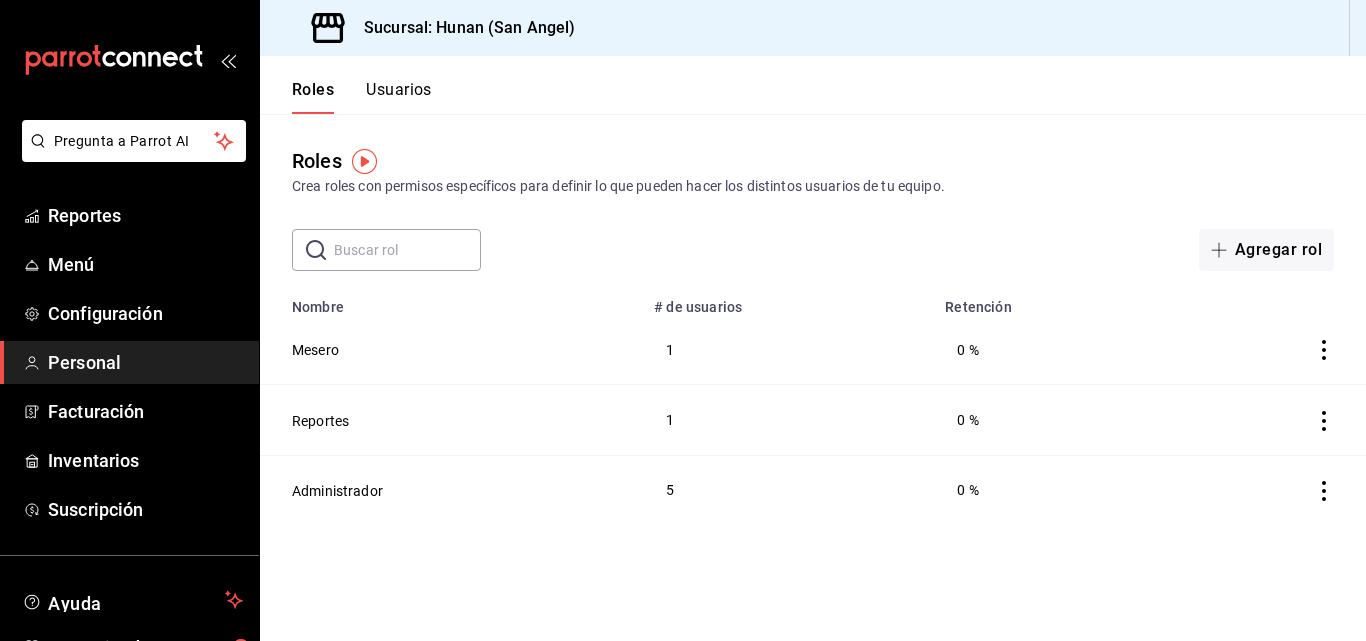 click on "Usuarios" at bounding box center (399, 97) 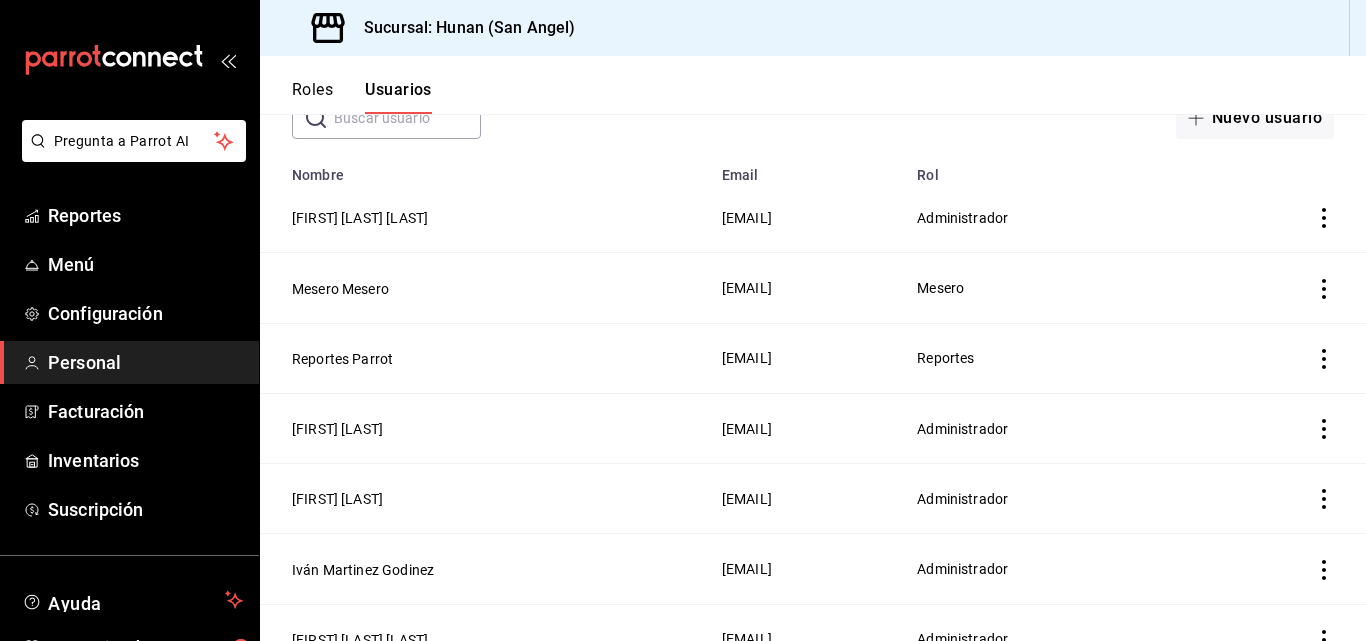 scroll, scrollTop: 131, scrollLeft: 0, axis: vertical 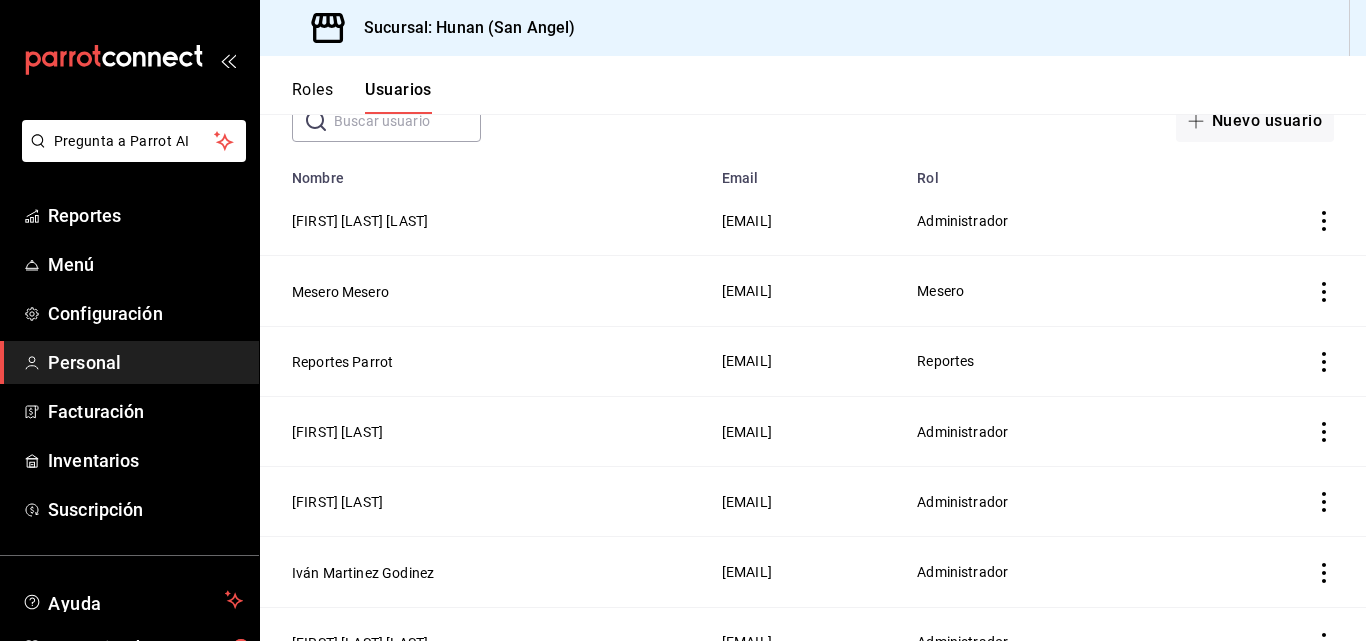 click 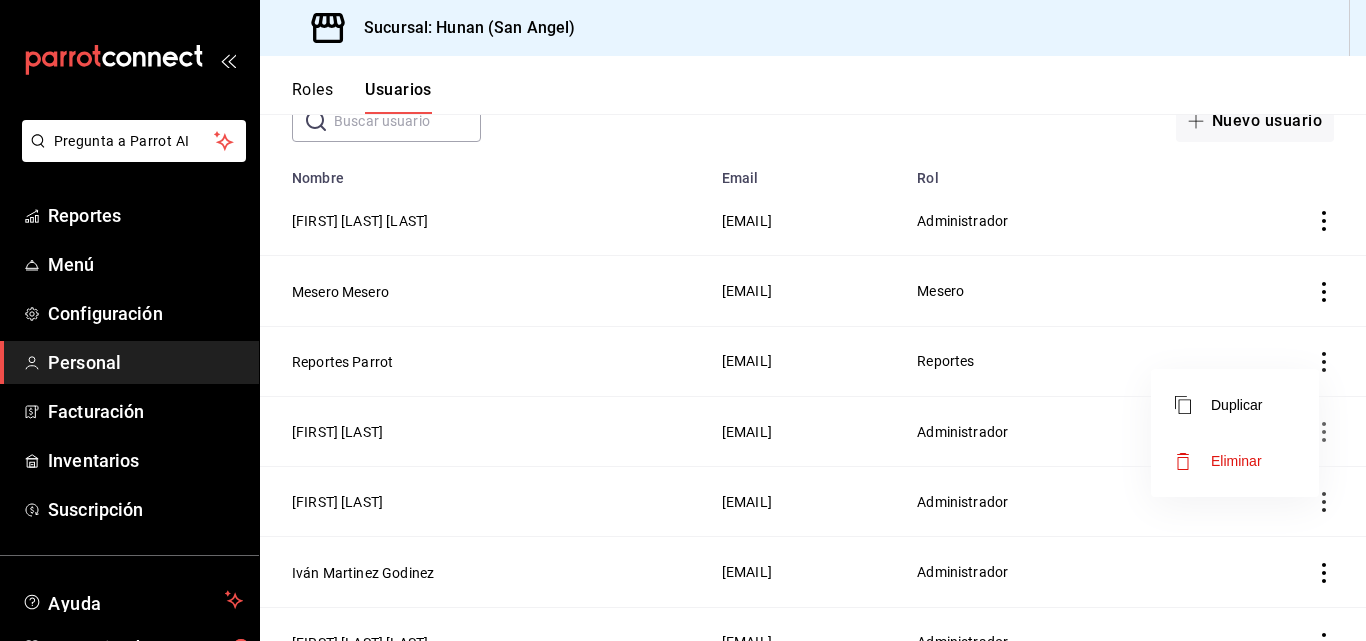 click at bounding box center (683, 320) 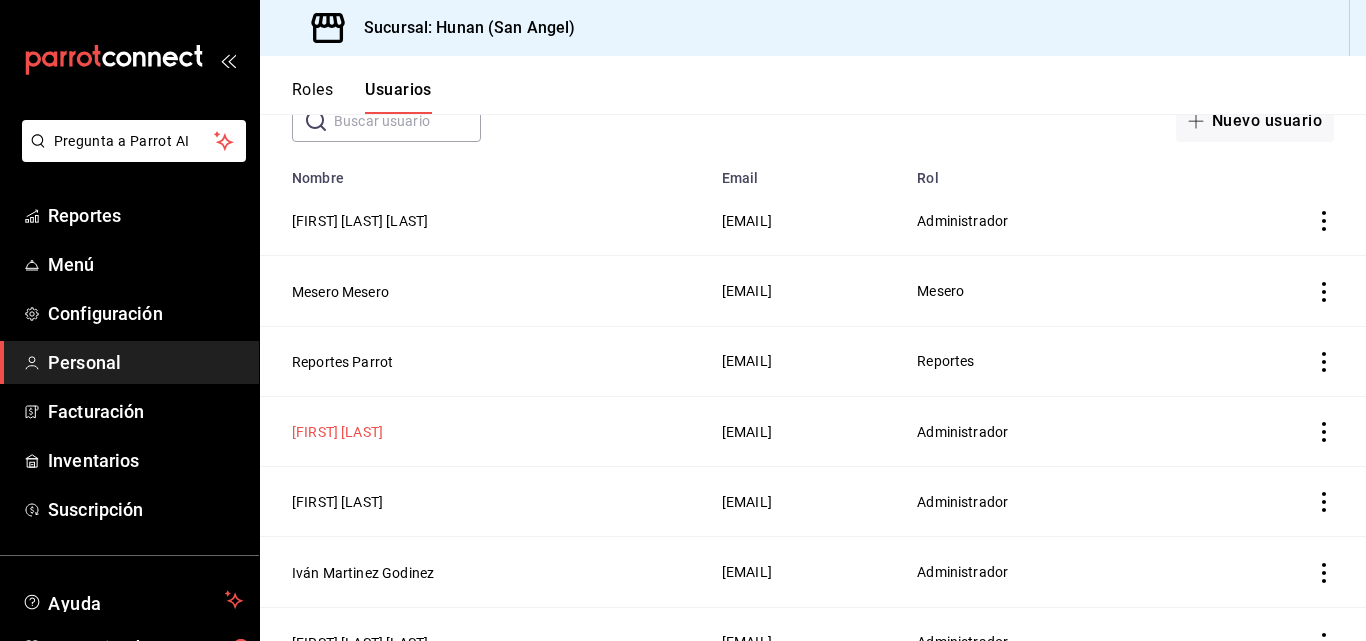 click on "[FIRST] [LAST]" at bounding box center [337, 432] 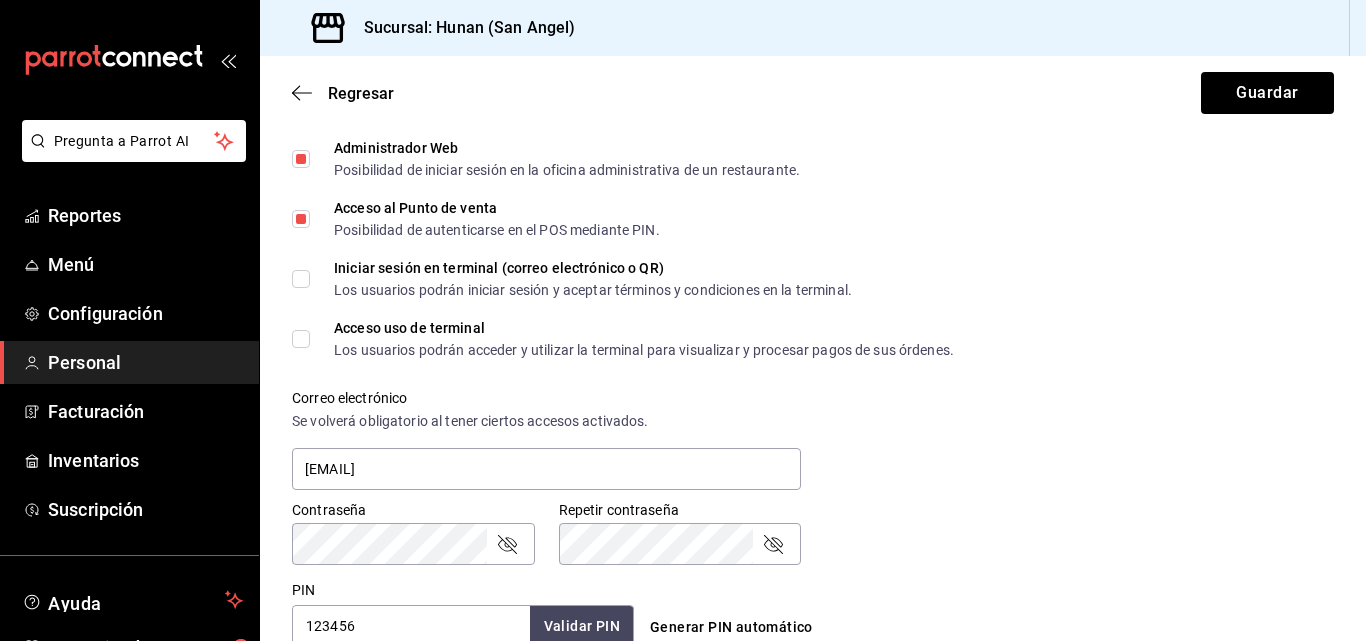 scroll, scrollTop: 590, scrollLeft: 0, axis: vertical 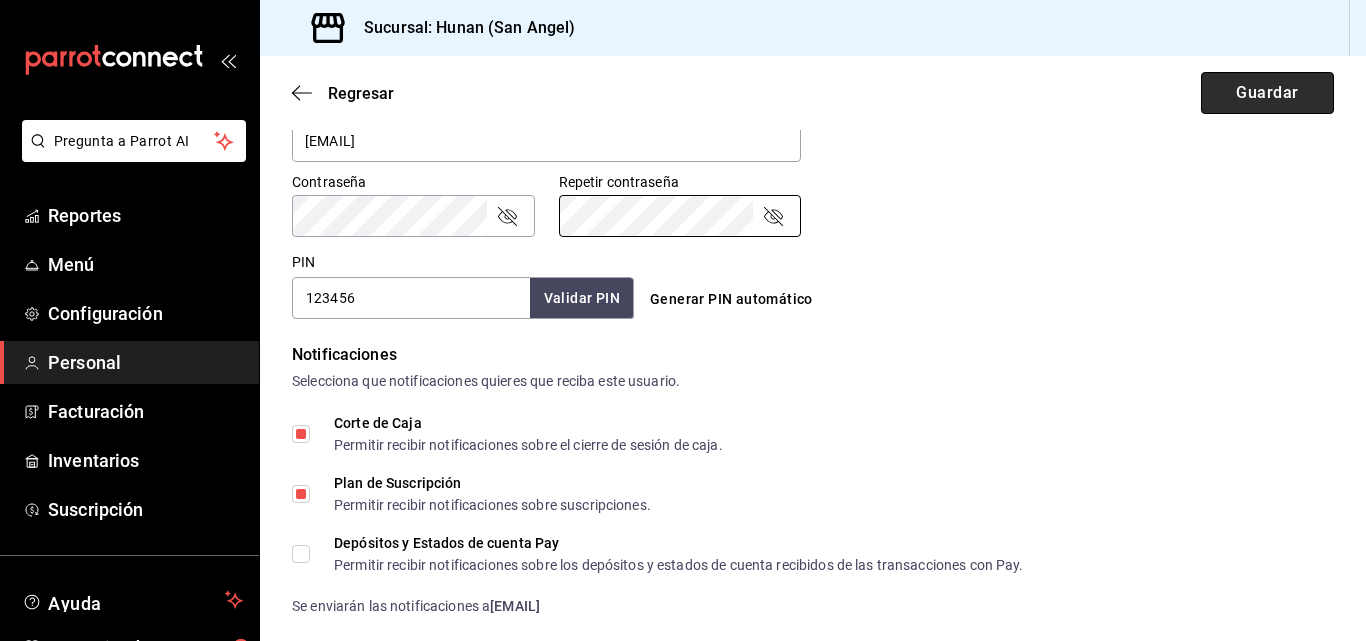 click on "Guardar" at bounding box center [1267, 93] 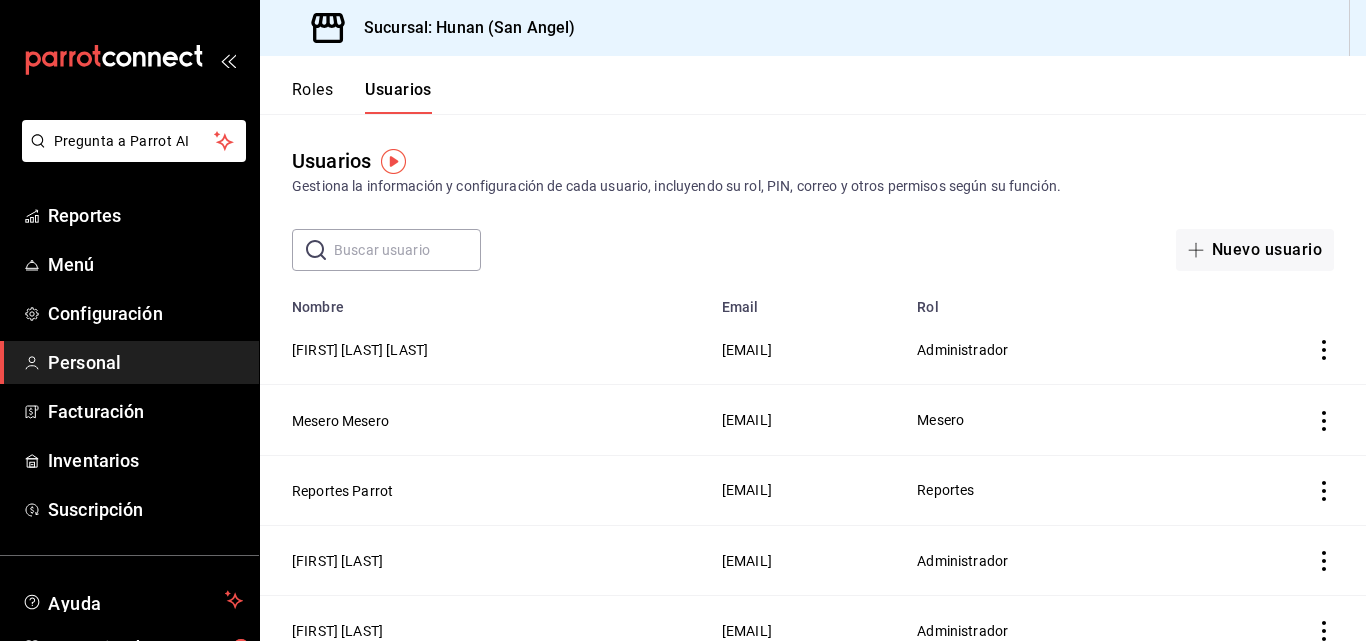 click on "Roles" at bounding box center [312, 97] 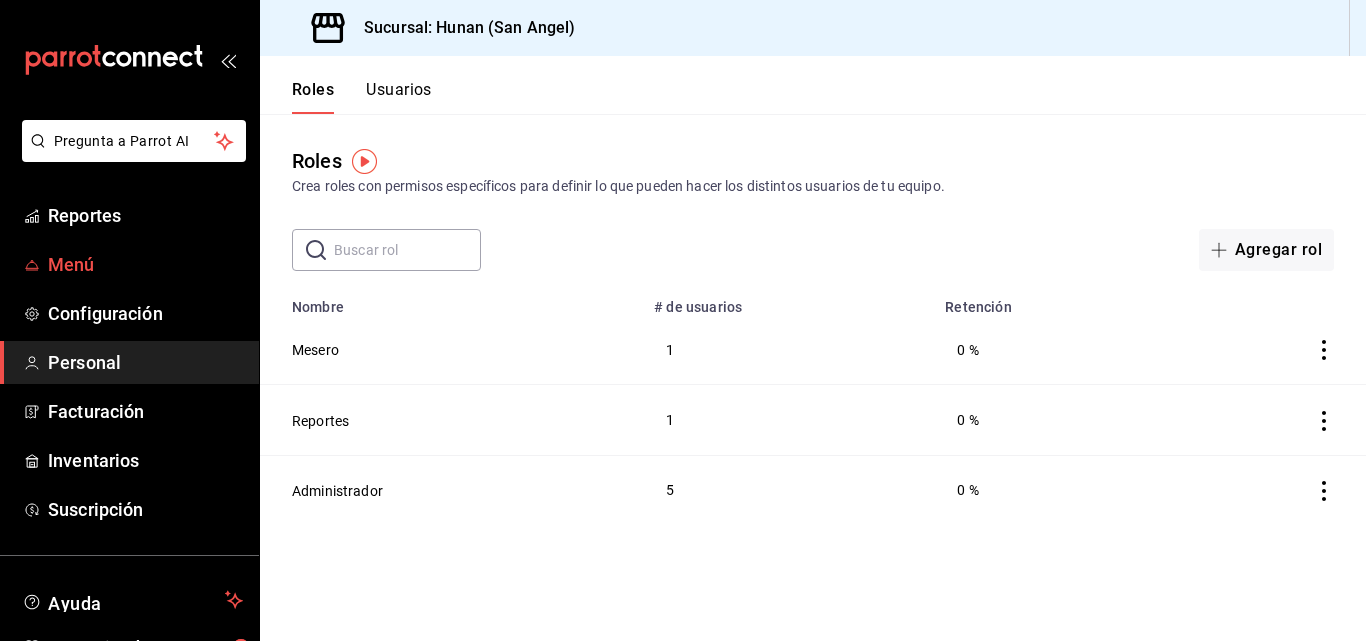 click on "Menú" at bounding box center (145, 264) 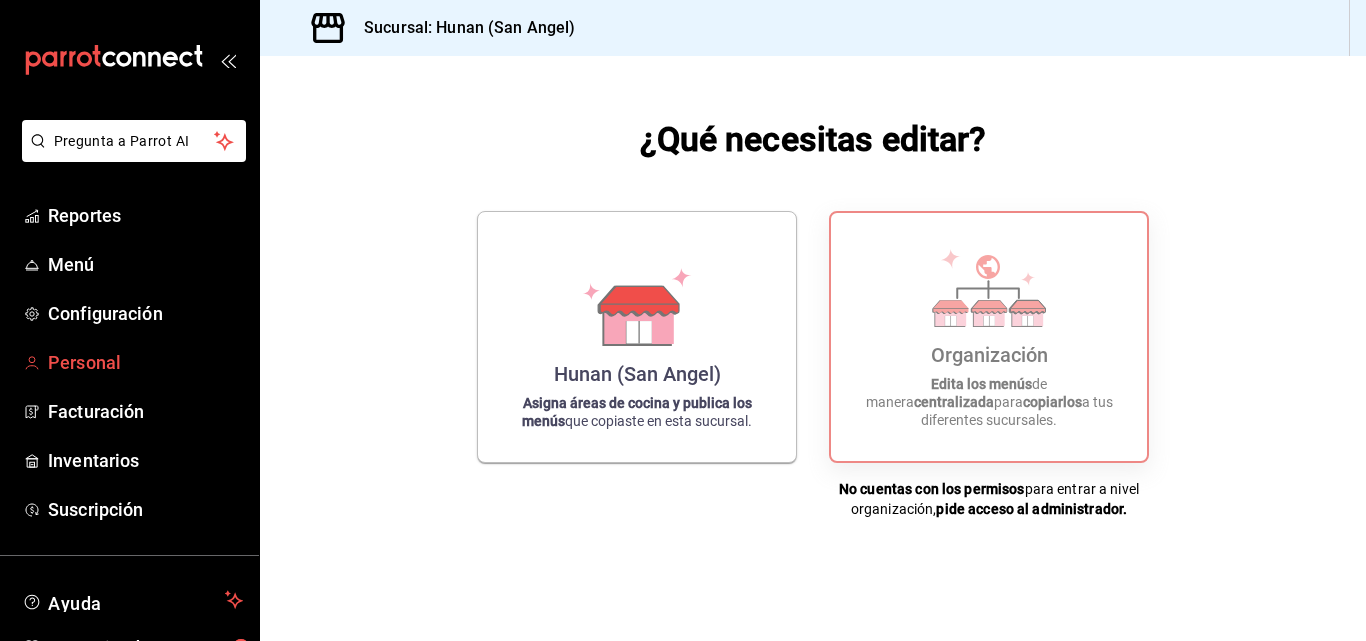 click on "Personal" at bounding box center (145, 362) 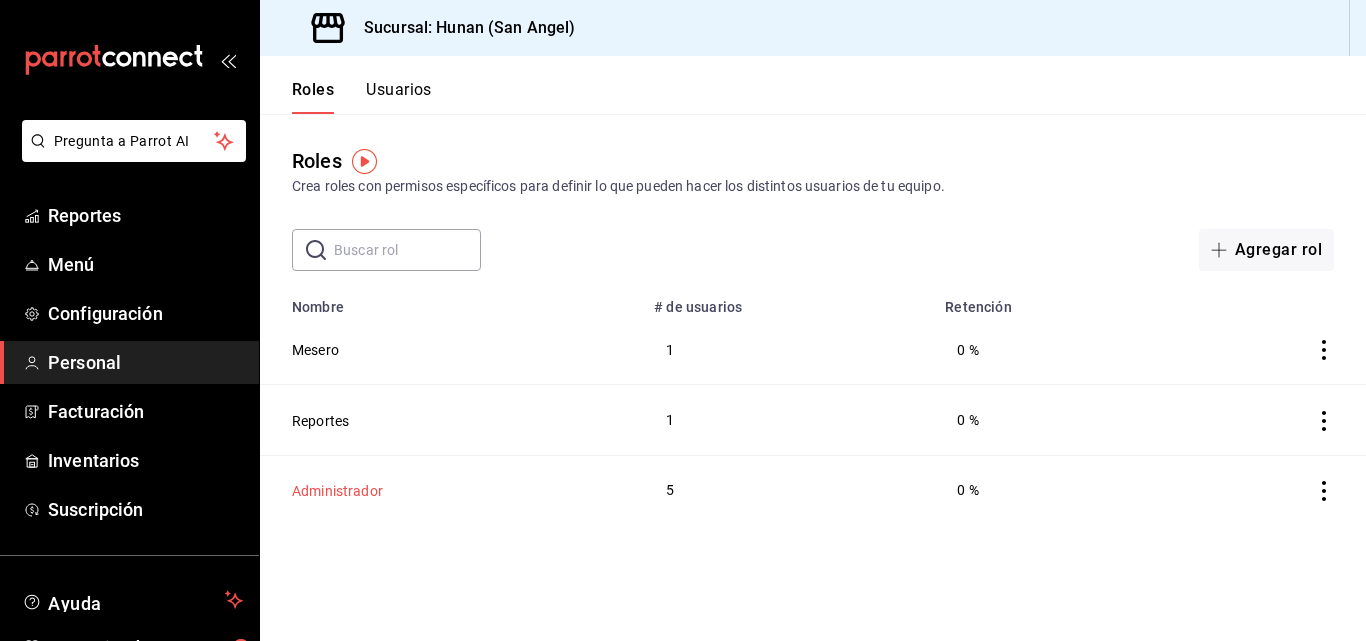 click on "Administrador" at bounding box center [337, 491] 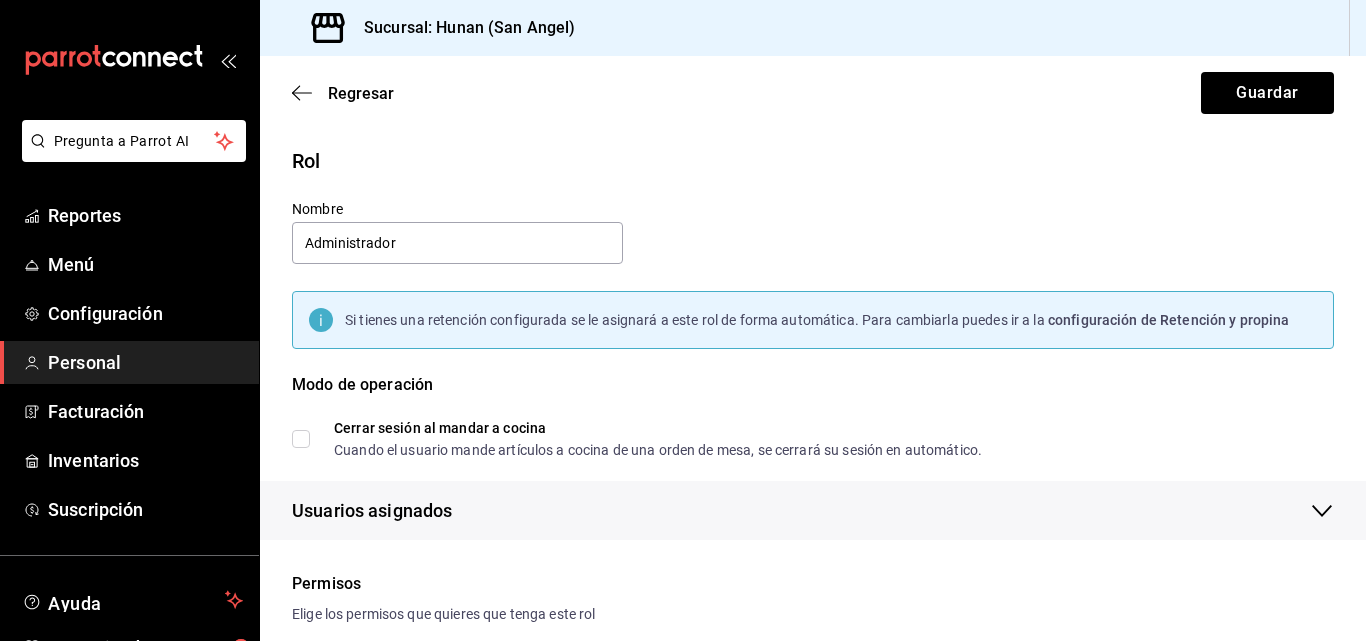 click on "Regresar Guardar" at bounding box center (813, 93) 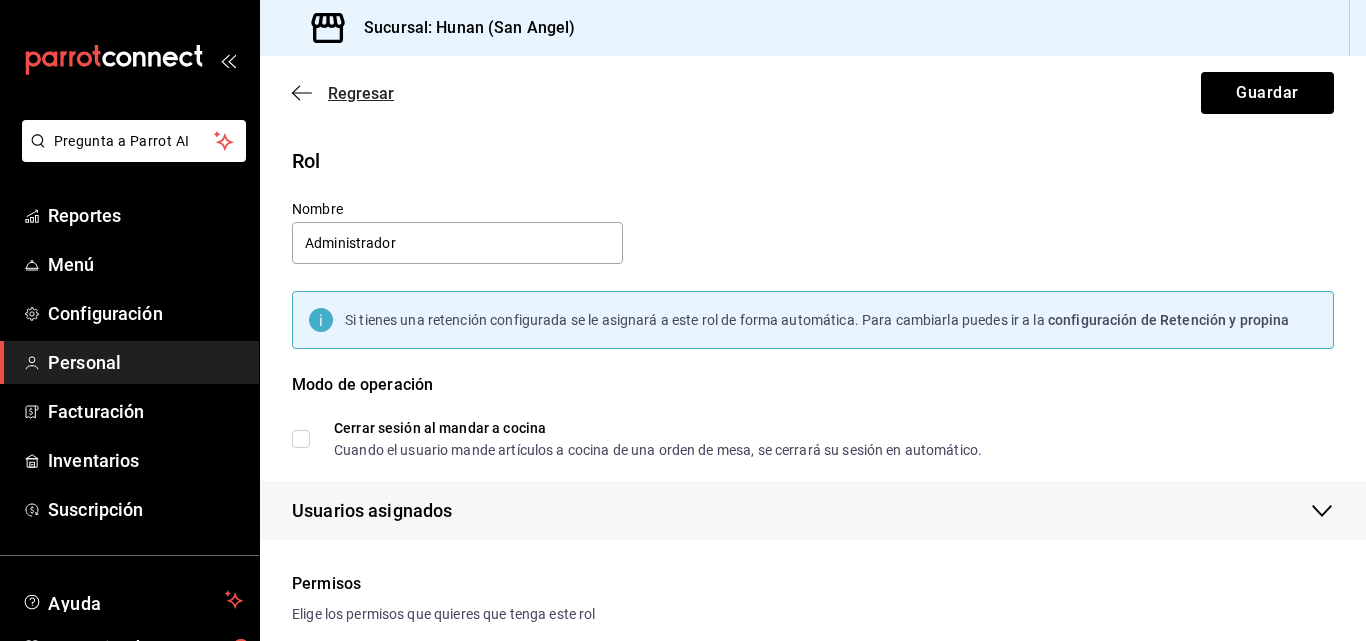 click 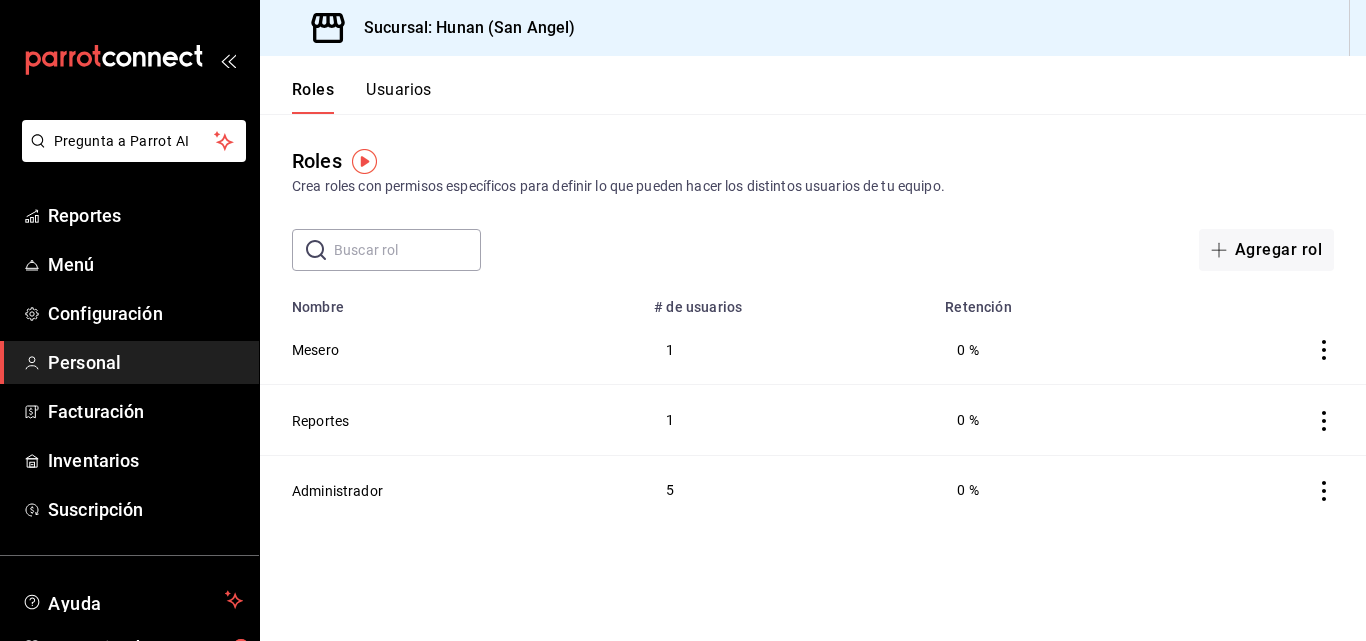 click on "Usuarios" at bounding box center [399, 97] 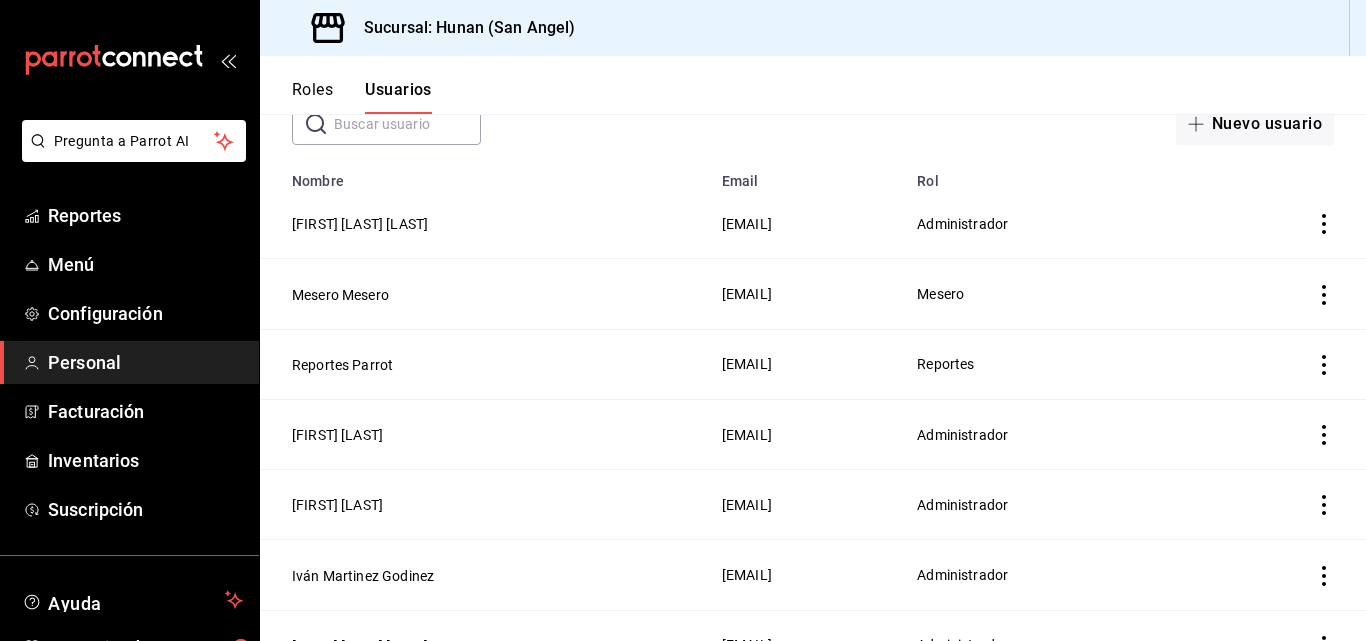 scroll, scrollTop: 137, scrollLeft: 0, axis: vertical 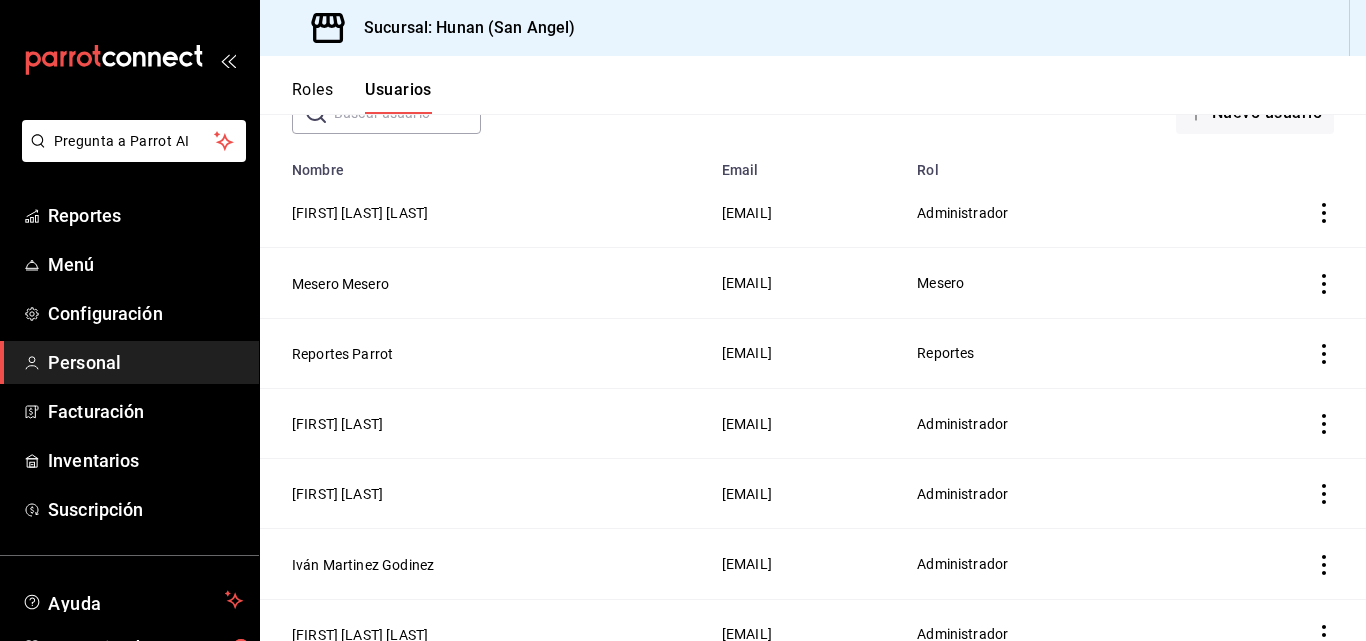 click 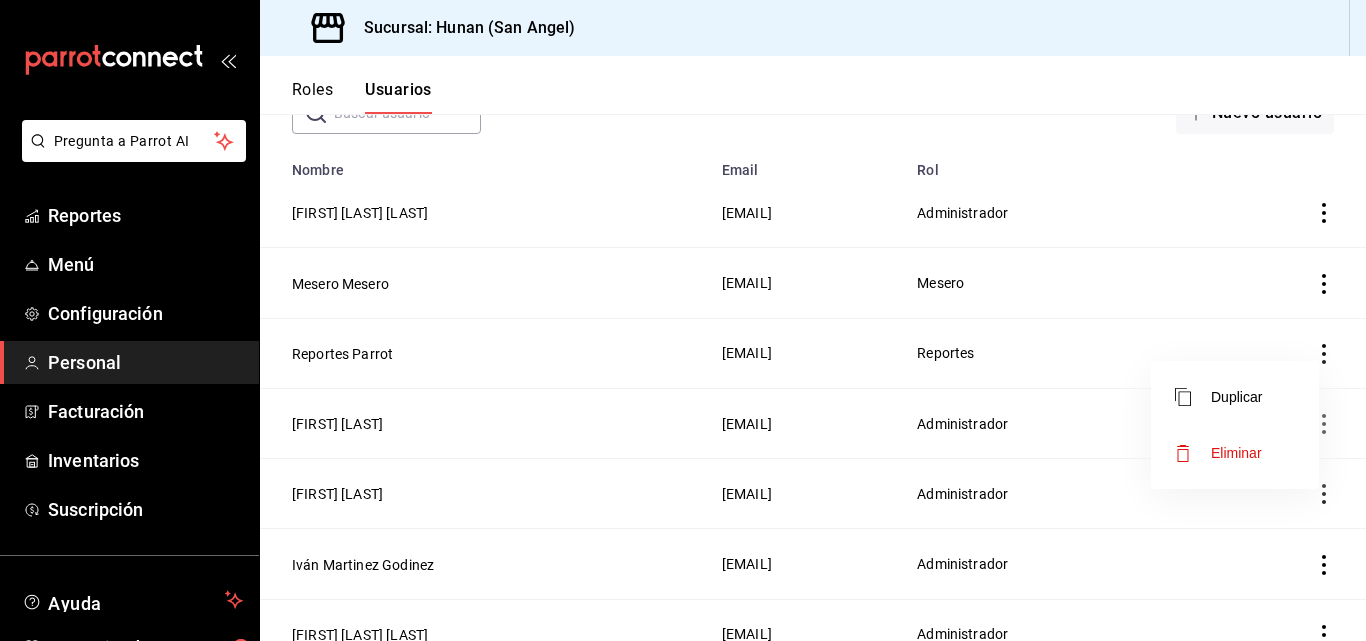 click at bounding box center (683, 320) 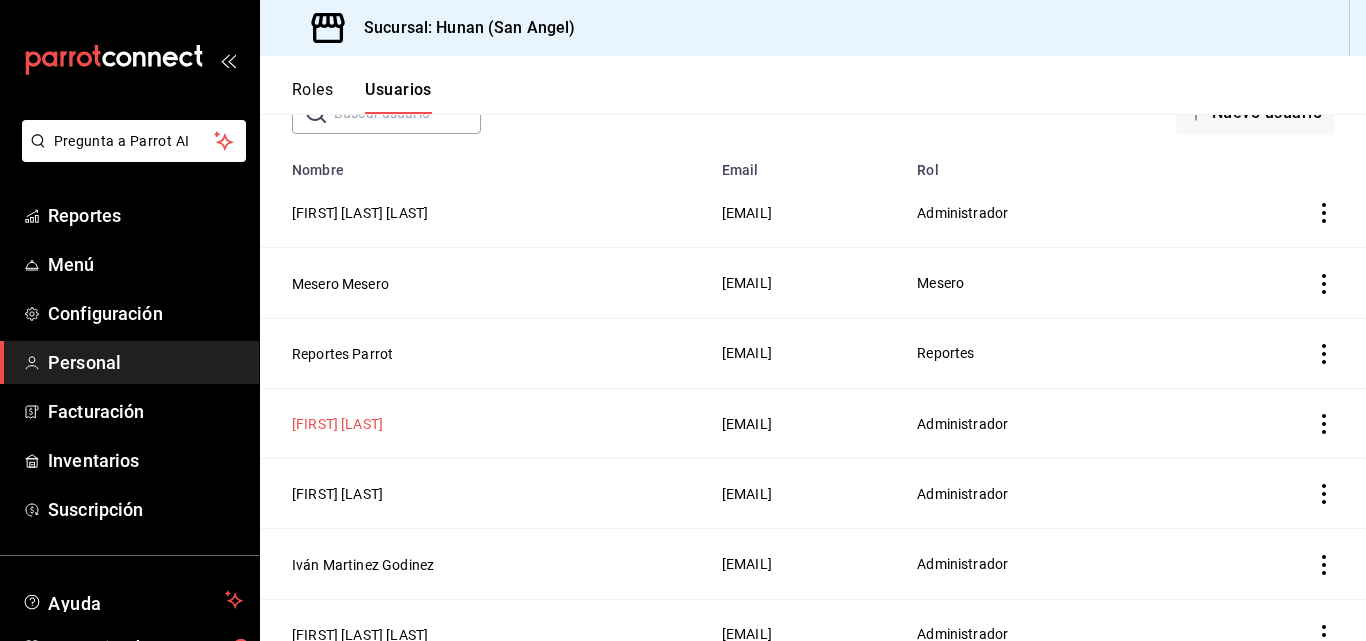 click on "[FIRST] [LAST]" at bounding box center [337, 424] 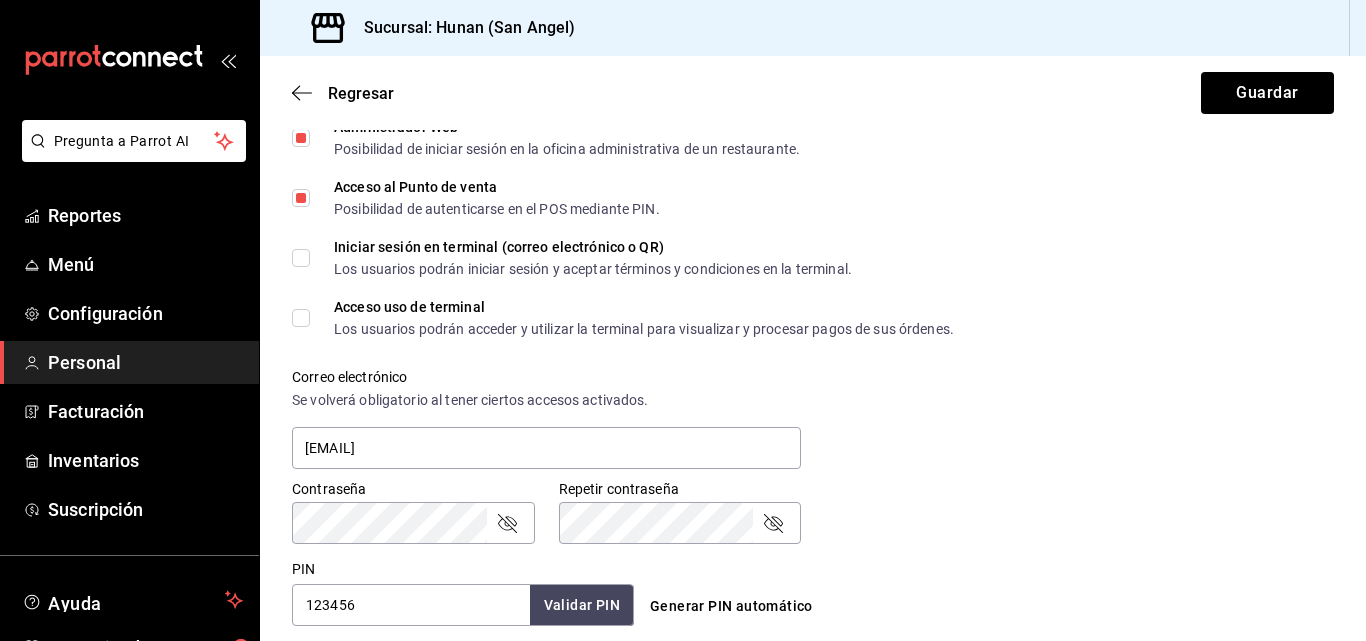 scroll, scrollTop: 536, scrollLeft: 0, axis: vertical 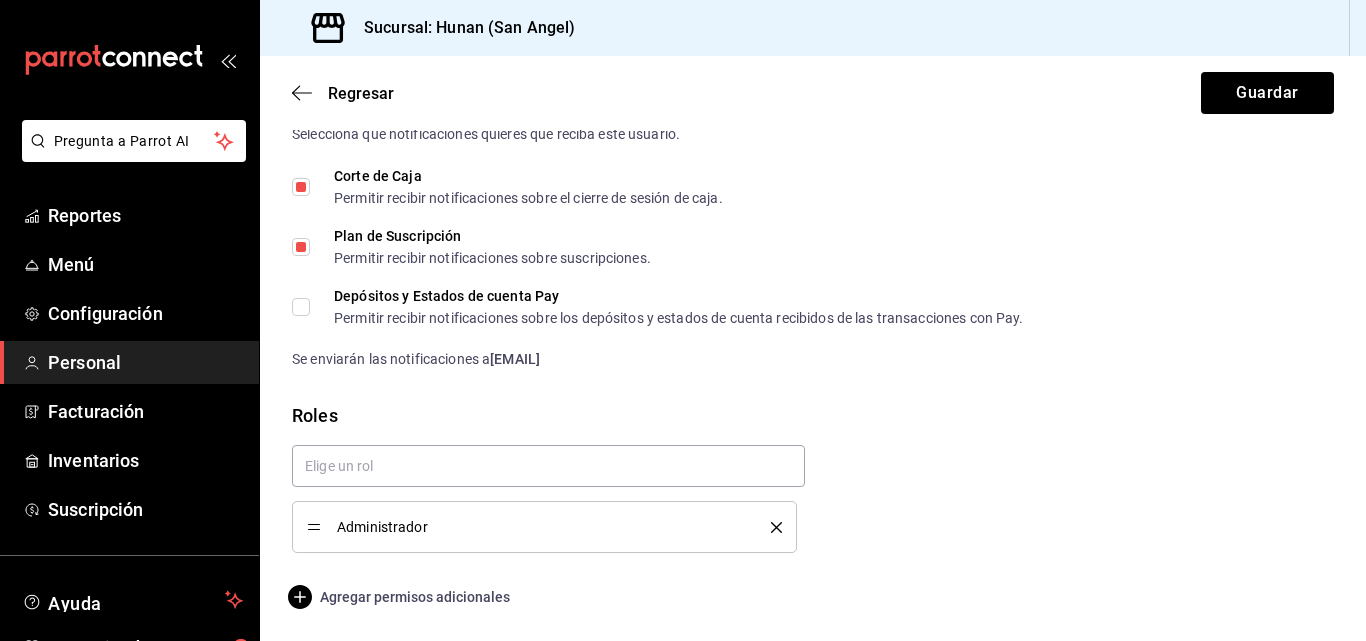 click on "Agregar permisos adicionales" at bounding box center [401, 597] 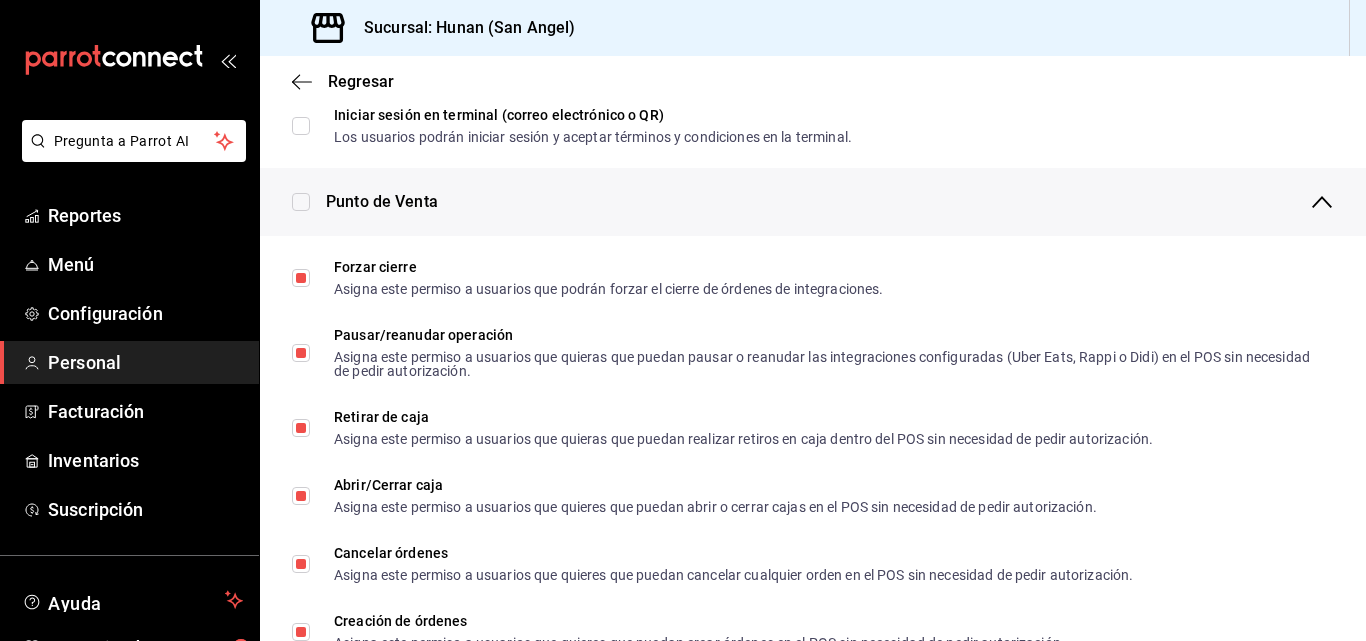 scroll, scrollTop: 1620, scrollLeft: 0, axis: vertical 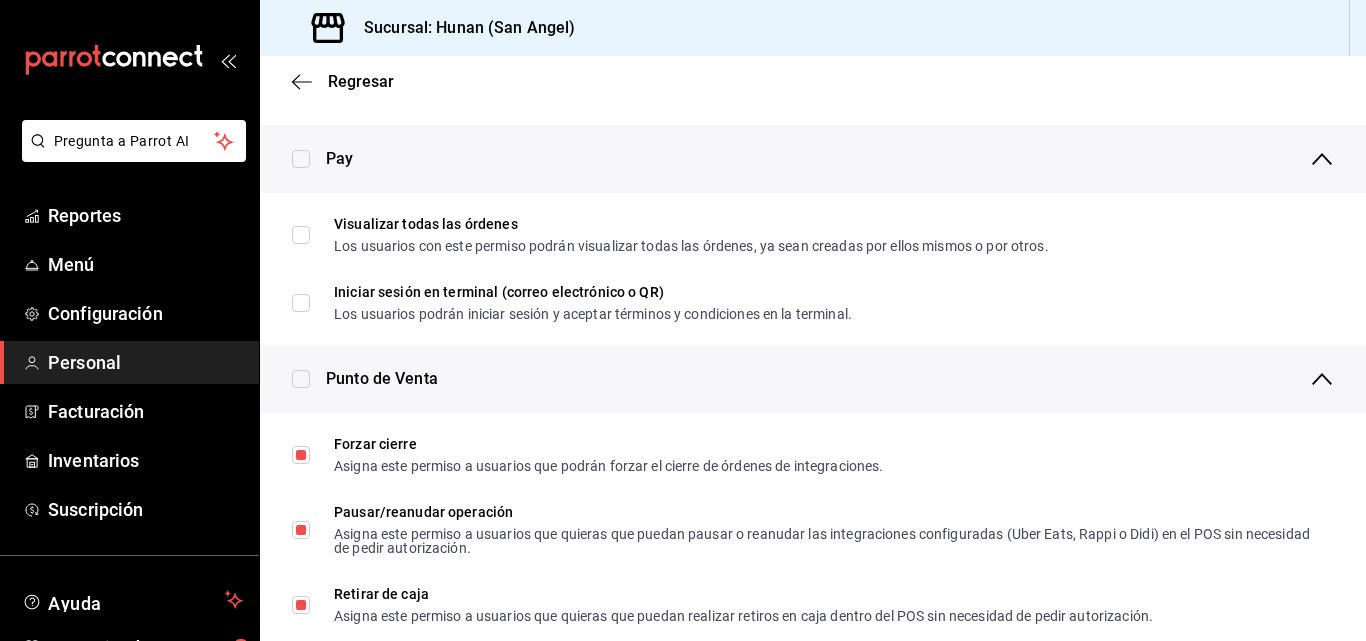 click at bounding box center (301, 379) 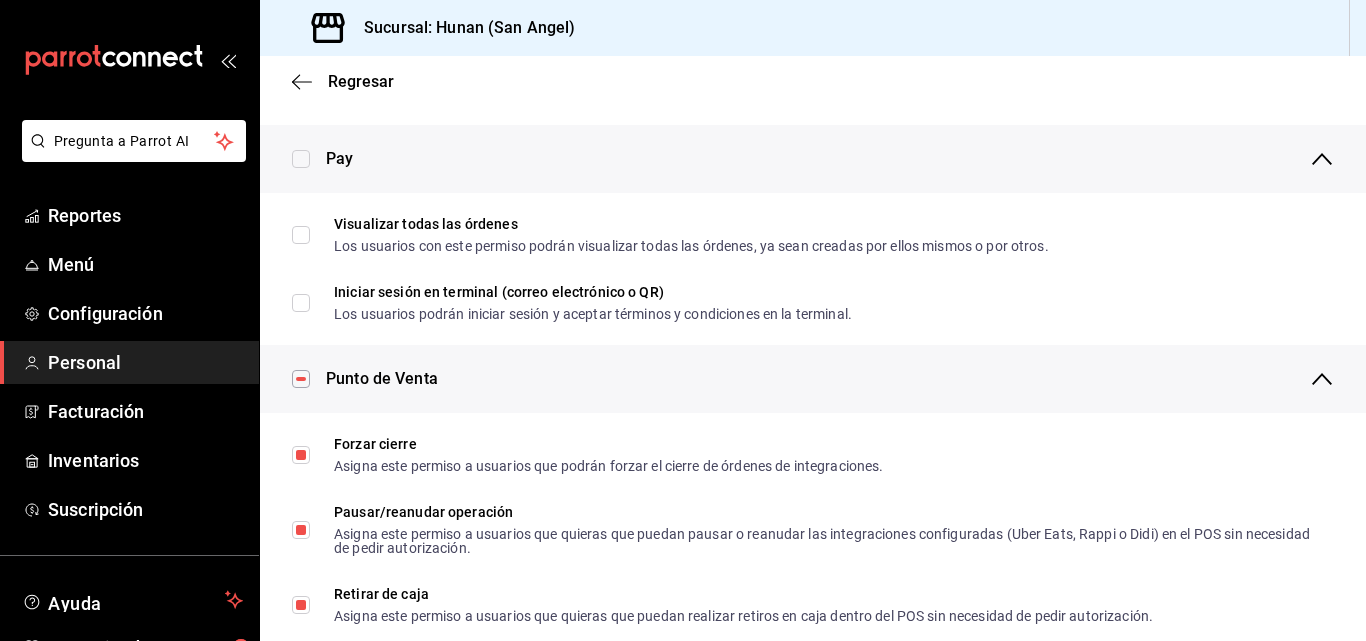 click at bounding box center (301, 379) 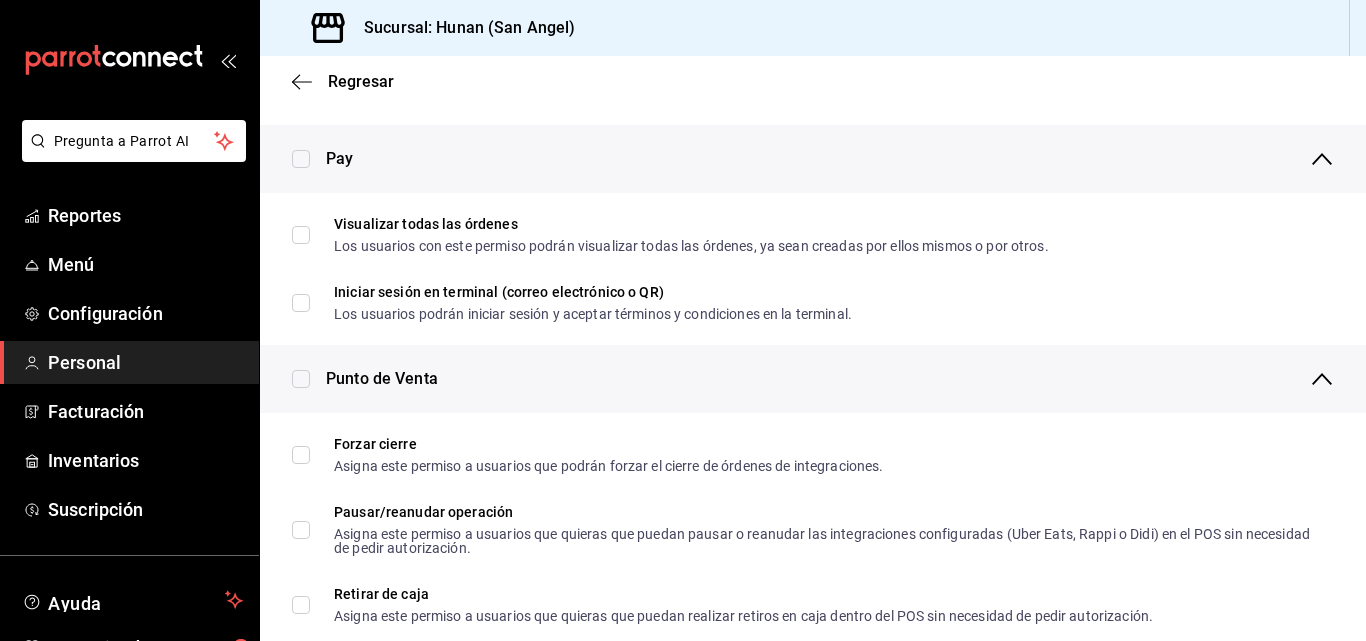 click at bounding box center (301, 379) 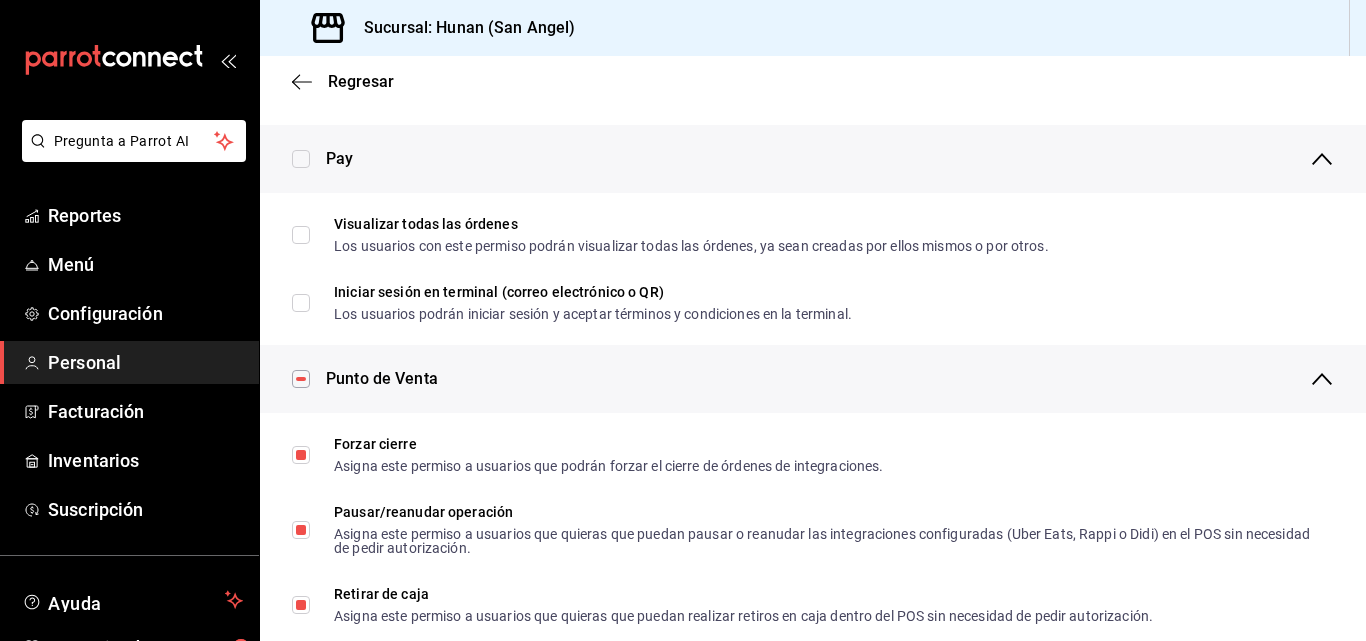 click at bounding box center [301, 379] 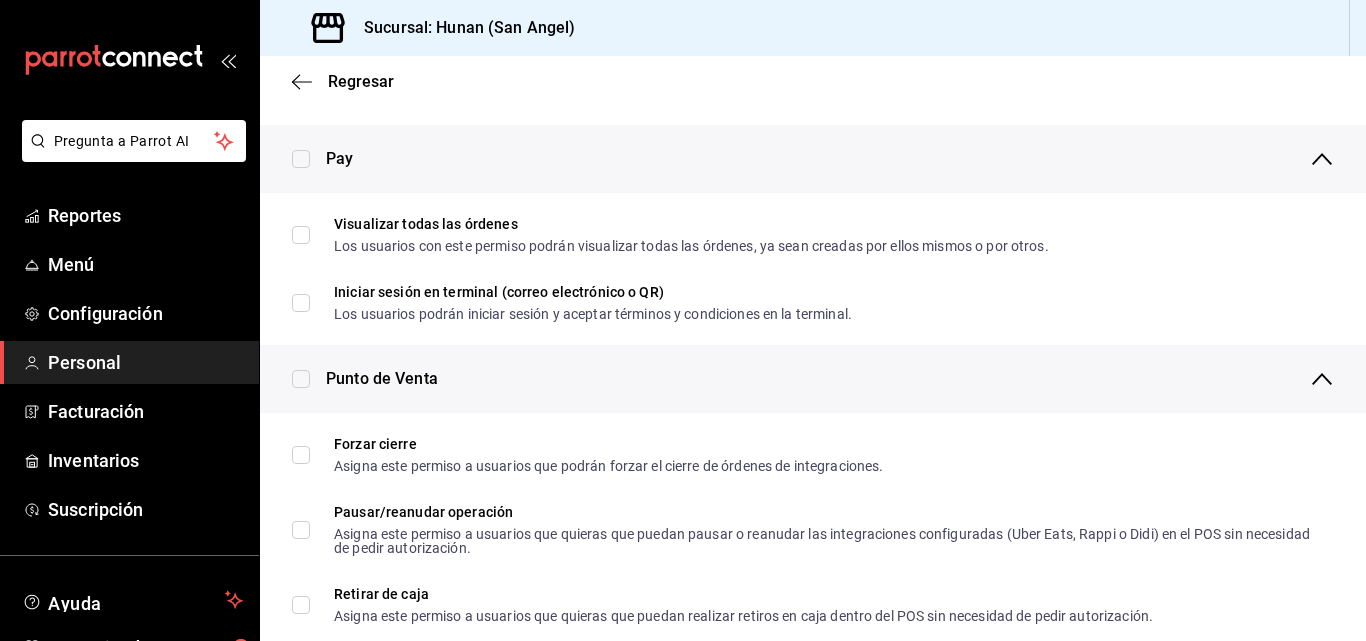 click at bounding box center [301, 379] 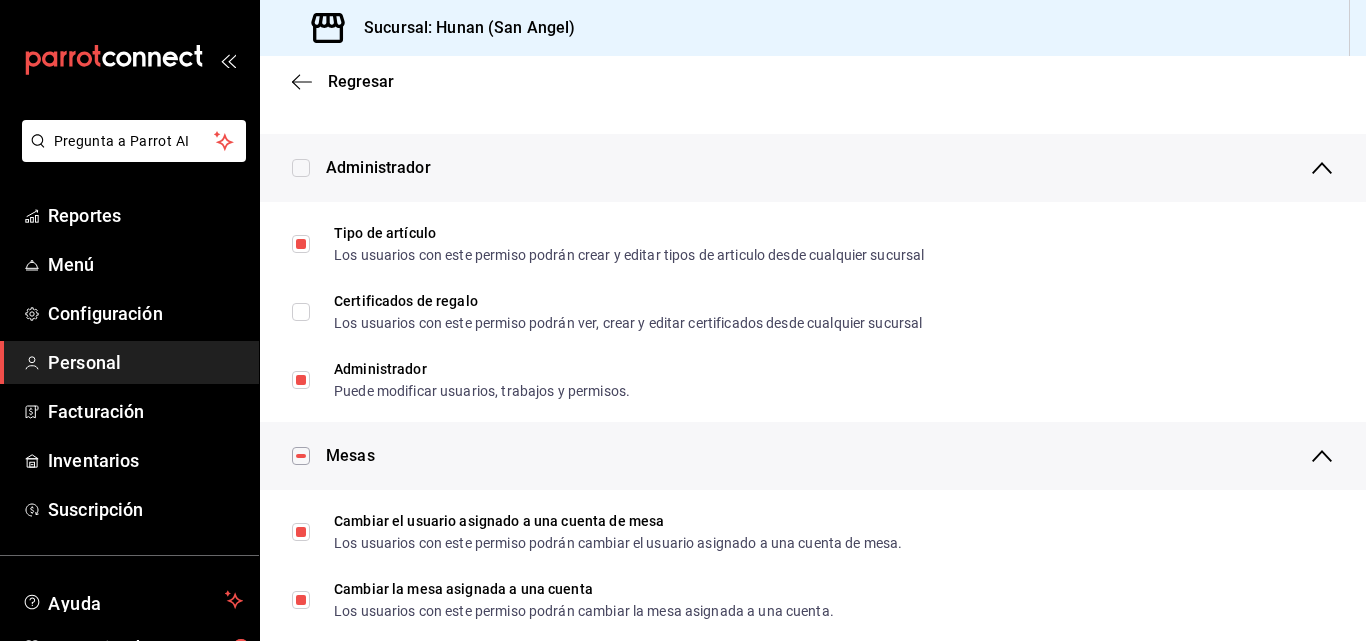 scroll, scrollTop: 0, scrollLeft: 0, axis: both 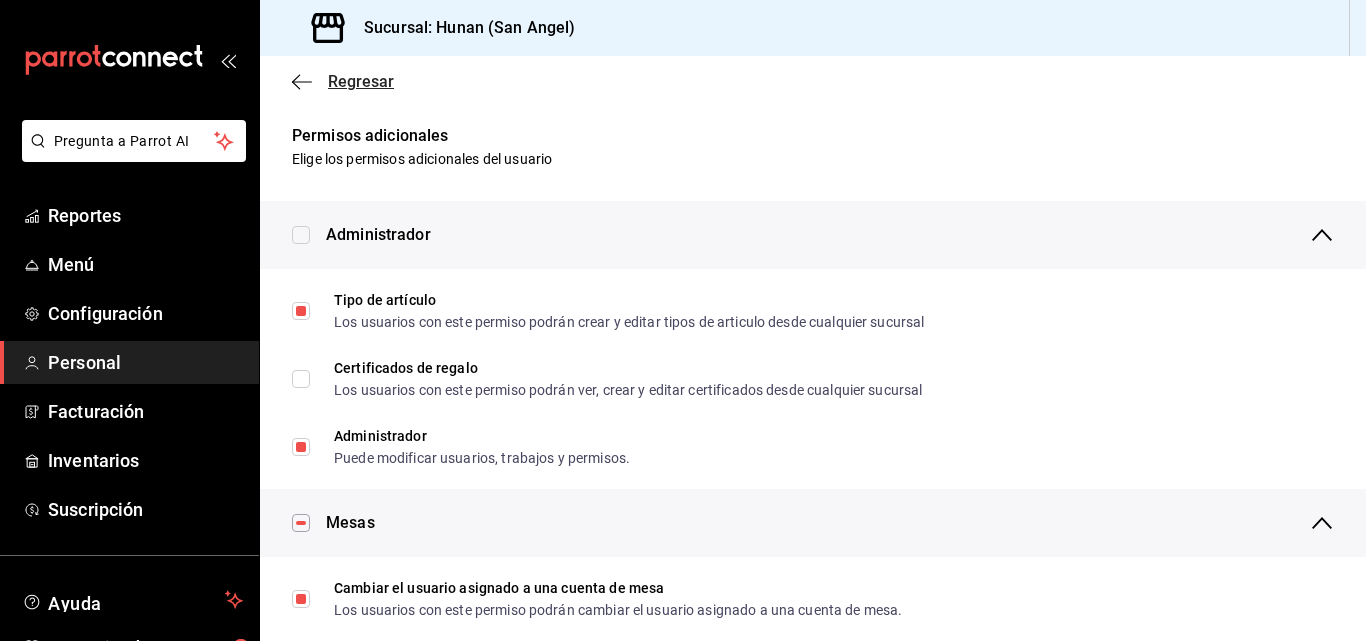 click on "Regresar" at bounding box center [343, 81] 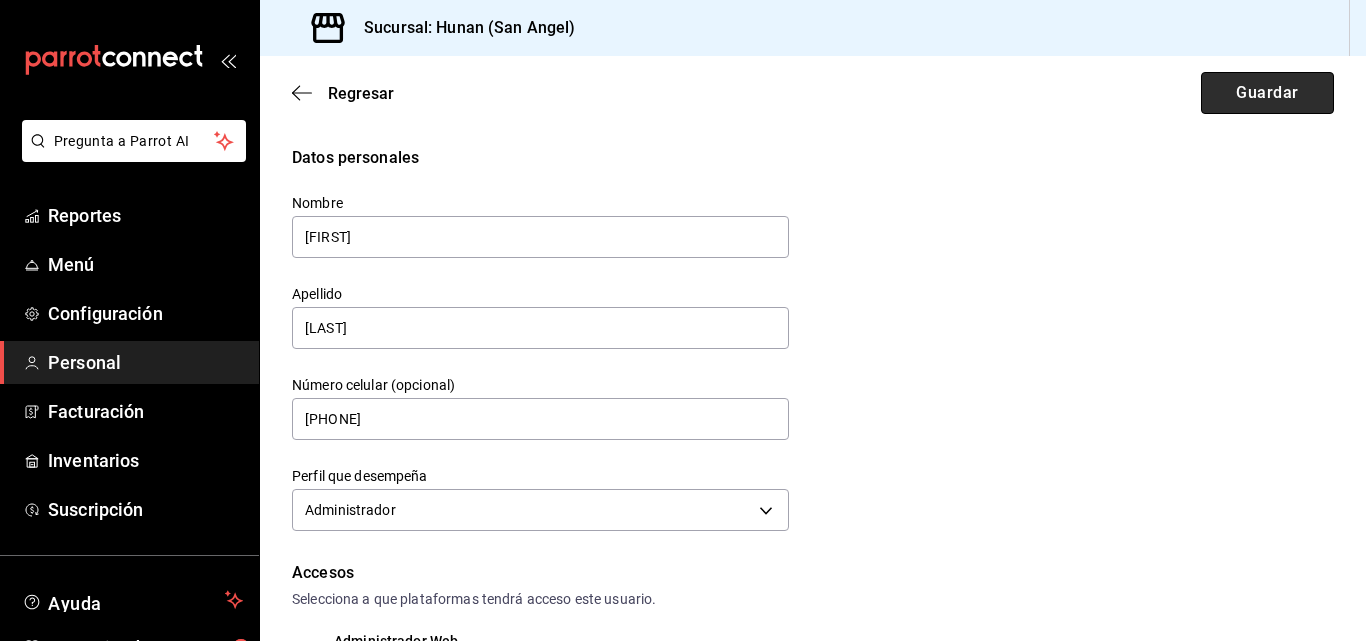 click on "Guardar" at bounding box center (1267, 93) 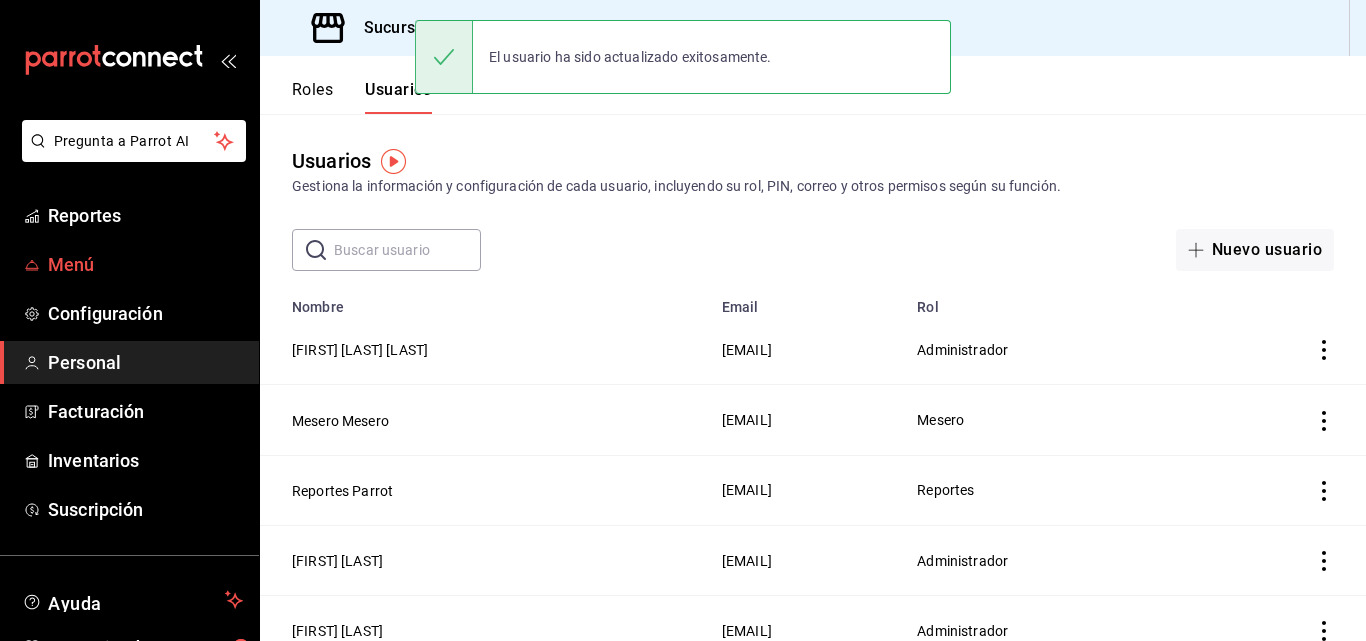click on "Menú" at bounding box center [145, 264] 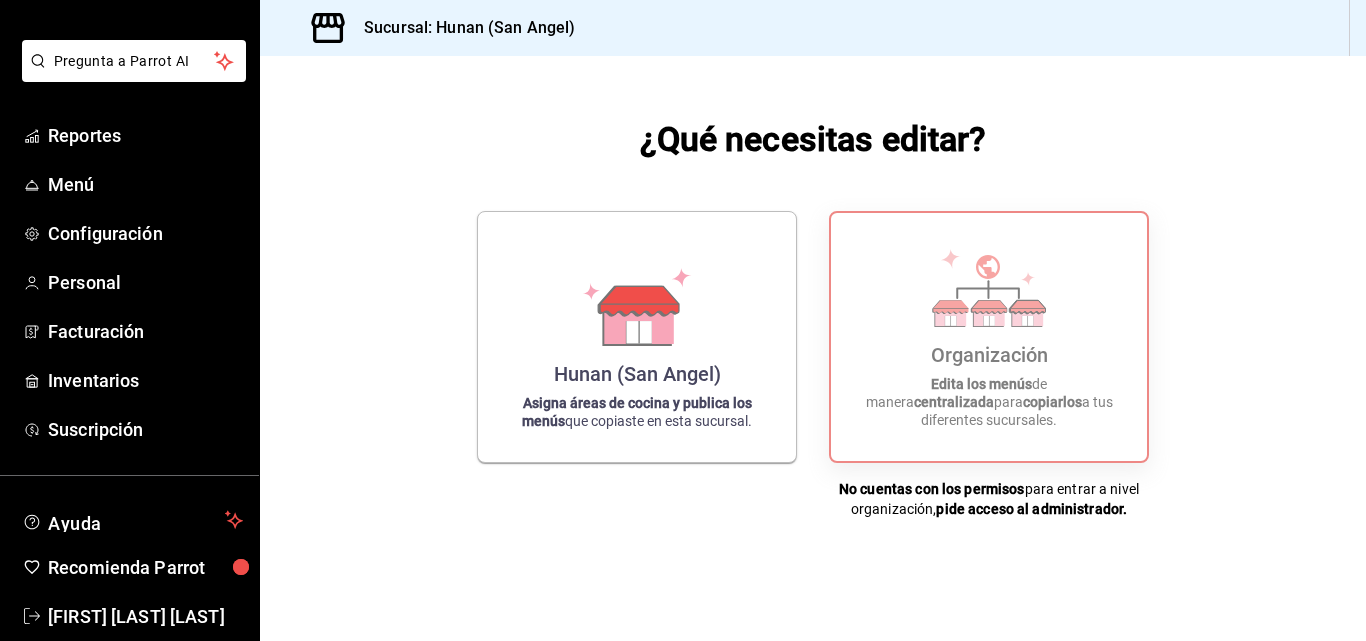 scroll, scrollTop: 91, scrollLeft: 0, axis: vertical 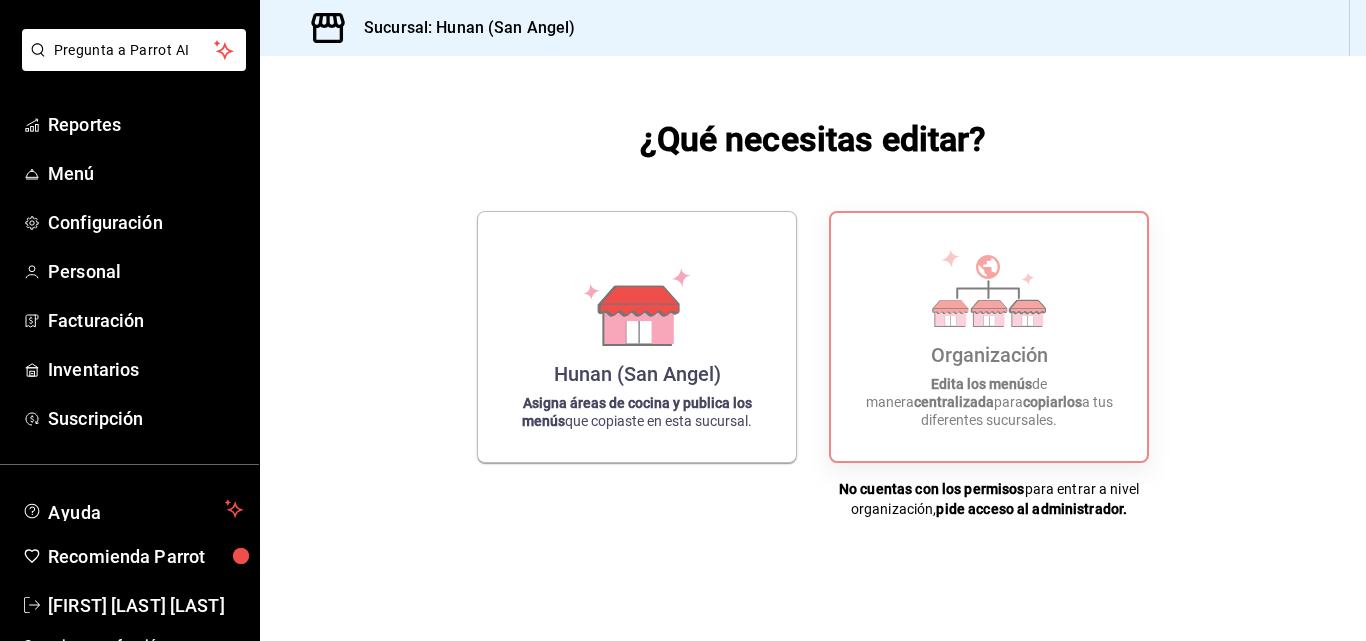 drag, startPoint x: 254, startPoint y: 582, endPoint x: 252, endPoint y: 605, distance: 23.086792 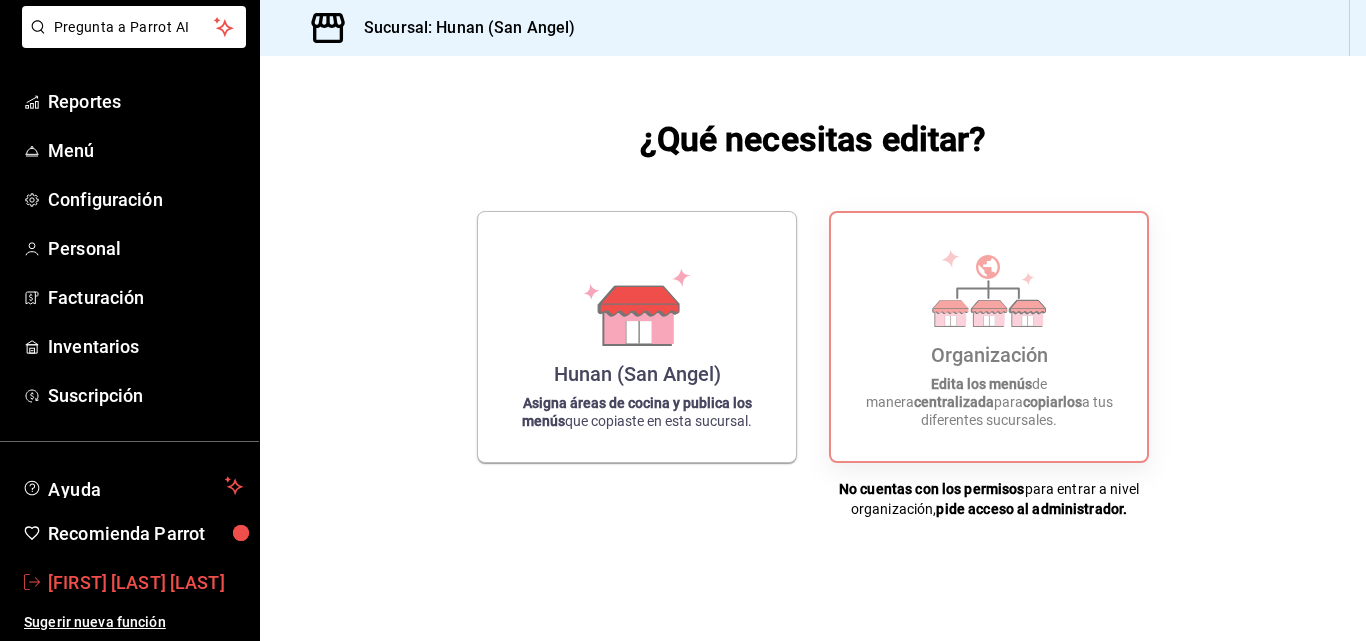 click on "[FIRST] [LAST] [LAST]" at bounding box center [145, 582] 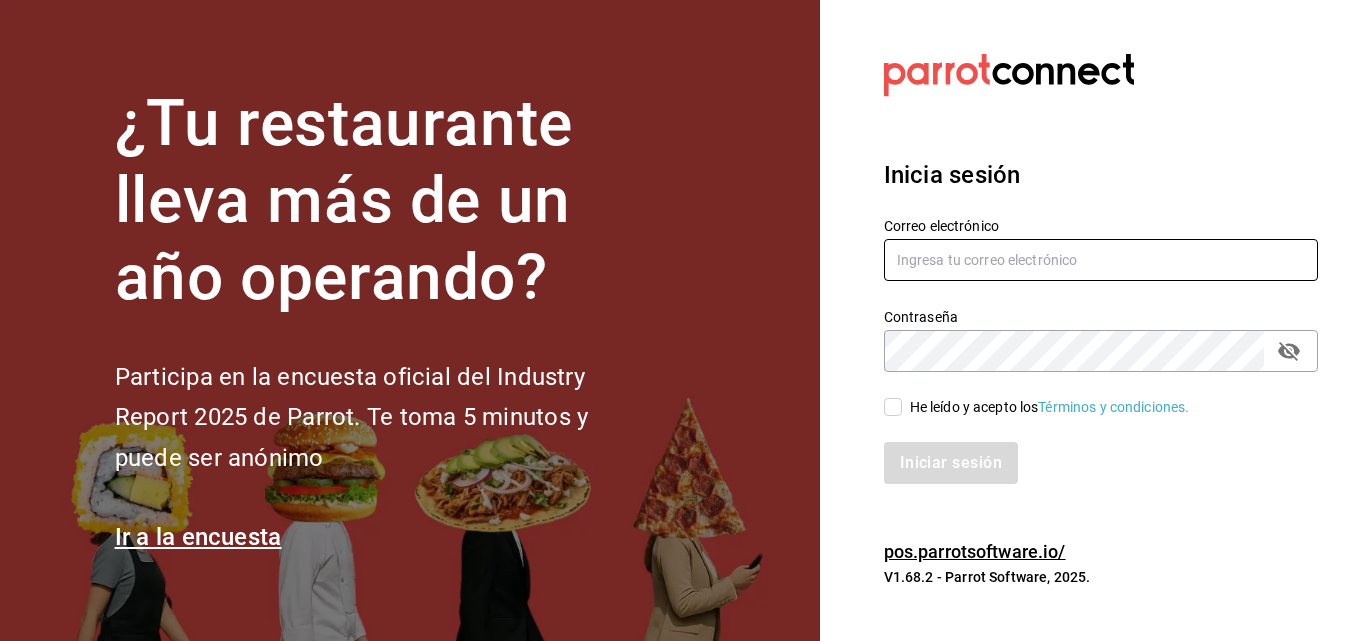 click at bounding box center (1101, 260) 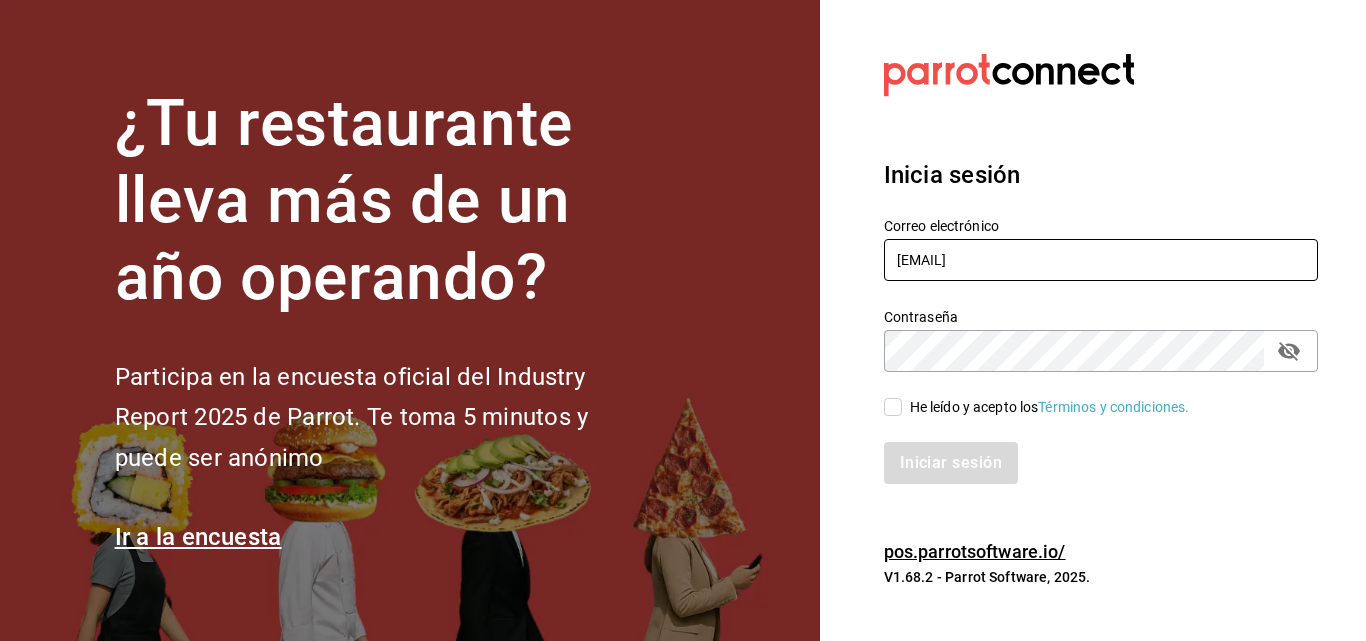 type on "[FIRST] [LAST]" 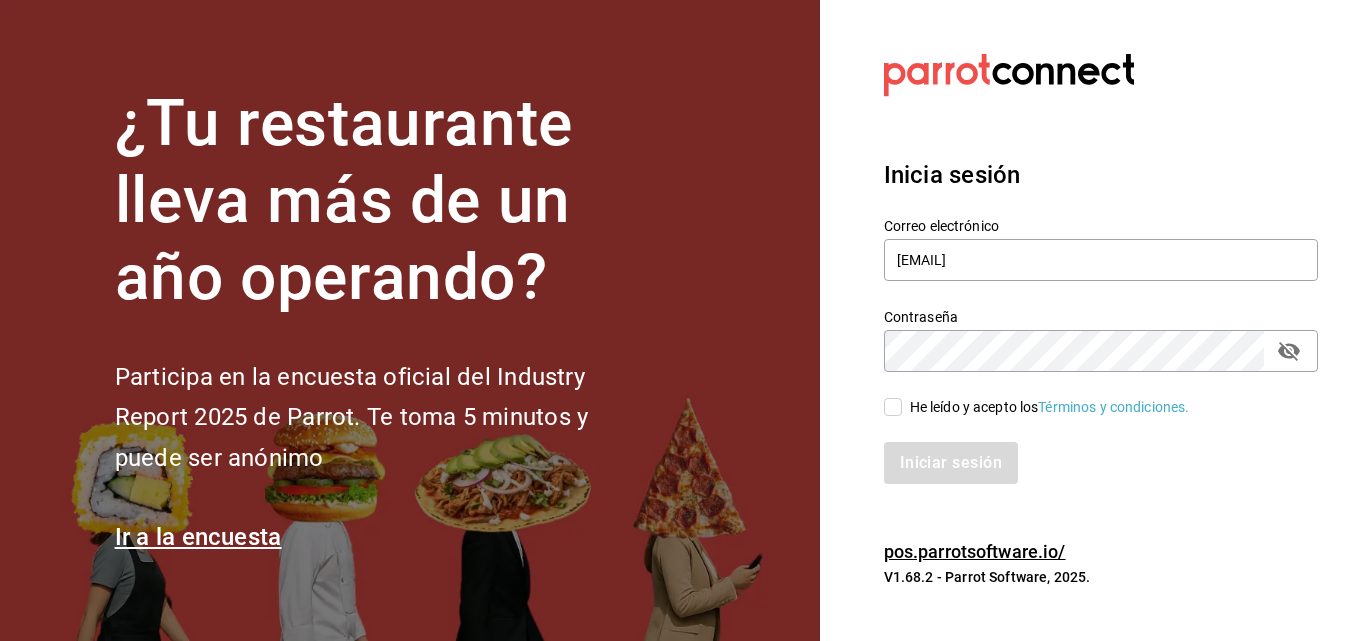 click on "He leído y acepto los  Términos y condiciones." at bounding box center [1046, 407] 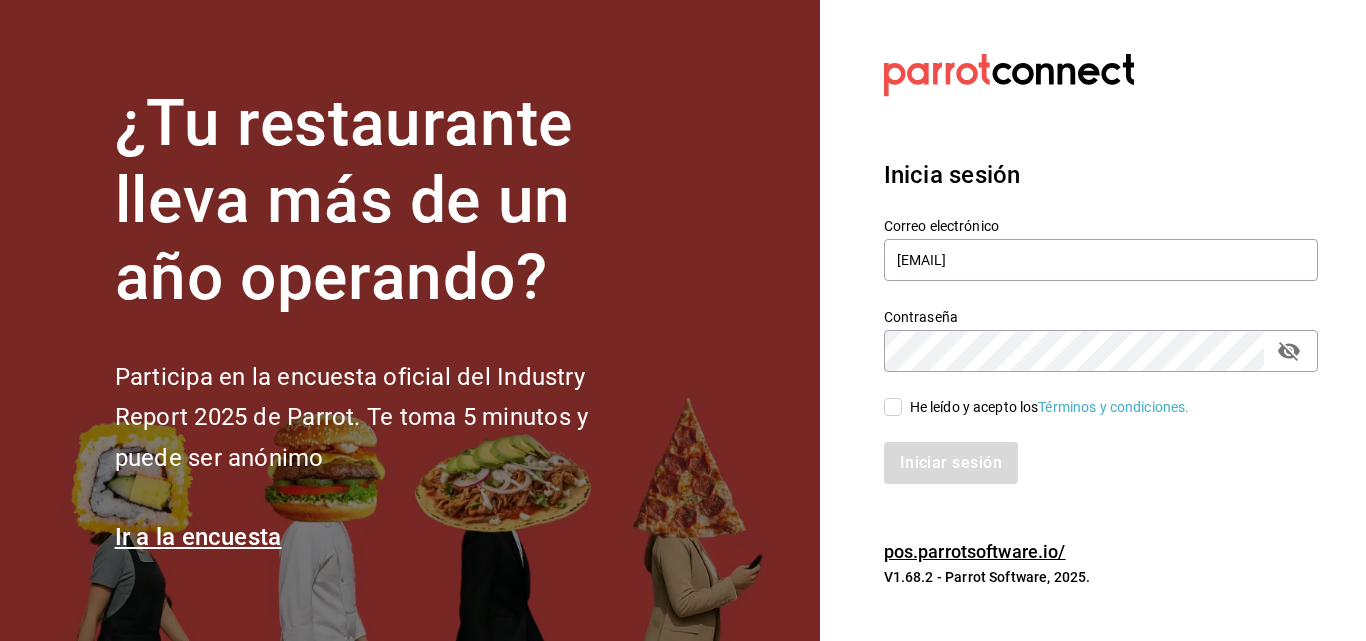 checkbox on "true" 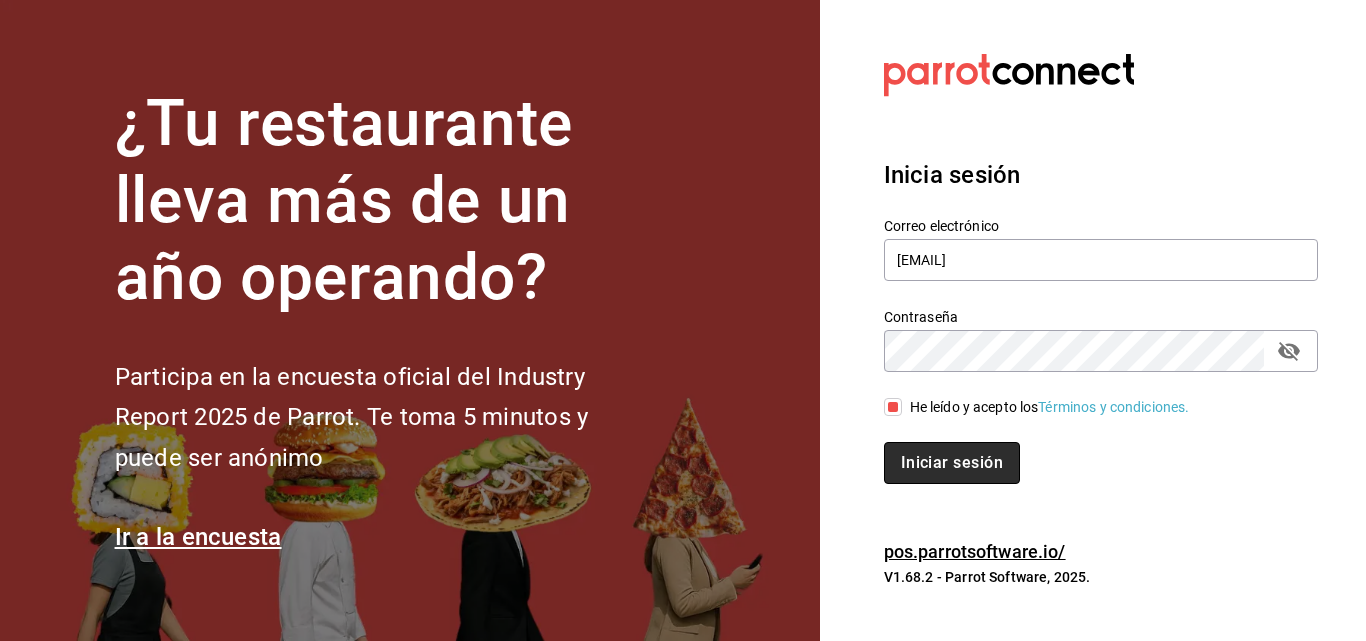 click on "Iniciar sesión" at bounding box center [952, 463] 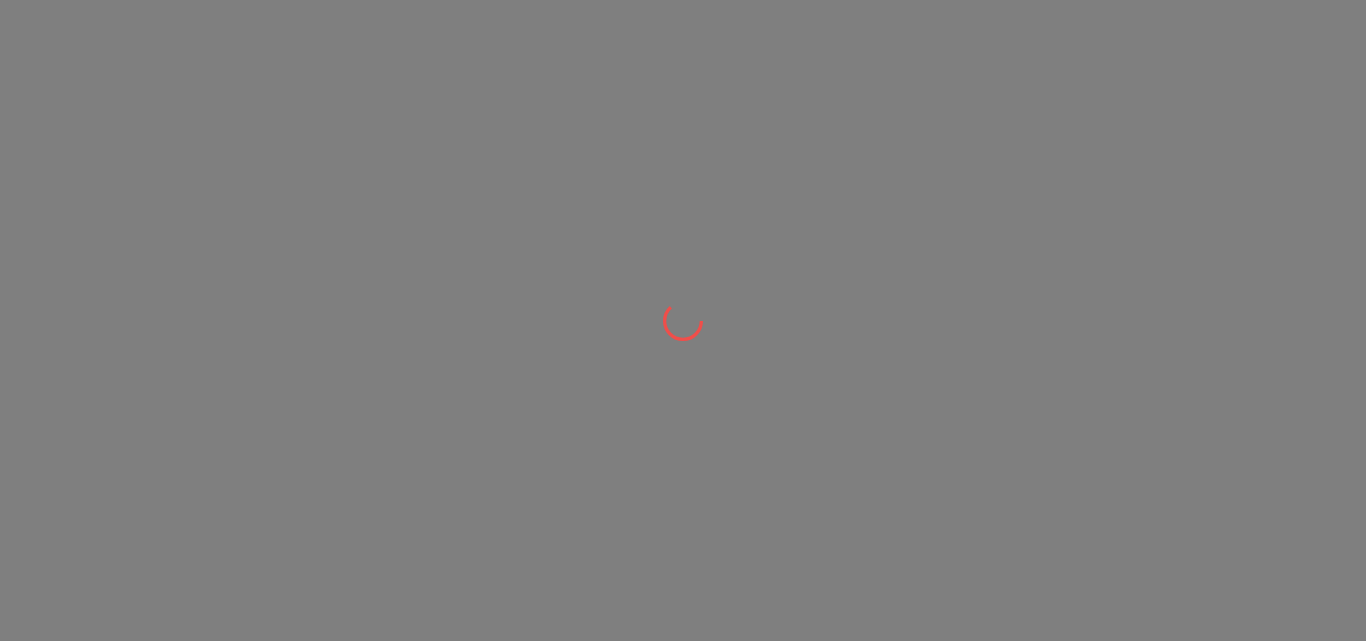 scroll, scrollTop: 0, scrollLeft: 0, axis: both 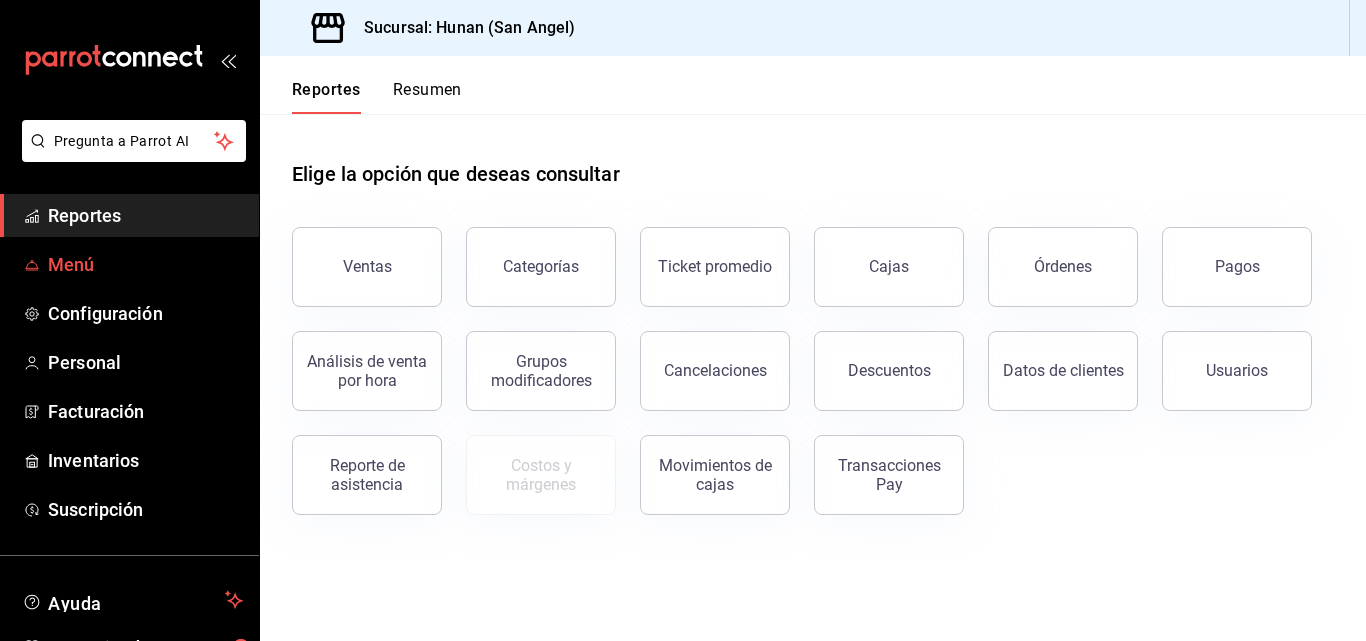 click on "Menú" at bounding box center [145, 264] 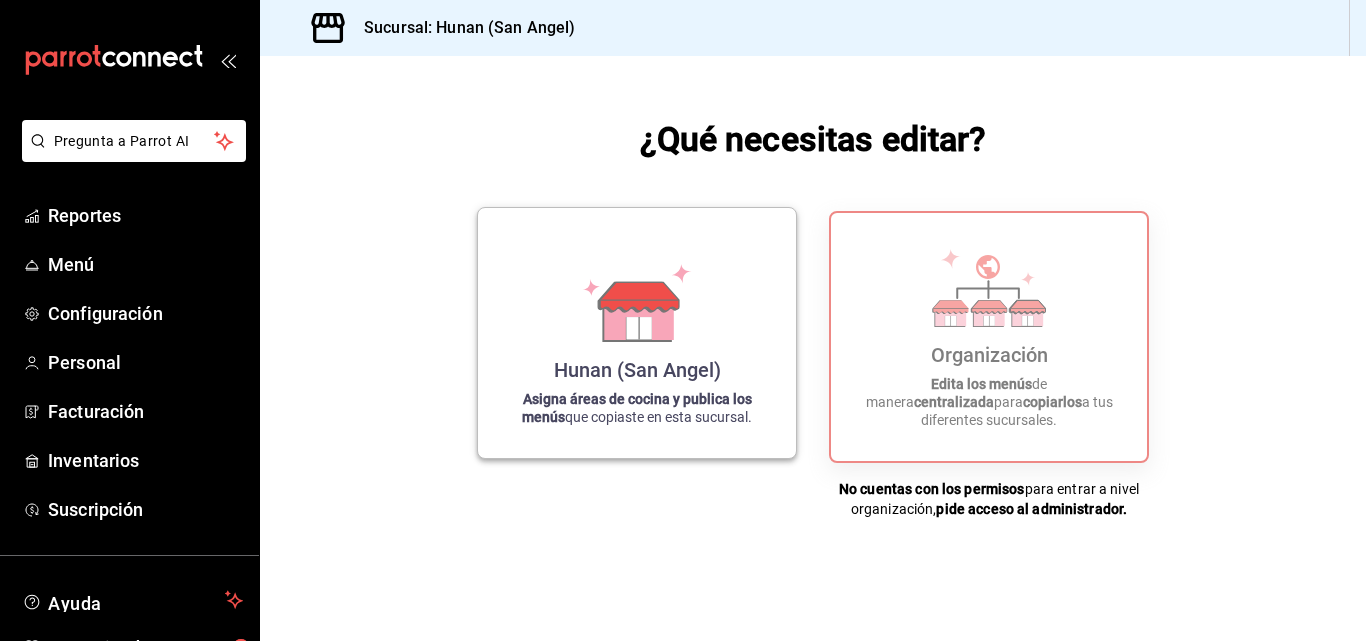 click on "Hunan (San Angel) Asigna áreas de cocina y publica los menús  que copiaste en esta sucursal." at bounding box center (637, 333) 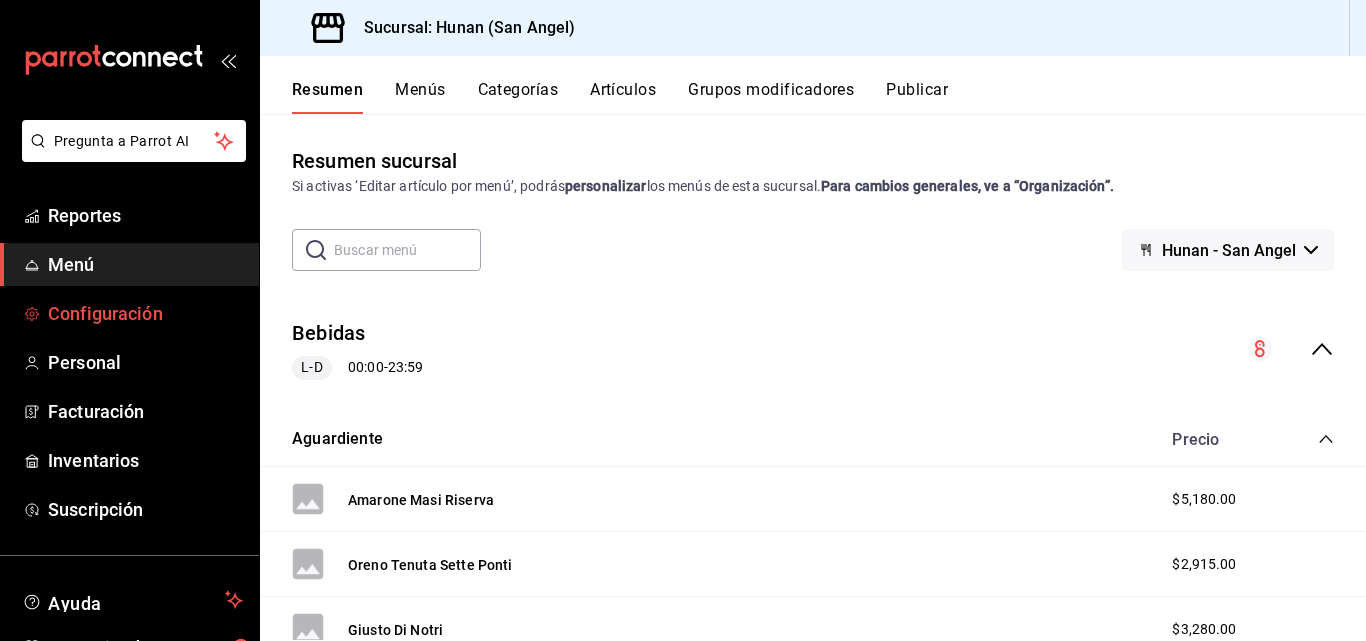 click on "Configuración" at bounding box center [145, 313] 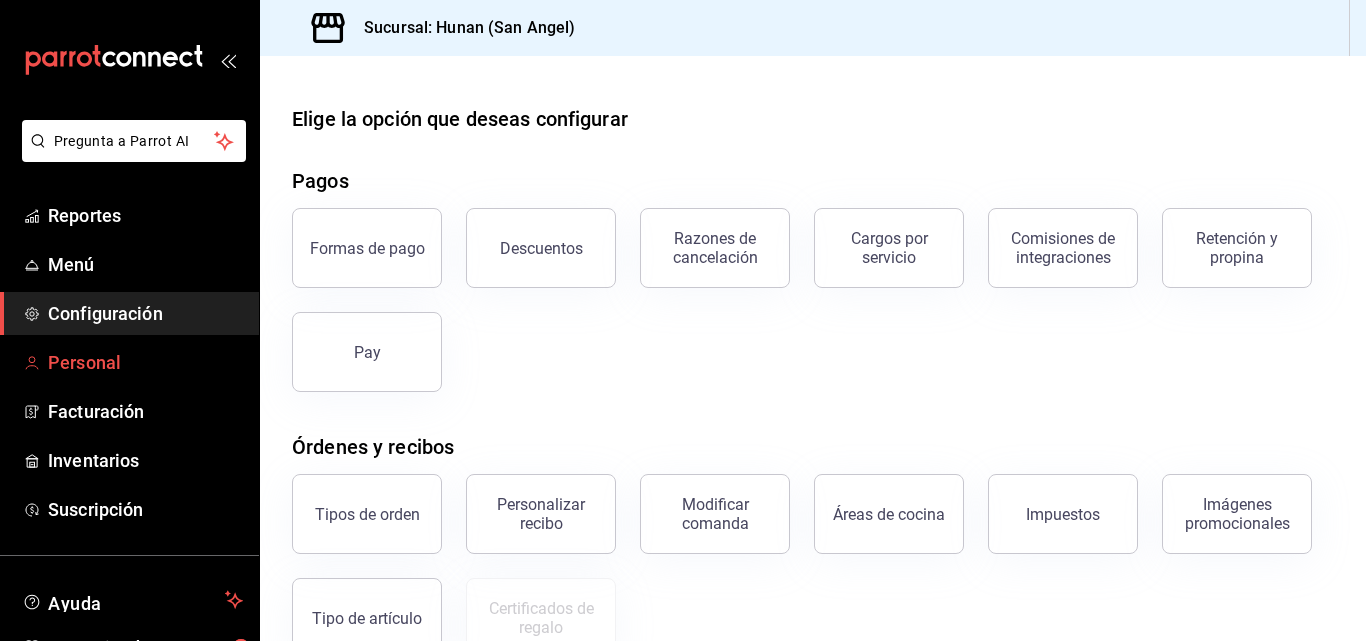 click on "Personal" at bounding box center (145, 362) 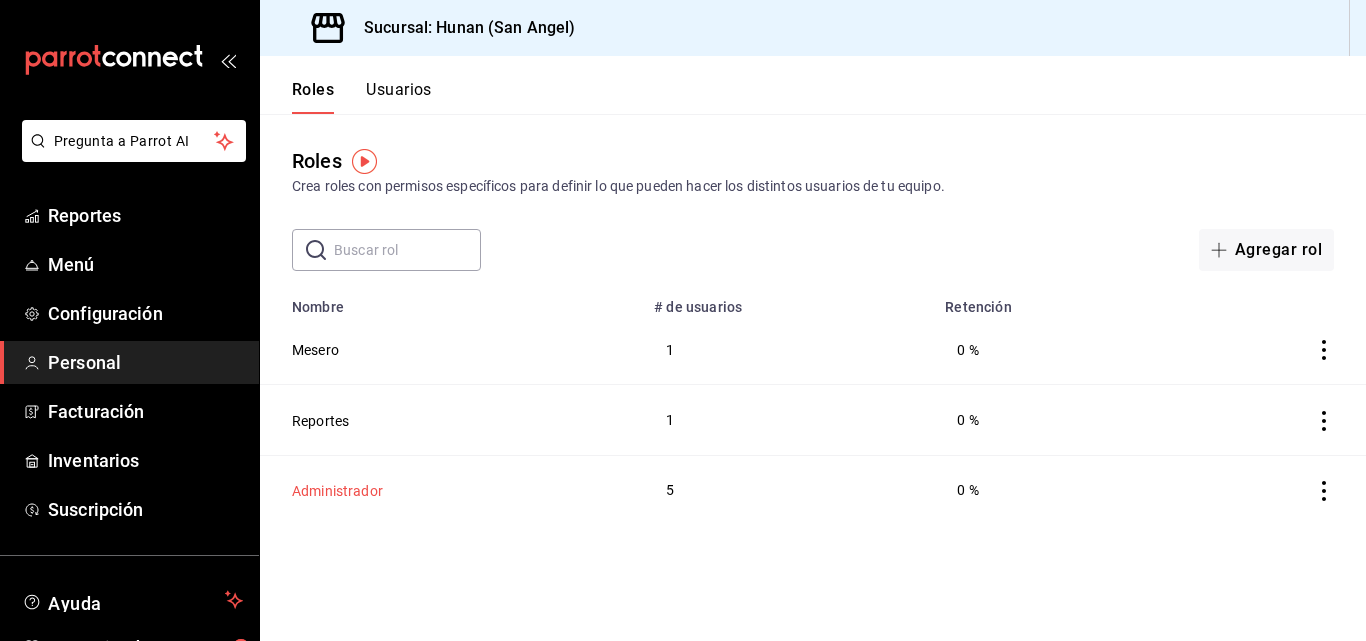 click on "Administrador" at bounding box center (337, 491) 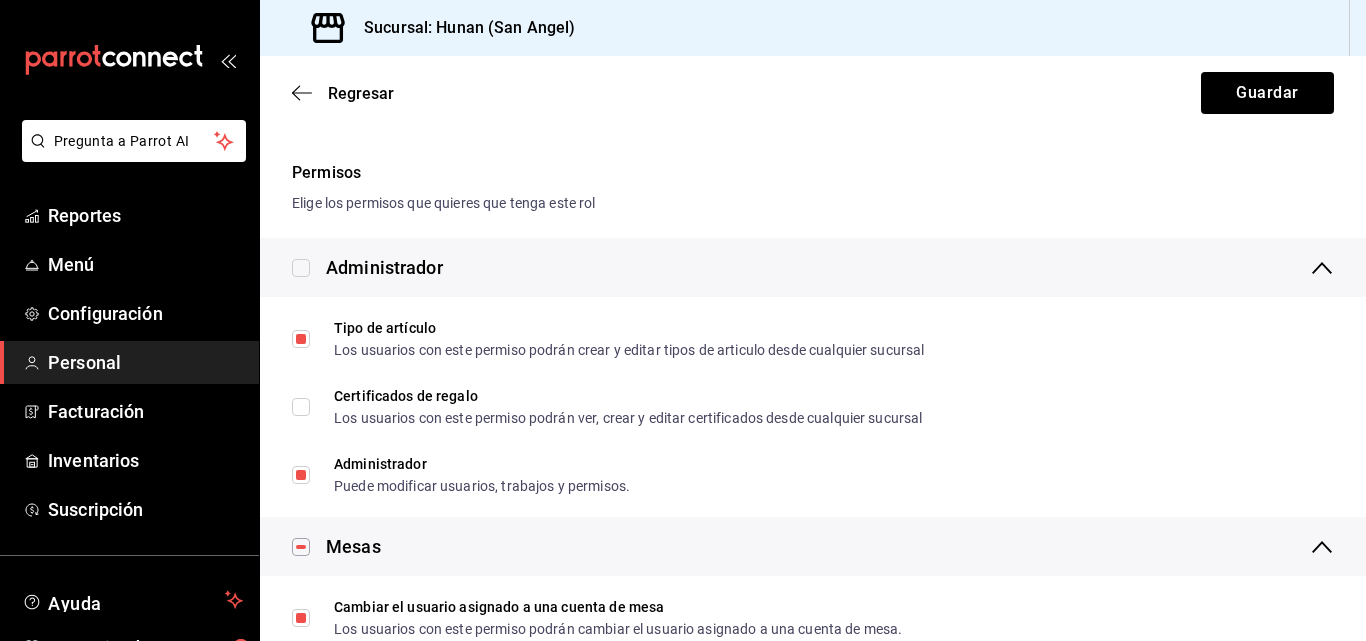 scroll, scrollTop: 427, scrollLeft: 0, axis: vertical 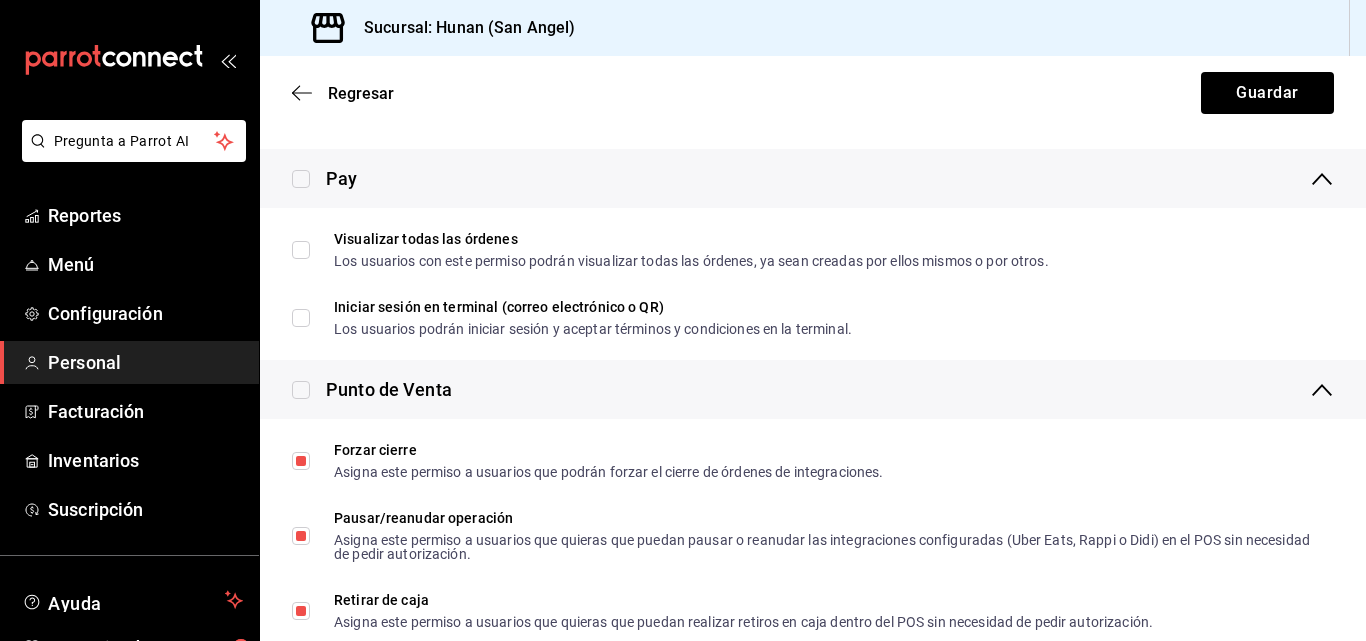 click at bounding box center [301, 179] 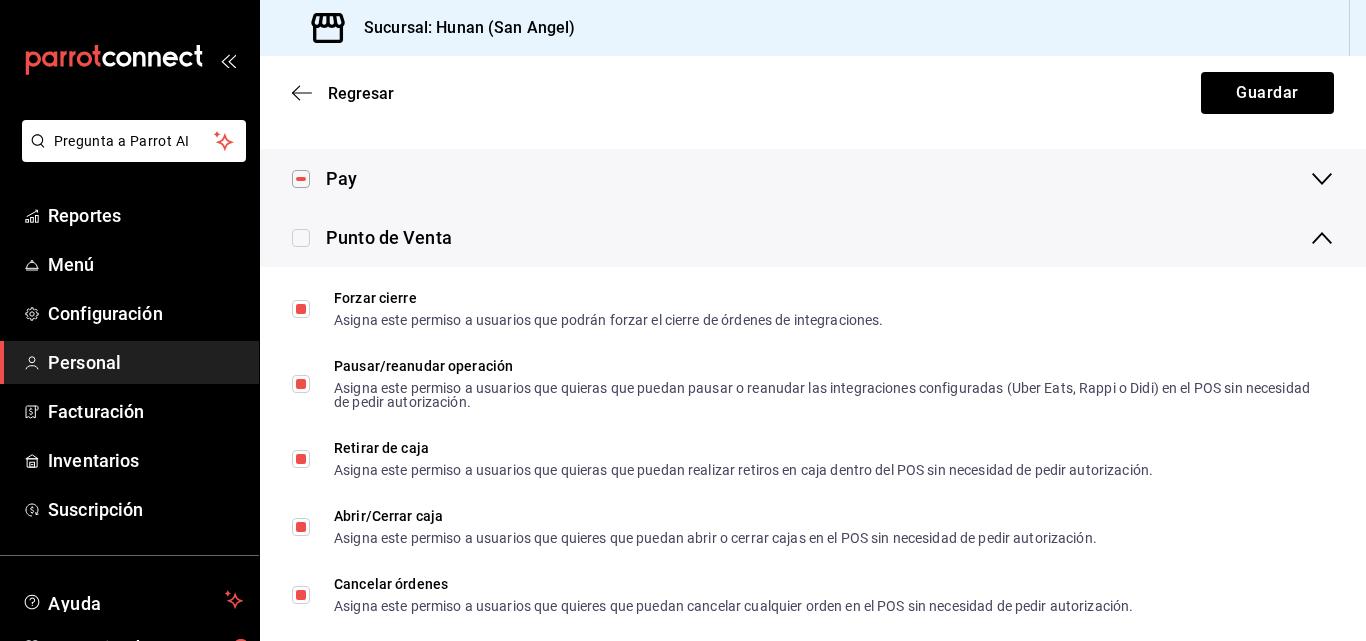 click at bounding box center (301, 179) 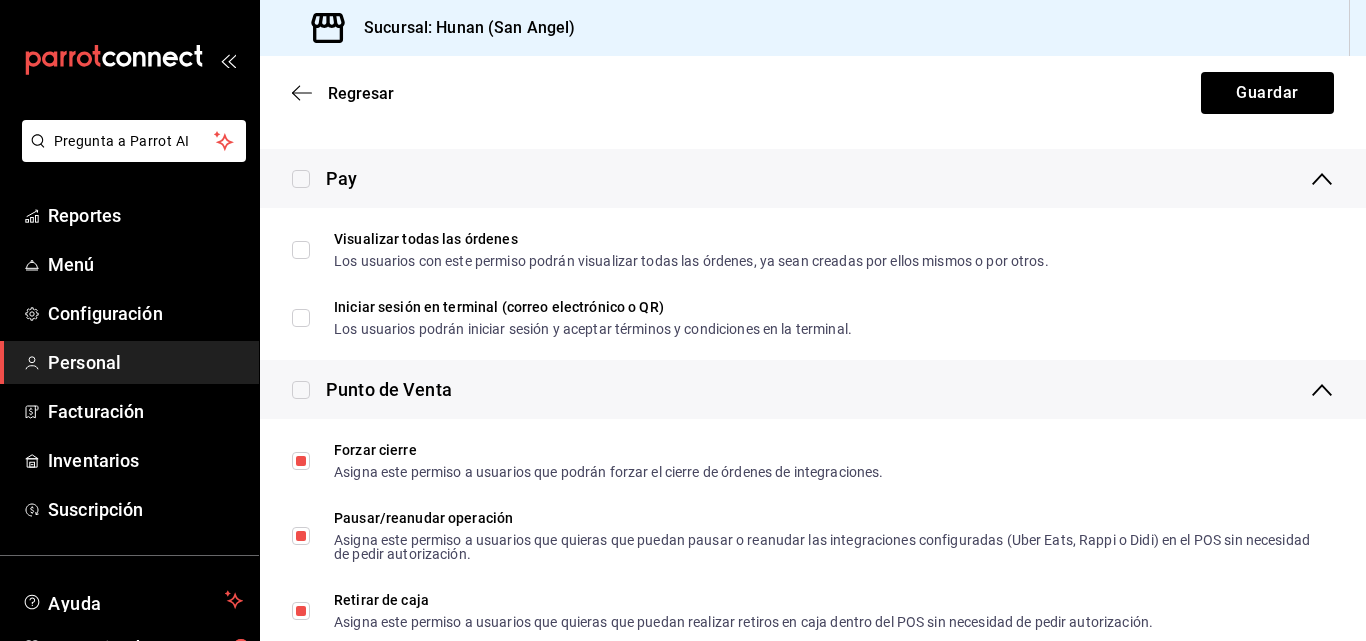 click at bounding box center [301, 179] 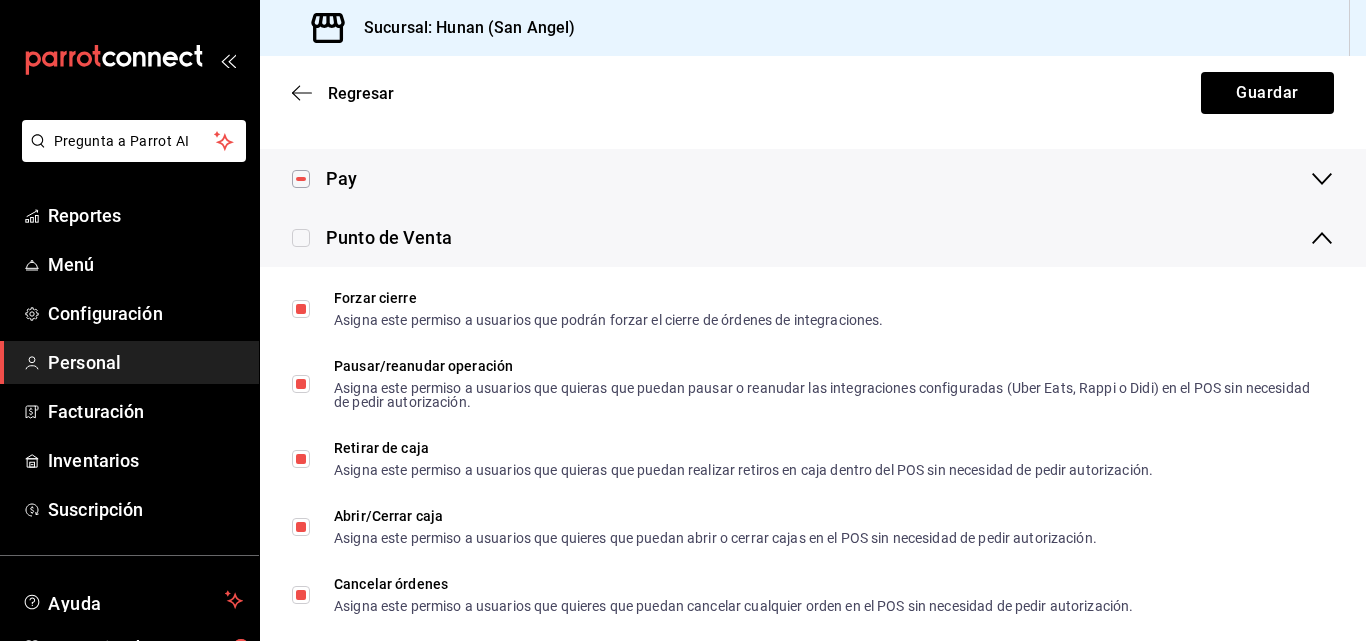 click on "Pay" at bounding box center (813, 178) 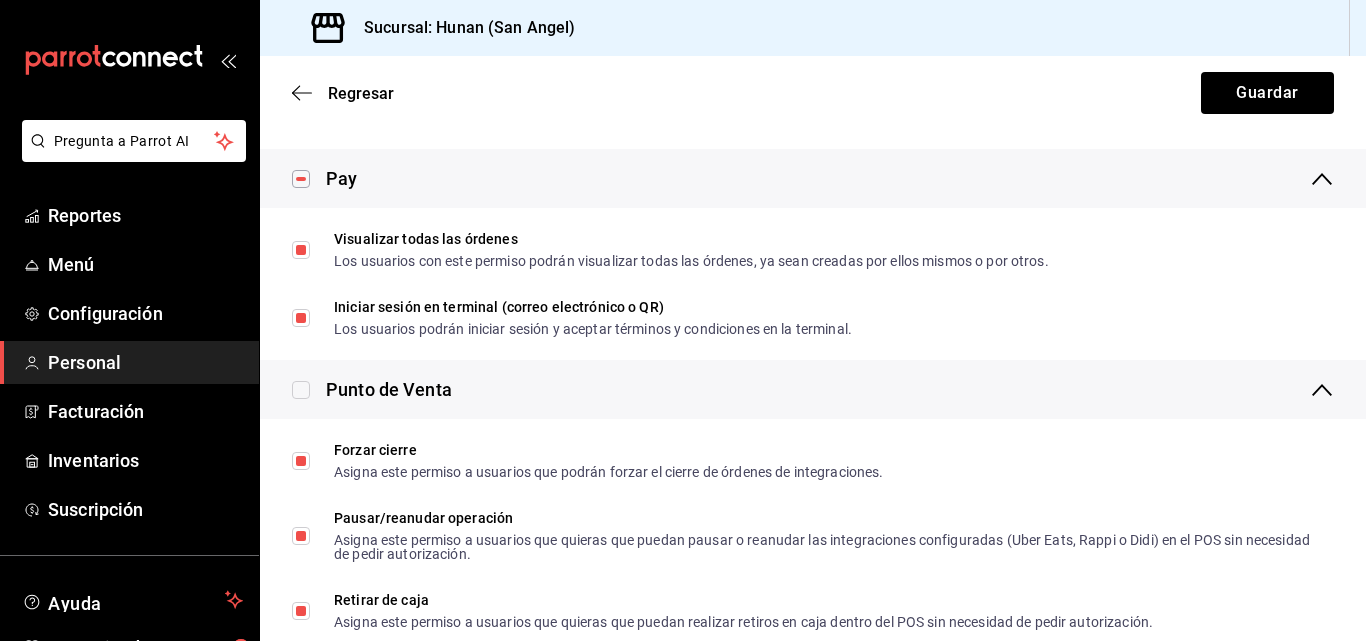 click at bounding box center [301, 390] 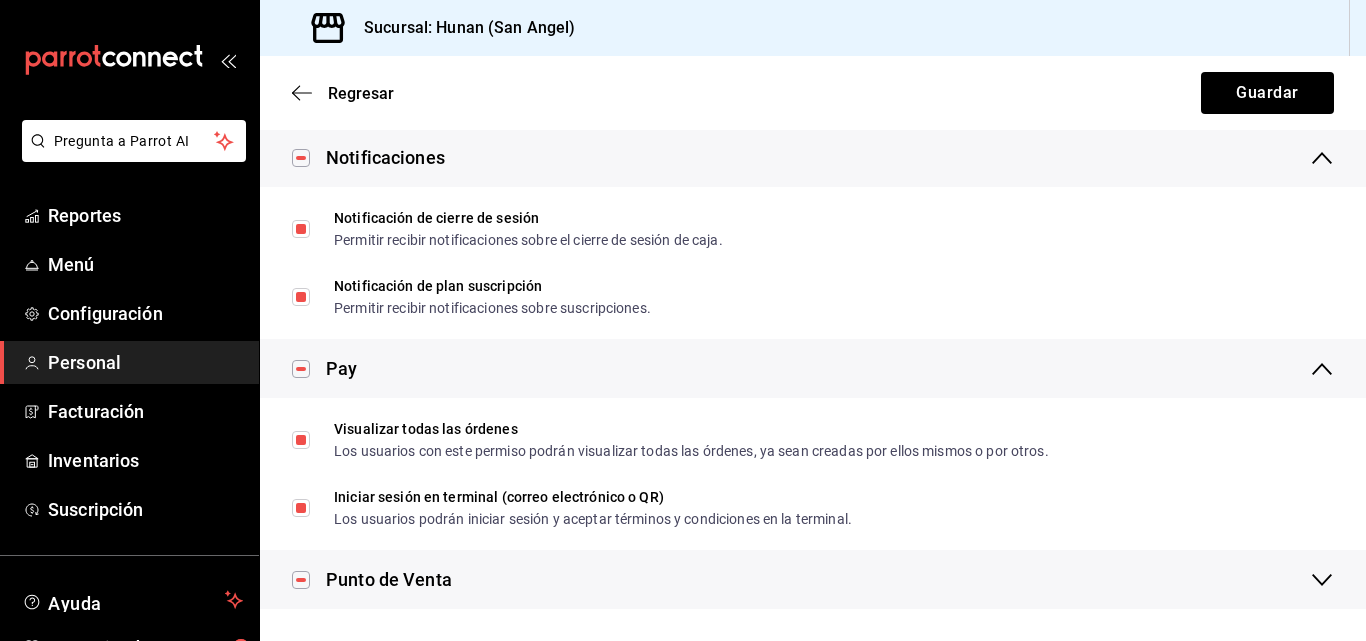scroll, scrollTop: 1970, scrollLeft: 0, axis: vertical 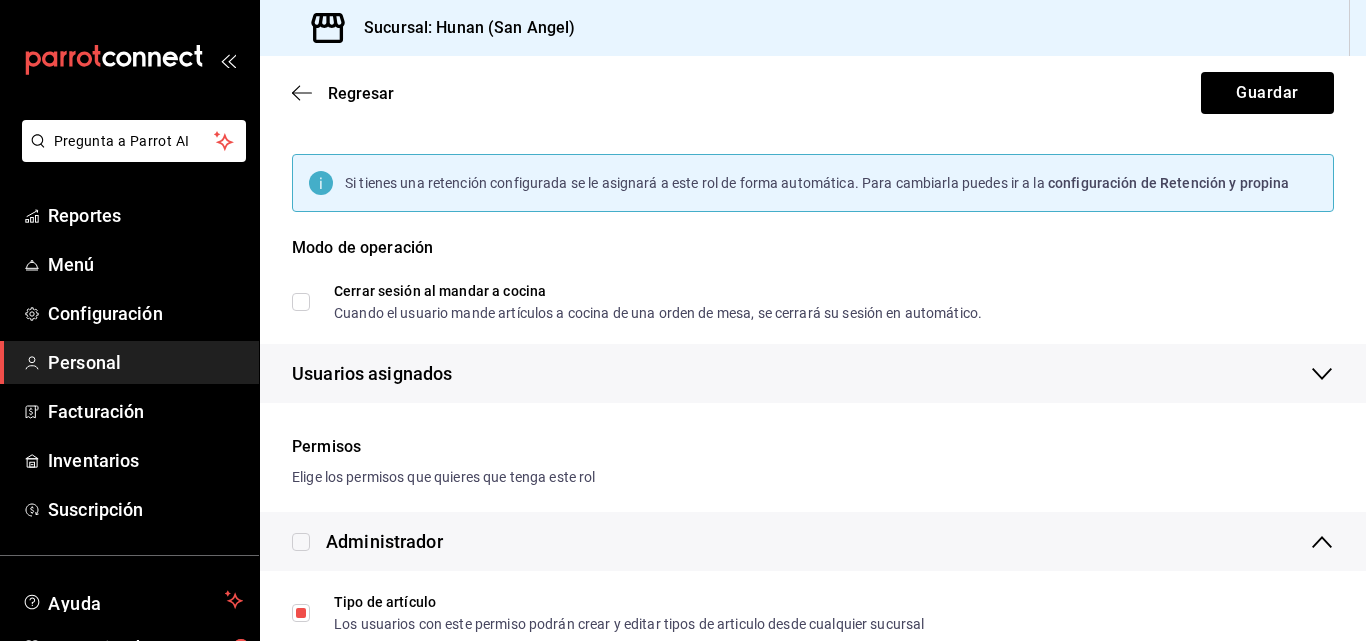 click at bounding box center (301, 542) 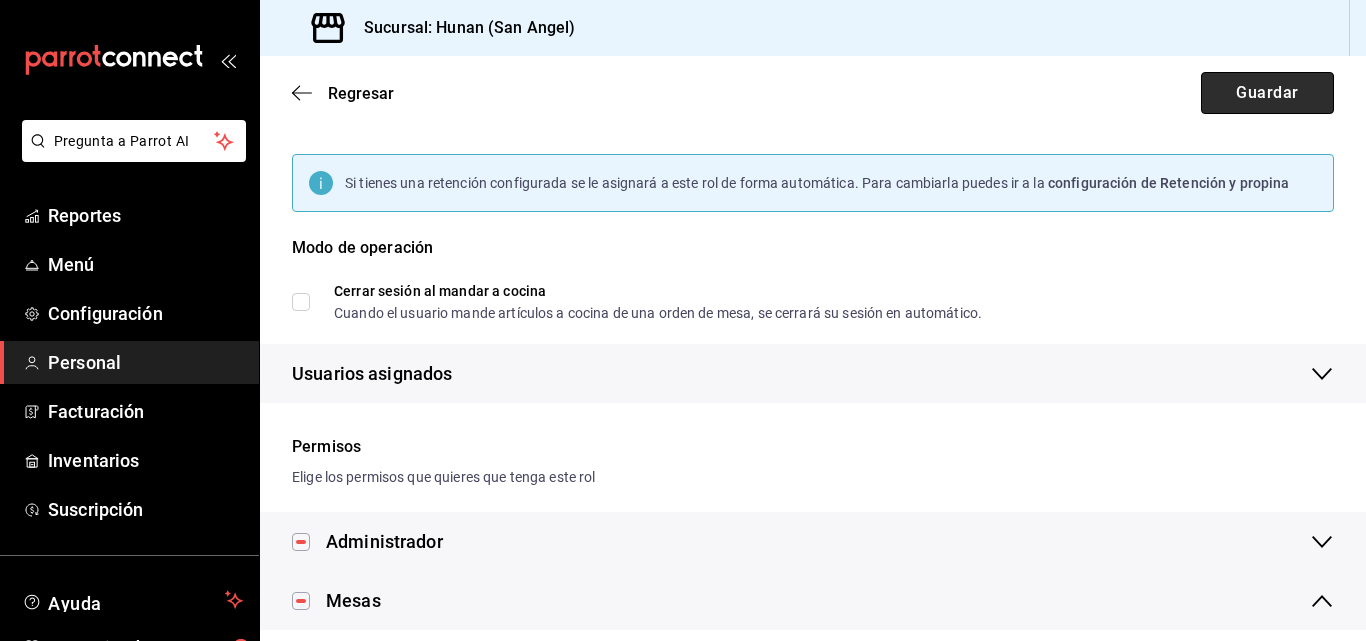 click on "Guardar" at bounding box center [1267, 93] 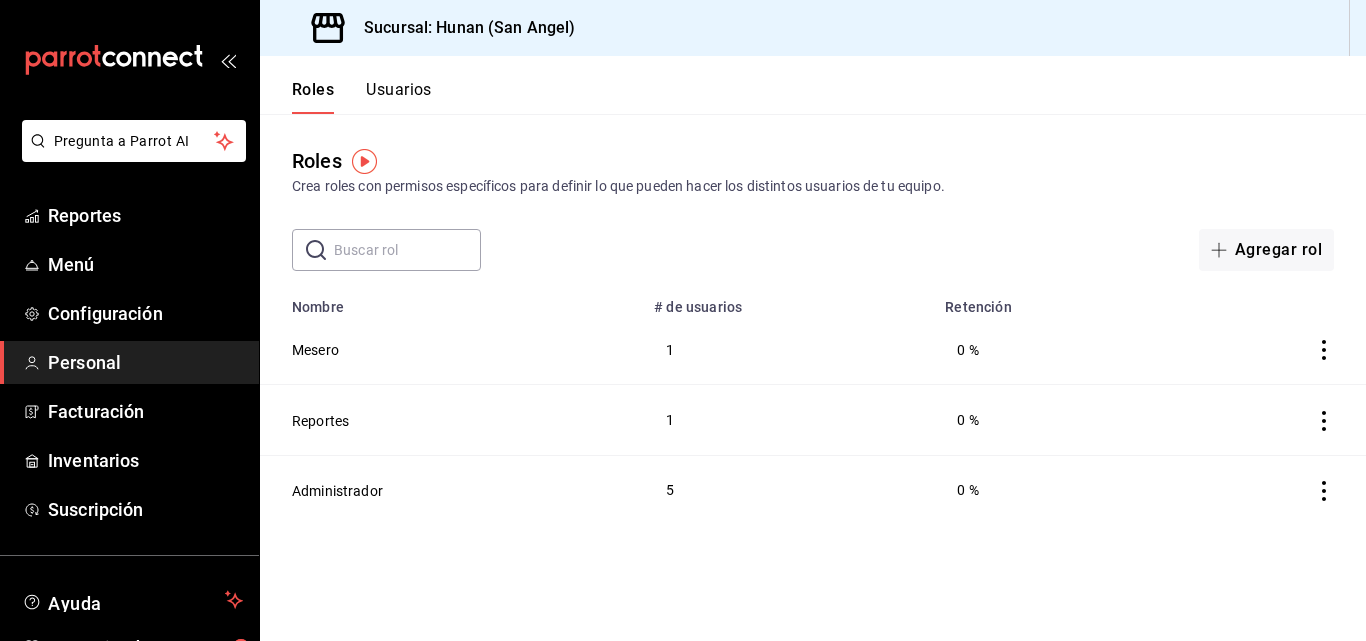 click on "Administrador" at bounding box center [451, 490] 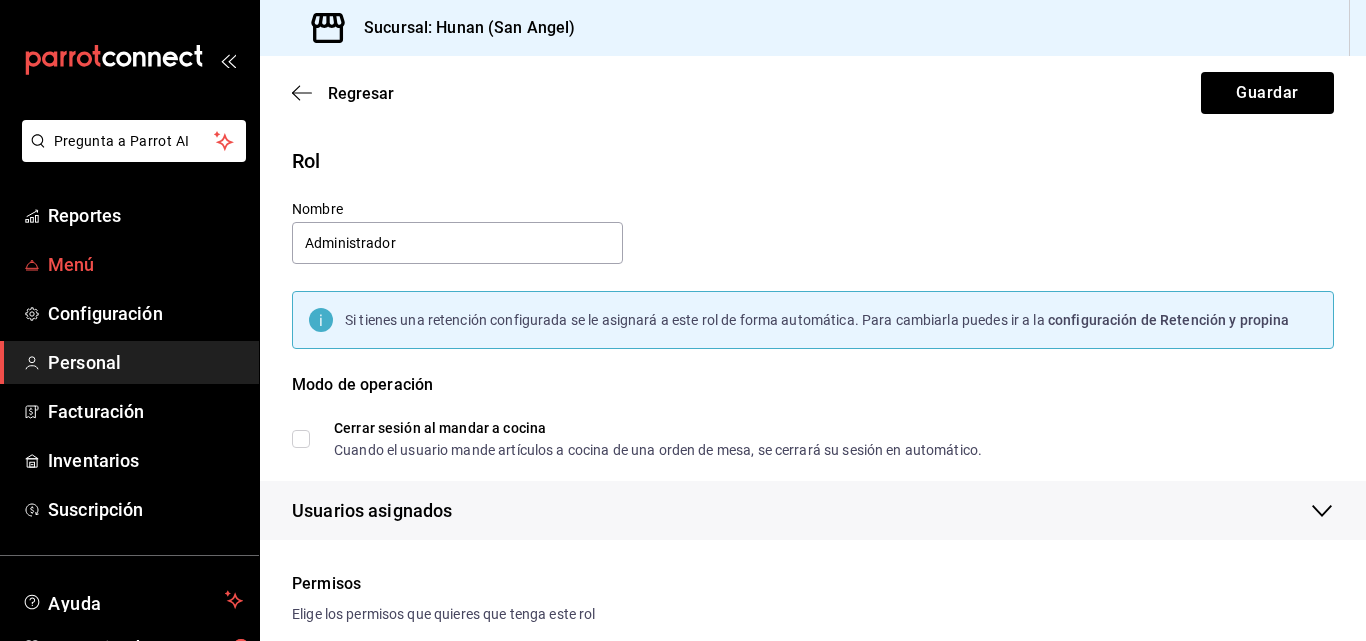 click on "Menú" at bounding box center (145, 264) 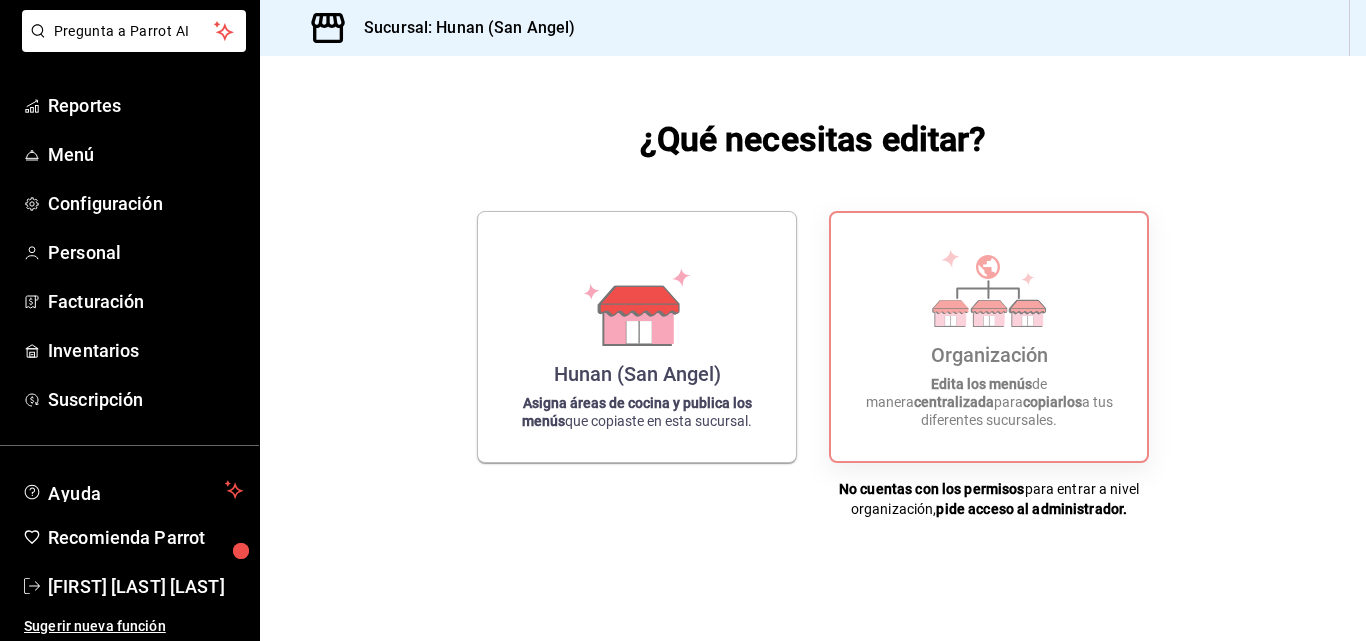 scroll, scrollTop: 114, scrollLeft: 0, axis: vertical 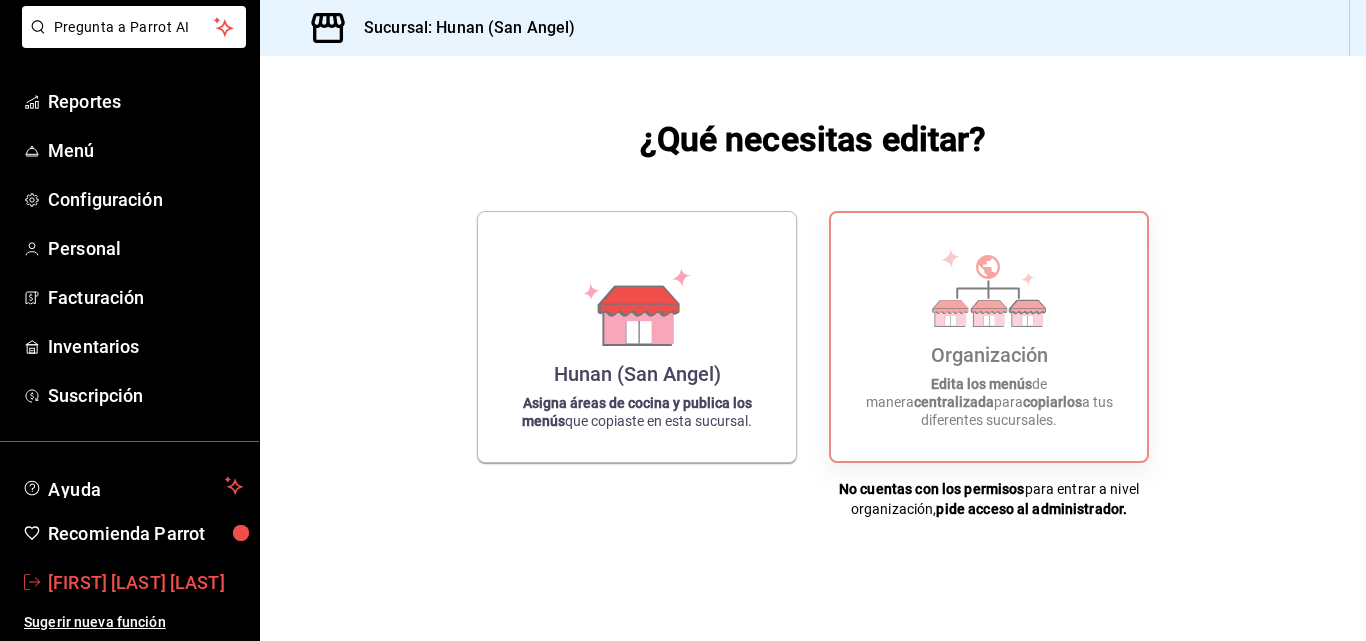 click on "[FIRST] [LAST] [LAST]" at bounding box center (145, 582) 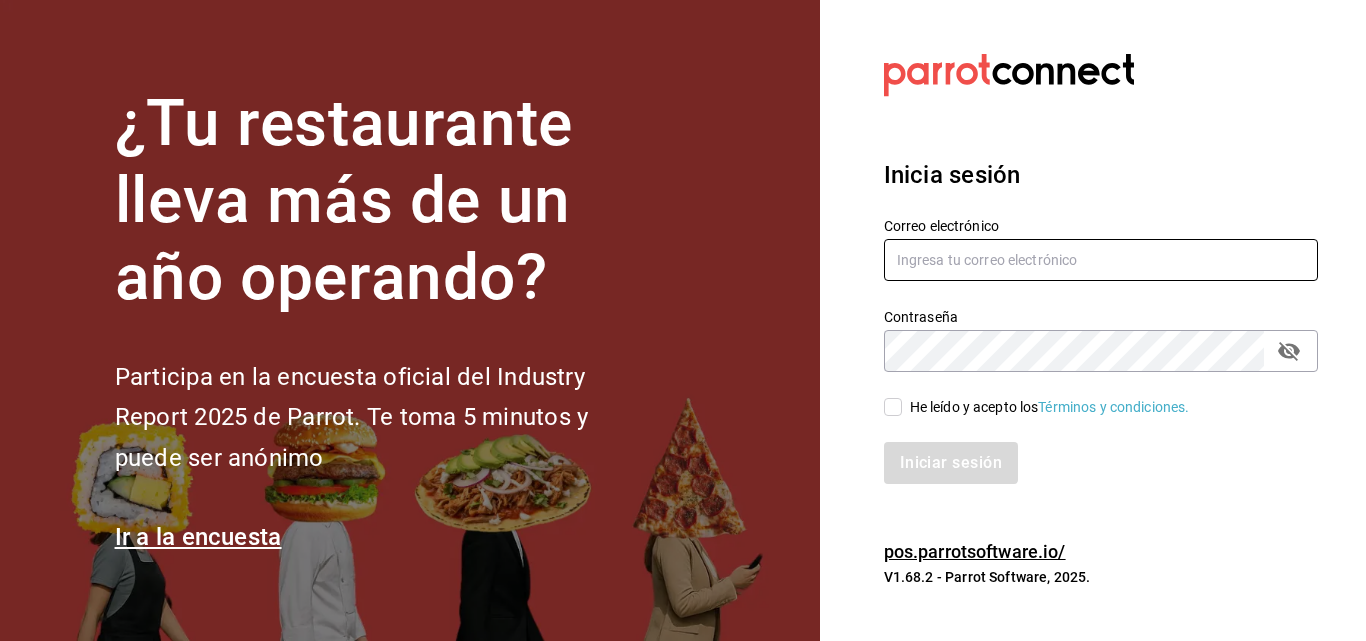 click at bounding box center [1101, 260] 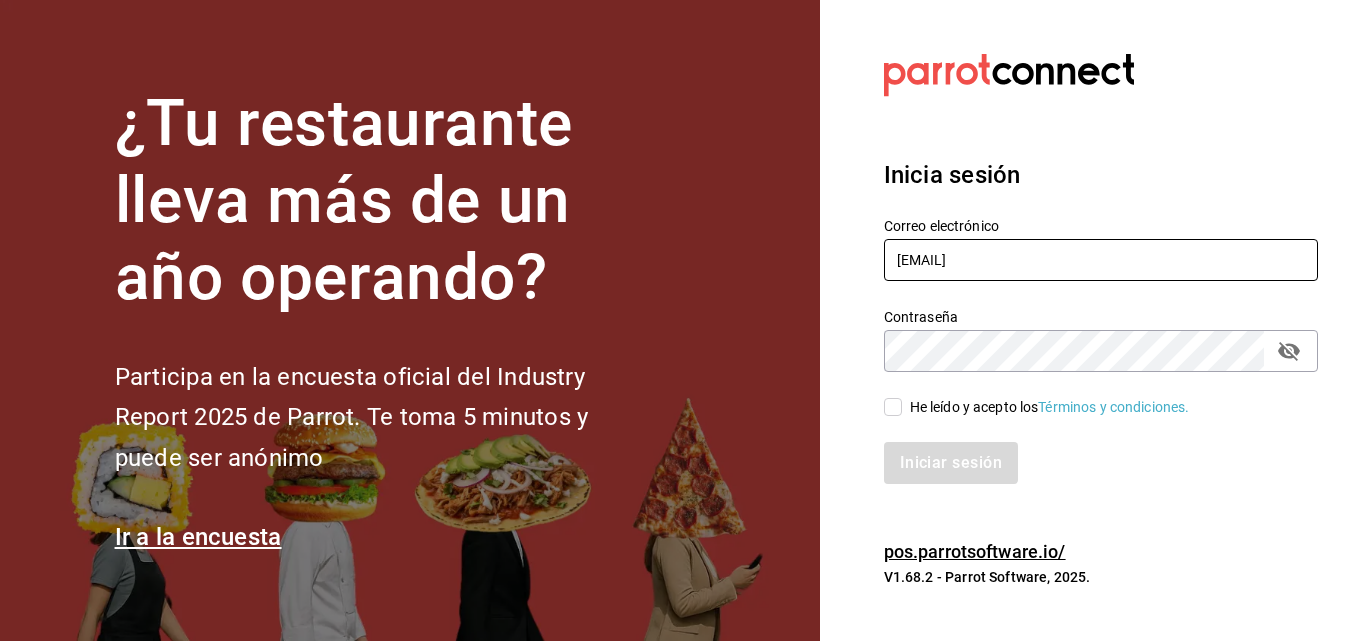type on "imartinez@grupohunan.com" 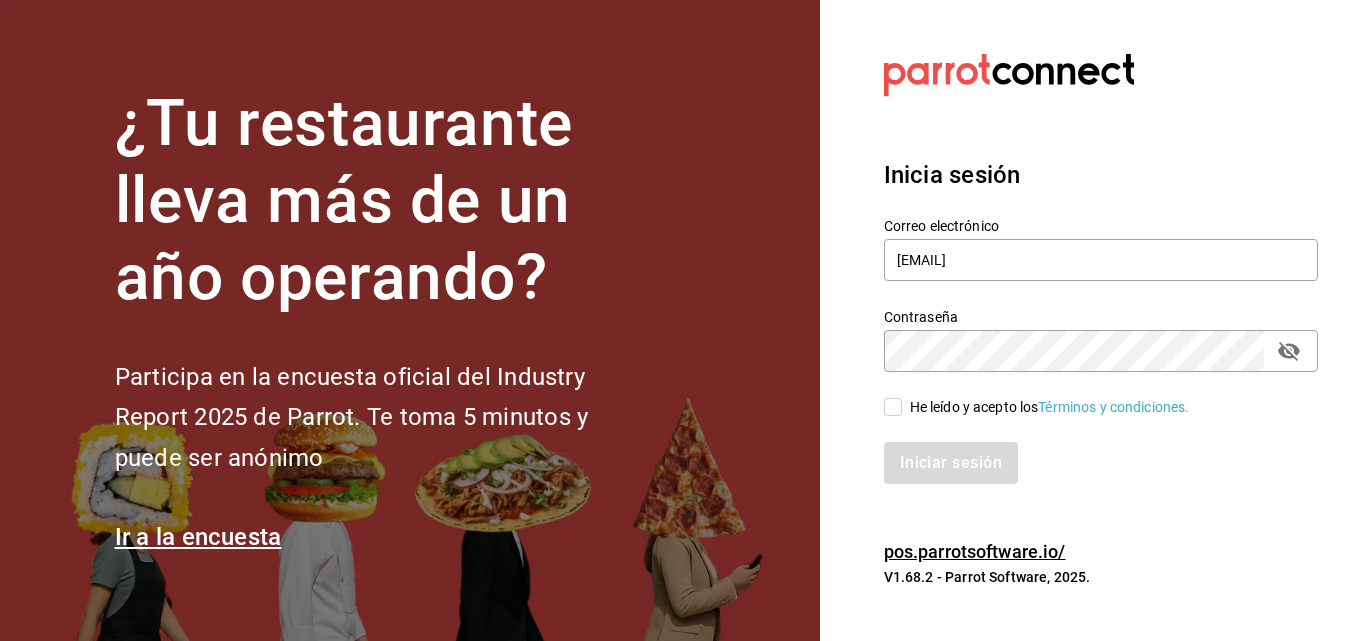 click on "He leído y acepto los  Términos y condiciones." at bounding box center [1050, 407] 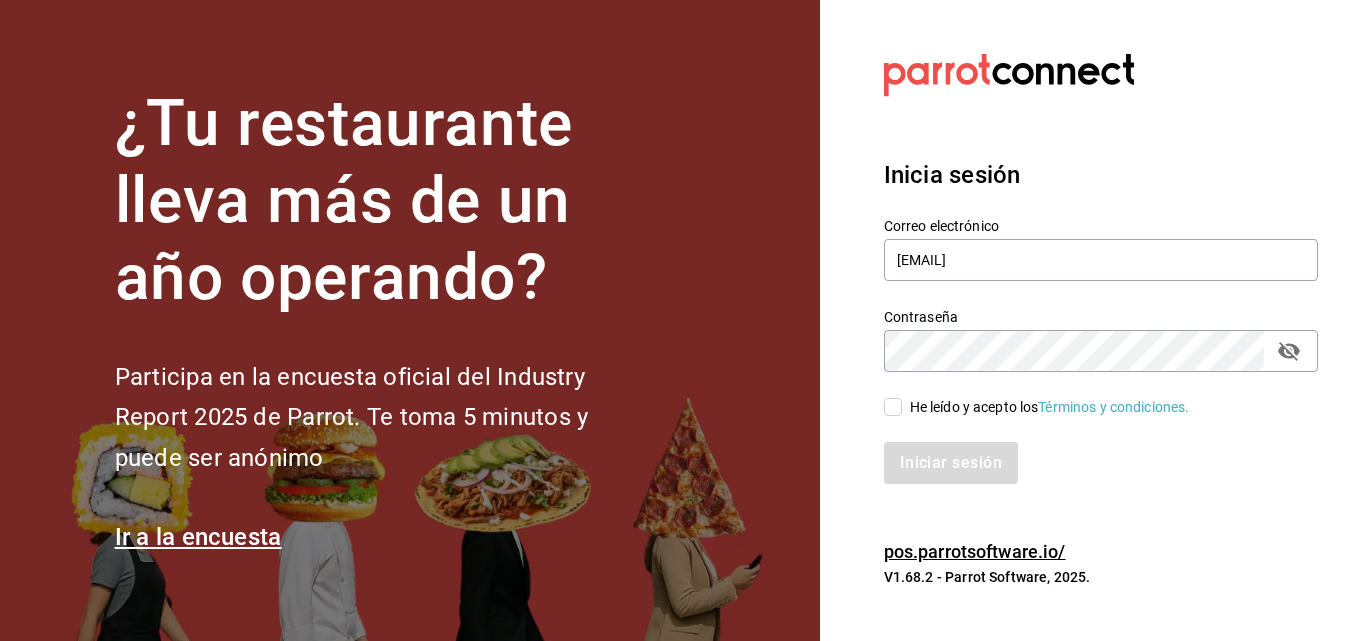 checkbox on "true" 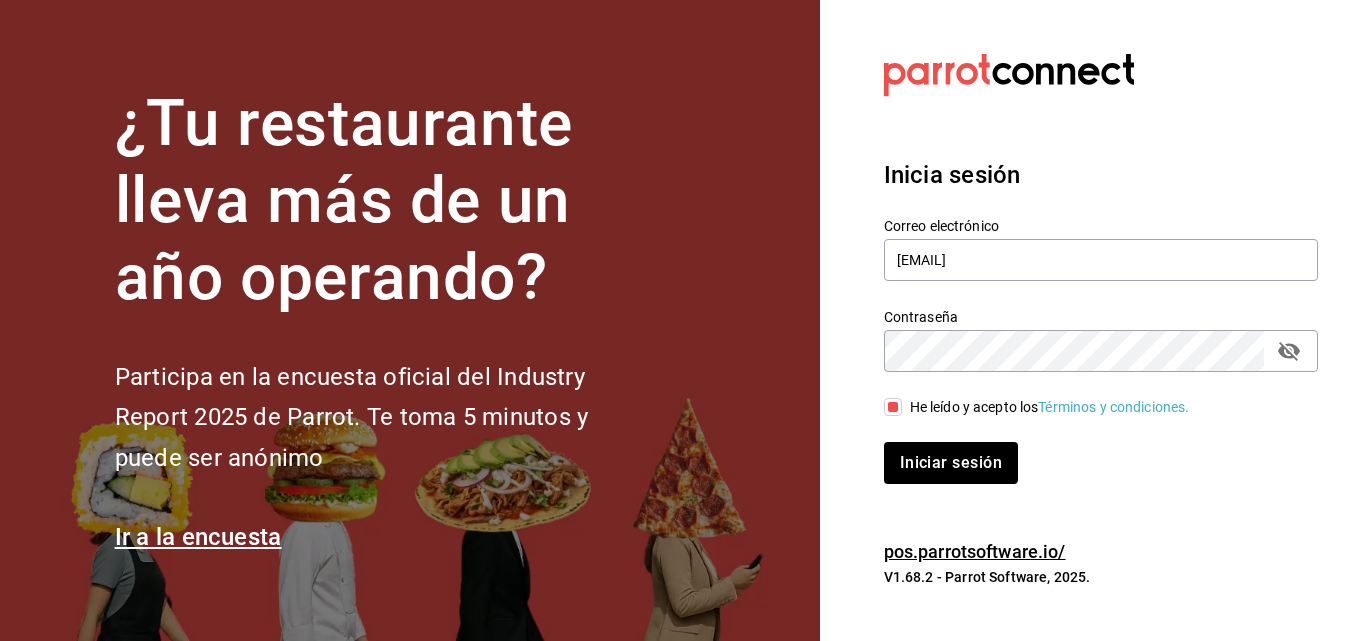 click on "Iniciar sesión" at bounding box center [1089, 451] 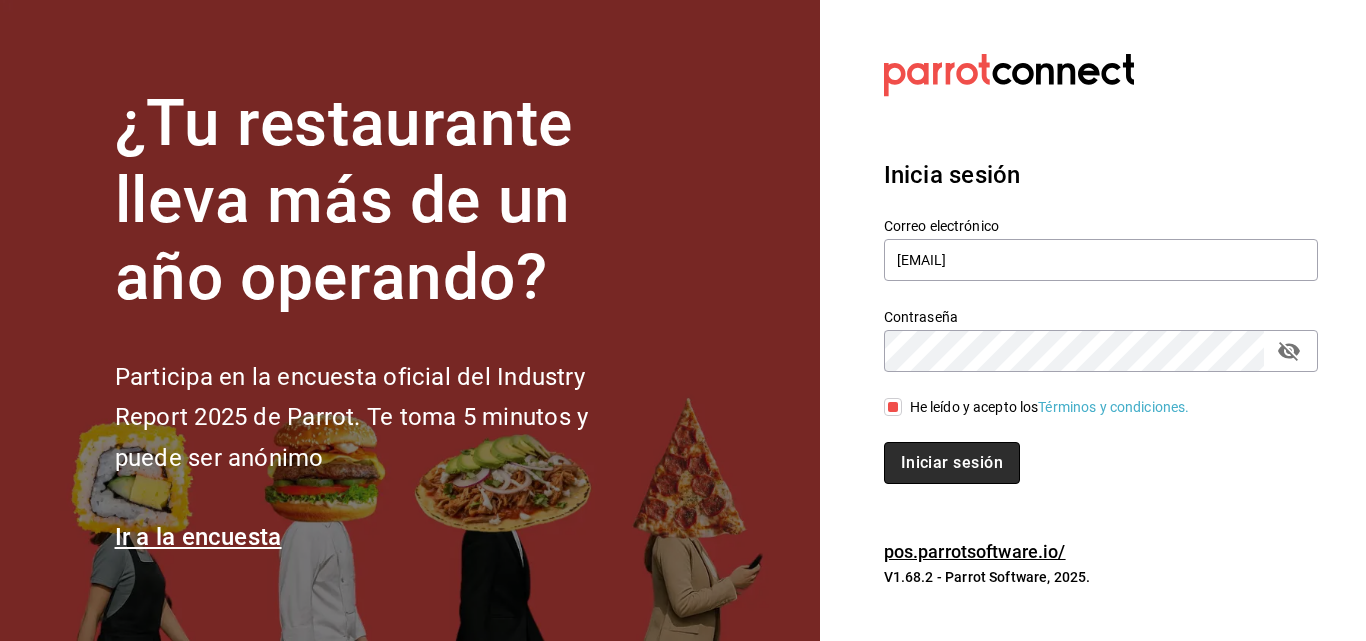 click on "Iniciar sesión" at bounding box center (952, 463) 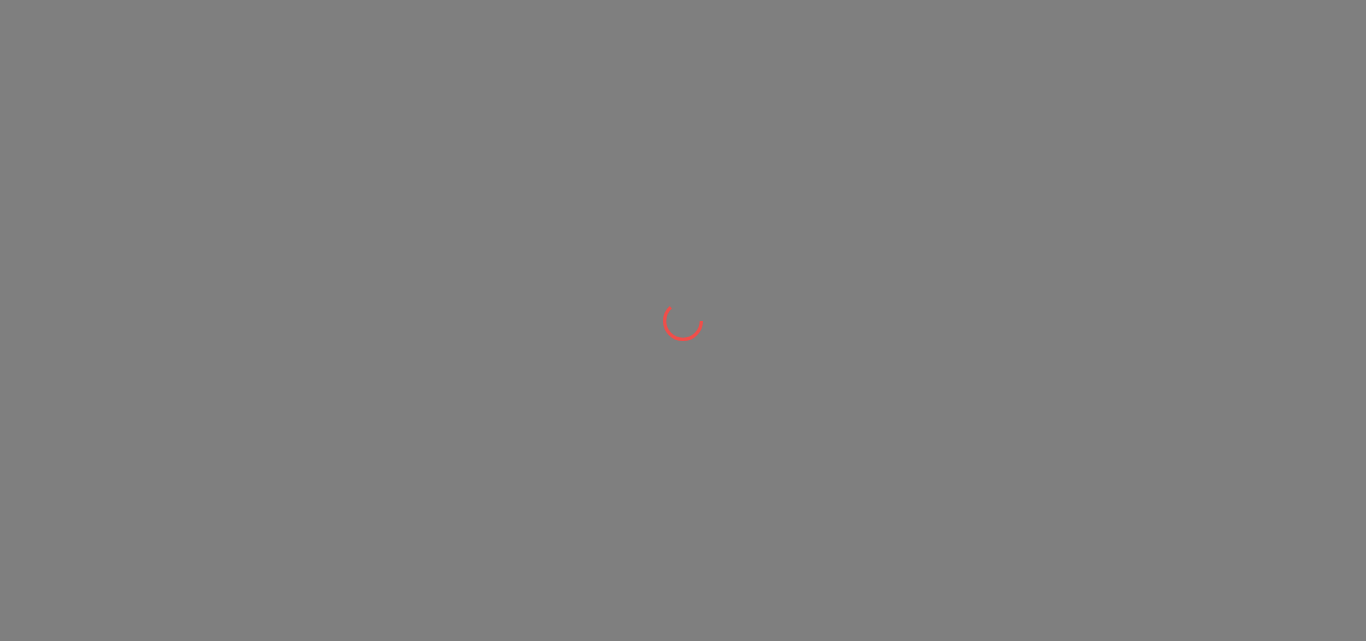 scroll, scrollTop: 0, scrollLeft: 0, axis: both 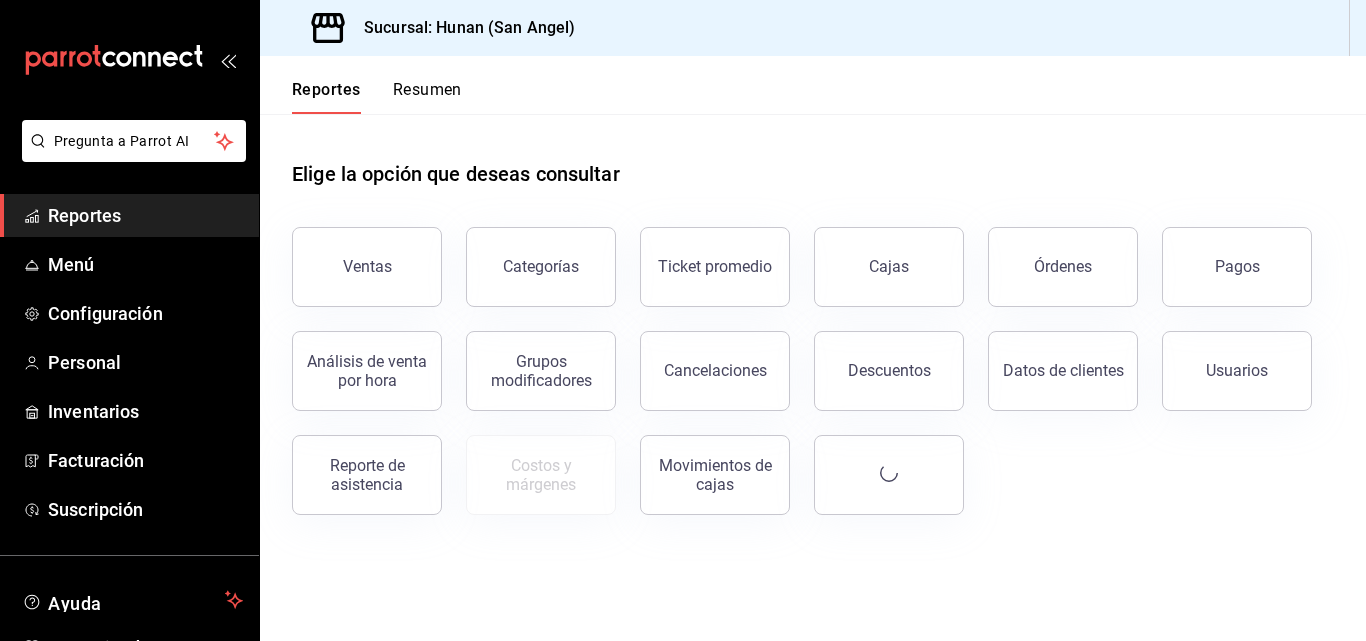 click on "Cancelaciones" at bounding box center [715, 371] 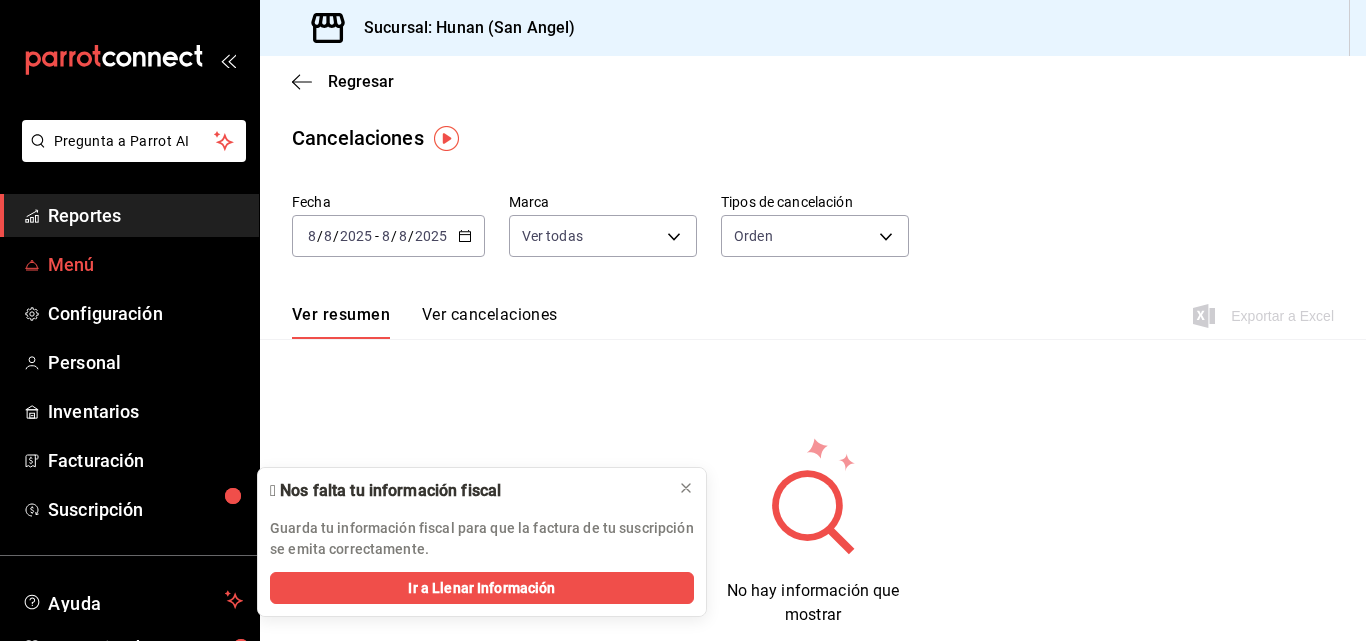 click on "Menú" at bounding box center [145, 264] 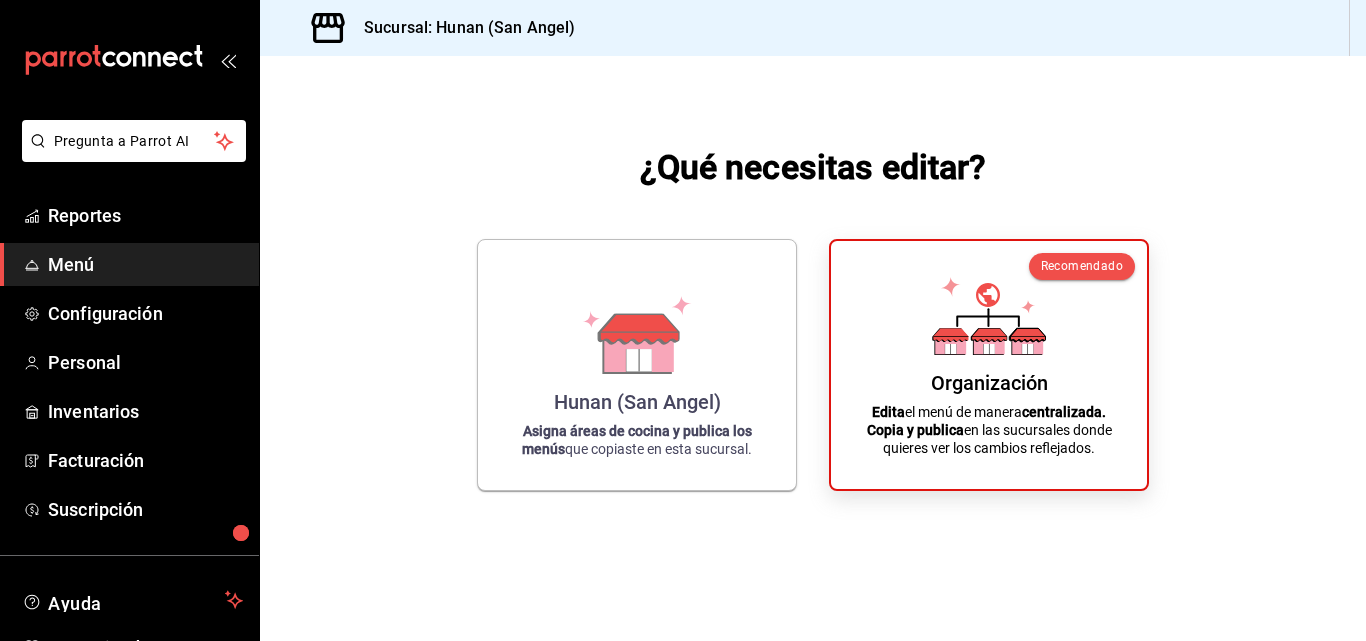 scroll, scrollTop: 114, scrollLeft: 0, axis: vertical 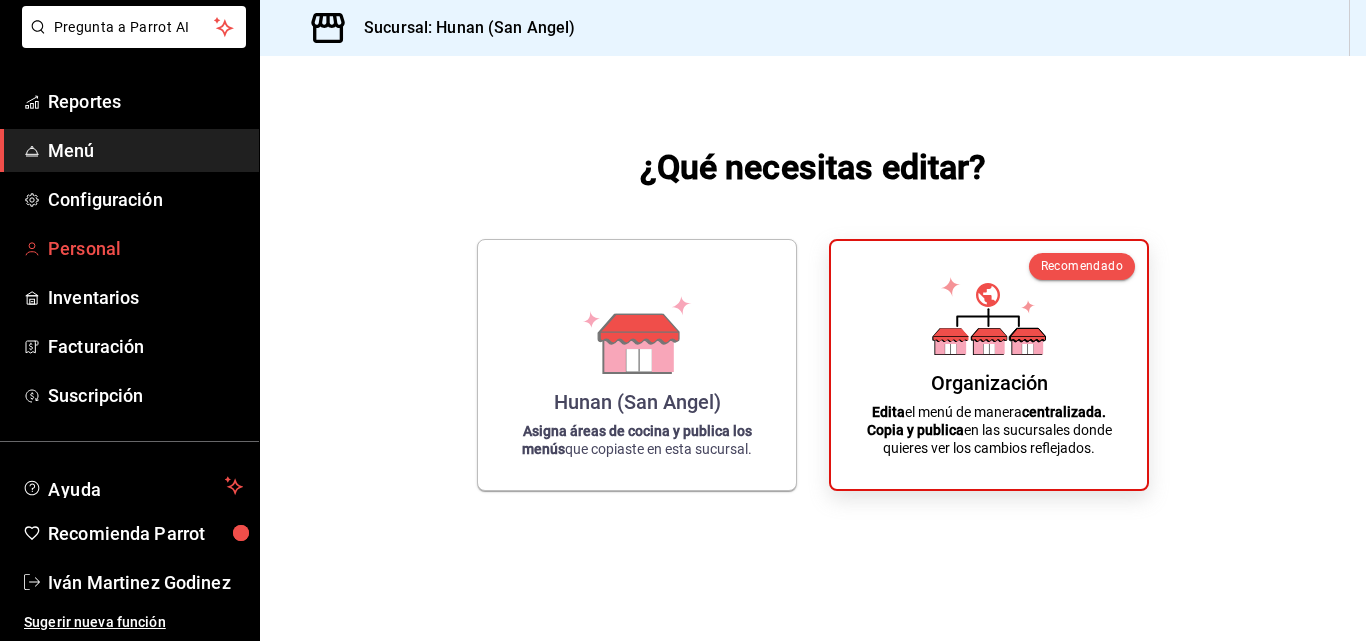 click on "Personal" at bounding box center (145, 248) 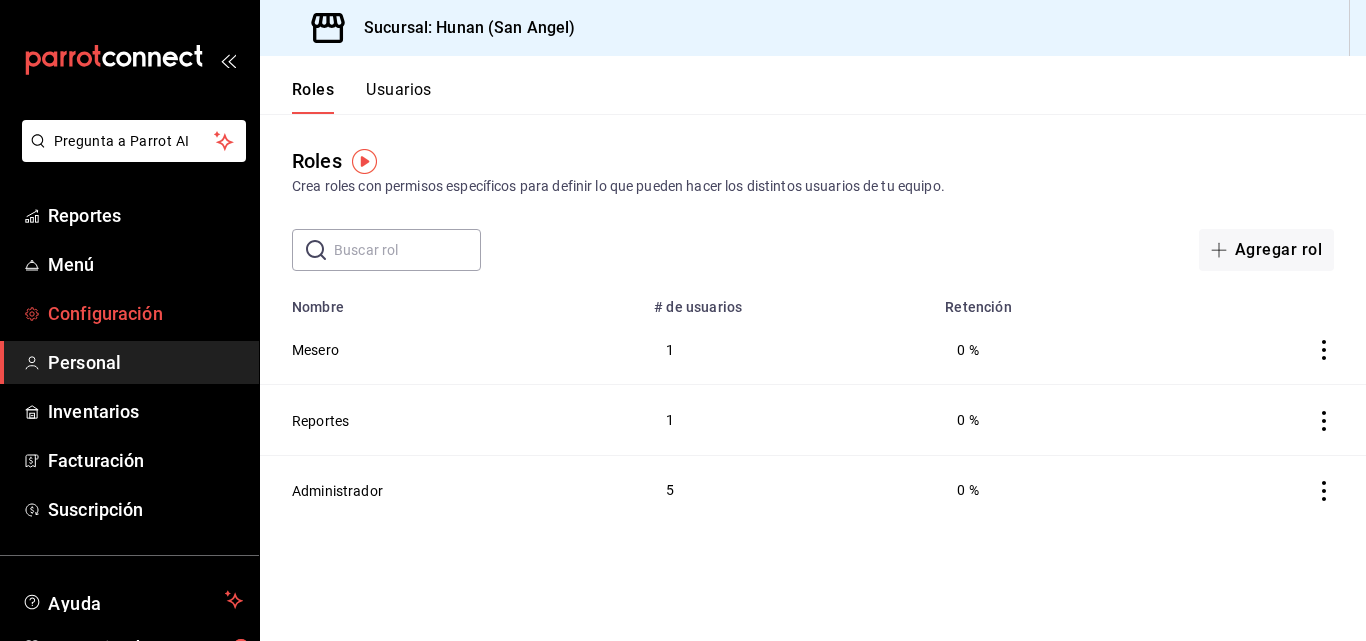 click on "Configuración" at bounding box center (145, 313) 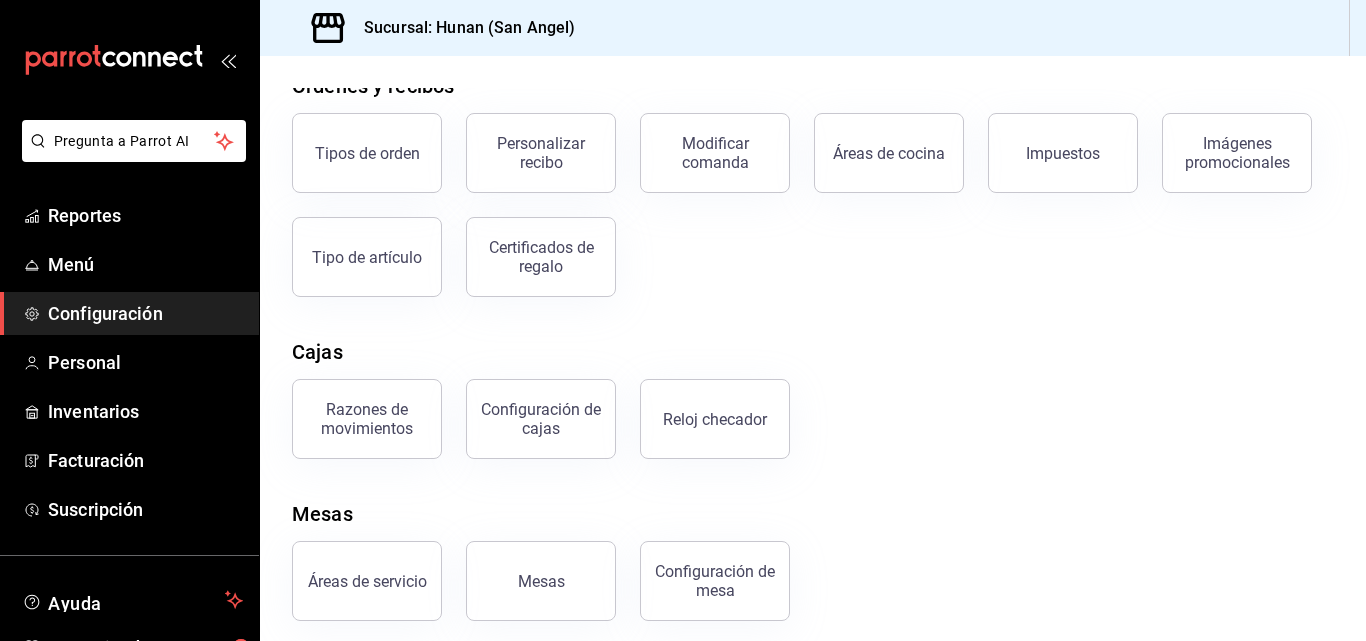 scroll, scrollTop: 373, scrollLeft: 0, axis: vertical 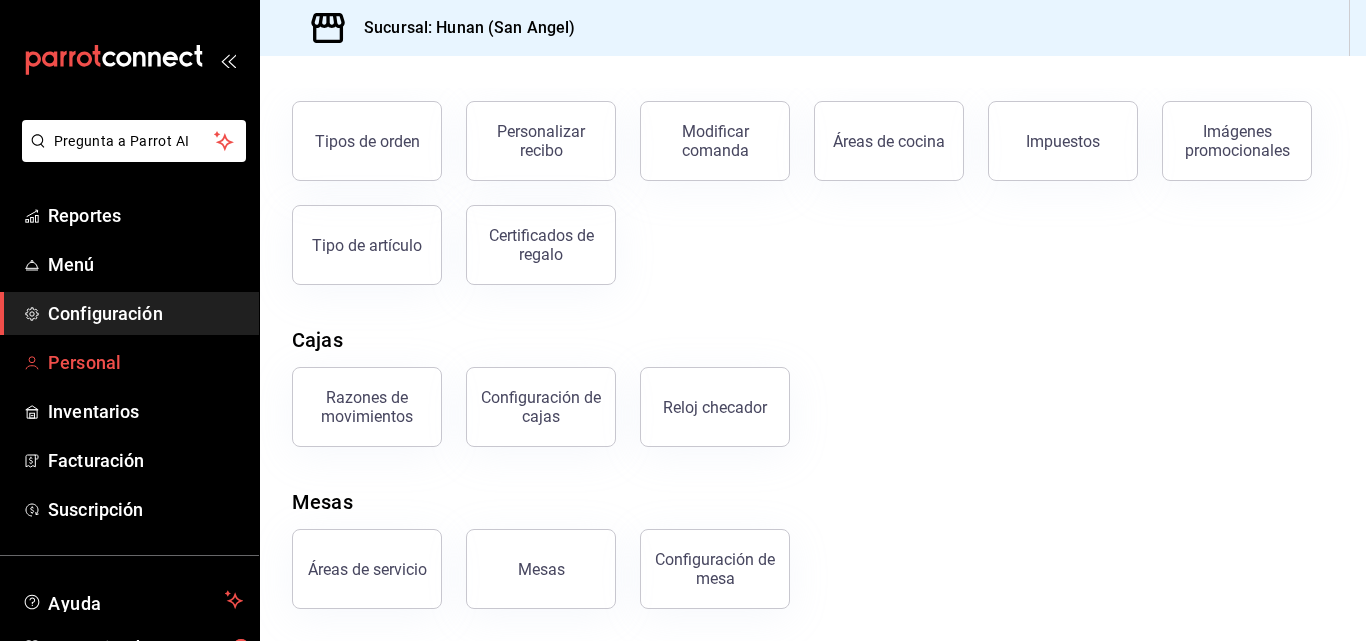 click on "Personal" at bounding box center (145, 362) 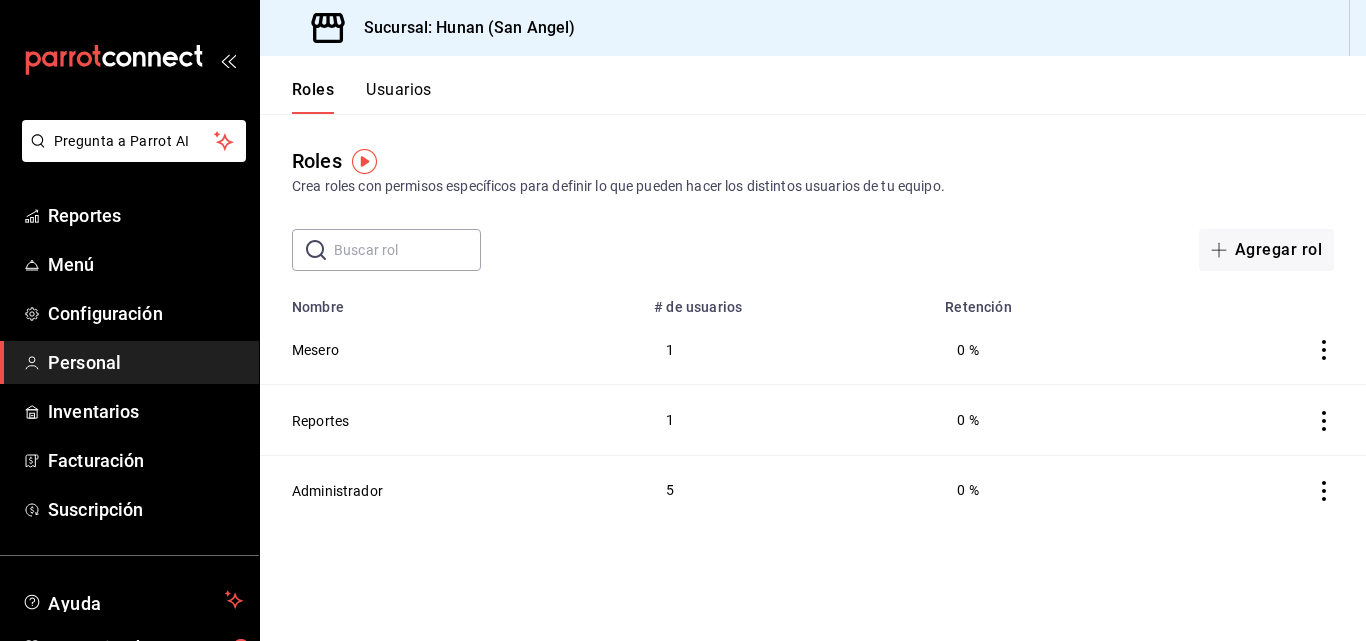 click on "Usuarios" at bounding box center [399, 97] 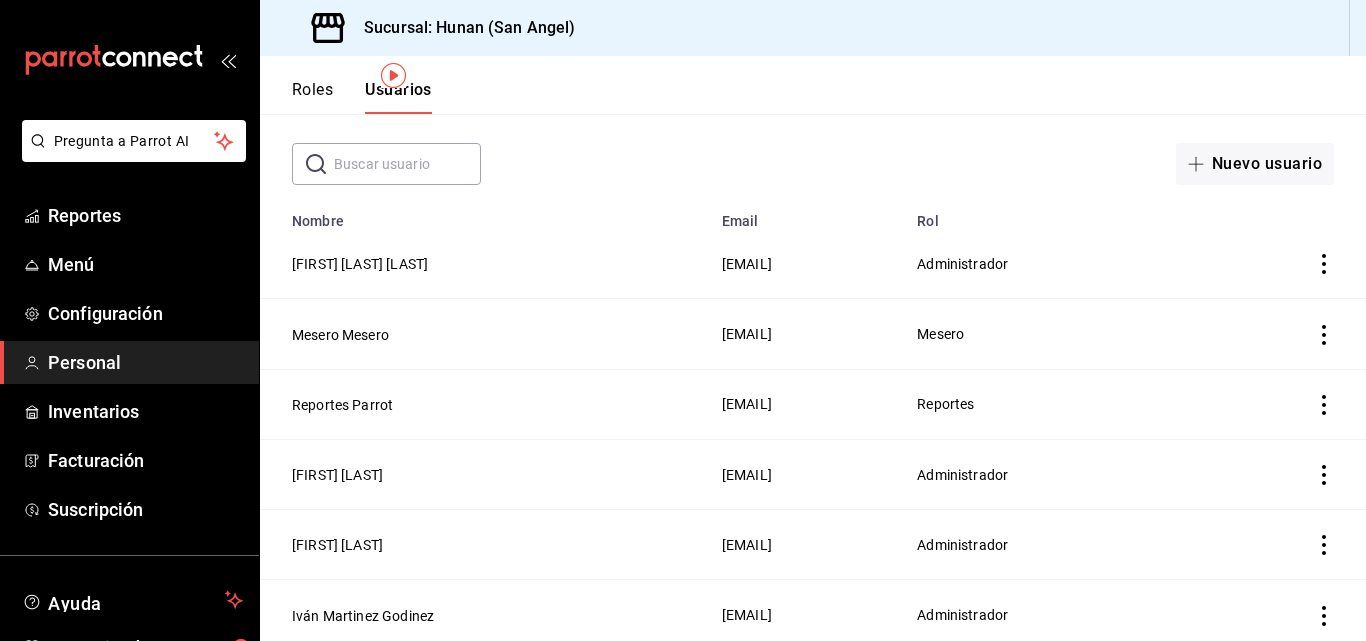scroll, scrollTop: 138, scrollLeft: 0, axis: vertical 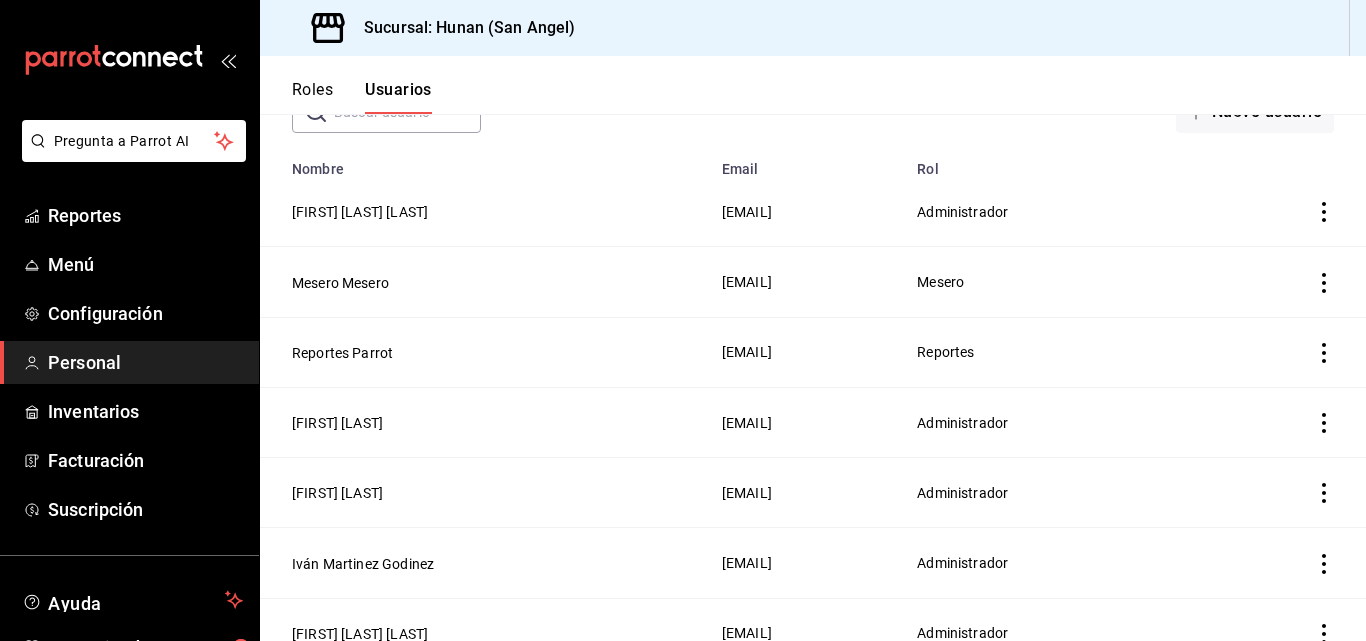 click on "Roles" at bounding box center [312, 97] 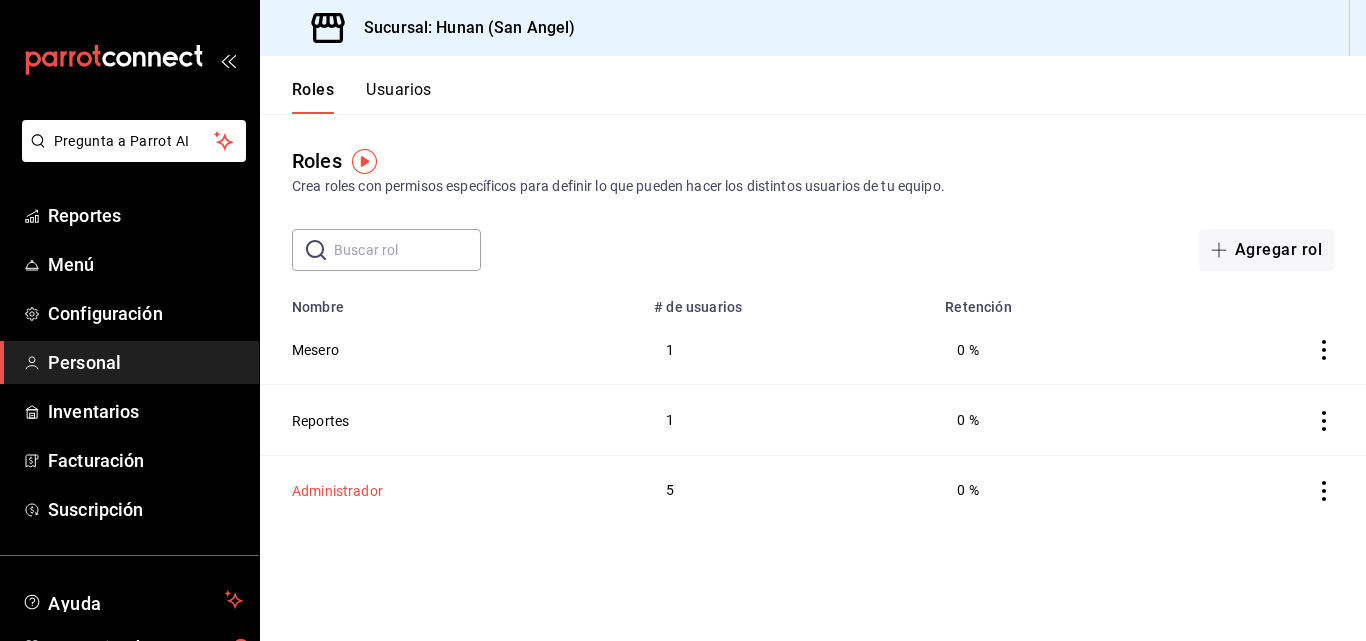 click on "Administrador" at bounding box center (337, 491) 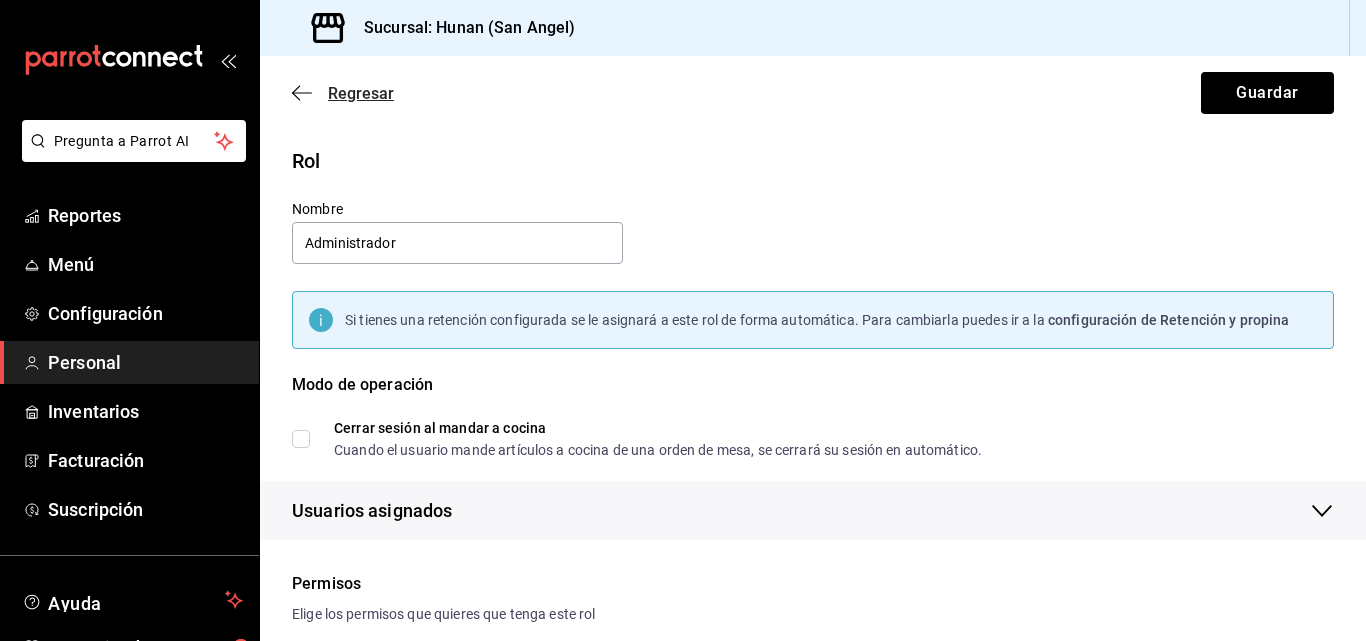 click on "Regresar" at bounding box center [343, 93] 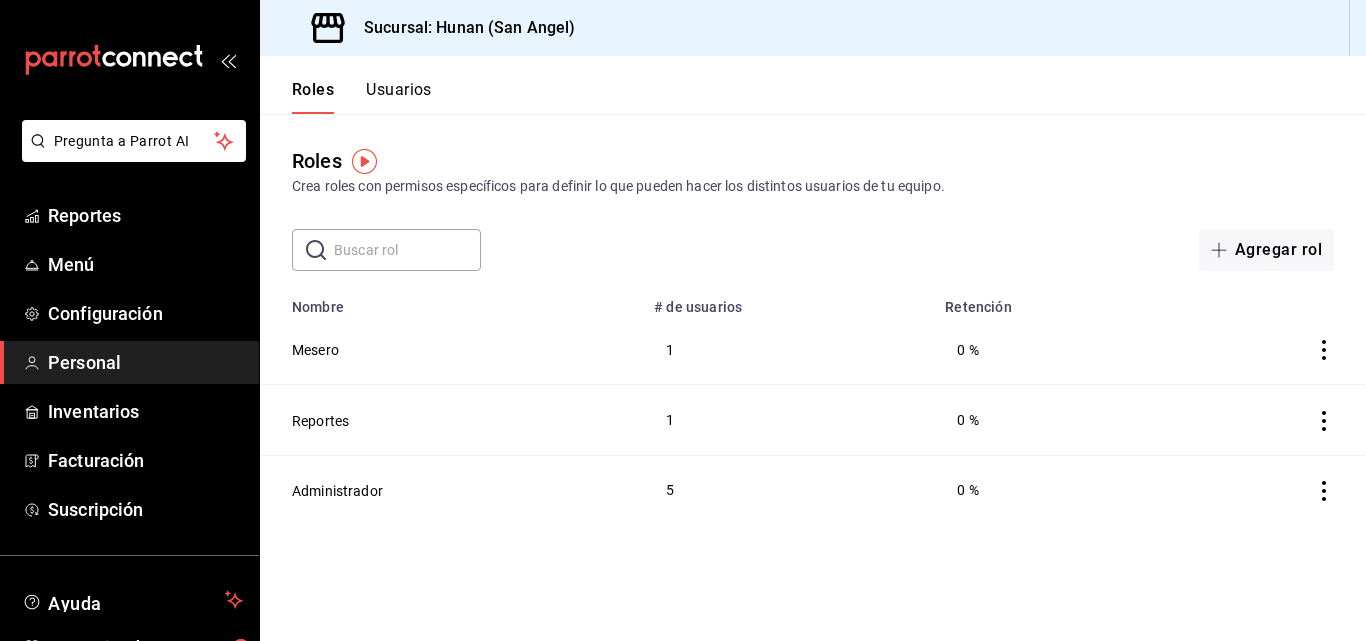 click on "Usuarios" at bounding box center [399, 97] 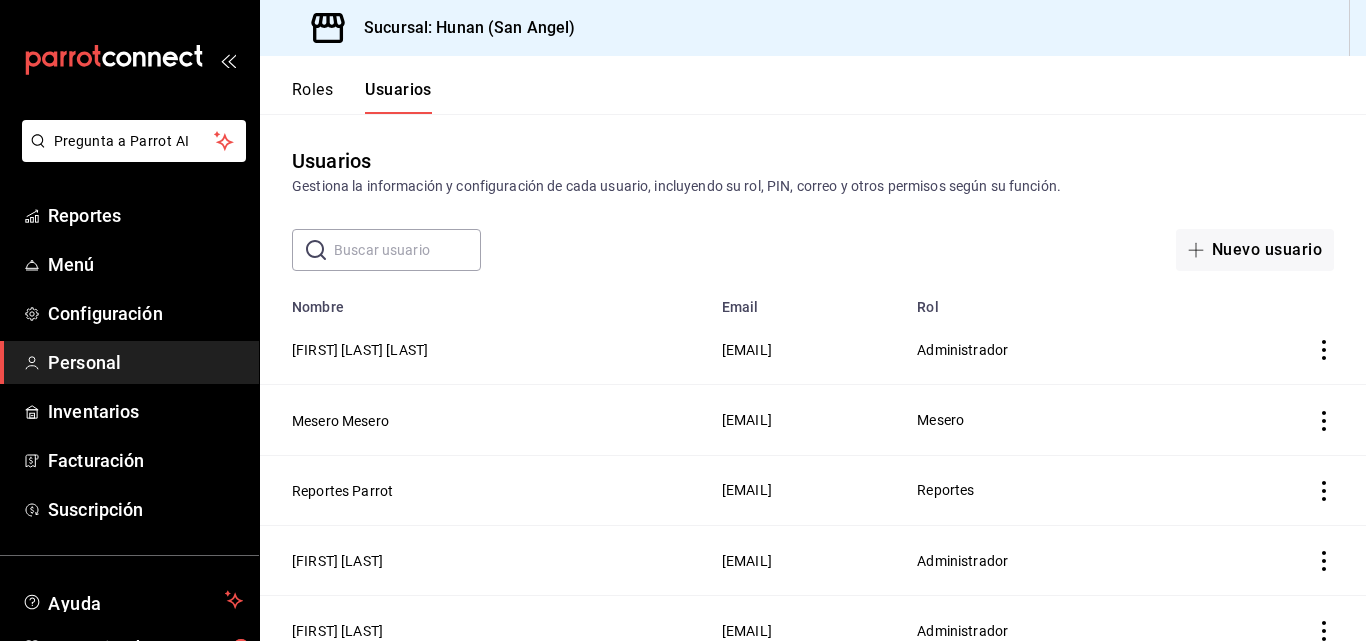 scroll, scrollTop: 237, scrollLeft: 0, axis: vertical 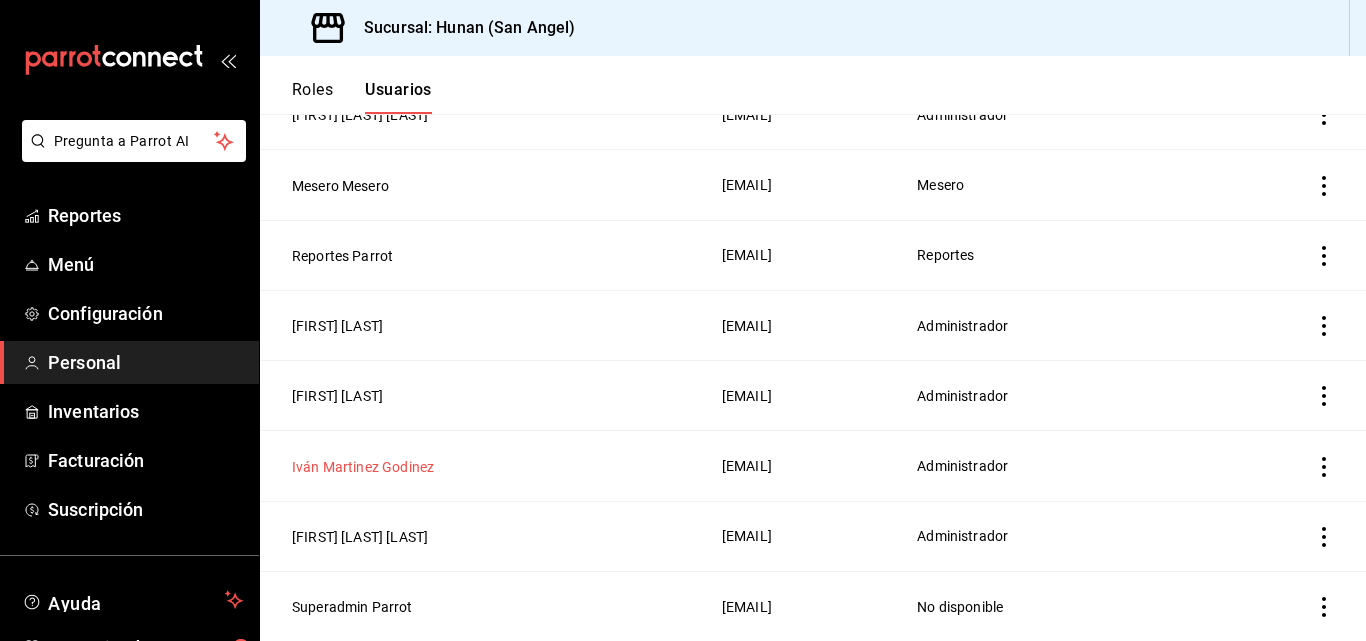 click on "Iván Martinez Godinez" at bounding box center (363, 467) 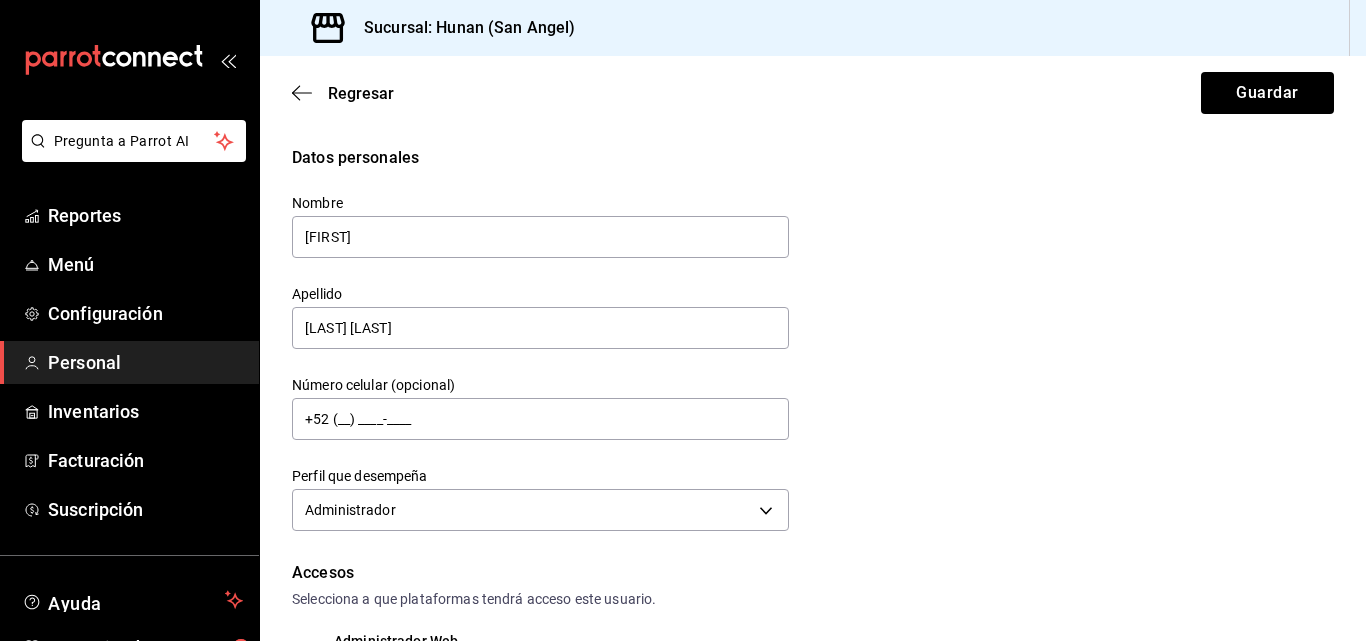 checkbox on "true" 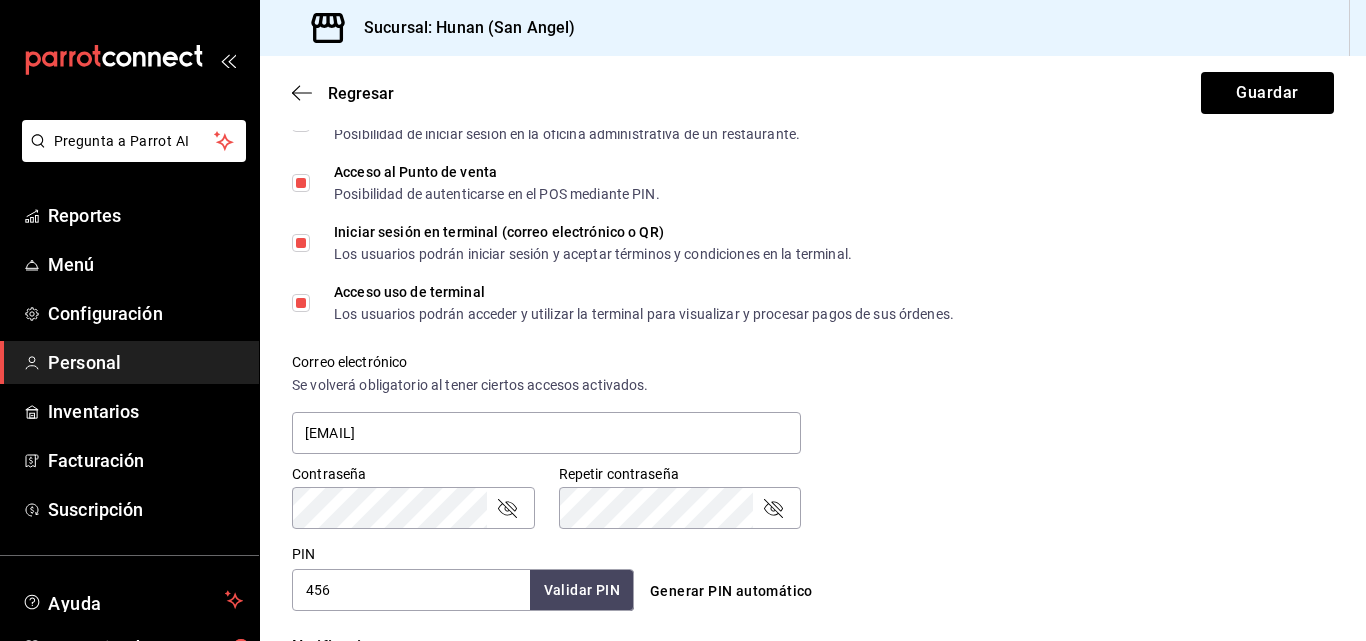 scroll, scrollTop: 539, scrollLeft: 0, axis: vertical 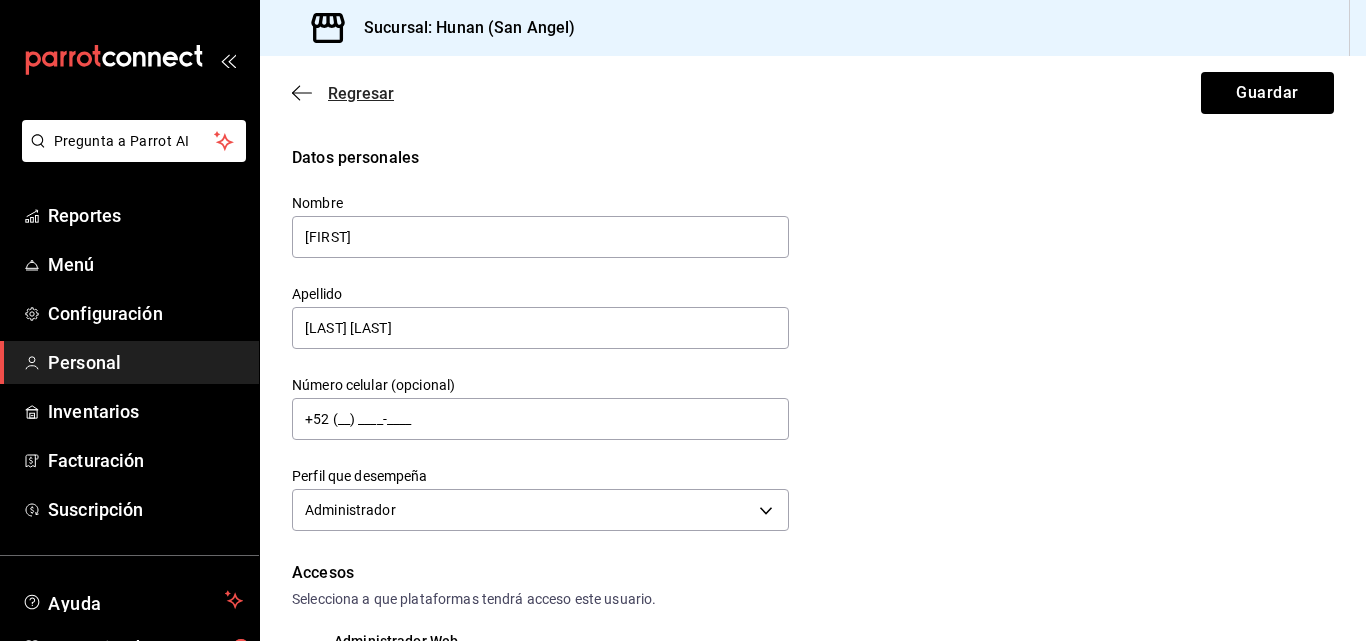 click 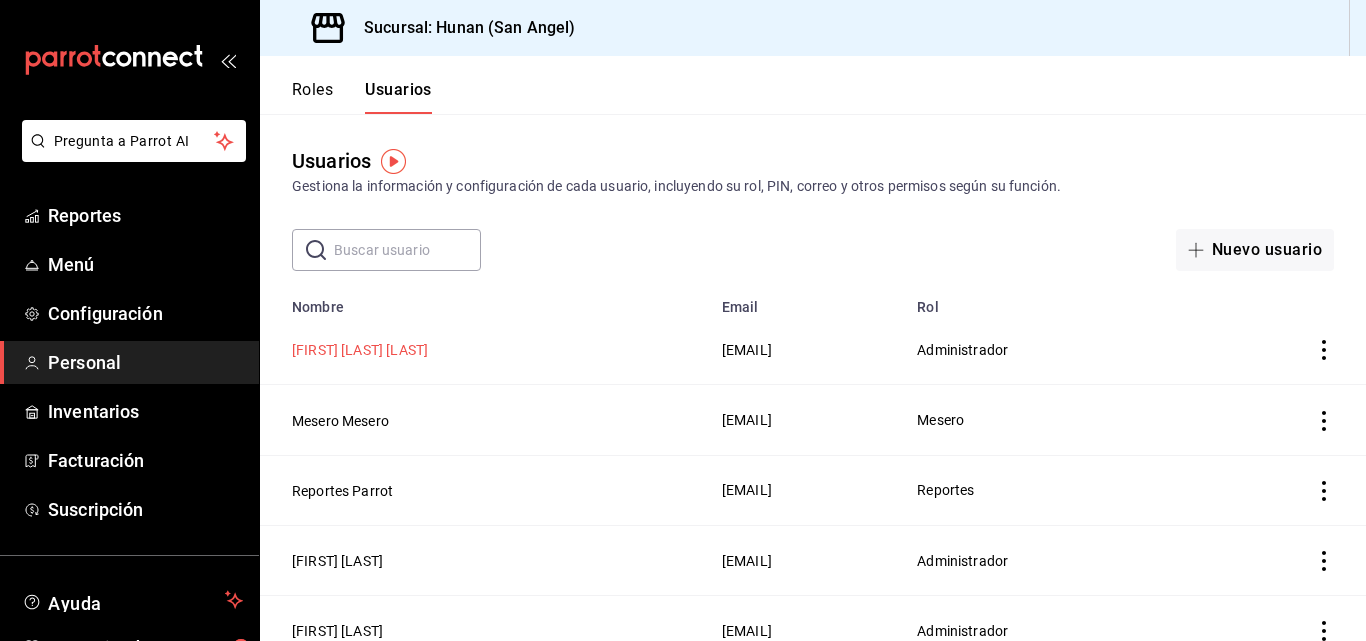 click on "[FIRST] [LAST] [LAST]" at bounding box center [360, 350] 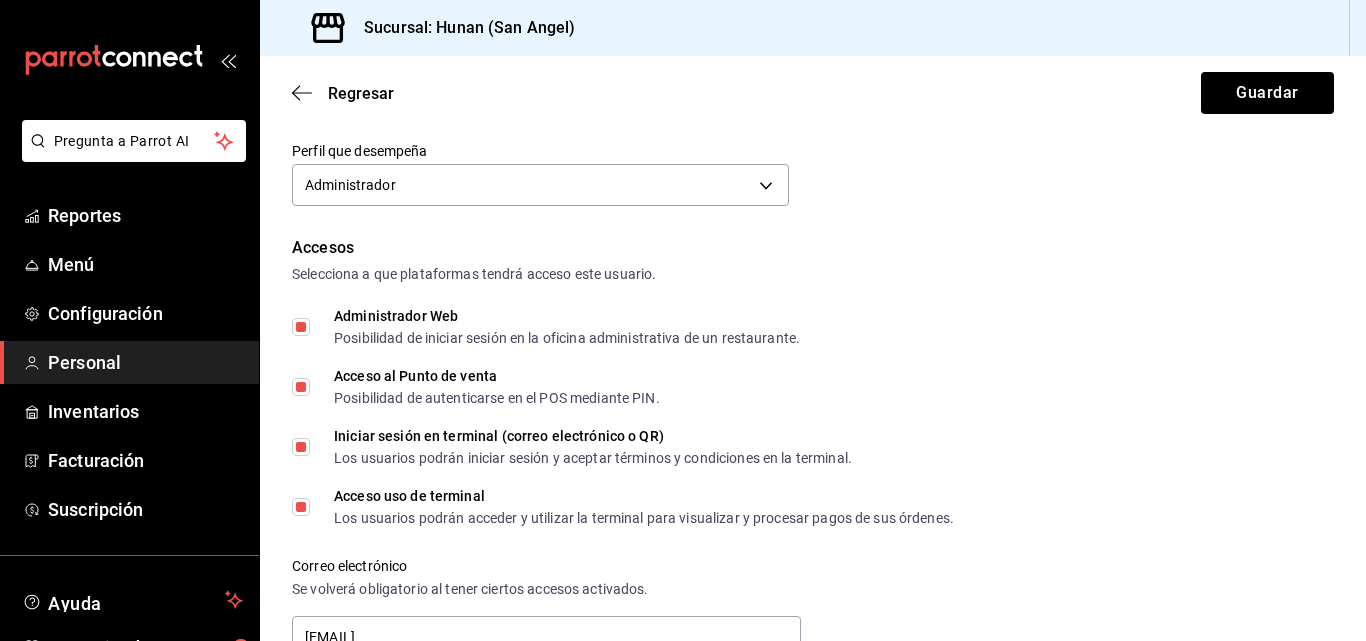 scroll, scrollTop: 120, scrollLeft: 0, axis: vertical 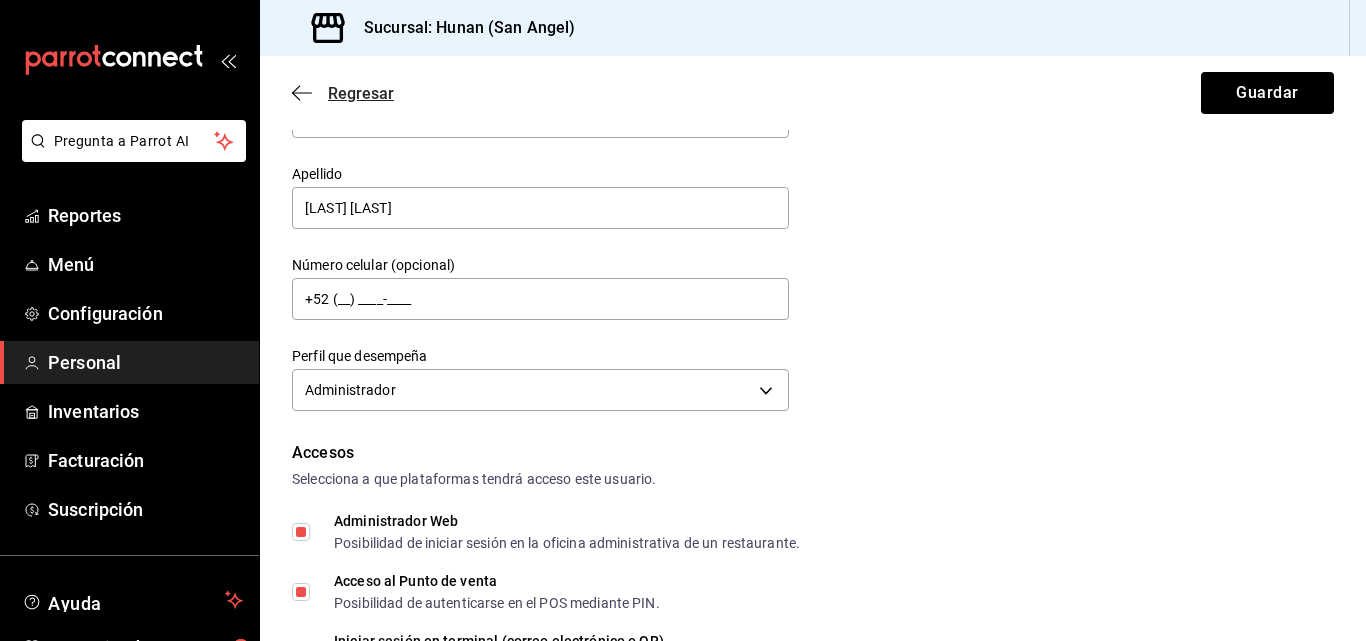 click 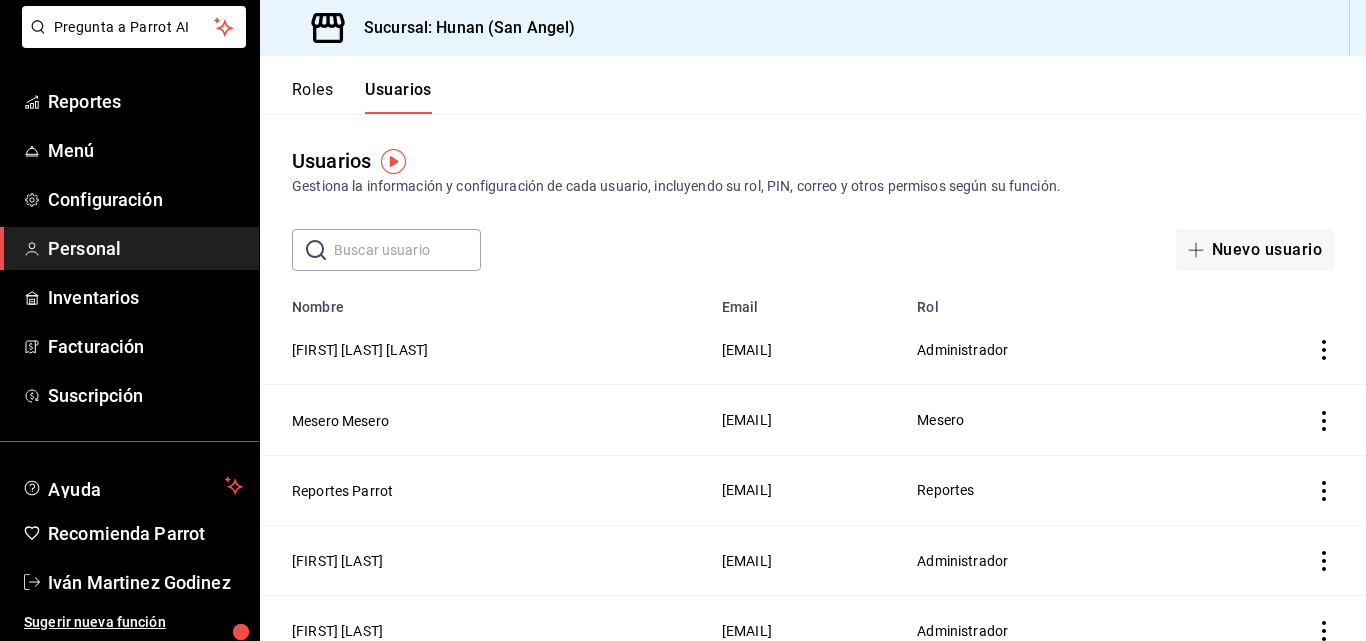 scroll, scrollTop: 0, scrollLeft: 0, axis: both 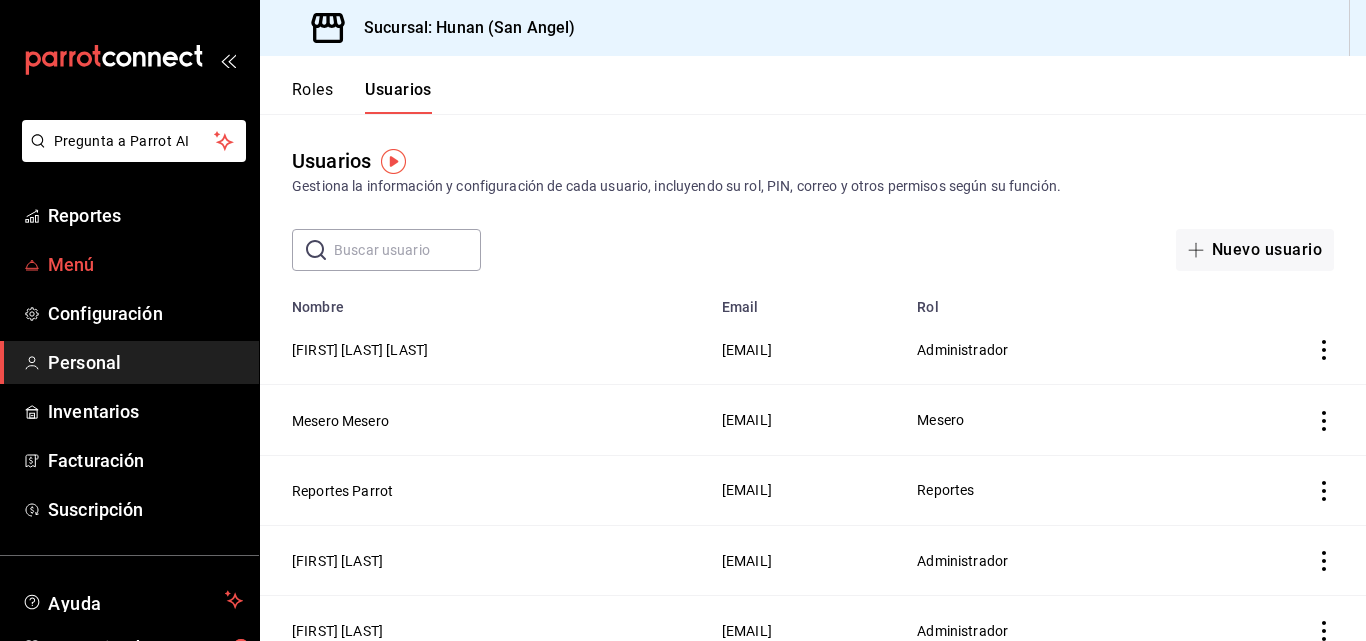 click on "Menú" at bounding box center (145, 264) 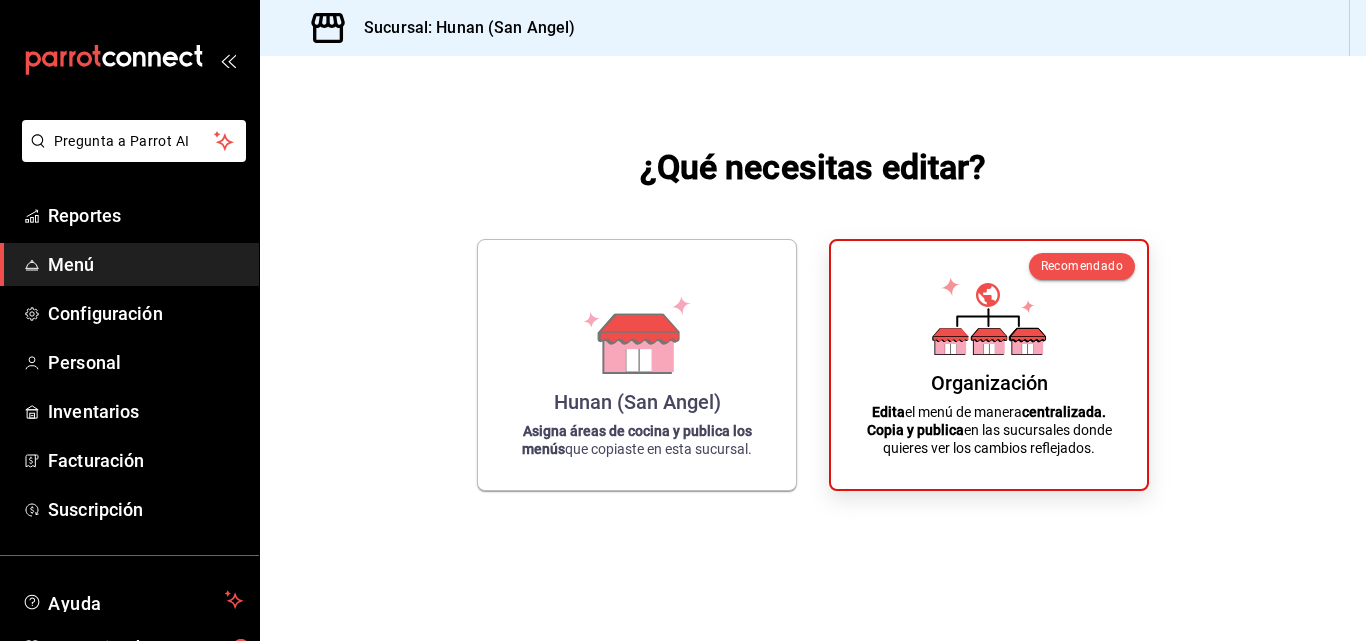 click on "¿Qué necesitas editar? Hunan ([CITY]) Asigna áreas de cocina y publica los menús que copiaste en esta sucursal. Recomendado Organización Edita el menú de manera centralizada. Copia y publica en las sucursales donde quieres ver los cambios reflejados." at bounding box center [813, 316] 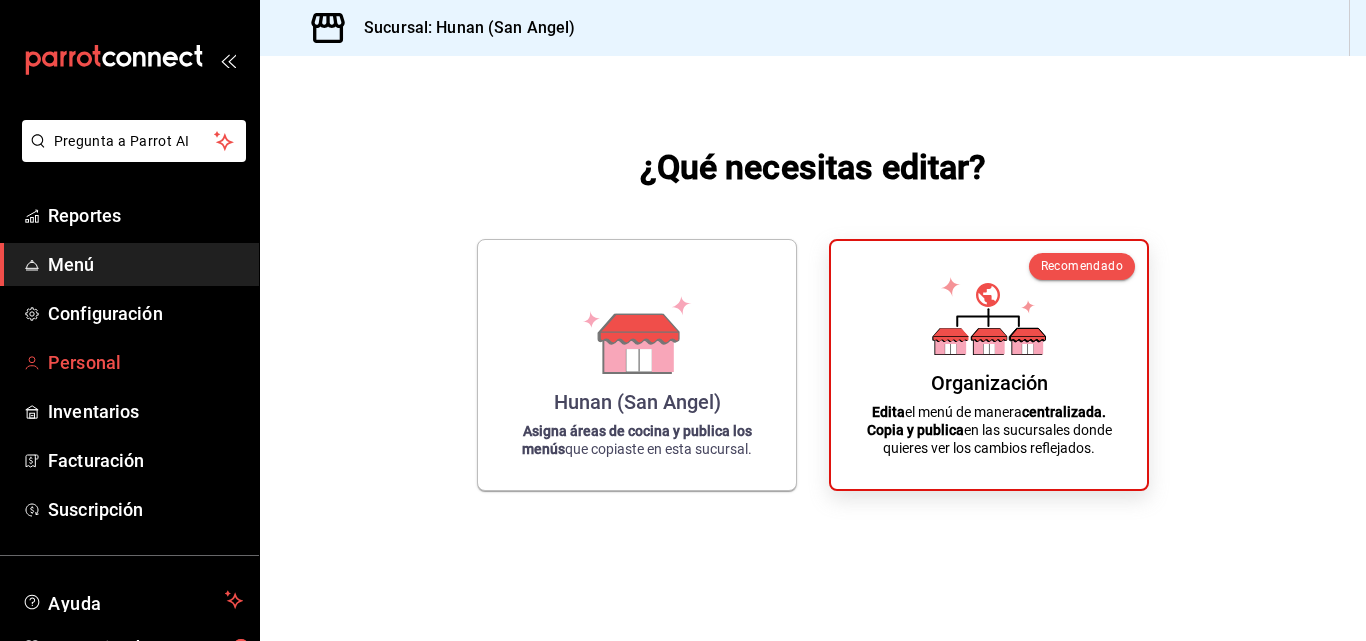 click on "Personal" at bounding box center [145, 362] 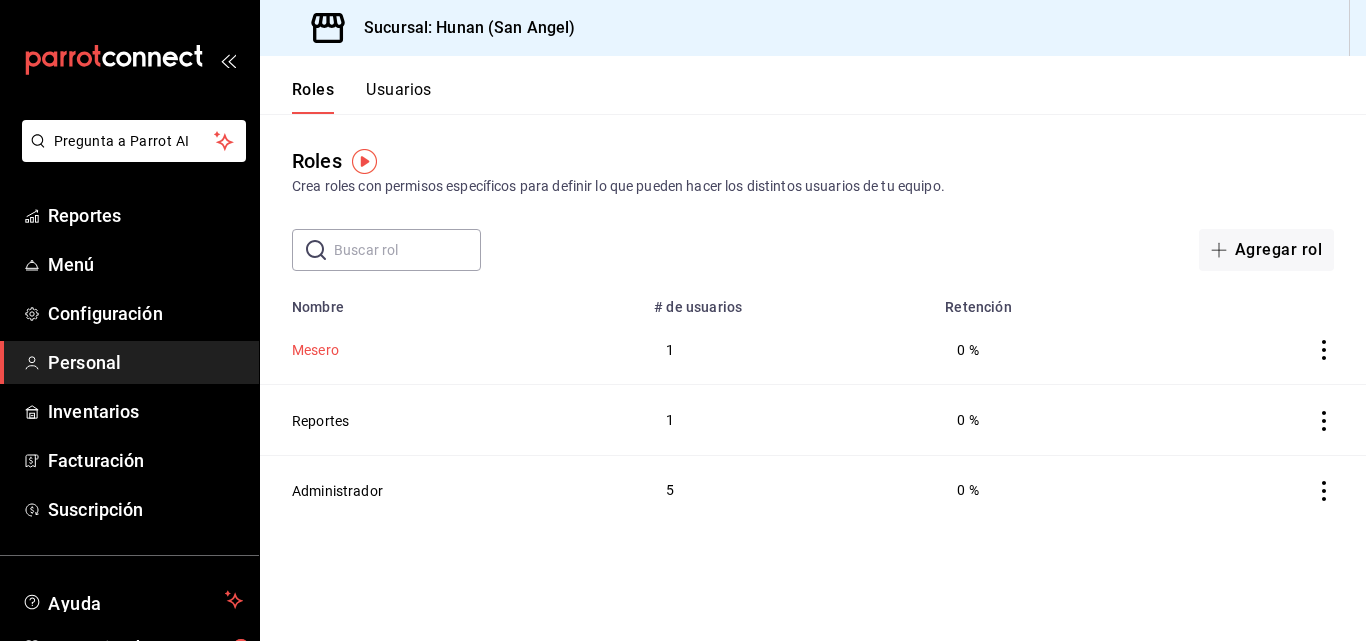 click on "Mesero" at bounding box center (315, 350) 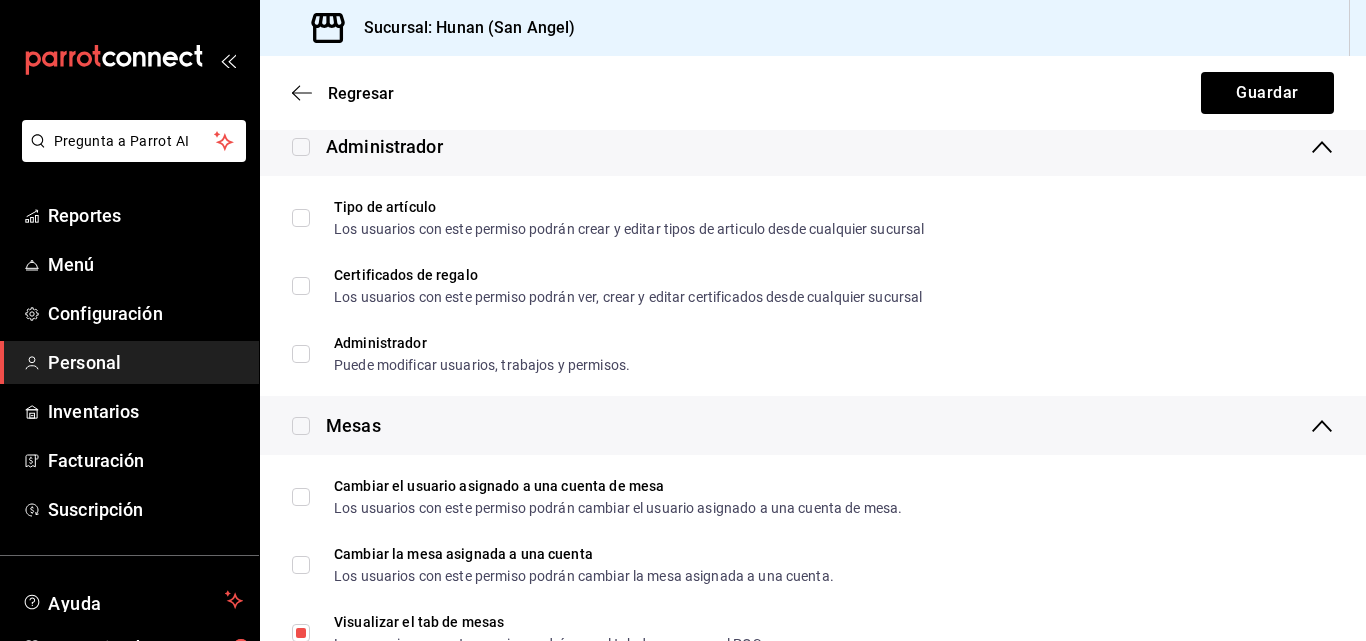 scroll, scrollTop: 0, scrollLeft: 0, axis: both 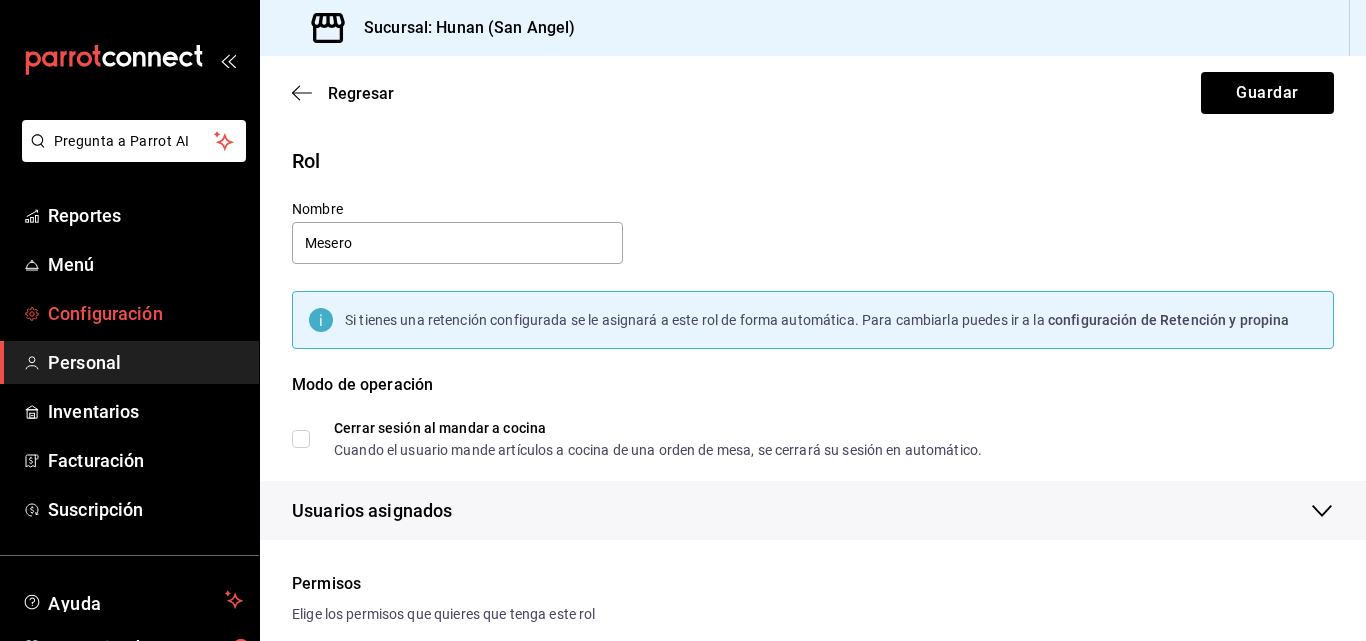 click on "Configuración" at bounding box center (145, 313) 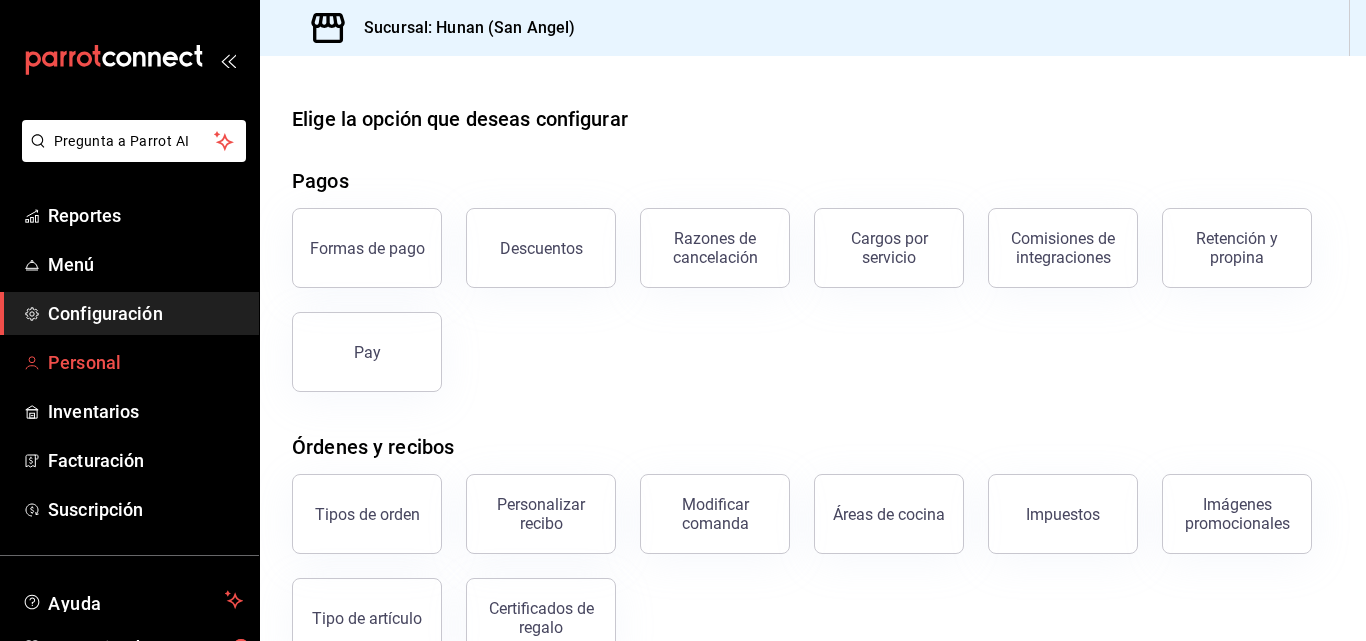 click on "Personal" at bounding box center (145, 362) 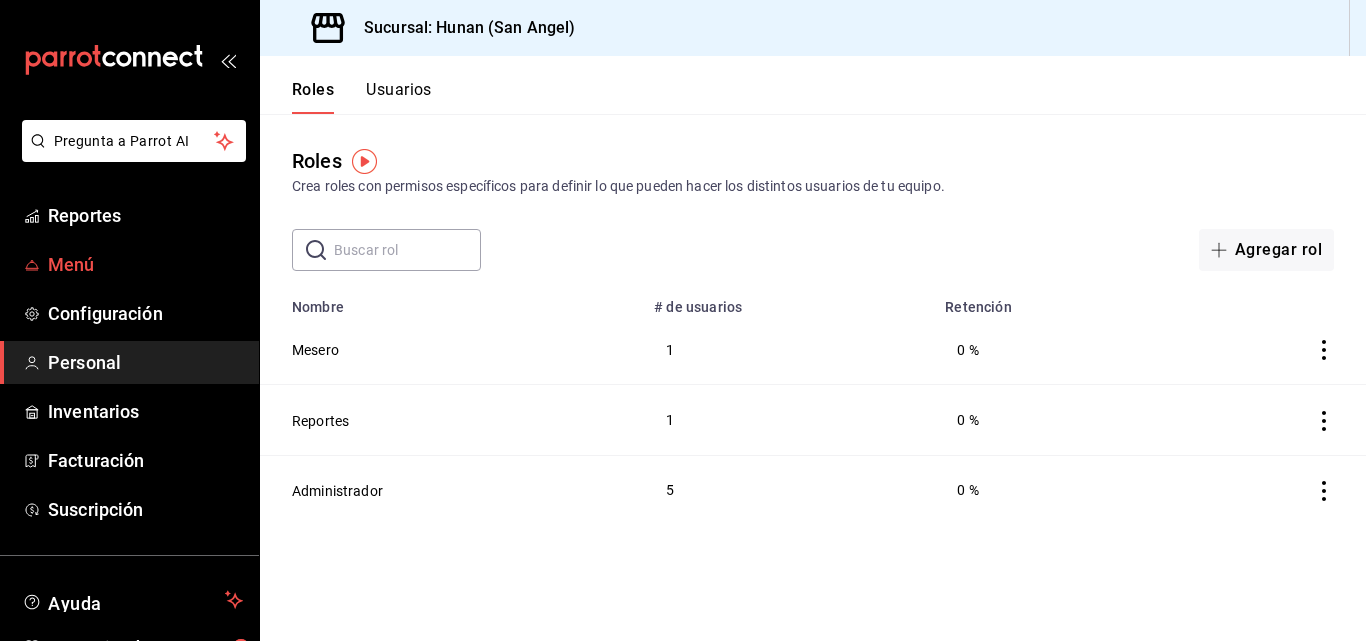 click on "Menú" at bounding box center [145, 264] 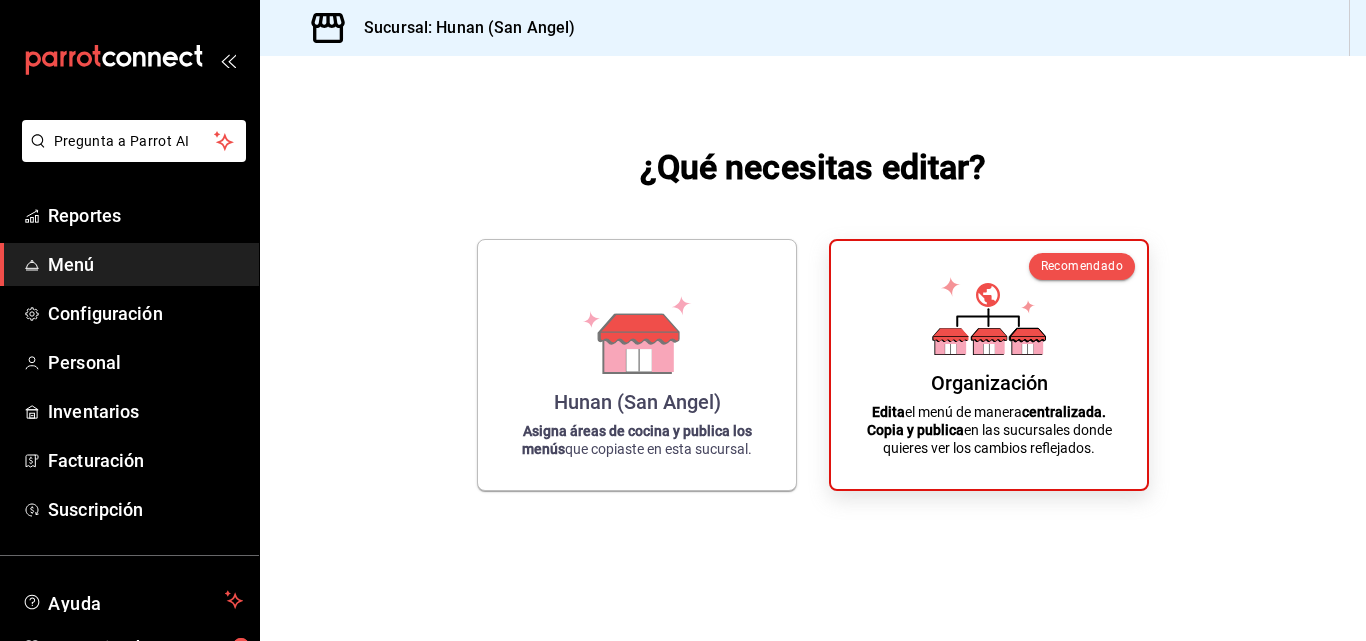scroll, scrollTop: 114, scrollLeft: 0, axis: vertical 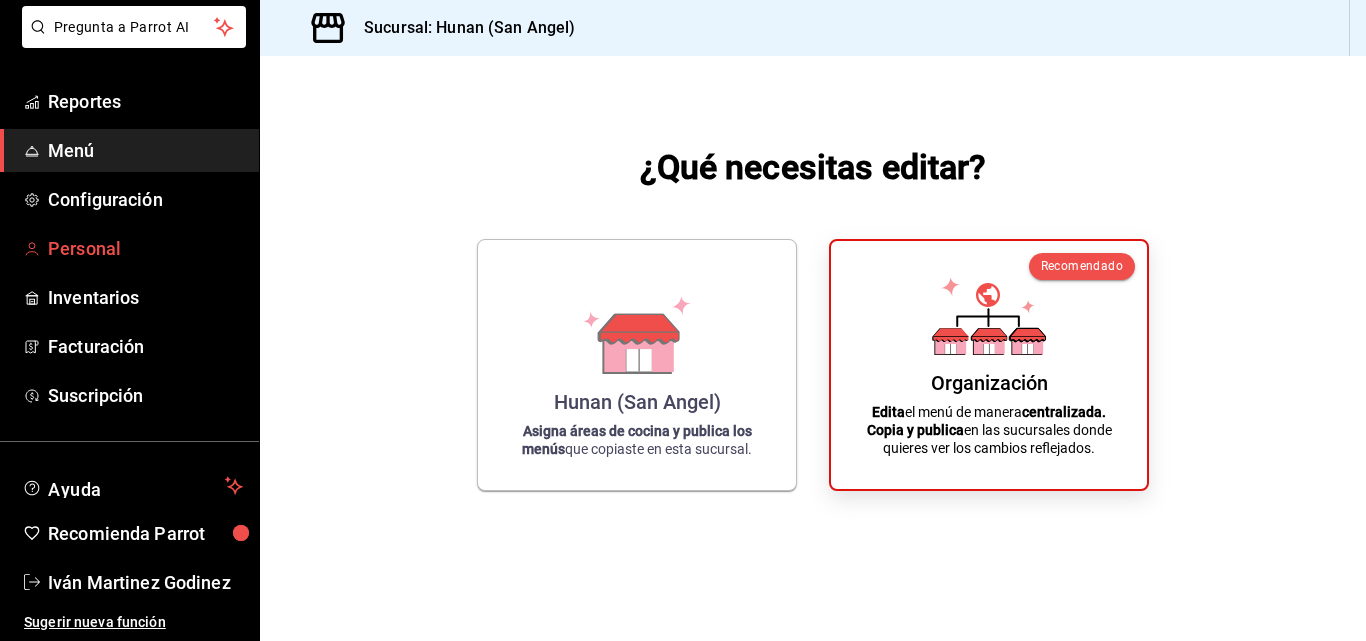 click on "Personal" at bounding box center (145, 248) 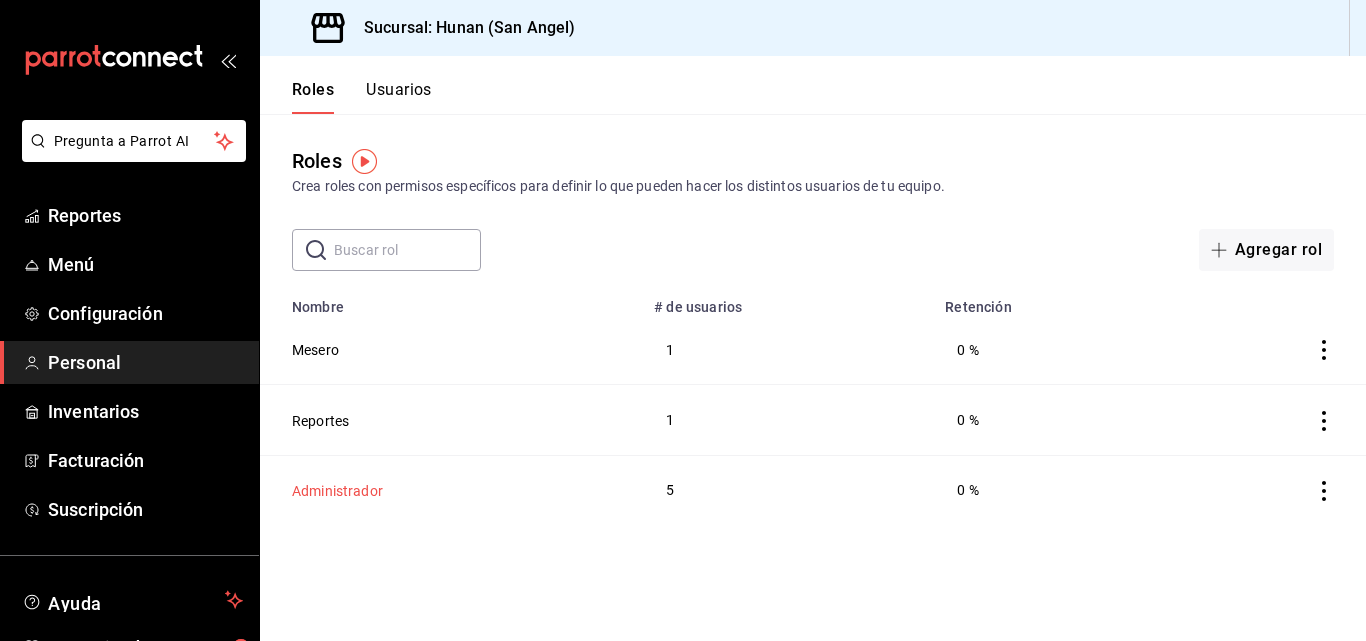 click on "Administrador" at bounding box center [337, 491] 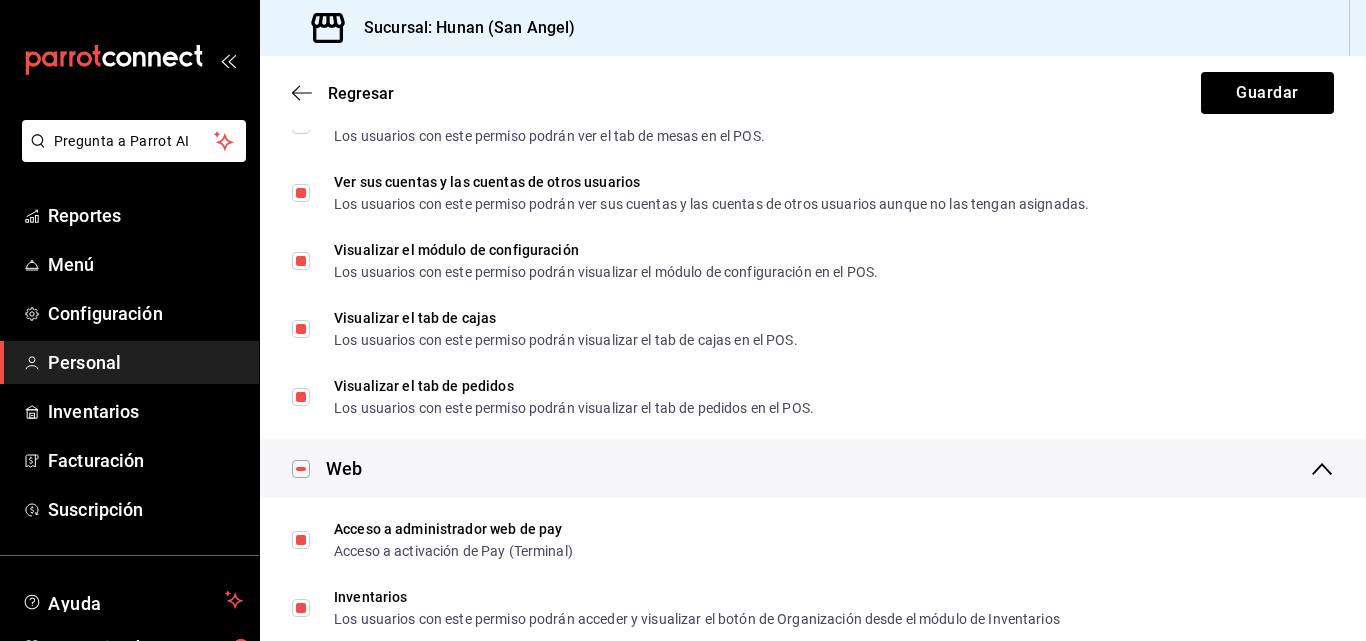 scroll, scrollTop: 1185, scrollLeft: 0, axis: vertical 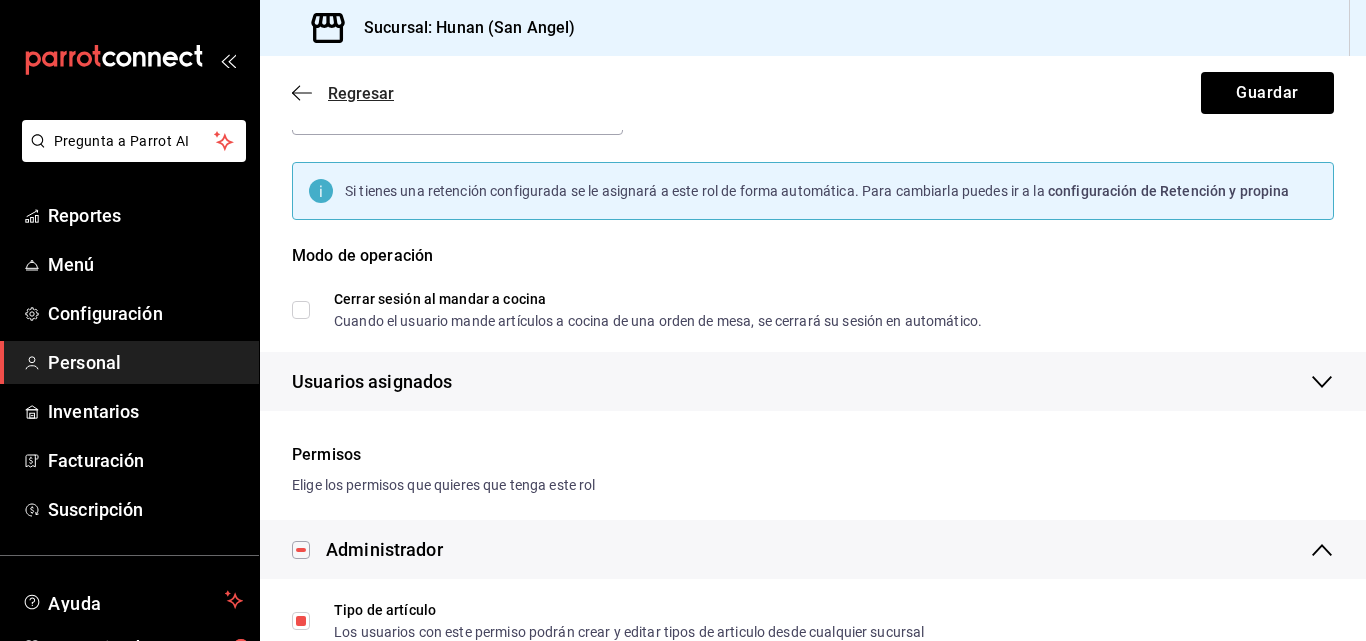 click 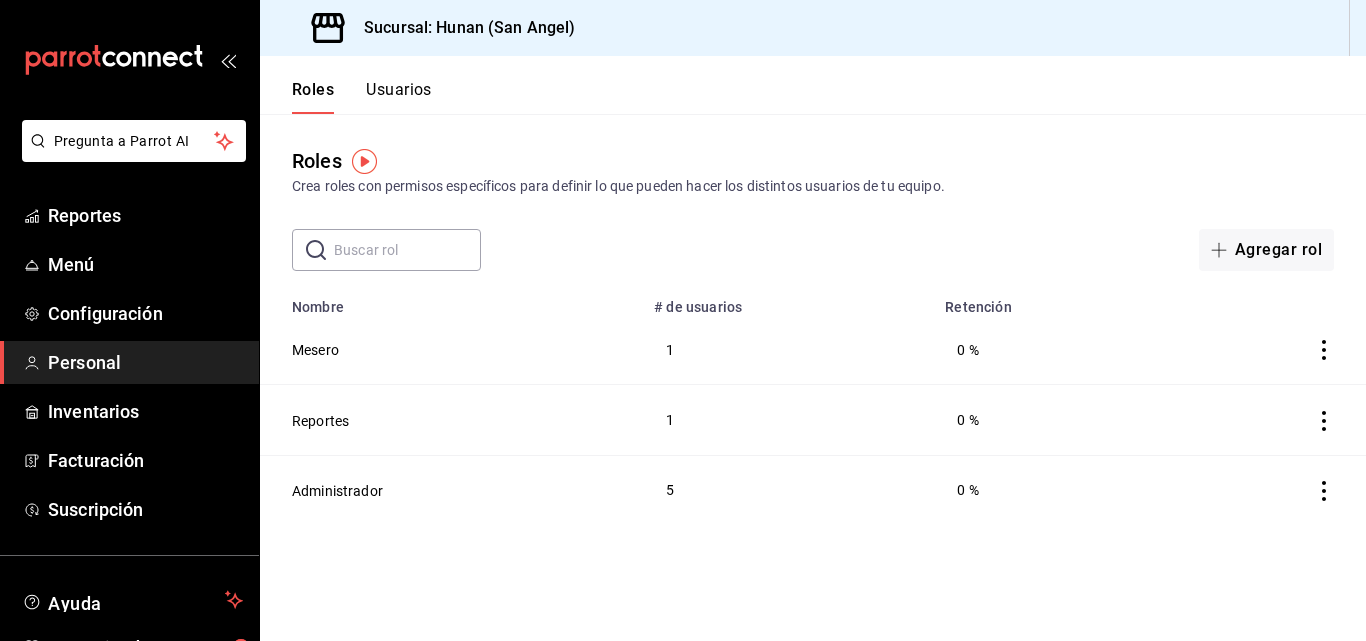 click on "Usuarios" at bounding box center (399, 97) 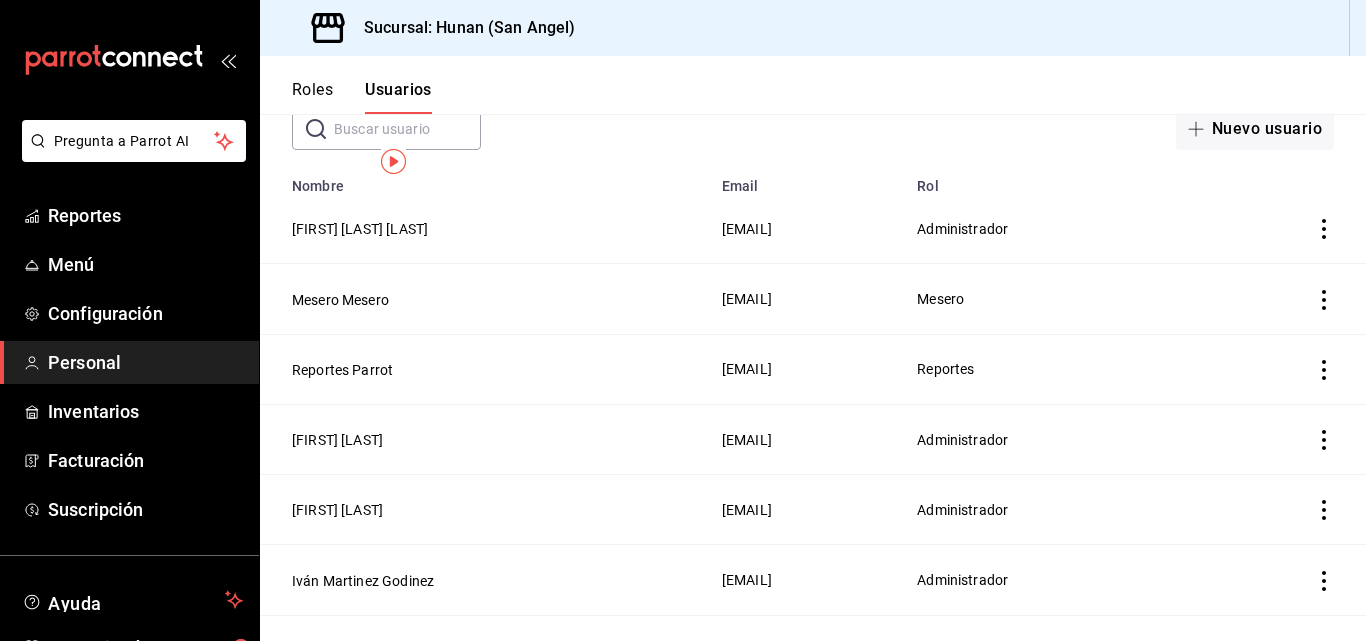 scroll, scrollTop: 0, scrollLeft: 0, axis: both 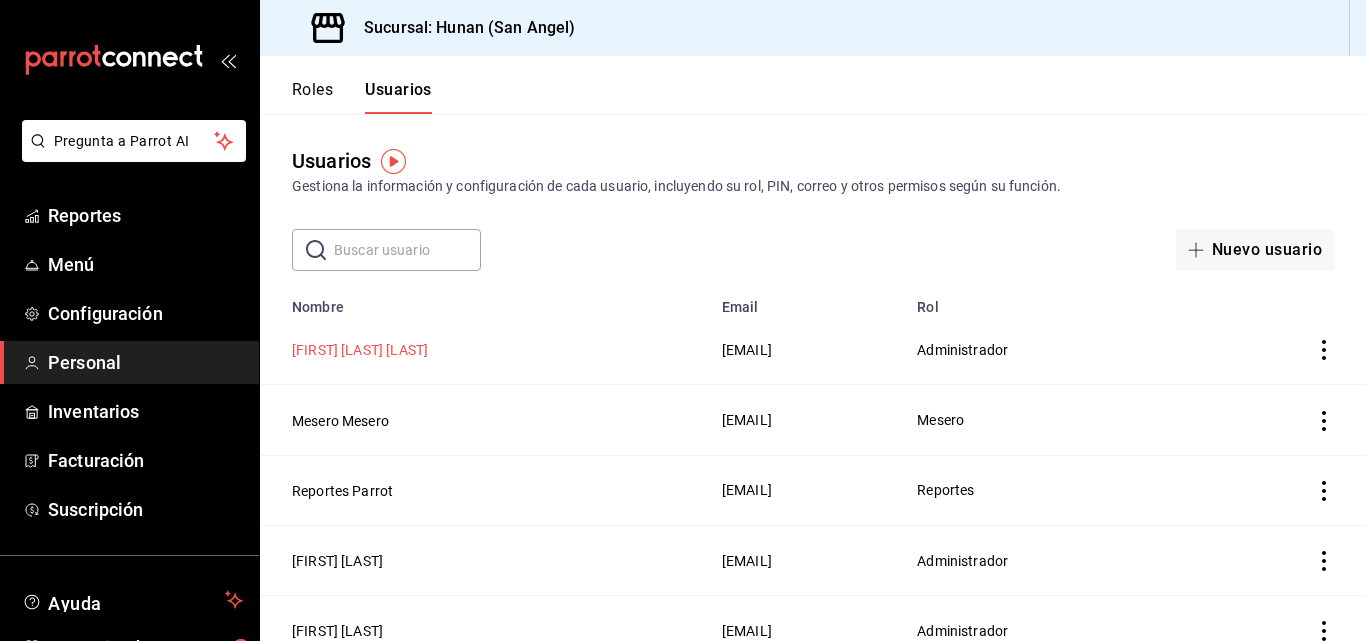 click on "[FIRST] [LAST] [LAST]" at bounding box center [360, 350] 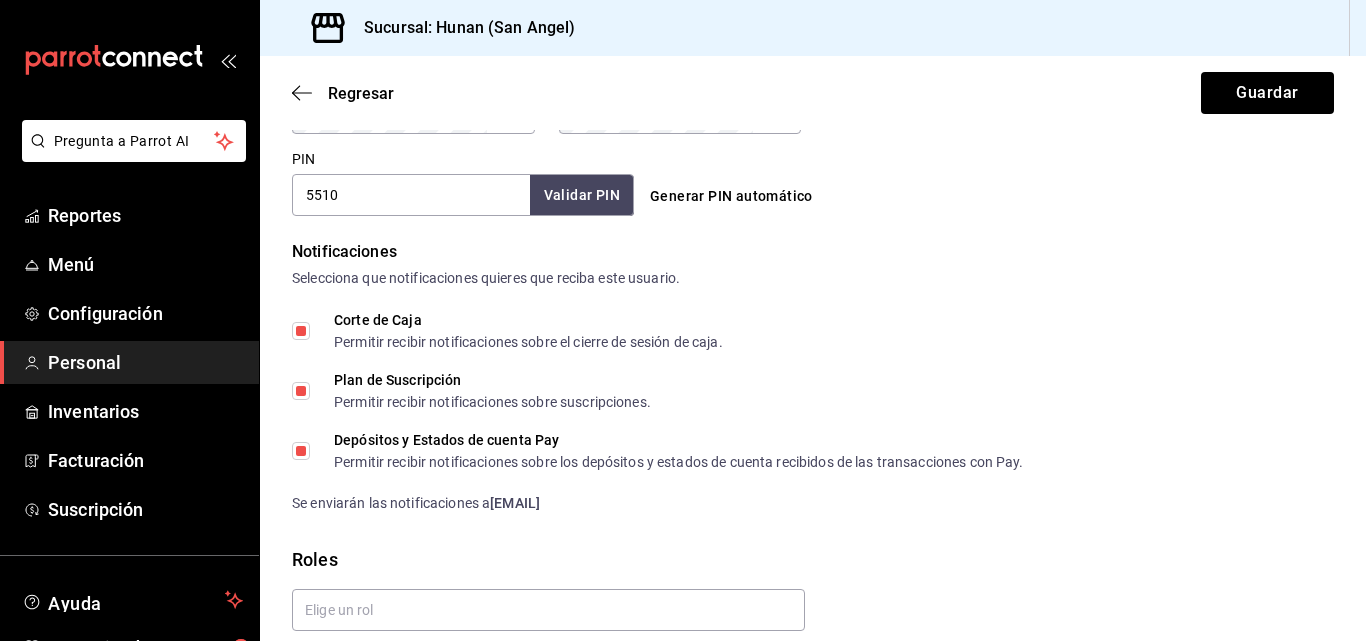 scroll, scrollTop: 1068, scrollLeft: 0, axis: vertical 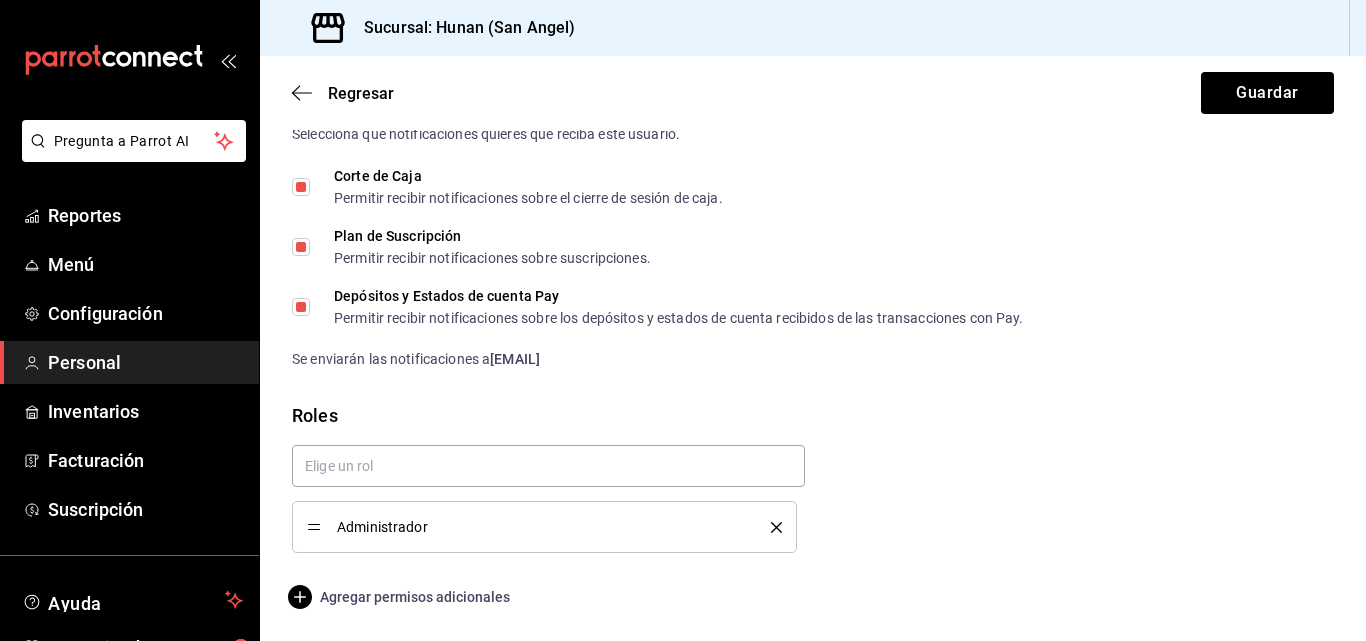 click on "Agregar permisos adicionales" at bounding box center [401, 597] 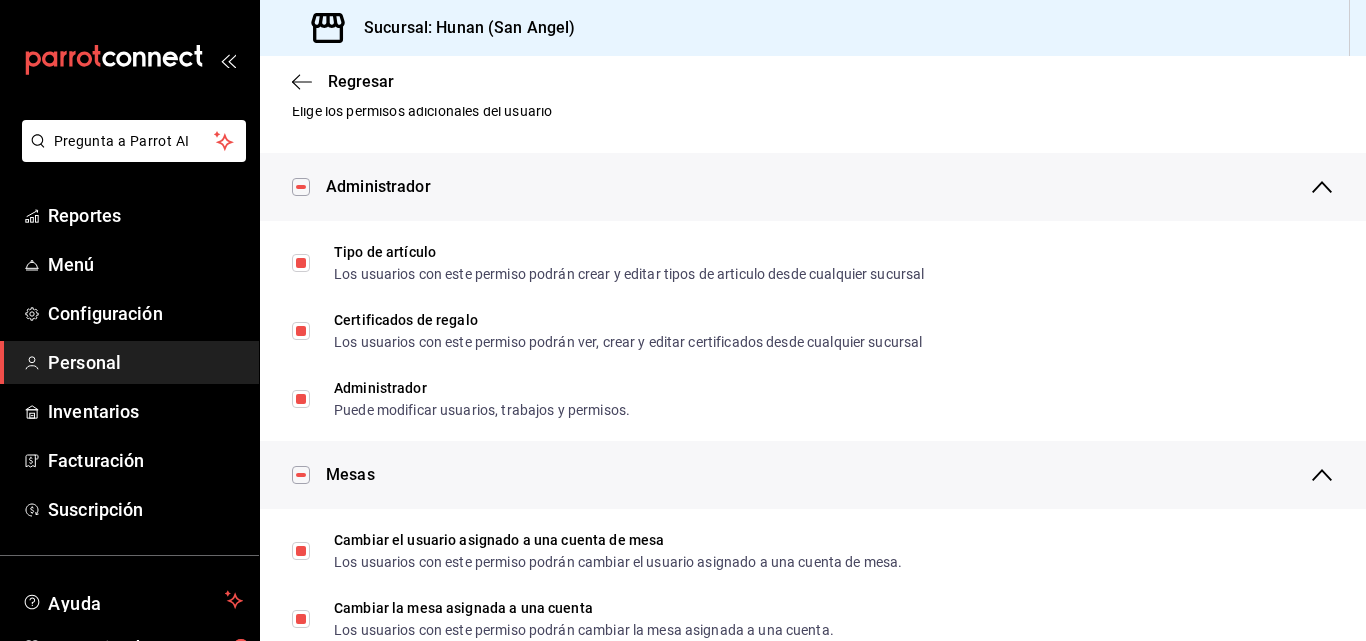 scroll, scrollTop: 0, scrollLeft: 0, axis: both 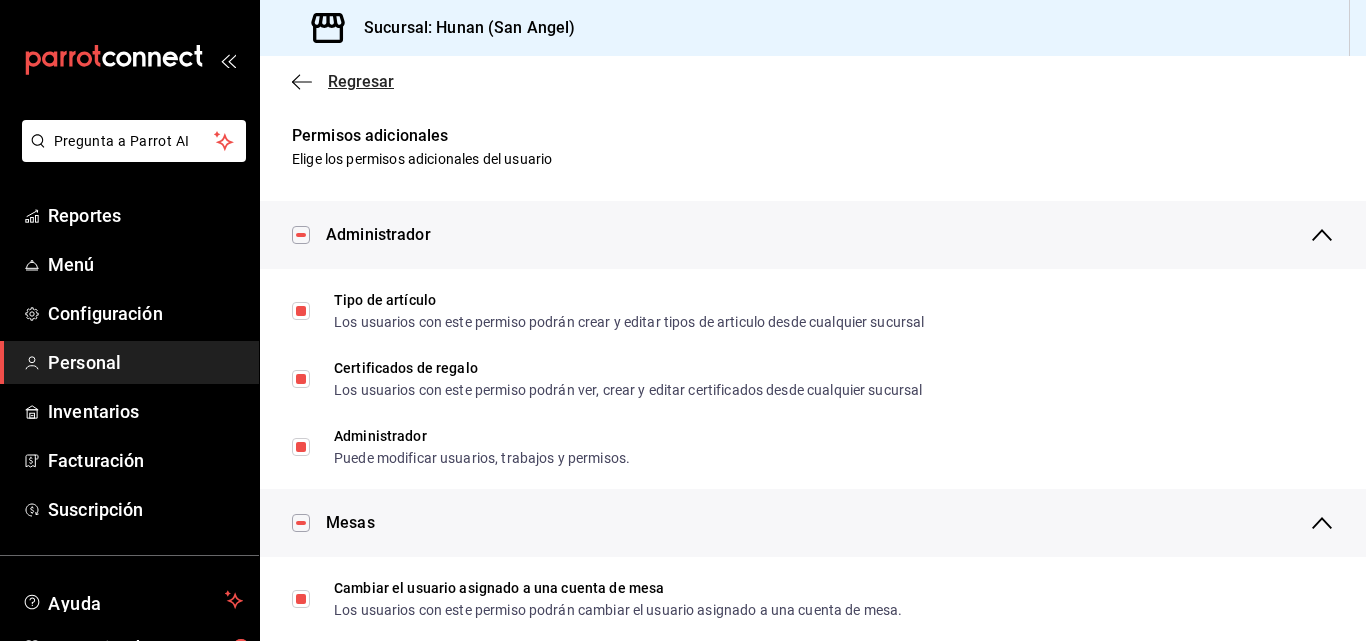click 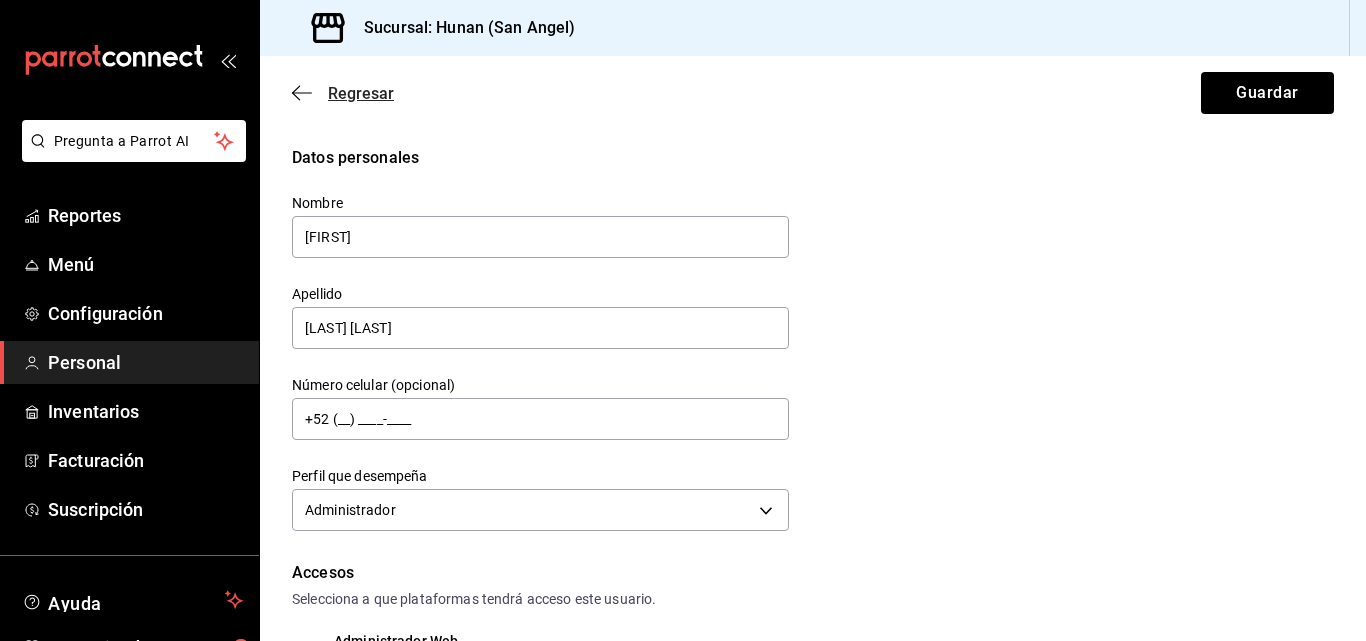 click 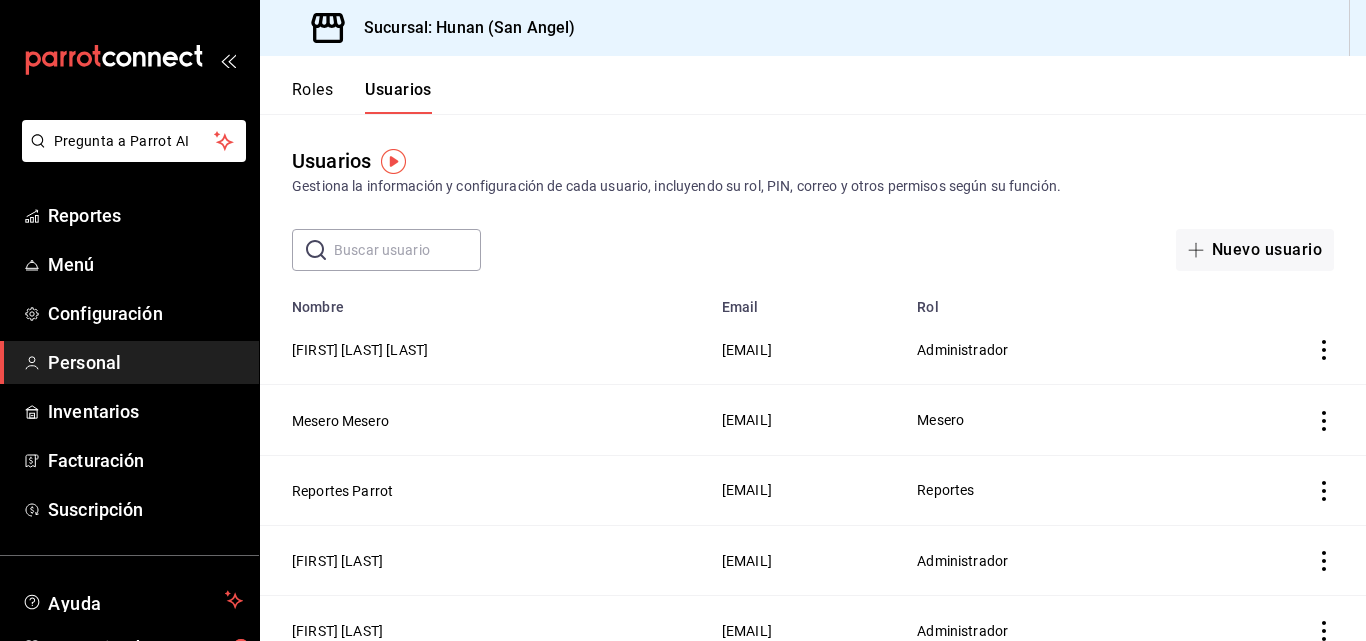 click 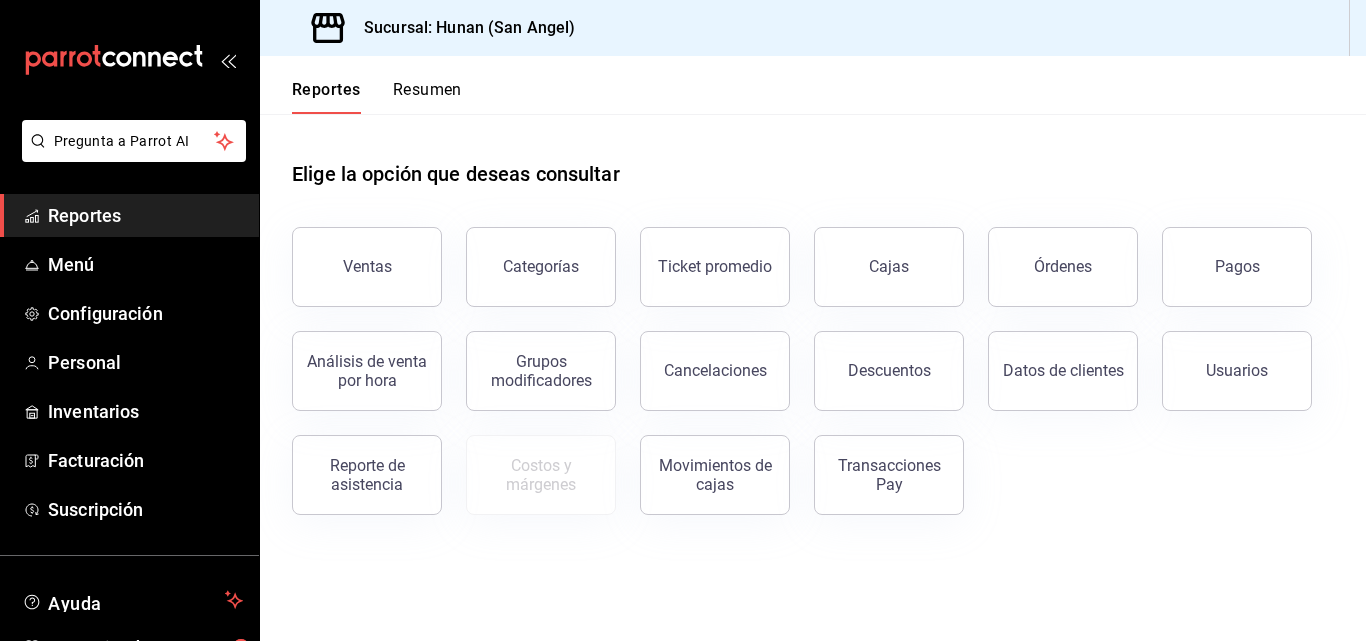 click on "Elige la opción que deseas consultar" at bounding box center (813, 158) 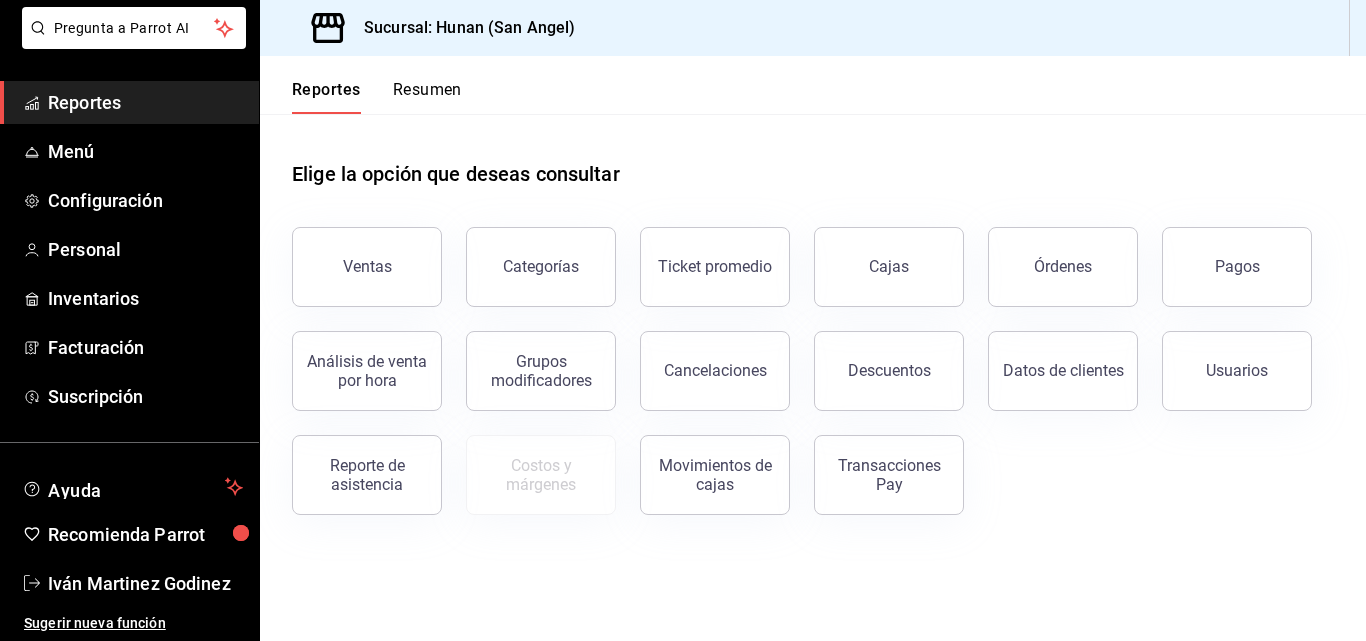 scroll, scrollTop: 114, scrollLeft: 0, axis: vertical 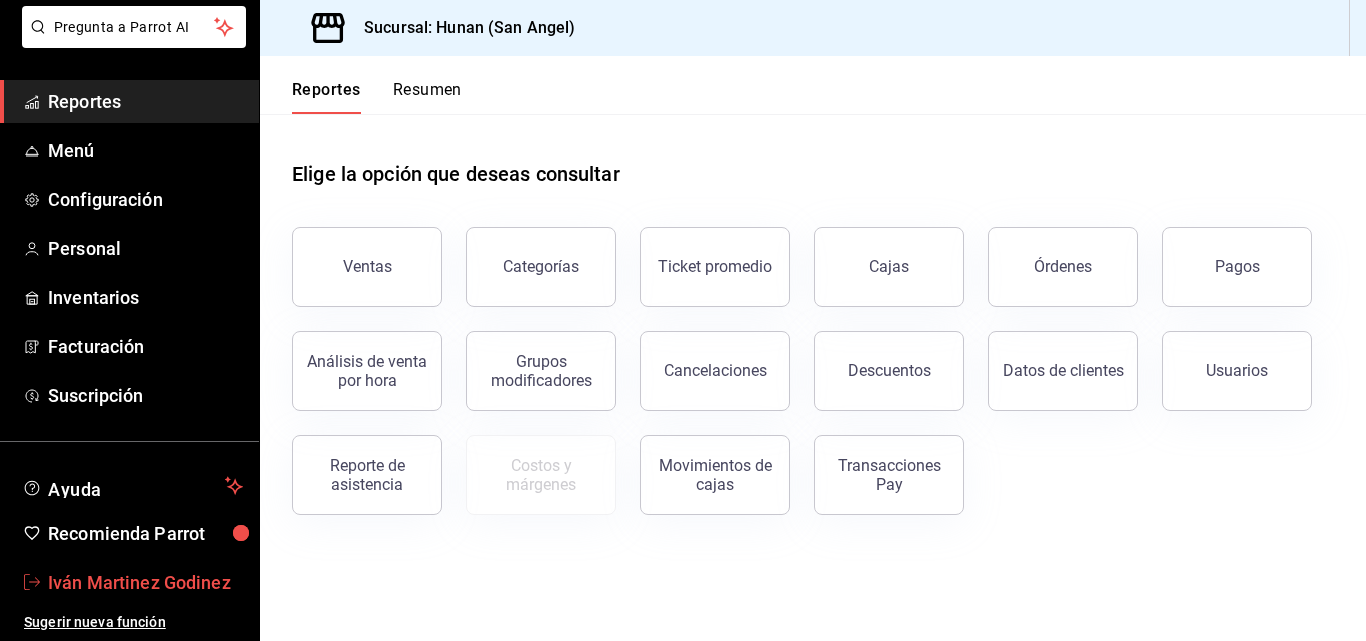 click on "Iván Martinez Godinez" at bounding box center [145, 582] 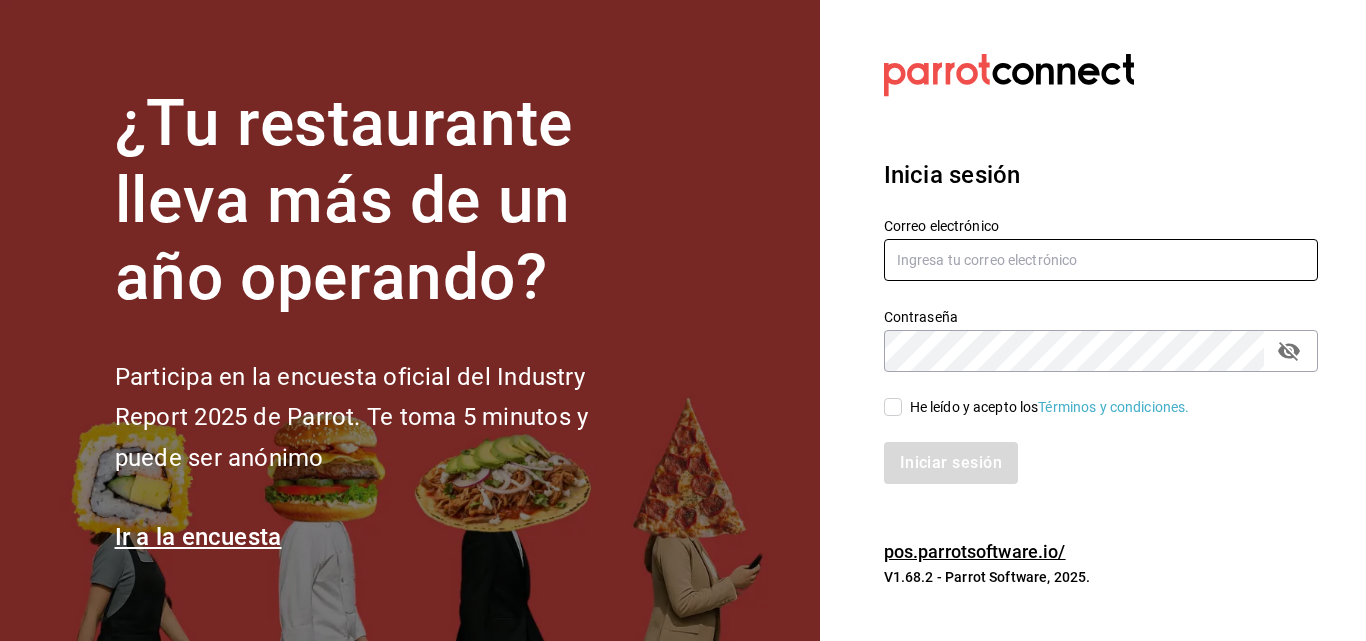 click at bounding box center (1101, 260) 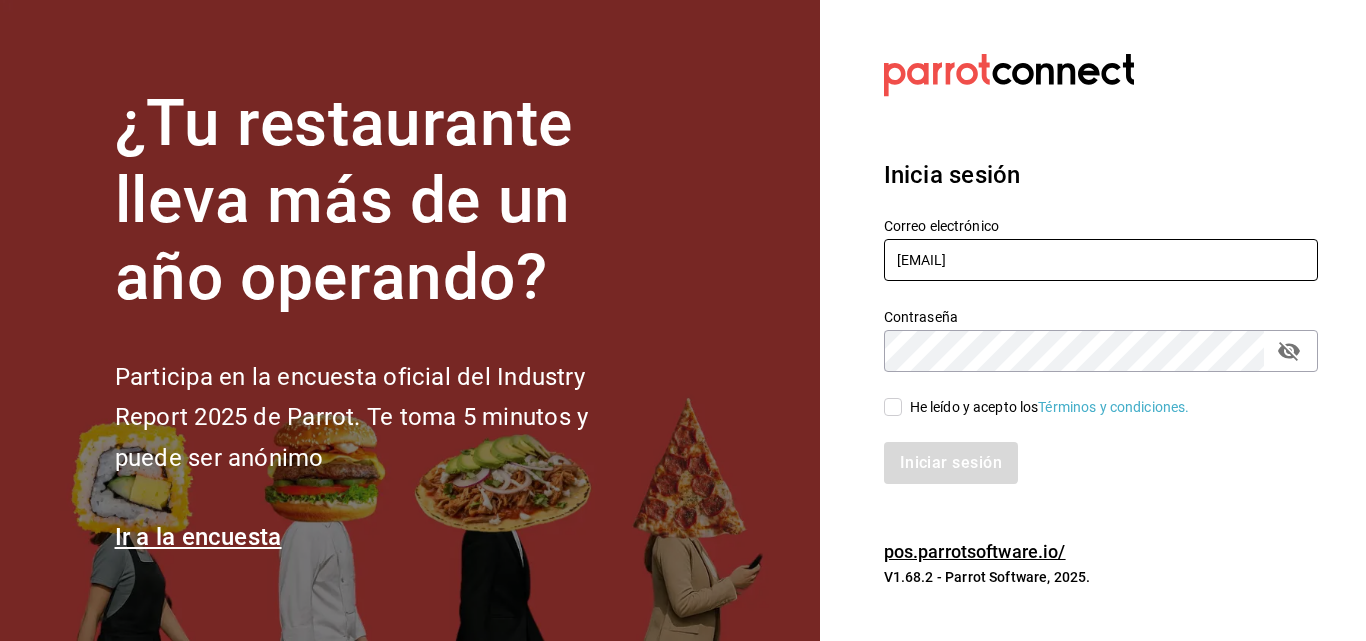 type on "[EMAIL]" 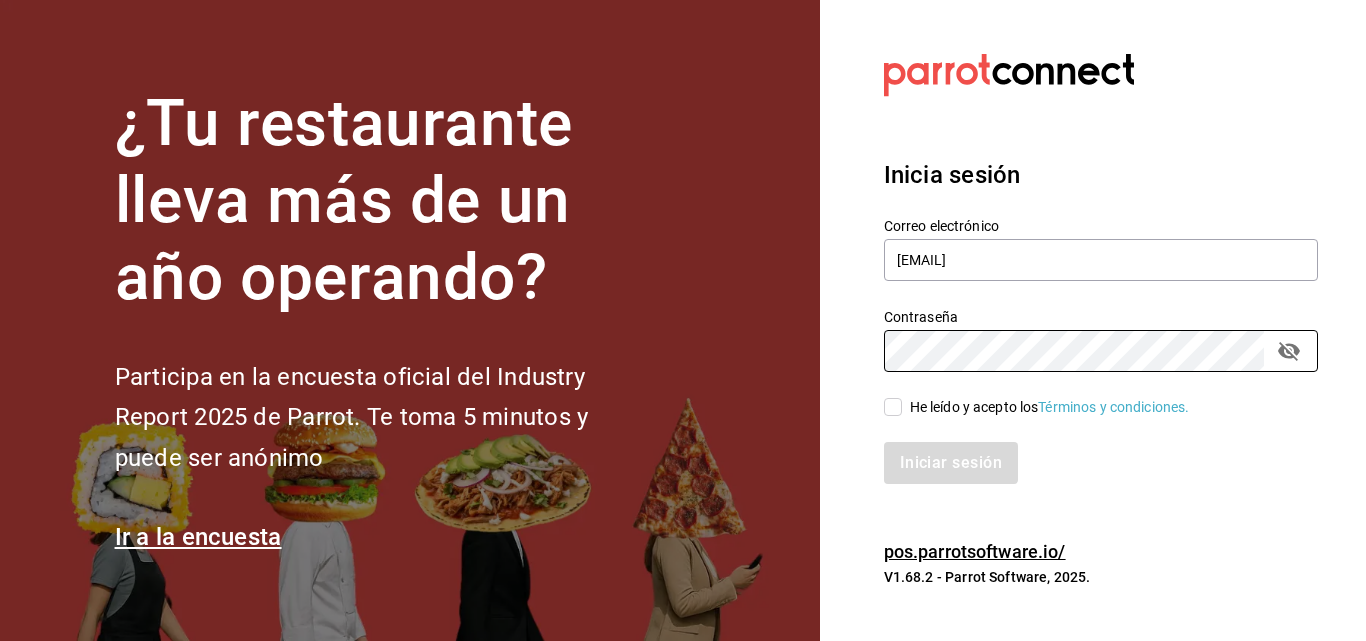 click on "He leído y acepto los  Términos y condiciones." at bounding box center (1046, 407) 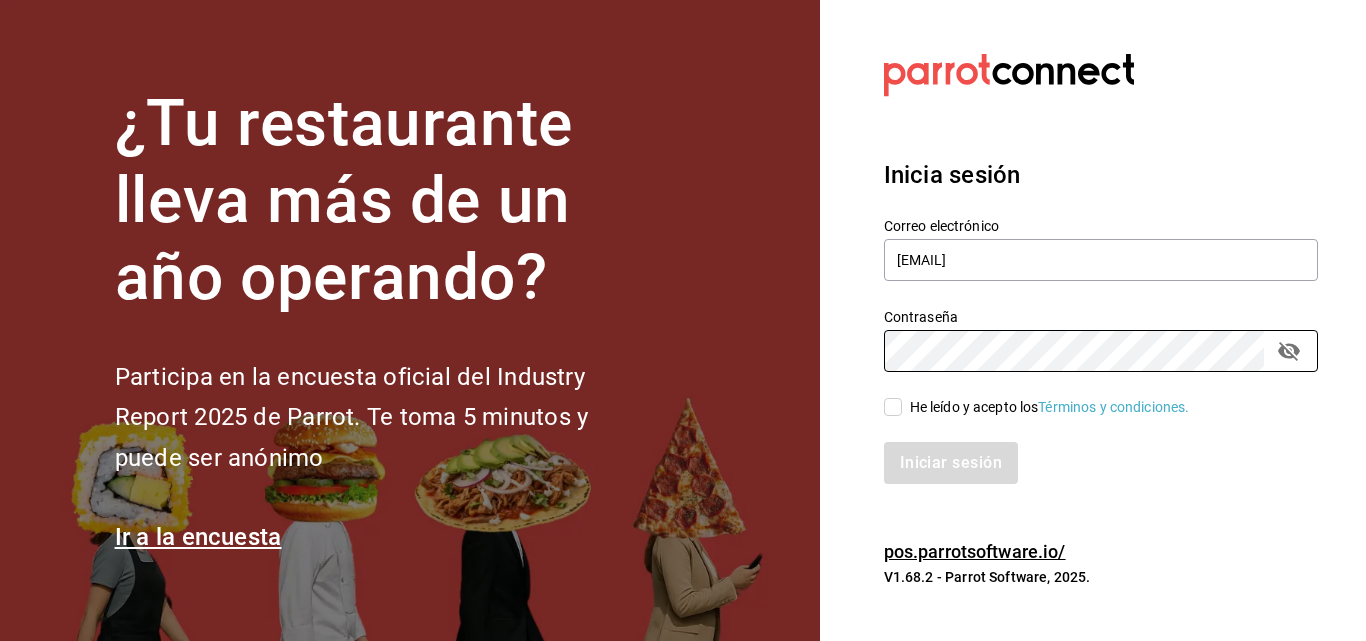 checkbox on "true" 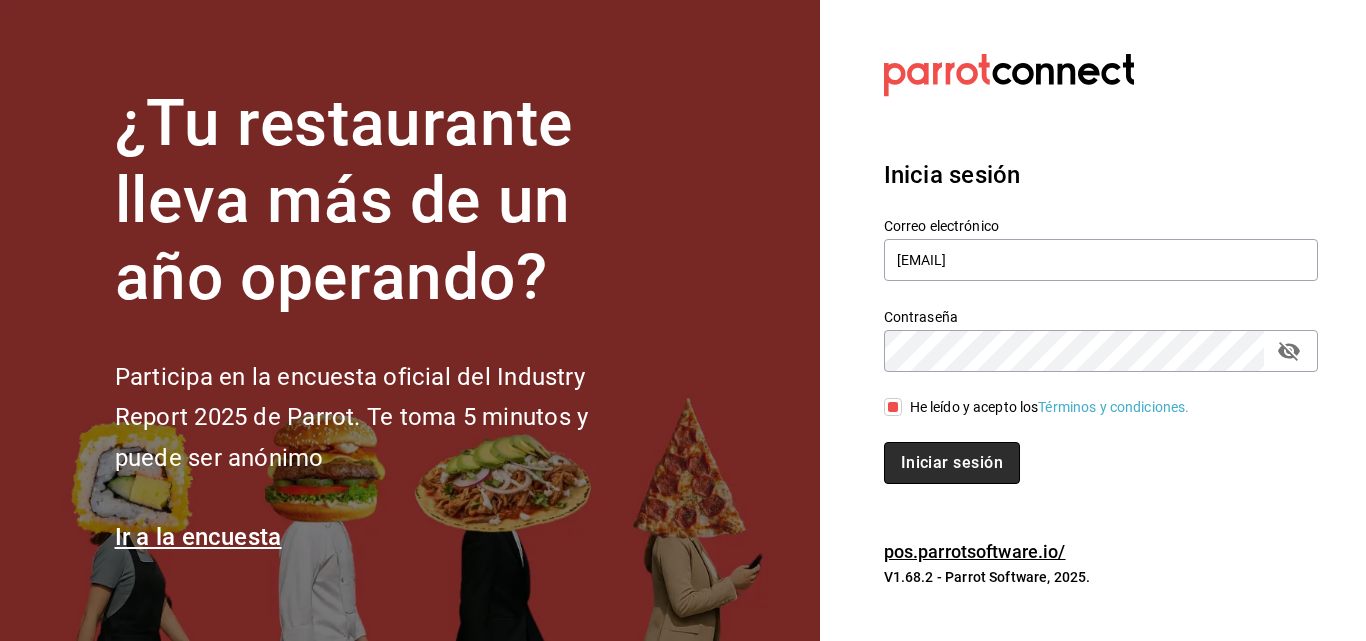 click on "Iniciar sesión" at bounding box center [952, 463] 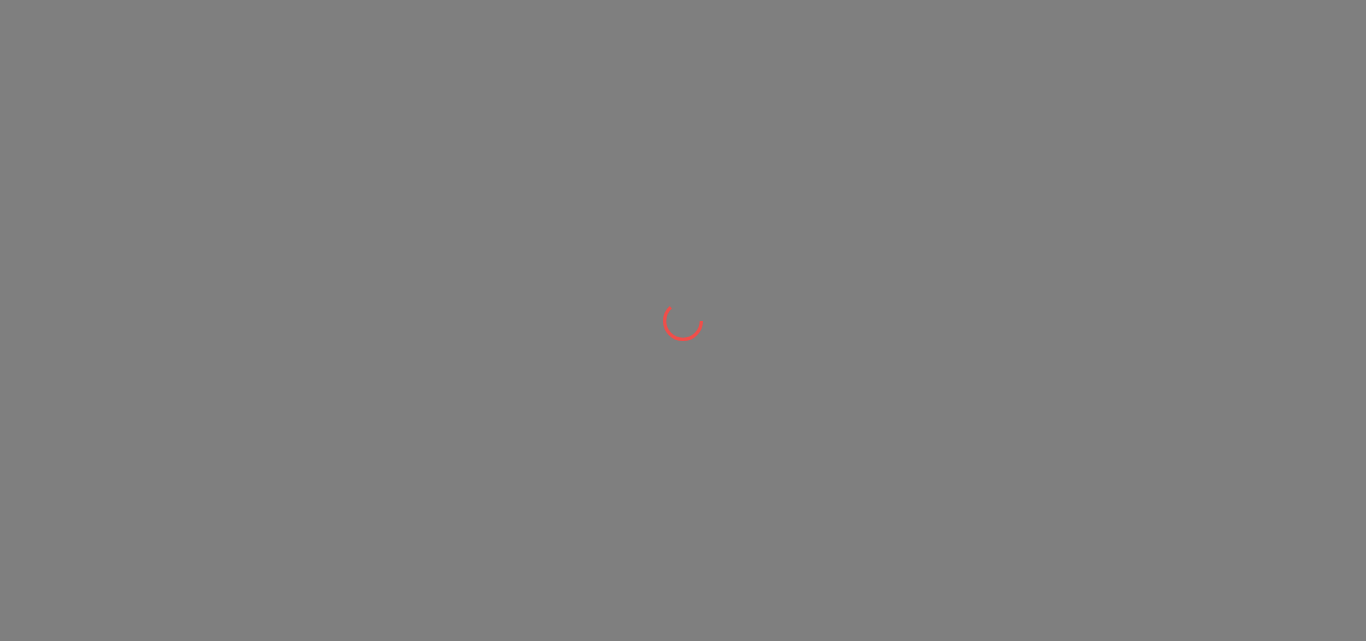 scroll, scrollTop: 0, scrollLeft: 0, axis: both 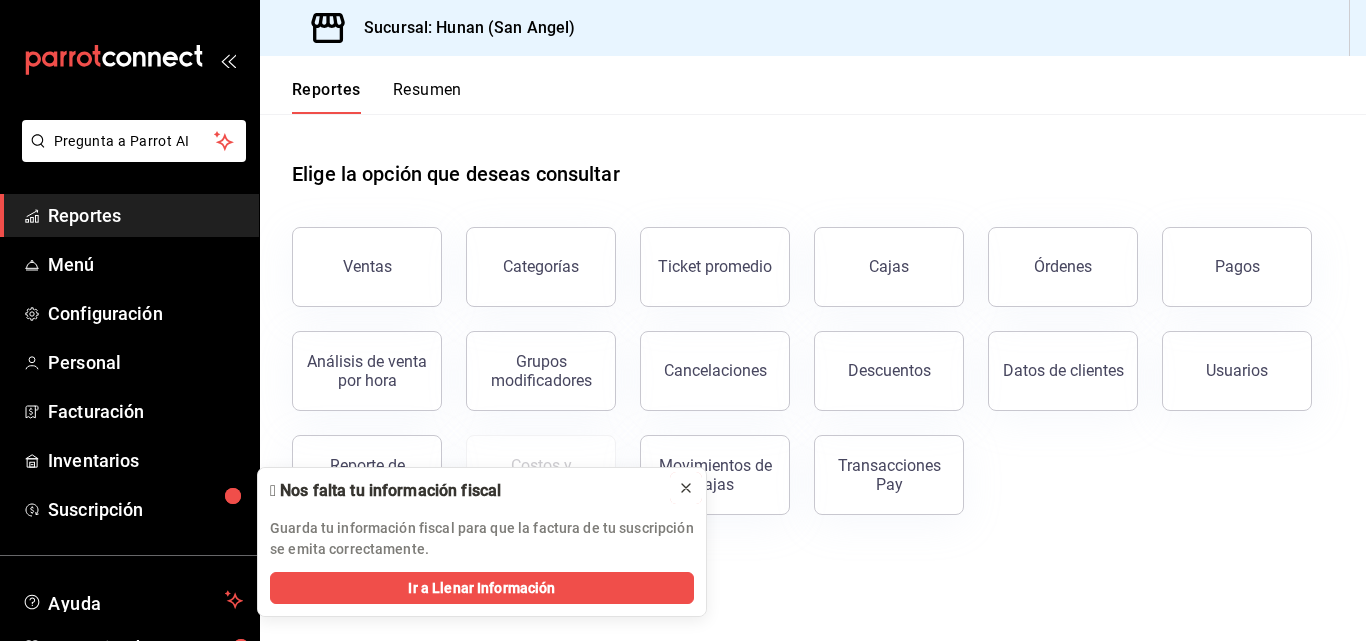 click 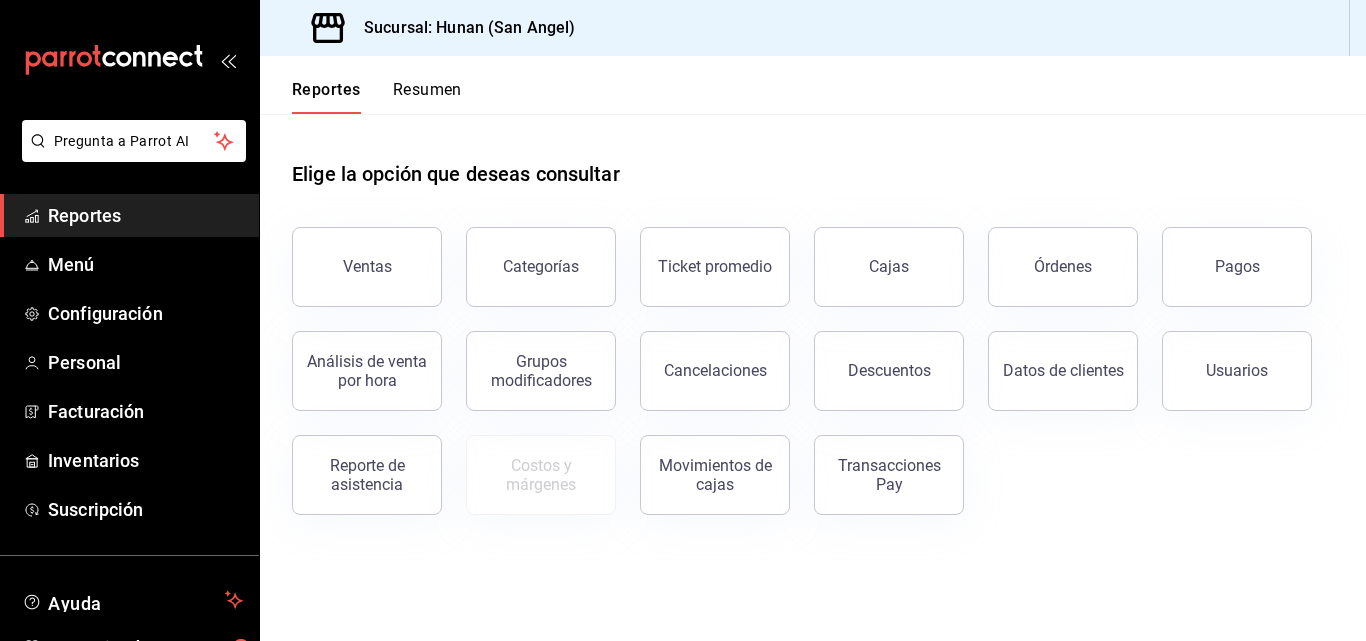 click on "Resumen" at bounding box center (427, 97) 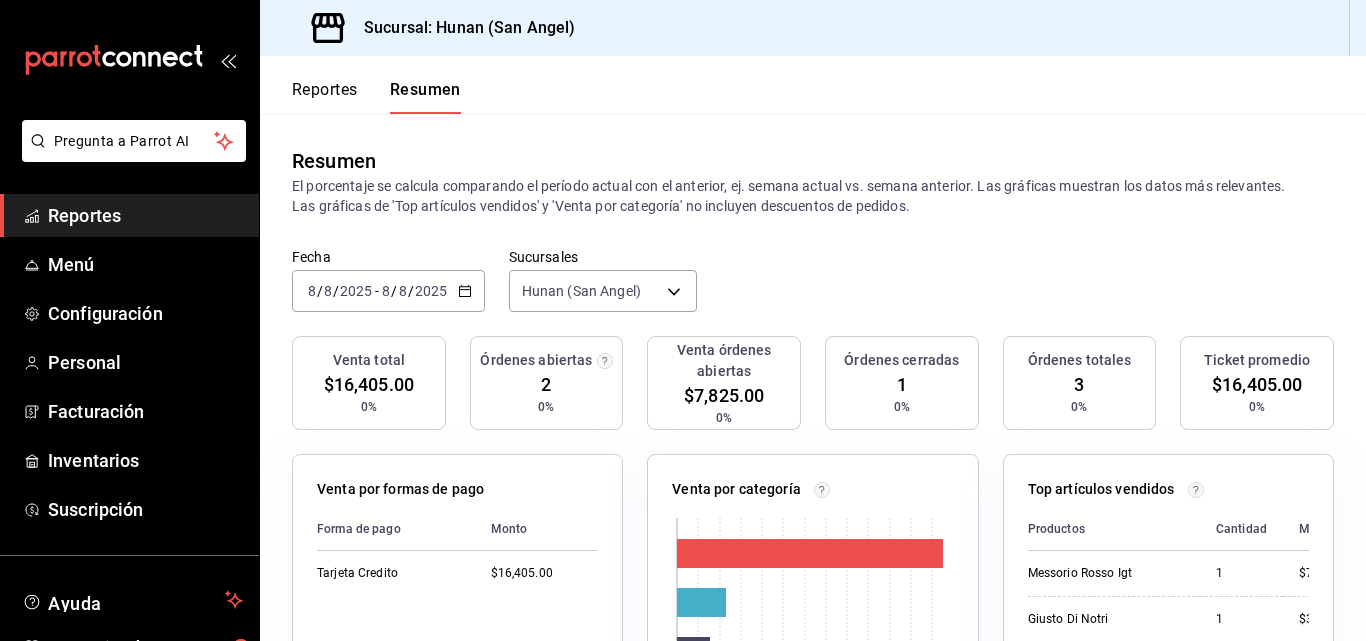 click on "Reportes" at bounding box center [325, 97] 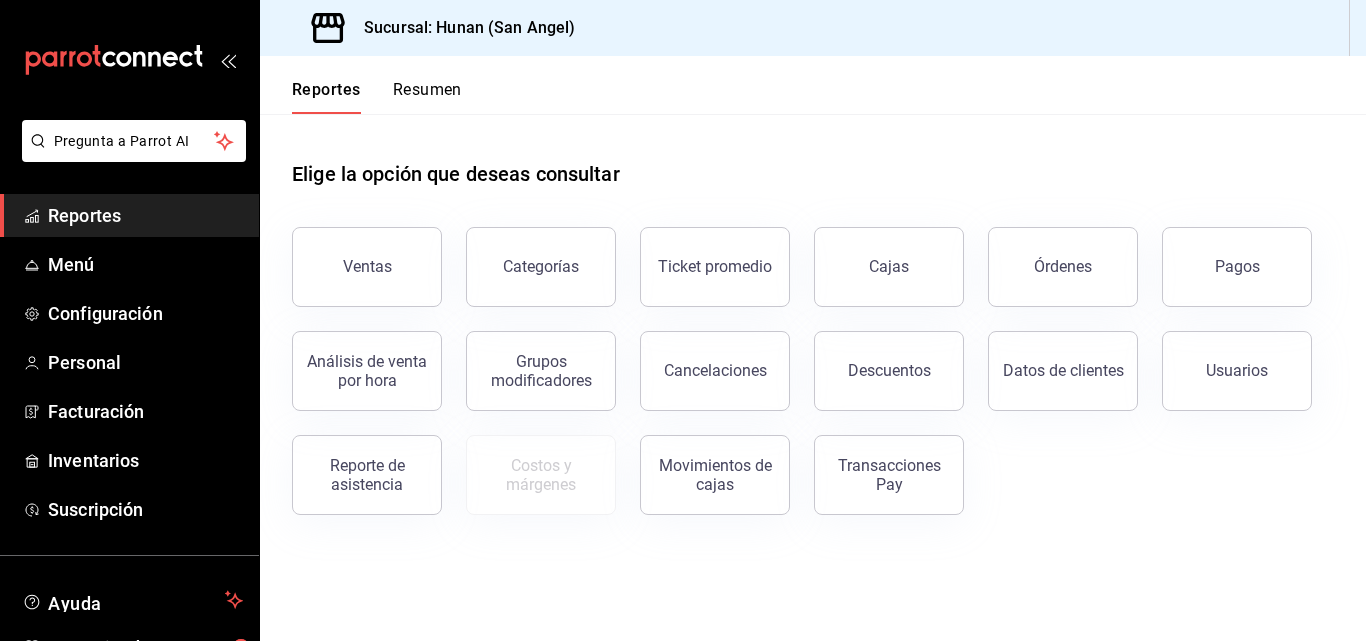 drag, startPoint x: 363, startPoint y: 98, endPoint x: 377, endPoint y: 98, distance: 14 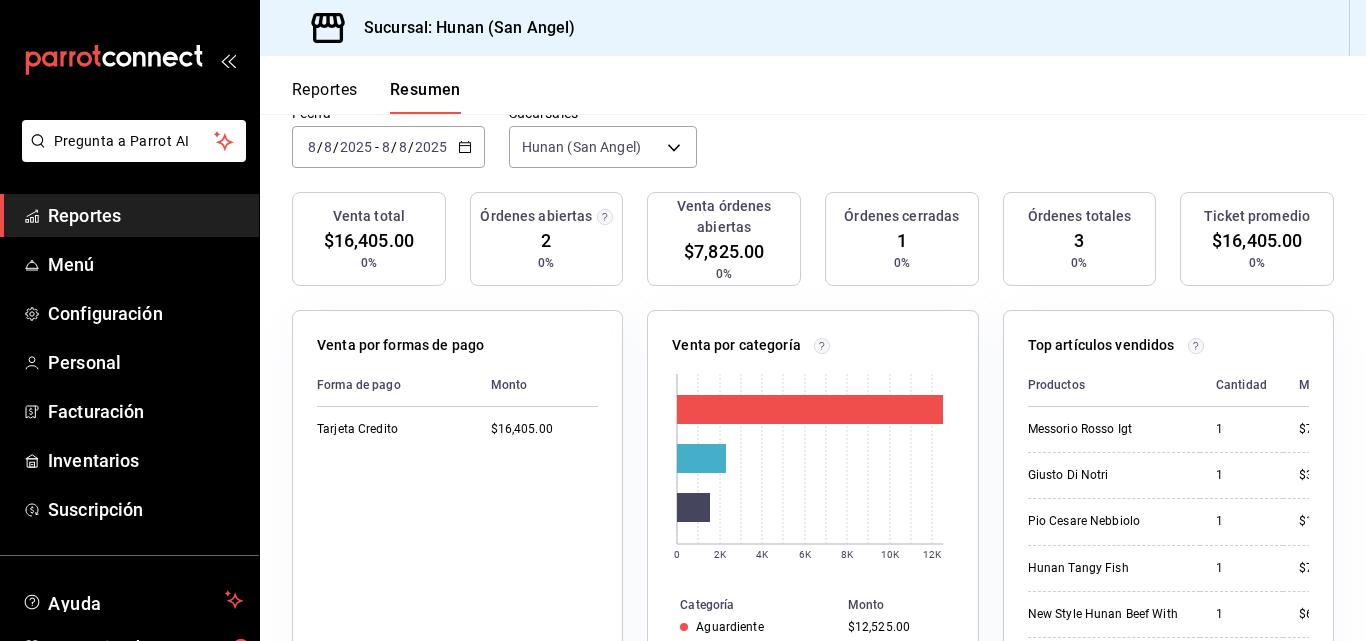scroll, scrollTop: 118, scrollLeft: 0, axis: vertical 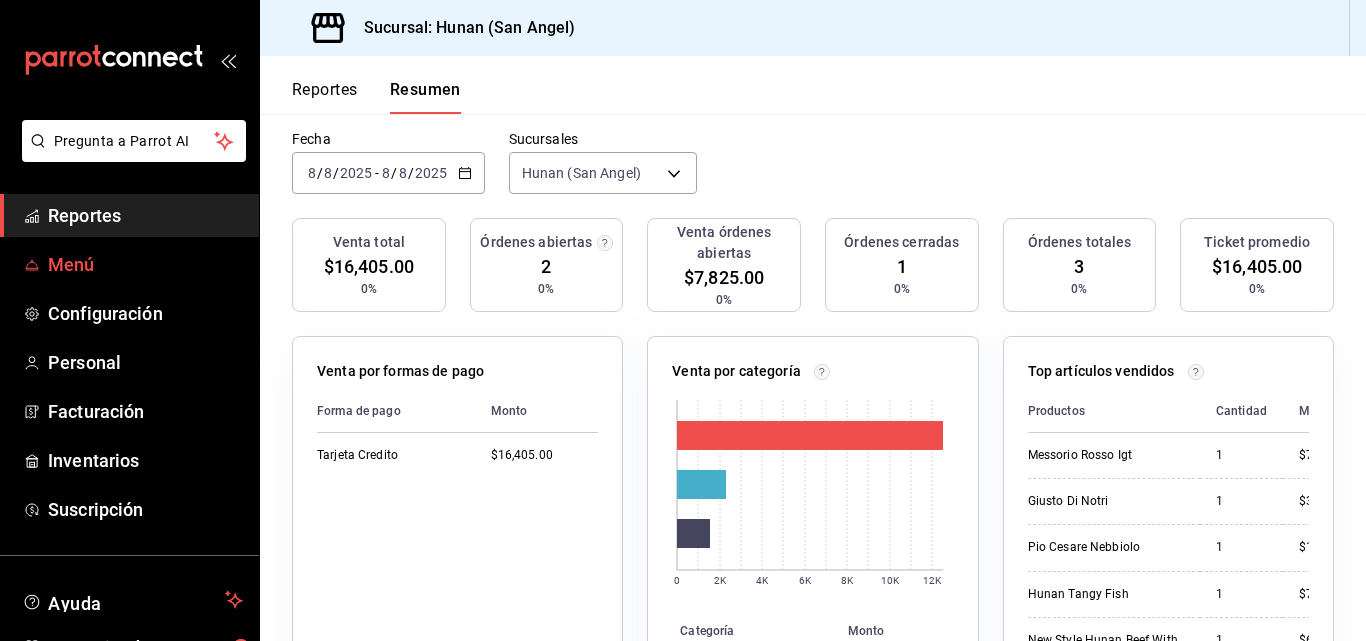 click on "Menú" at bounding box center (145, 264) 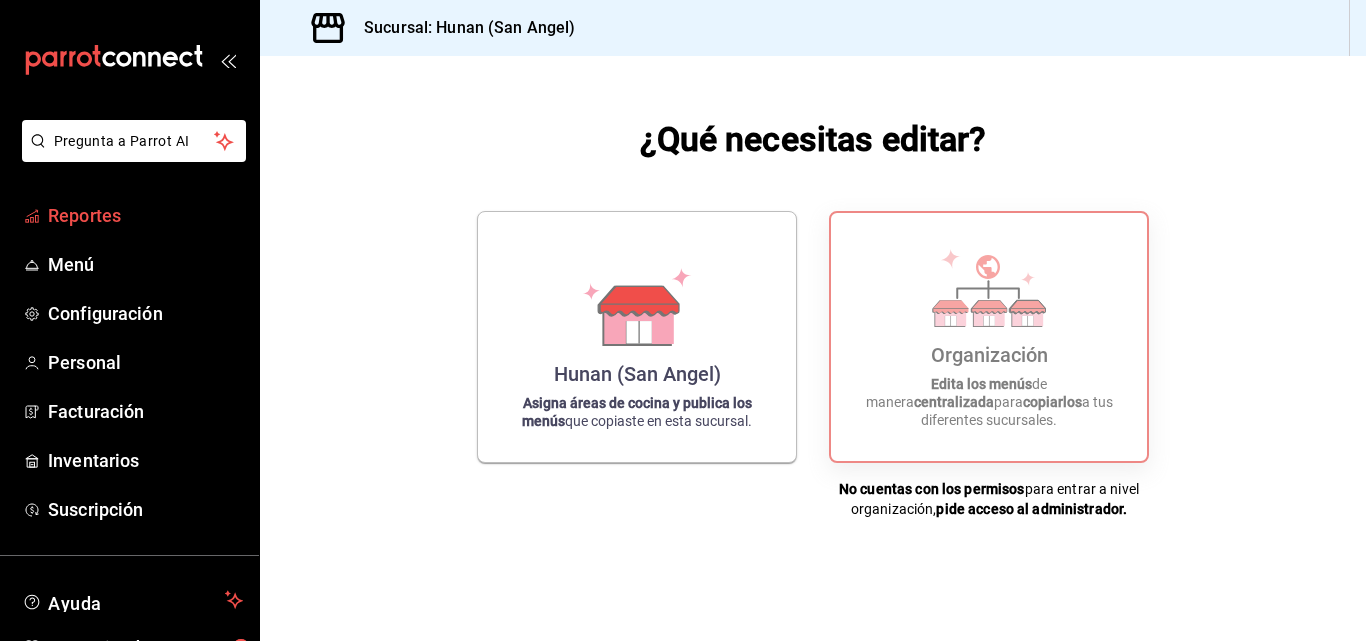 click on "Reportes" at bounding box center [145, 215] 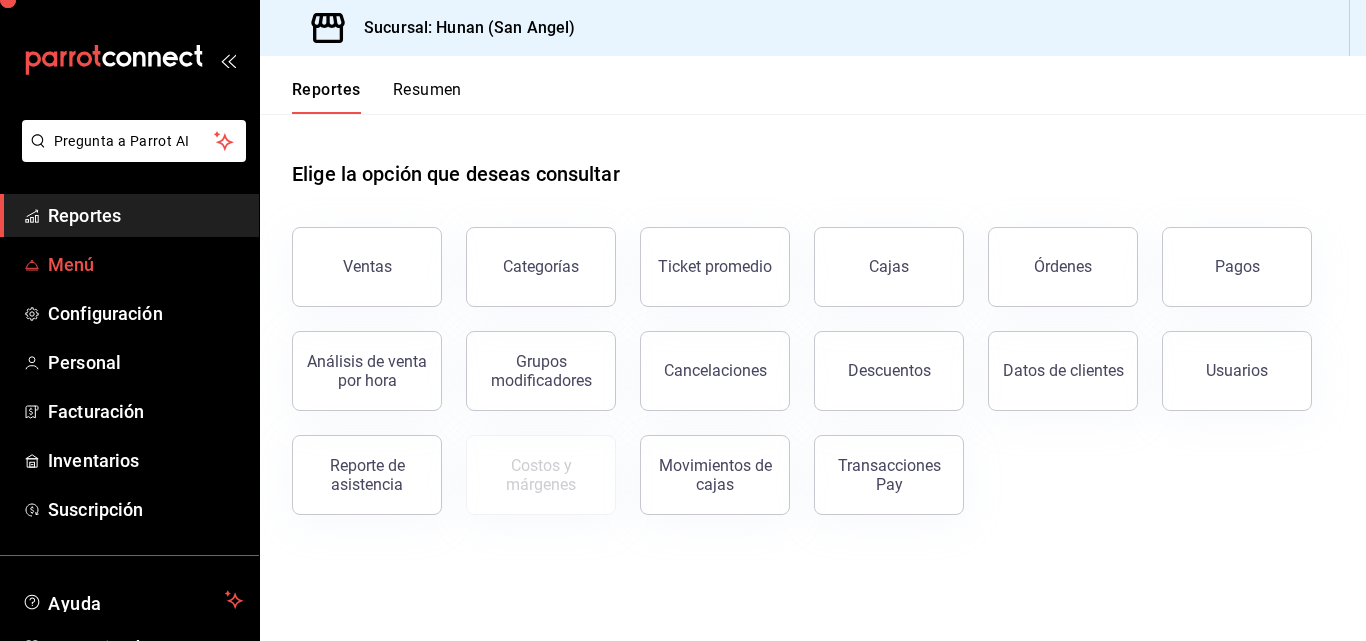 click on "Menú" at bounding box center [129, 264] 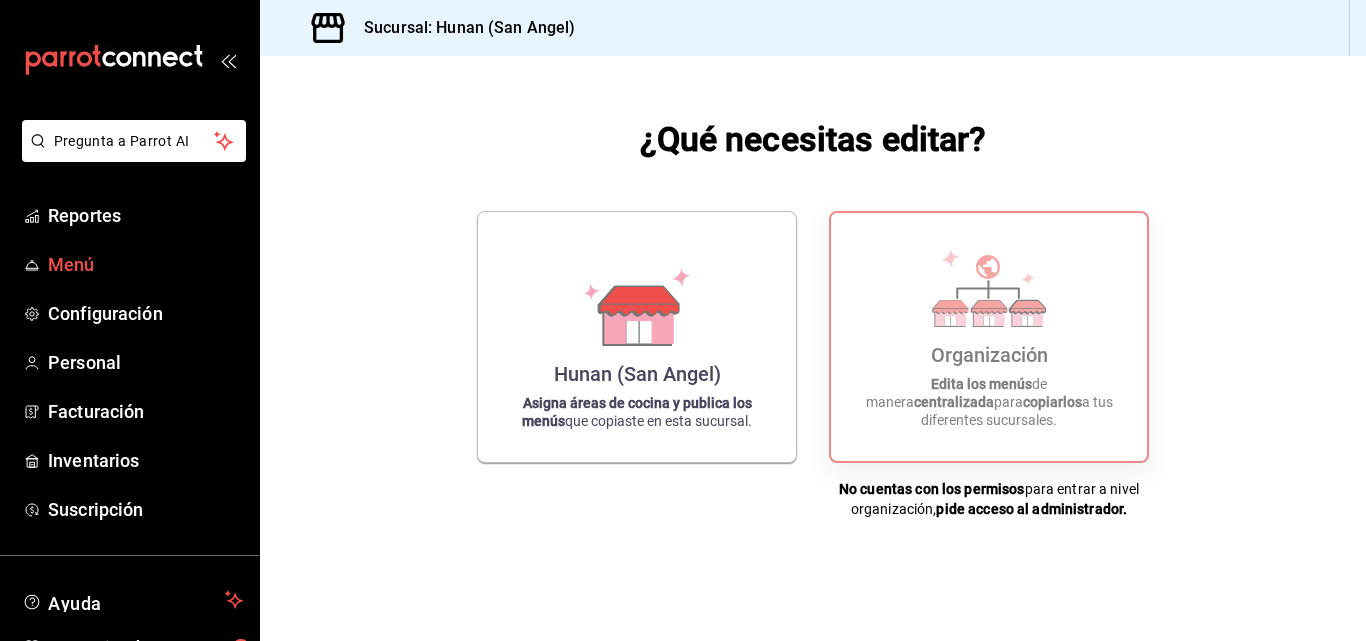 click on "Menú" at bounding box center [145, 264] 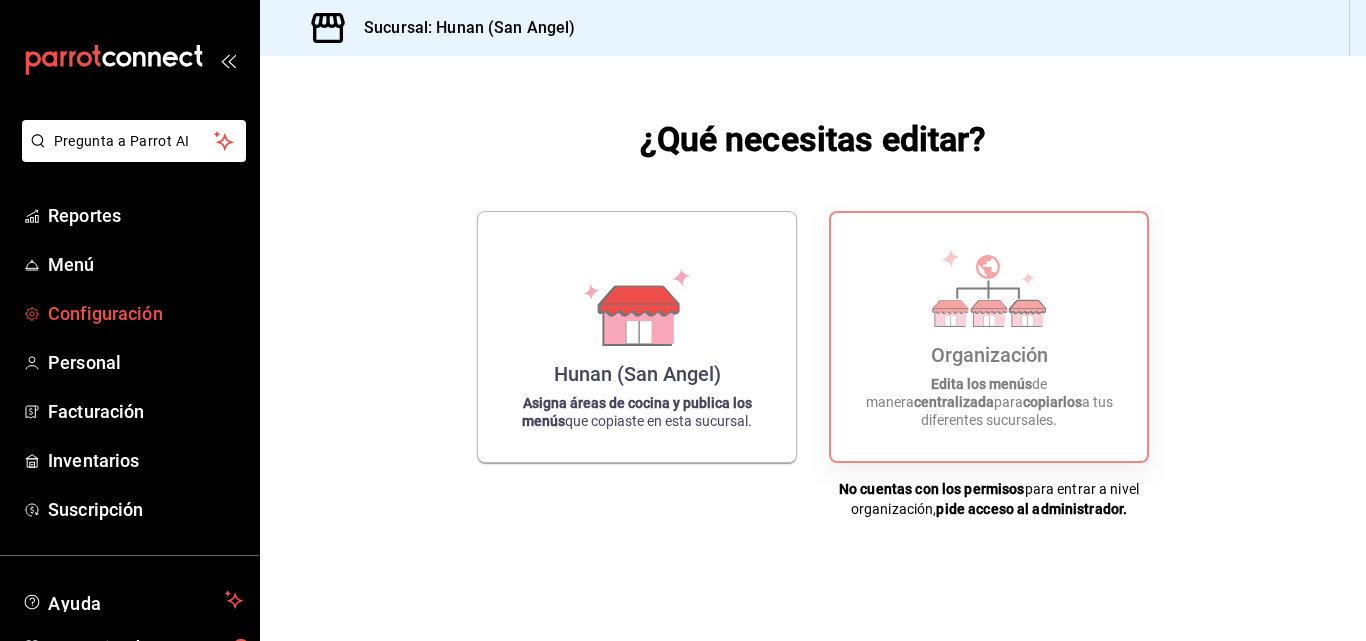 click on "Configuración" at bounding box center [145, 313] 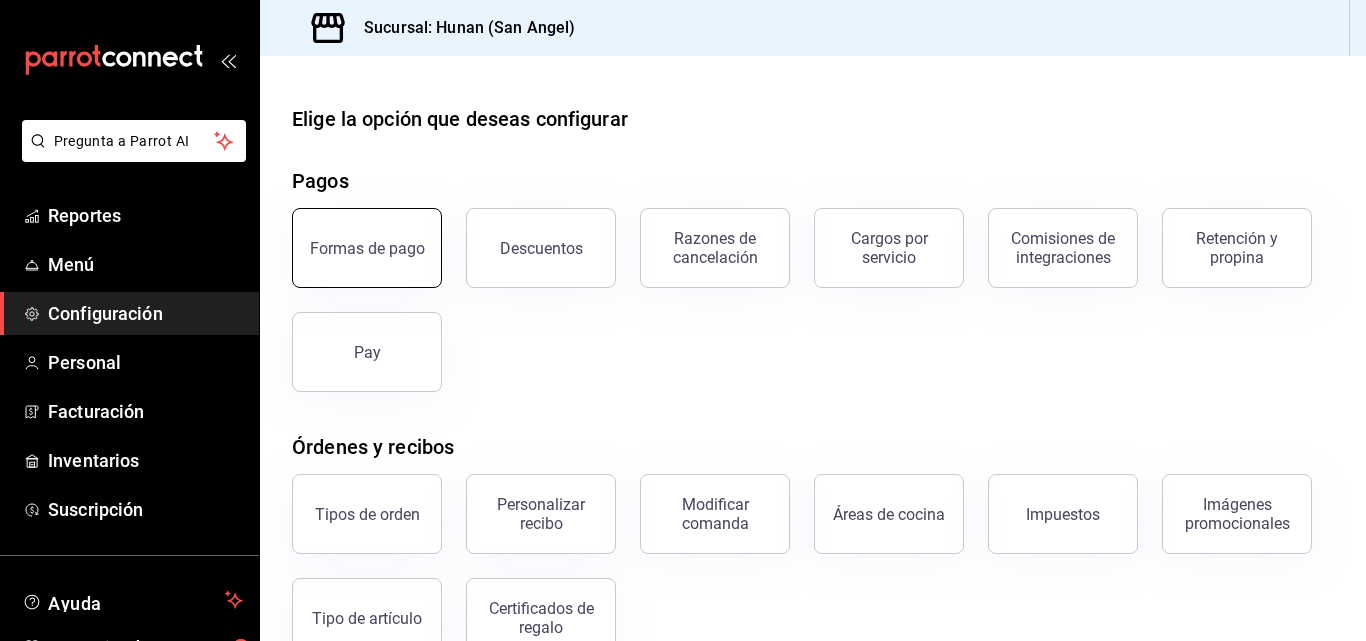 click on "Formas de pago" at bounding box center (367, 248) 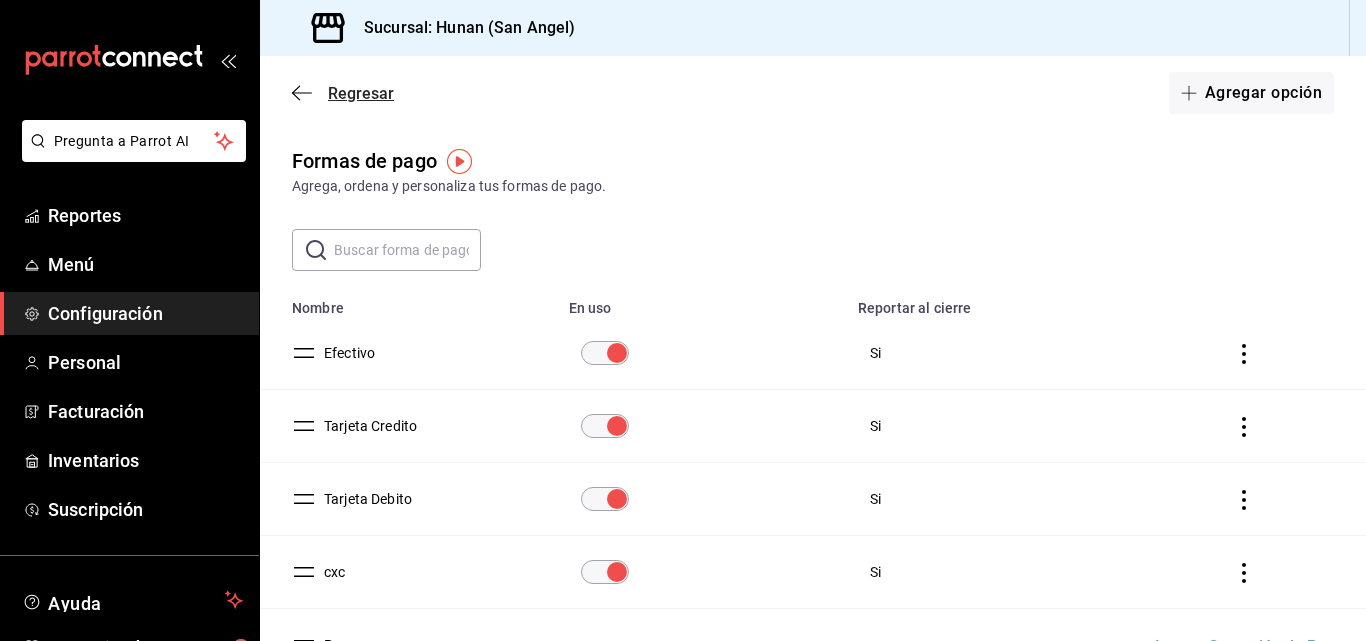 click 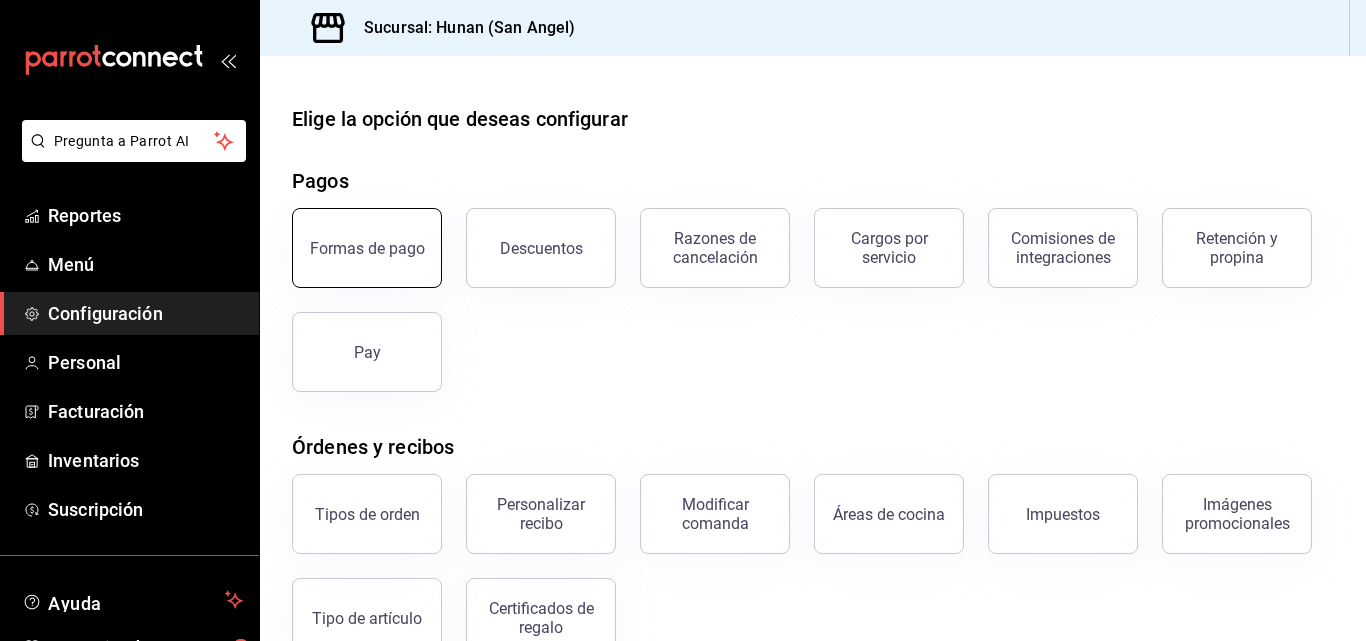 click on "Formas de pago" at bounding box center (367, 248) 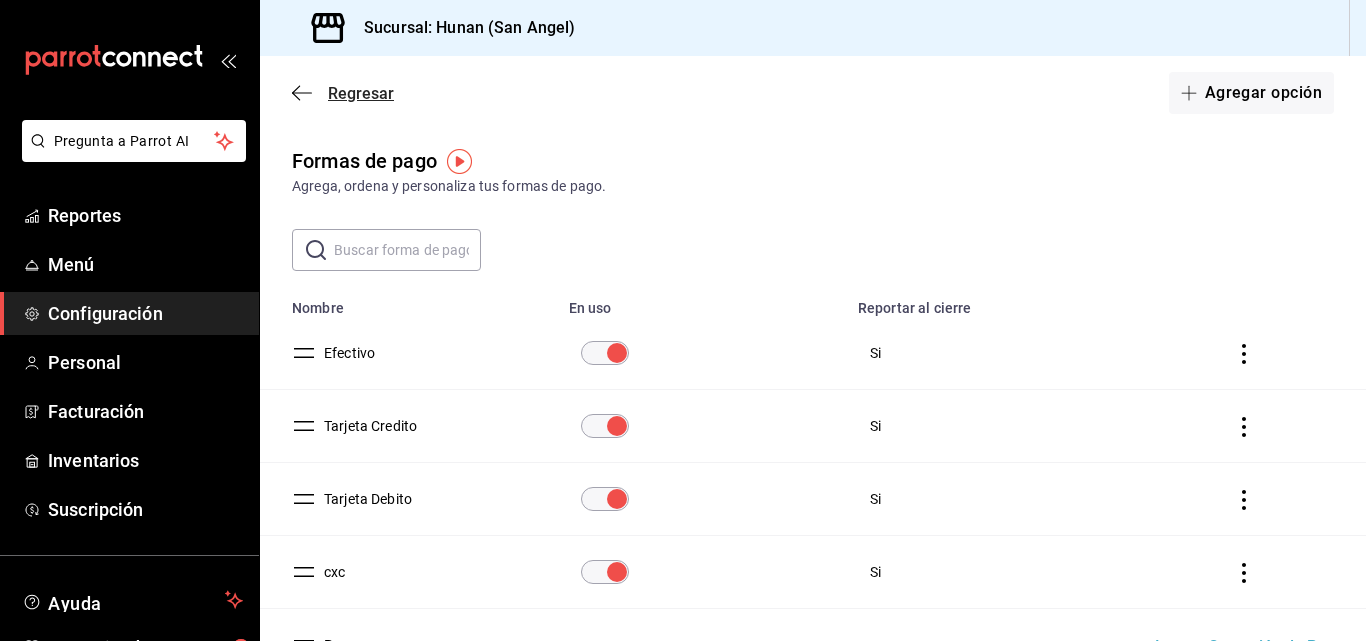 click 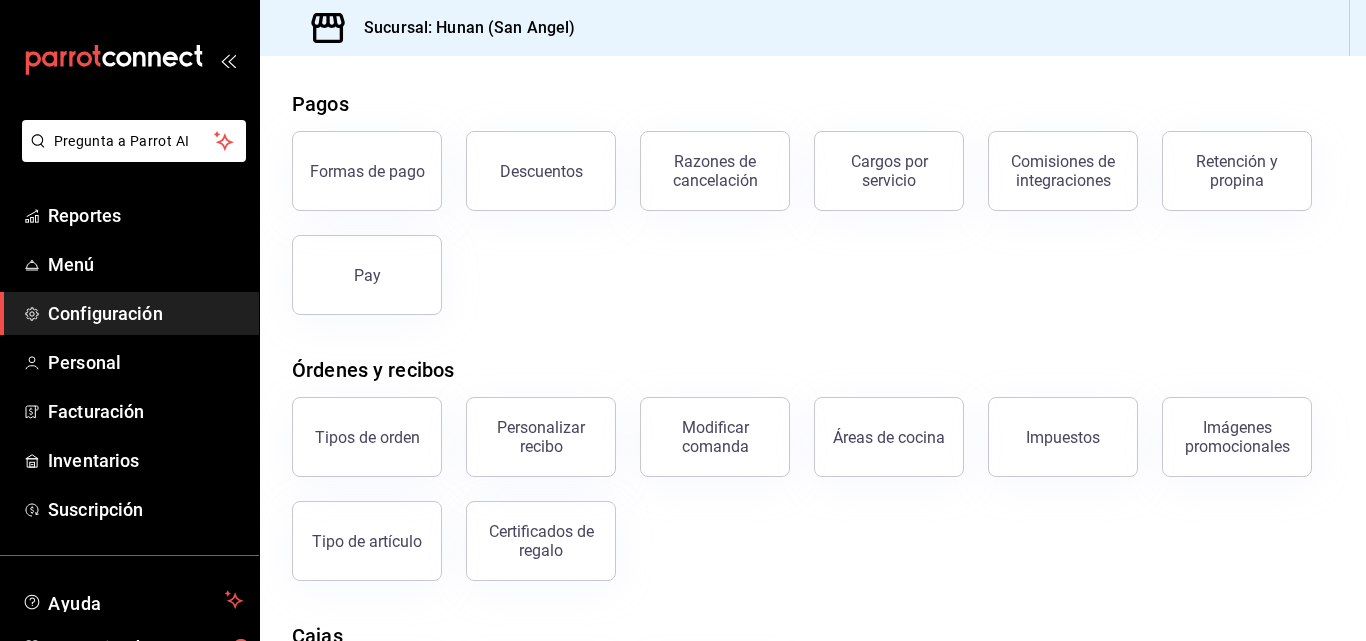 scroll, scrollTop: 75, scrollLeft: 0, axis: vertical 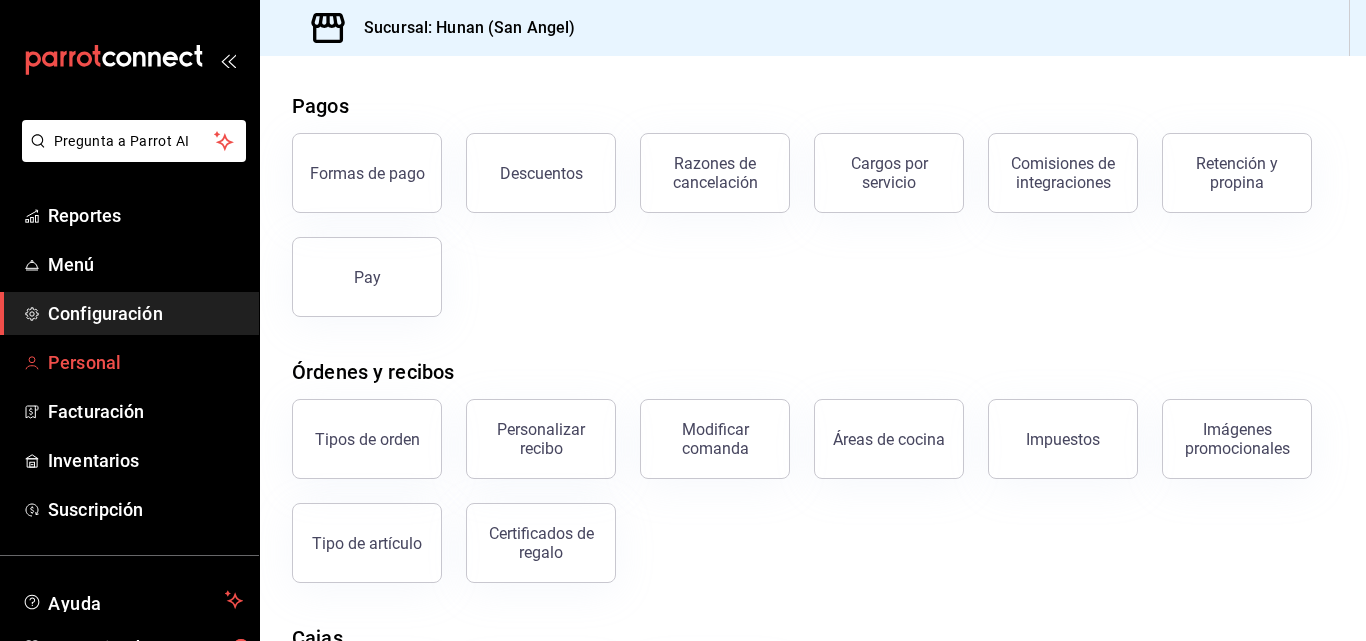click on "Personal" at bounding box center [145, 362] 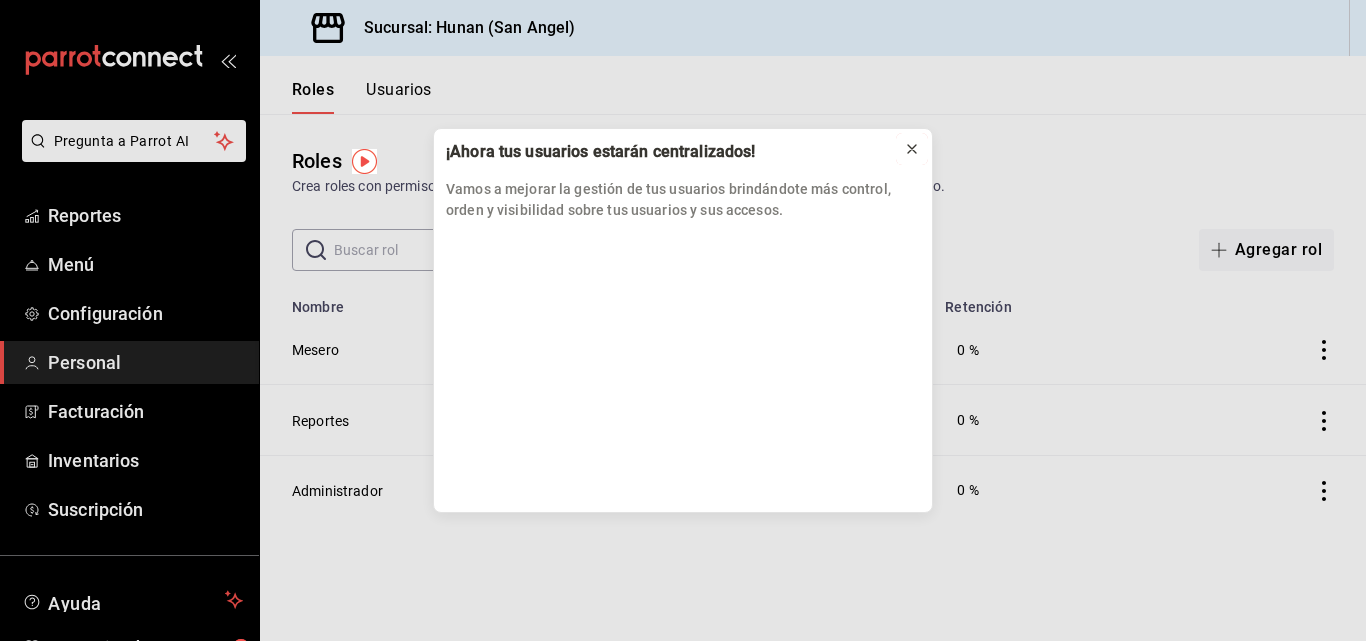 click 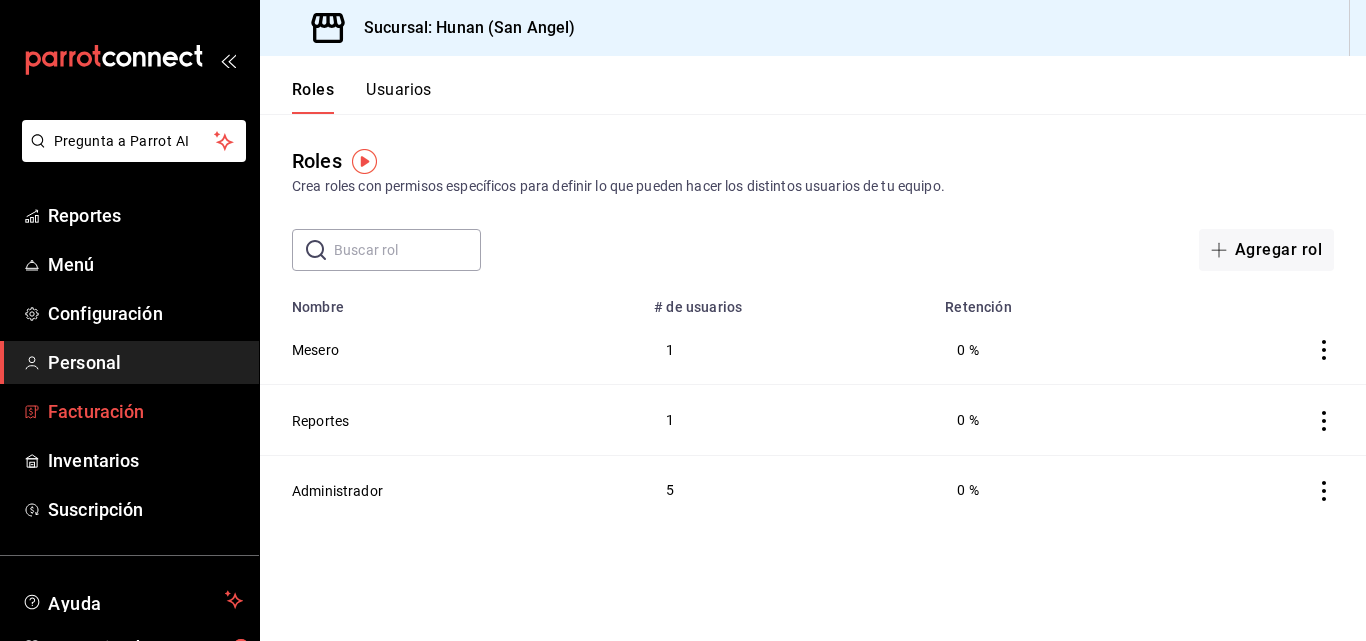 click on "Facturación" at bounding box center (145, 411) 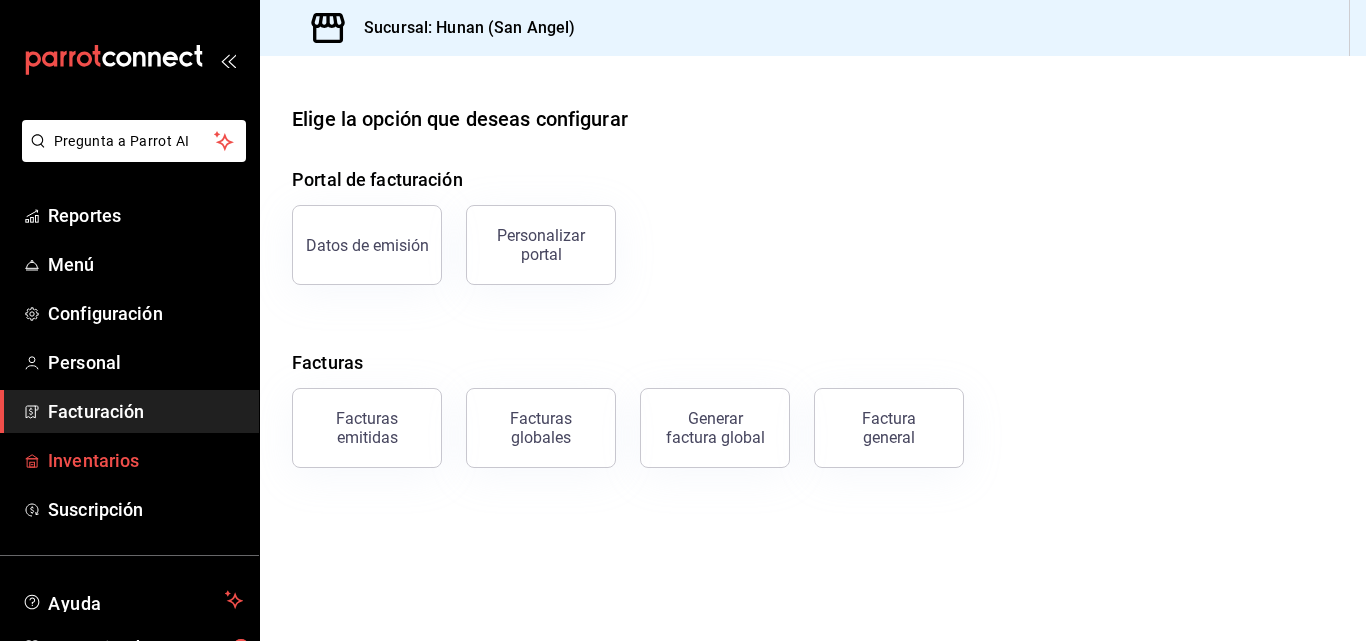 click on "Inventarios" at bounding box center (145, 460) 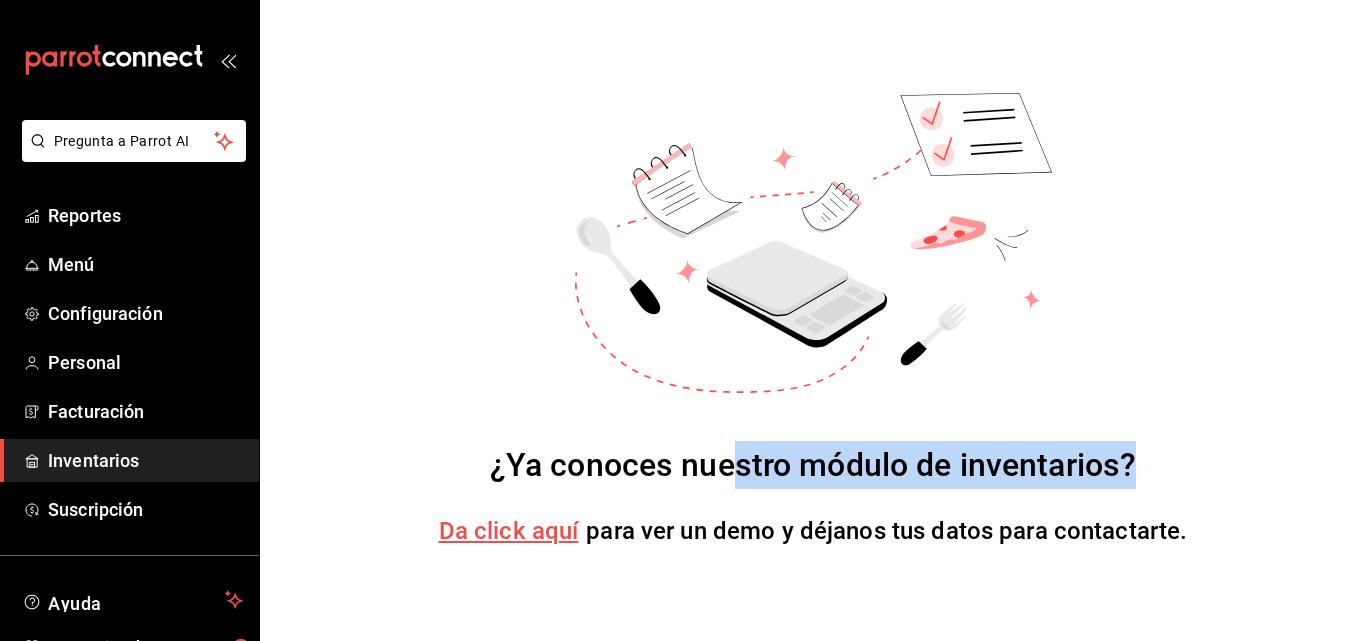 drag, startPoint x: 1172, startPoint y: 453, endPoint x: 731, endPoint y: 482, distance: 441.95248 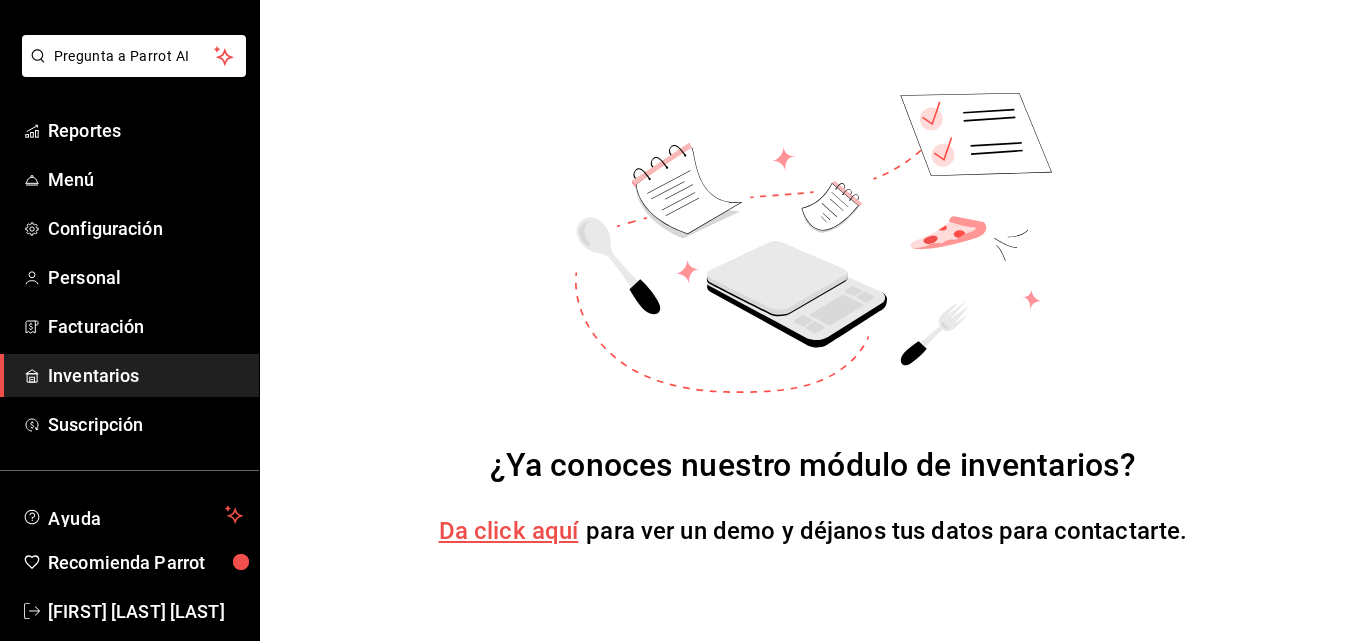 scroll, scrollTop: 114, scrollLeft: 0, axis: vertical 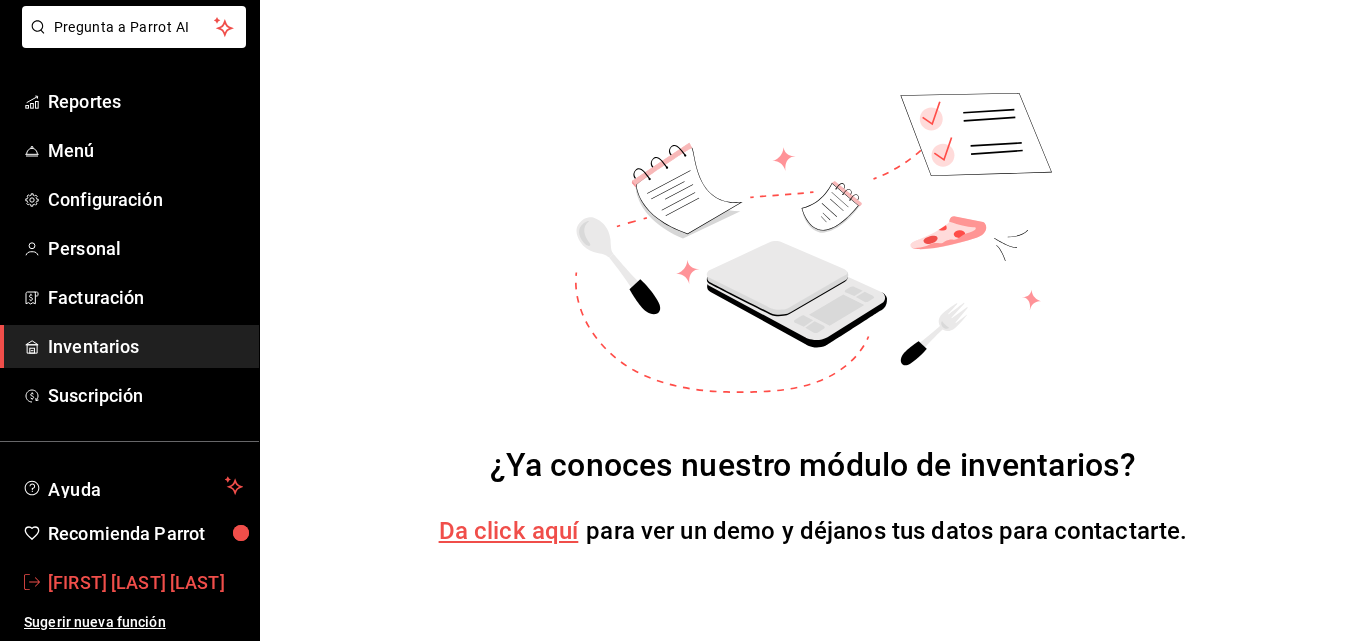click on "José Torres Martínez" at bounding box center (145, 582) 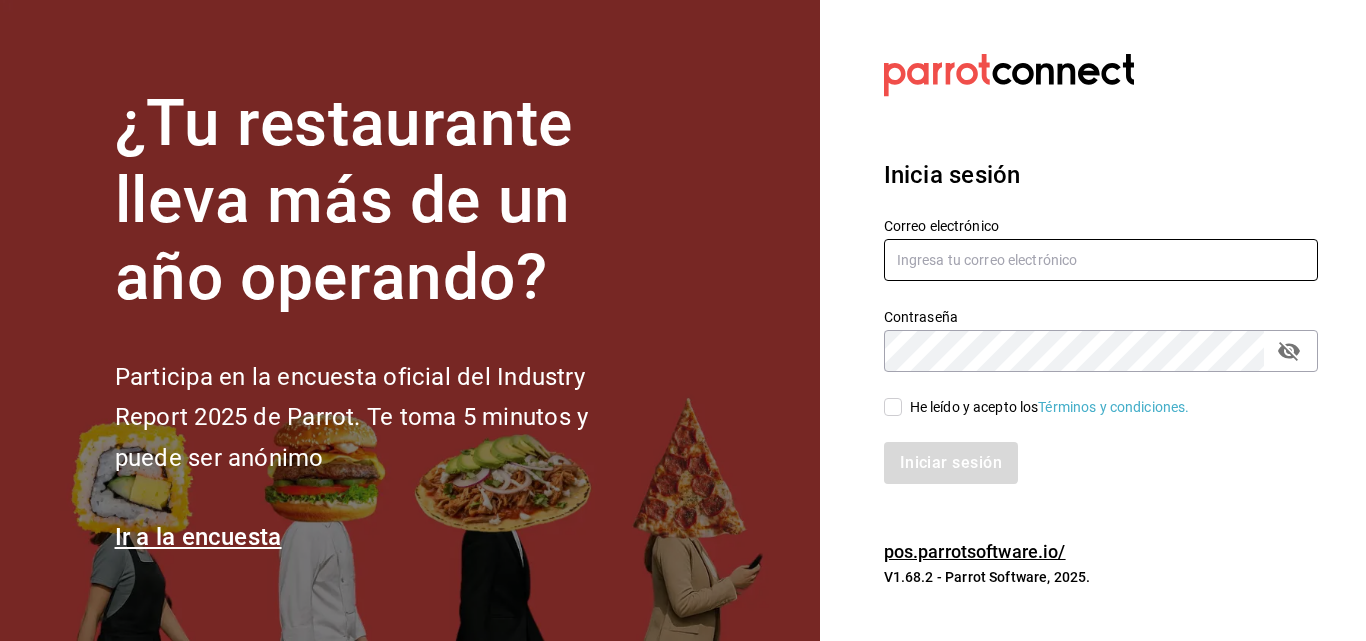 click at bounding box center (1101, 260) 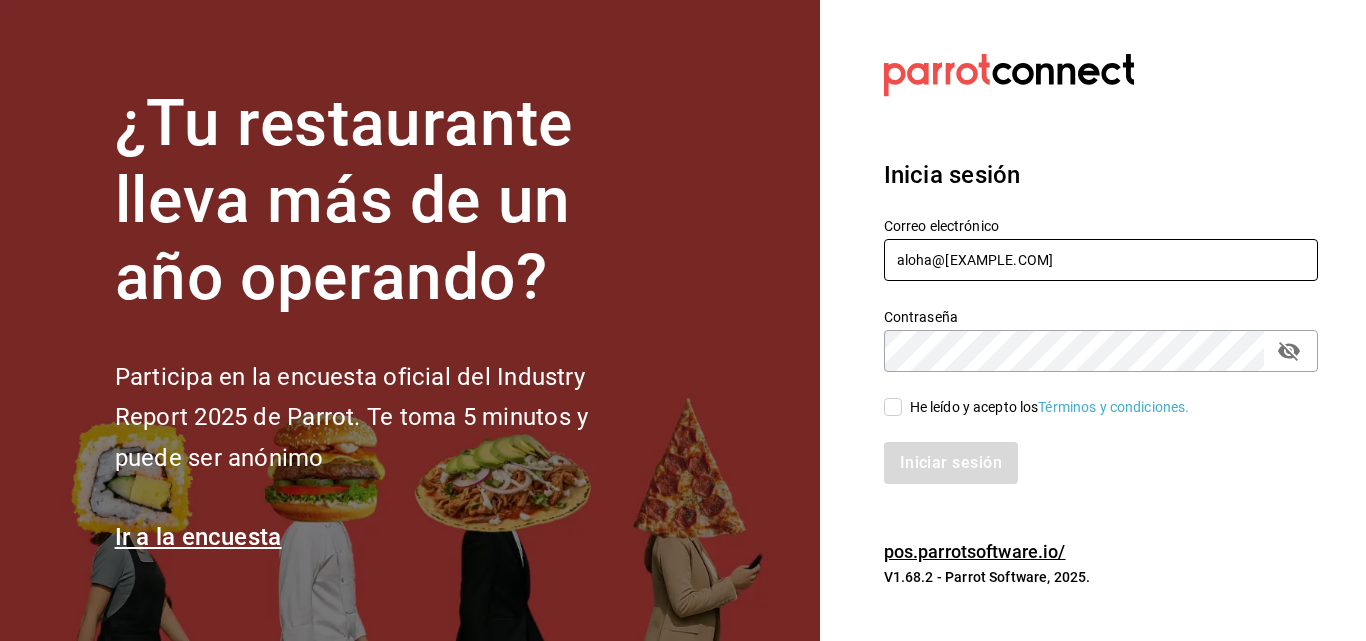 type on "aloha@grupohunan.com" 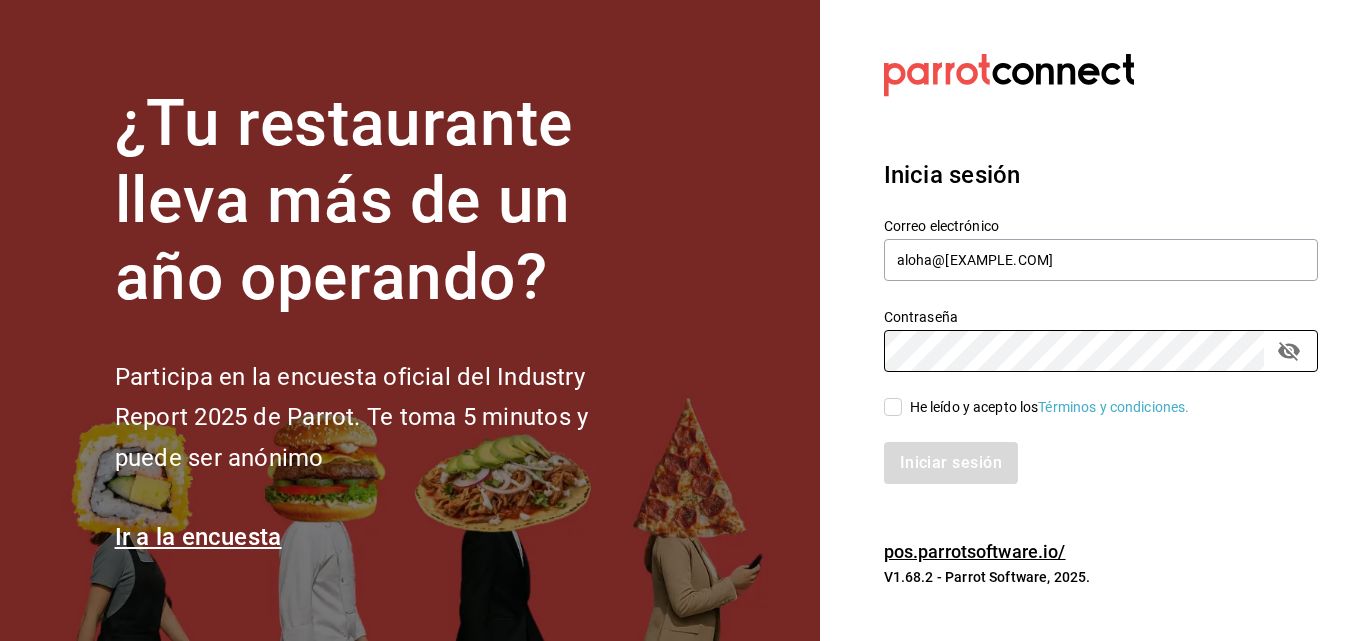 click on "He leído y acepto los  Términos y condiciones." at bounding box center (893, 407) 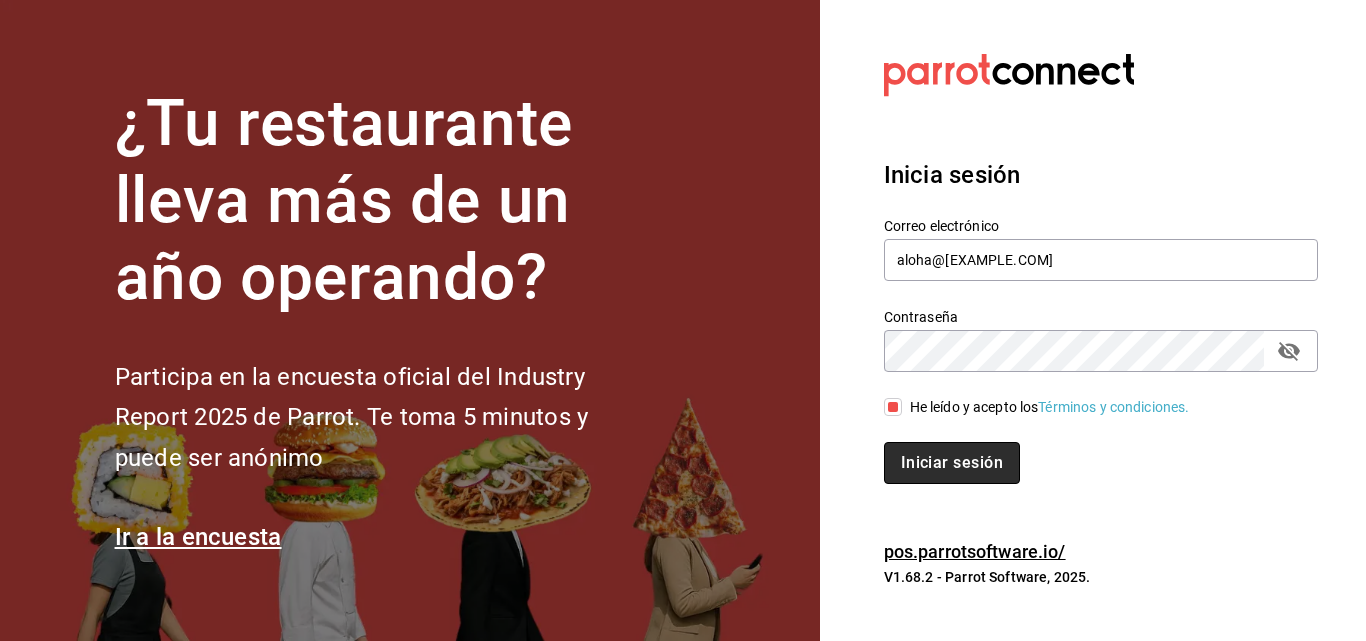 click on "Iniciar sesión" at bounding box center (952, 463) 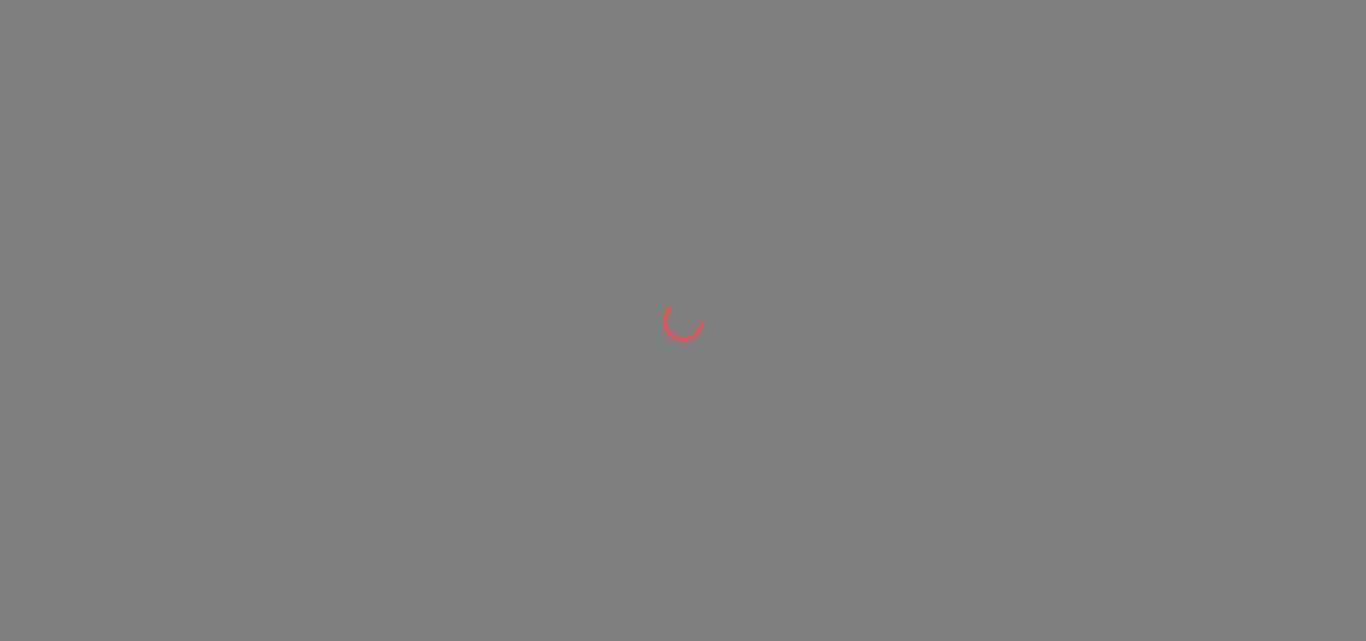 scroll, scrollTop: 0, scrollLeft: 0, axis: both 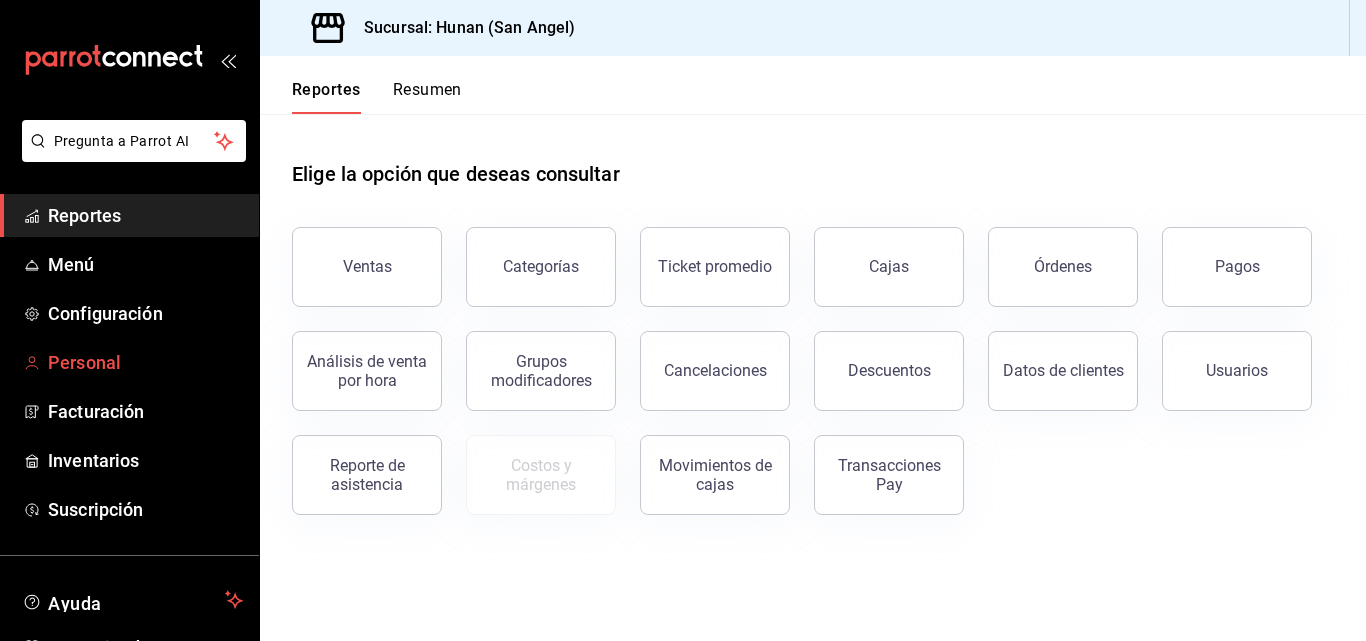 click on "Personal" at bounding box center [145, 362] 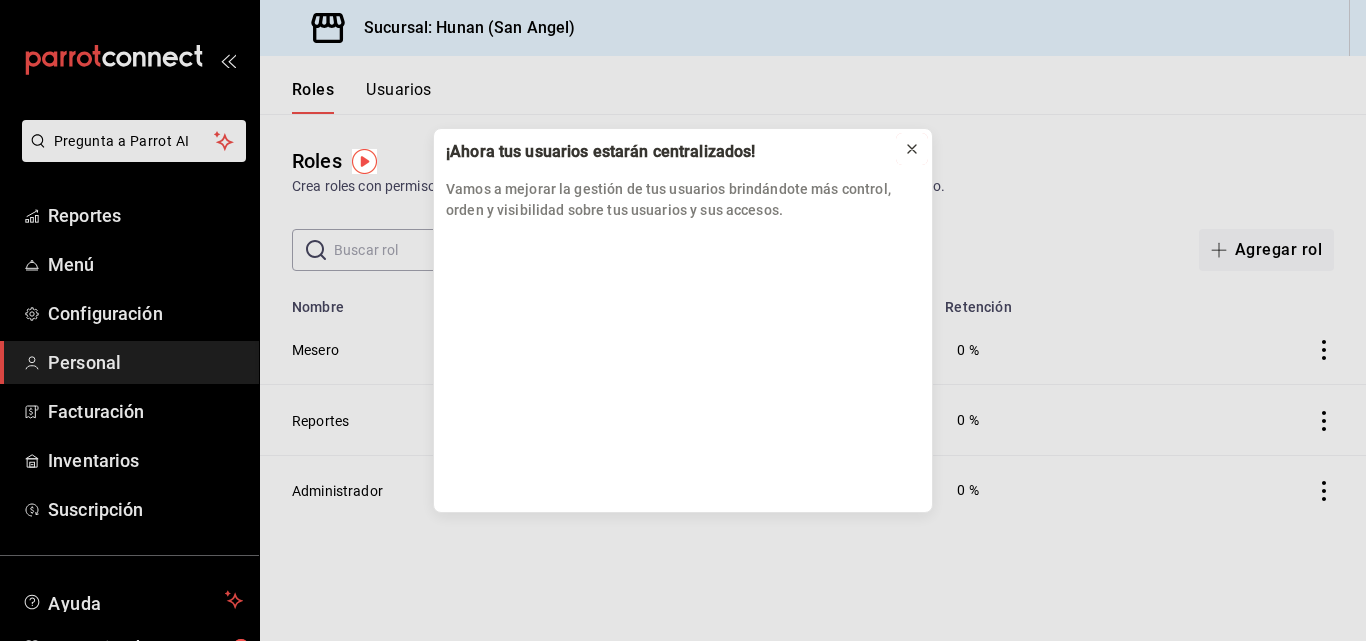 click 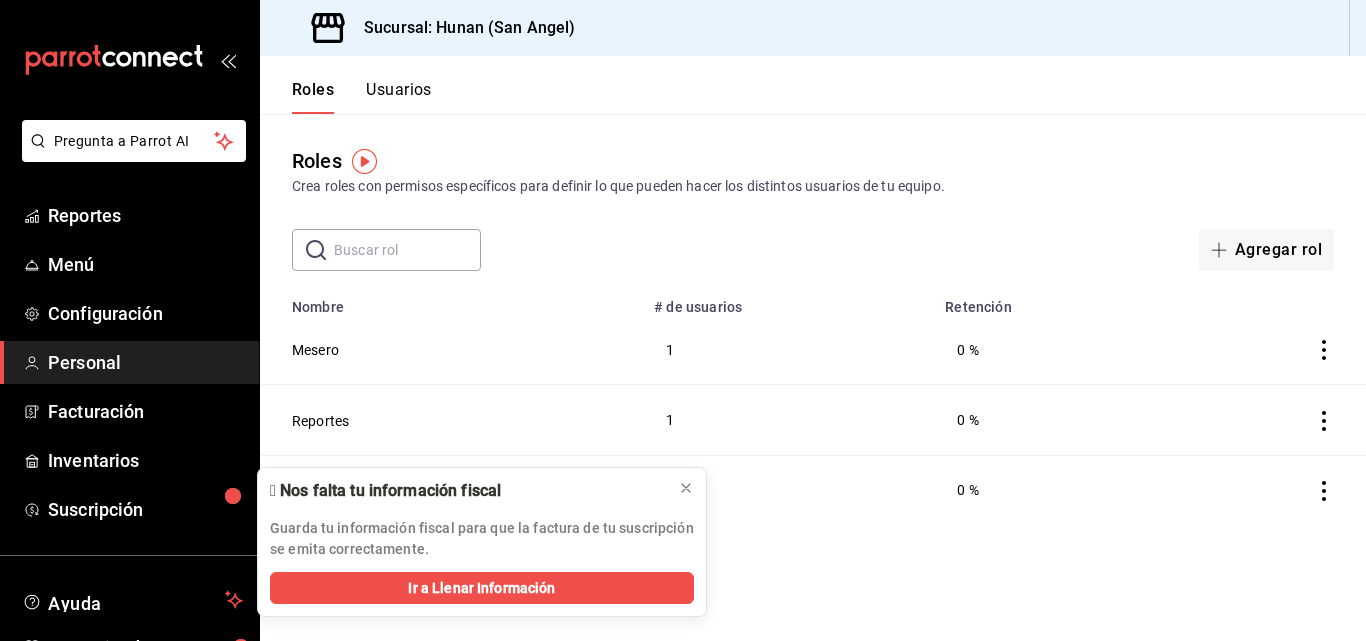 click on "Usuarios" at bounding box center [399, 97] 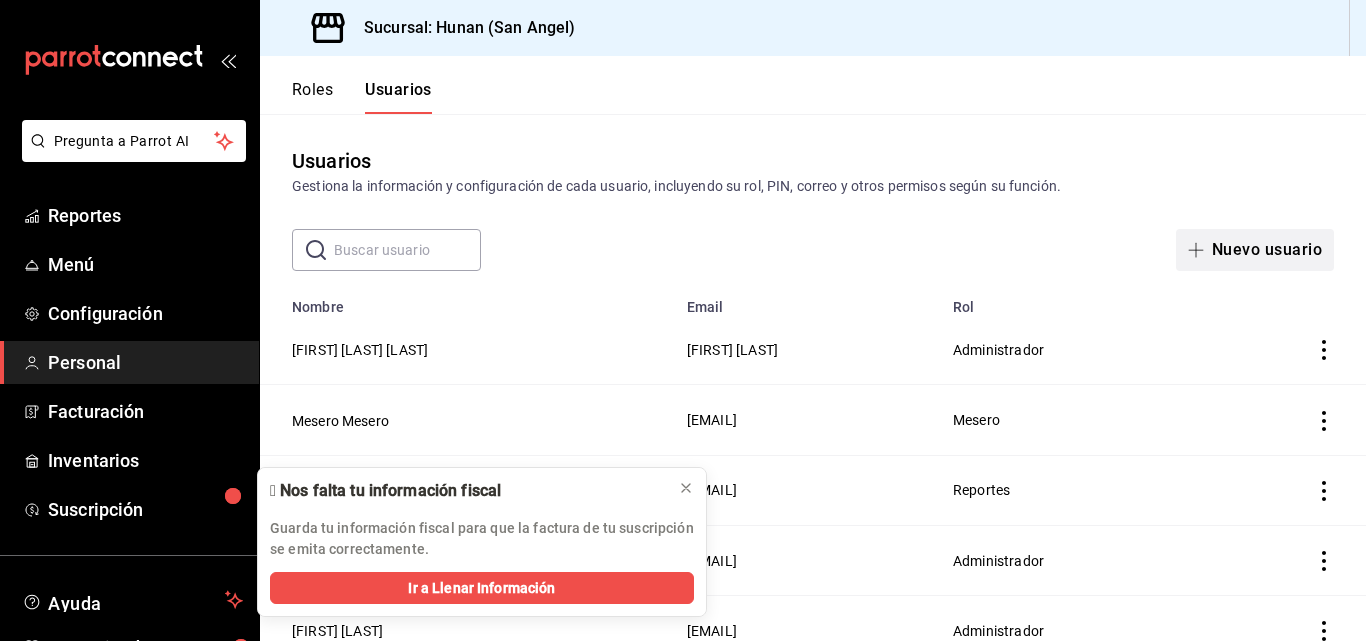 click on "Nuevo usuario" at bounding box center [1255, 250] 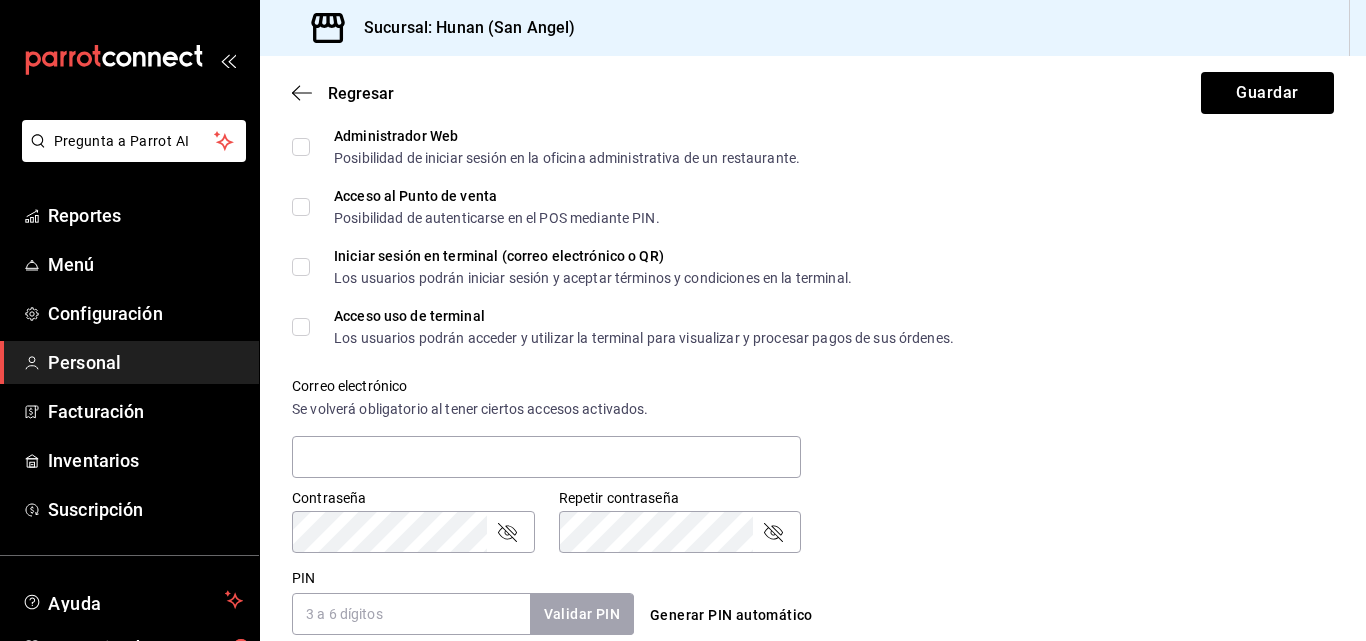 scroll, scrollTop: 550, scrollLeft: 0, axis: vertical 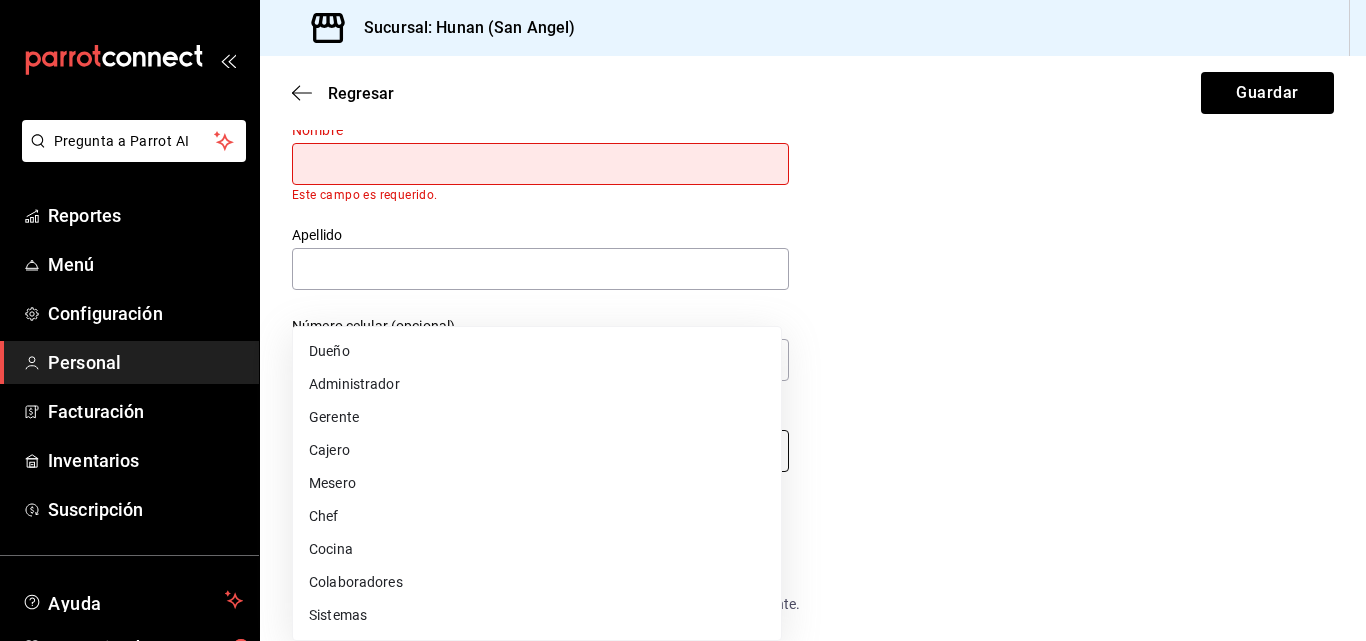 click on "Pregunta a Parrot AI Reportes   Menú   Configuración   Personal   Facturación   Inventarios   Suscripción   Ayuda Recomienda Parrot   [FIRST] [LAST] [LAST]   Sugerir nueva función   Sucursal: Hunan (San Angel) Regresar Guardar Datos personales Nombre Este campo es requerido. Apellido Número celular (opcional) +52 (__) ____-____ Perfil que desempeña Sin definir Accesos Selecciona a que plataformas tendrá acceso este usuario. Administrador Web Posibilidad de iniciar sesión en la oficina administrativa de un restaurante.  Acceso al Punto de venta Posibilidad de autenticarse en el POS mediante PIN.  Iniciar sesión en terminal (correo electrónico o QR) Los usuarios podrán iniciar sesión y aceptar términos y condiciones en la terminal. Acceso uso de terminal Los usuarios podrán acceder y utilizar la terminal para visualizar y procesar pagos de sus órdenes. Correo electrónico Se volverá obligatorio al tener ciertos accesos activados. Contraseña Contraseña Repetir contraseña Repetir contraseña" at bounding box center (683, 320) 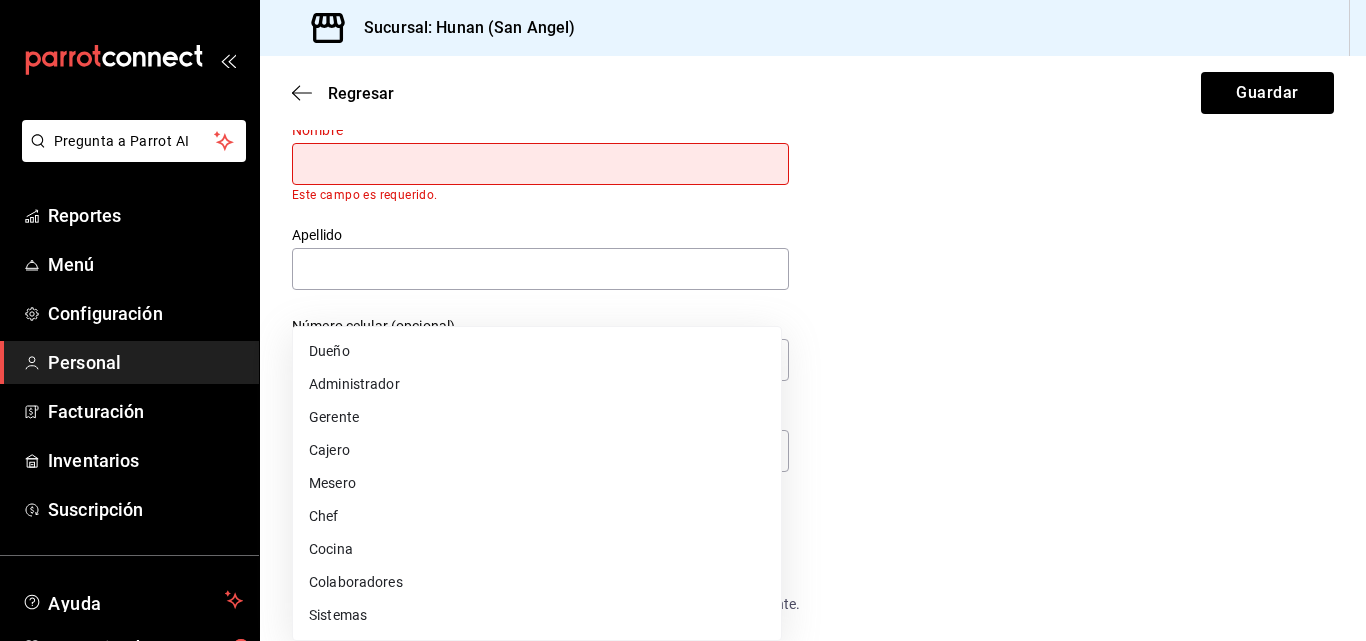 click on "Cajero" at bounding box center (537, 450) 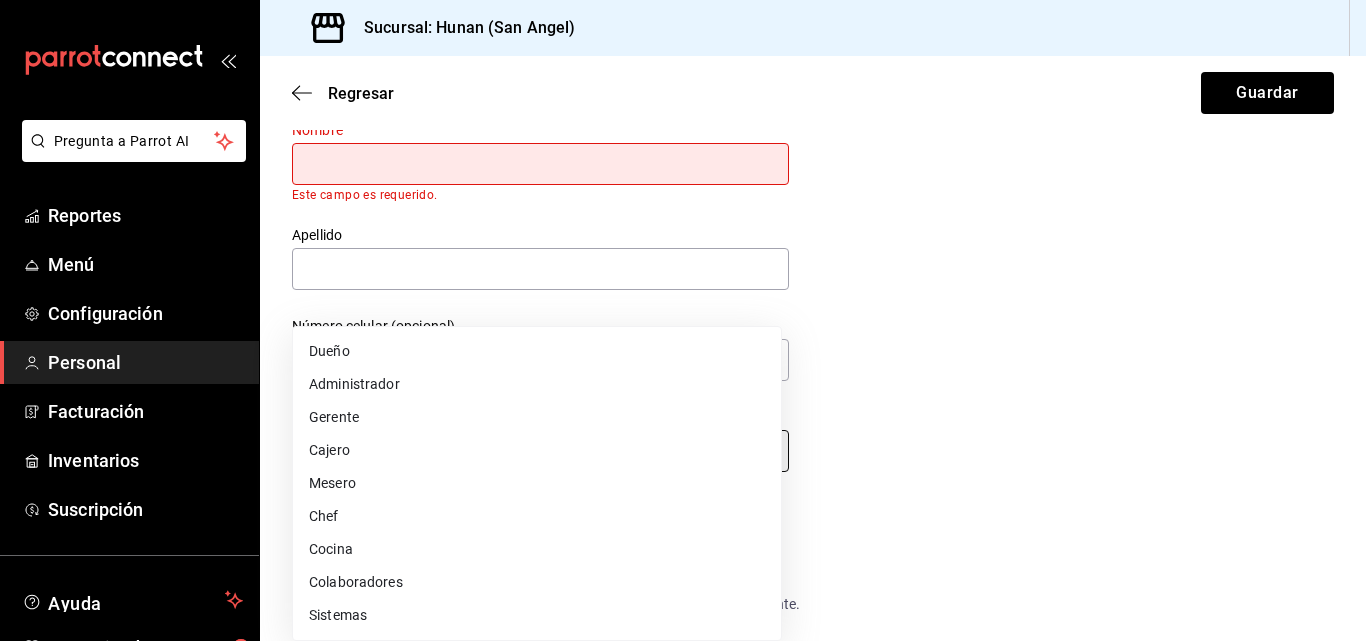 type on "CASHIER" 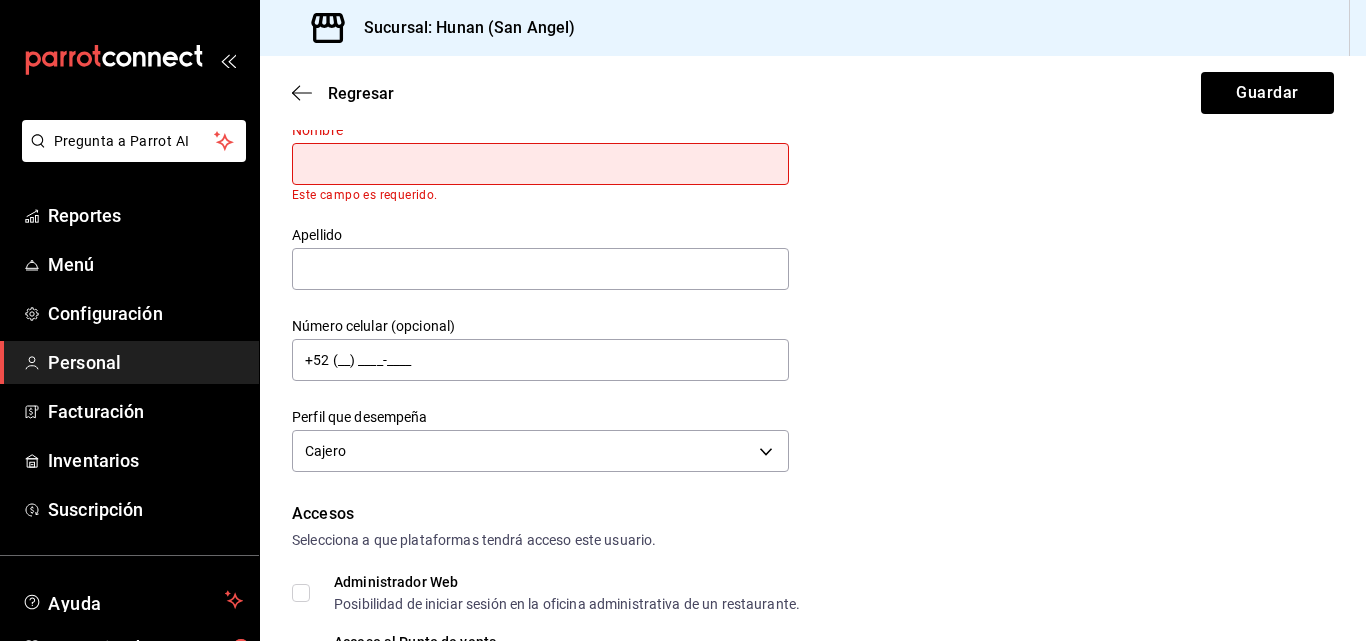 click at bounding box center [540, 164] 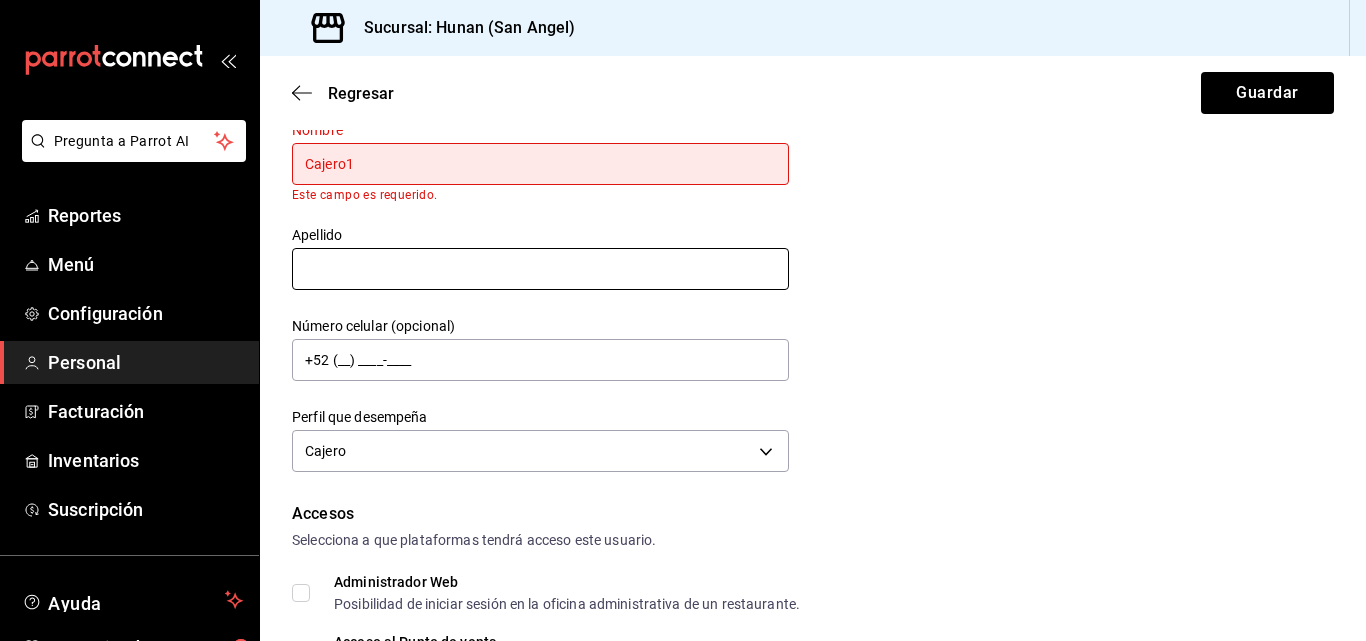 type on "Cajero1" 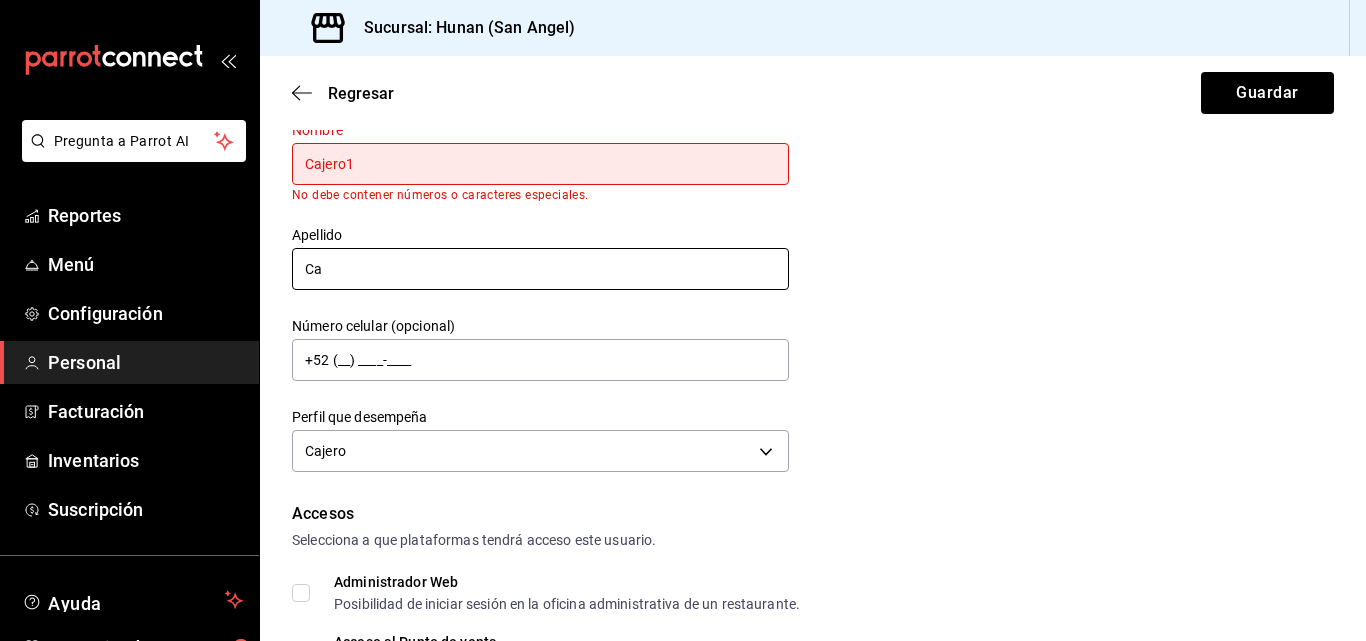 type on "C" 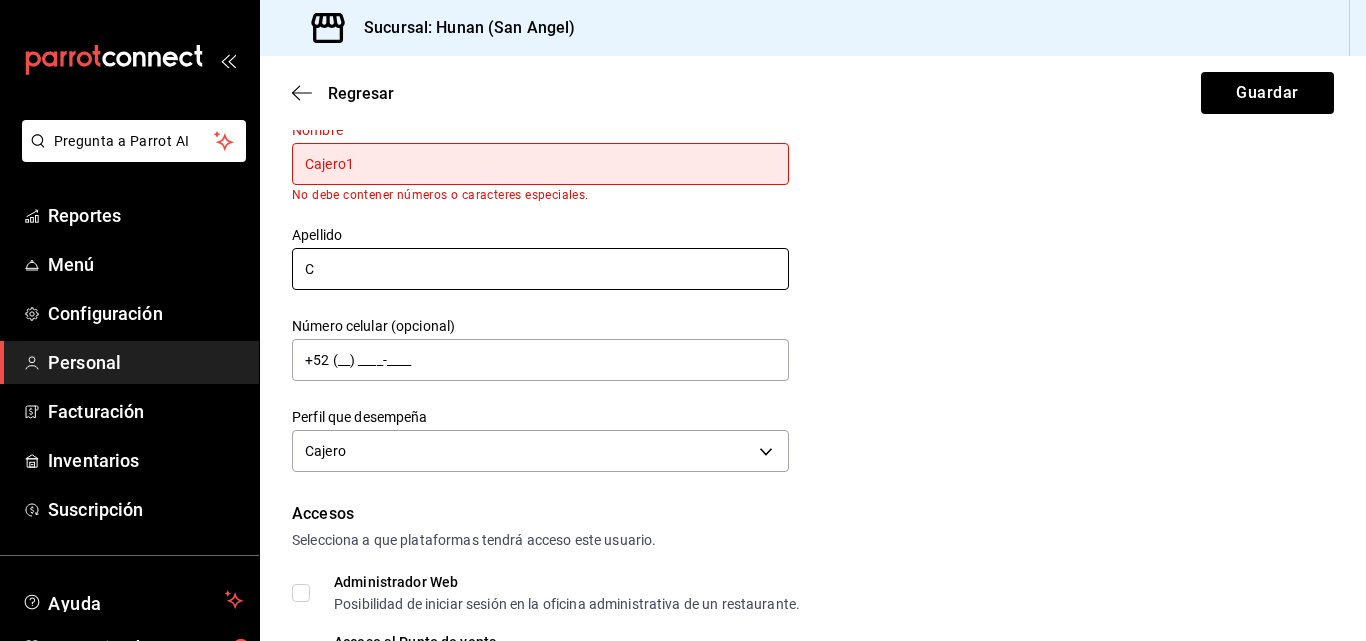type 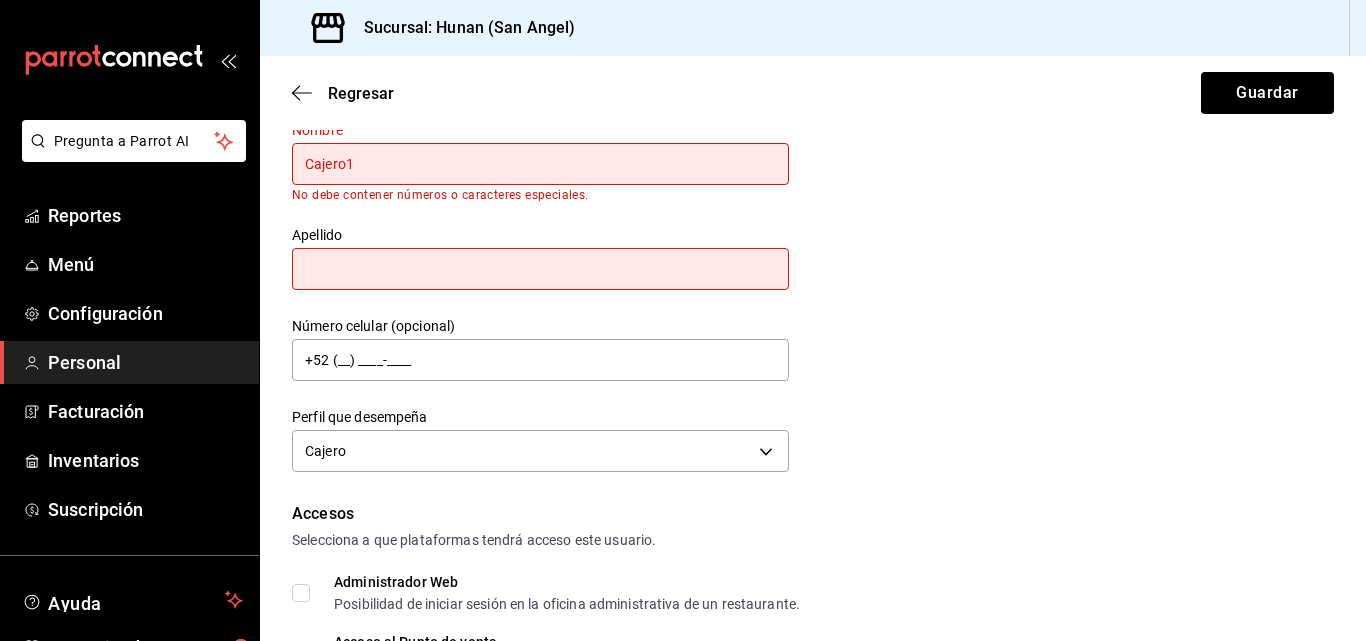 click on "Cajero1" at bounding box center [540, 164] 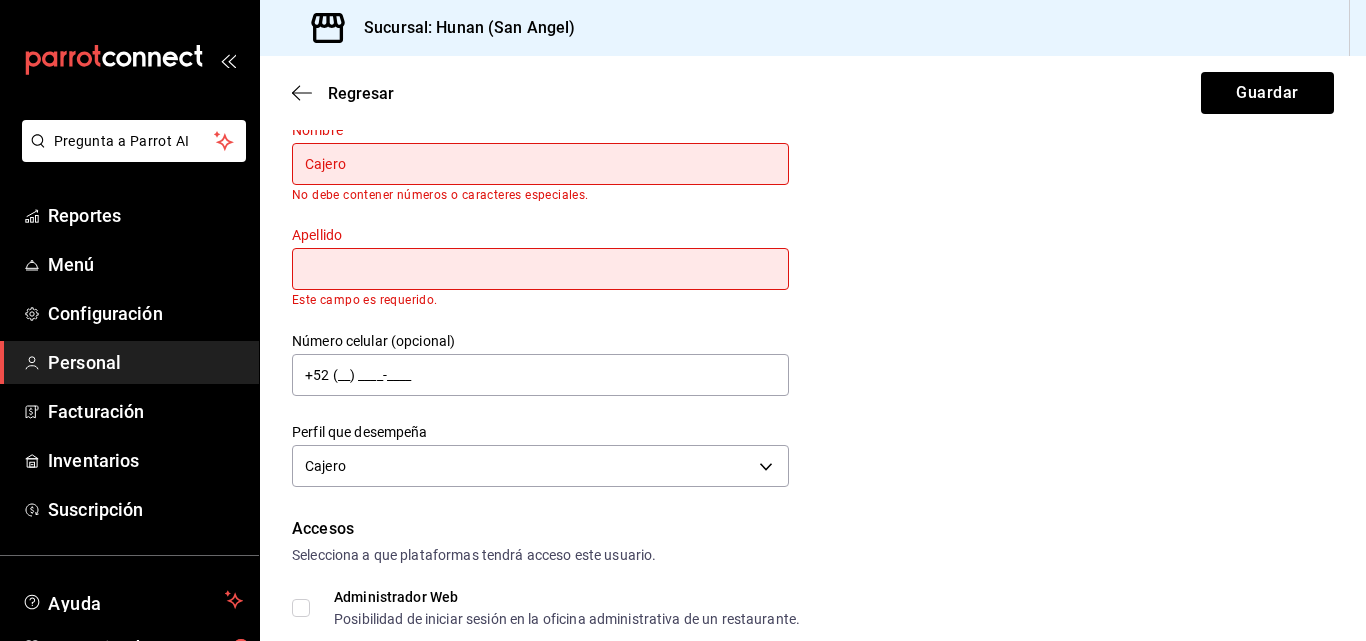 type on "Cajero" 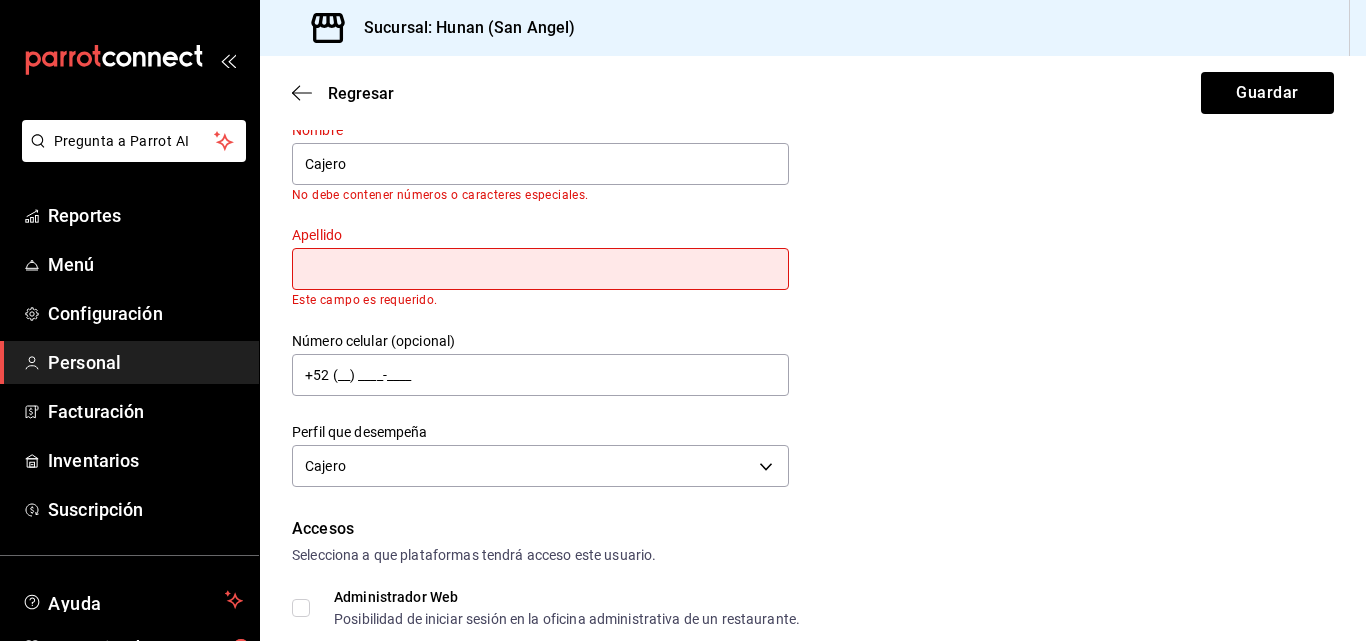 click at bounding box center (540, 269) 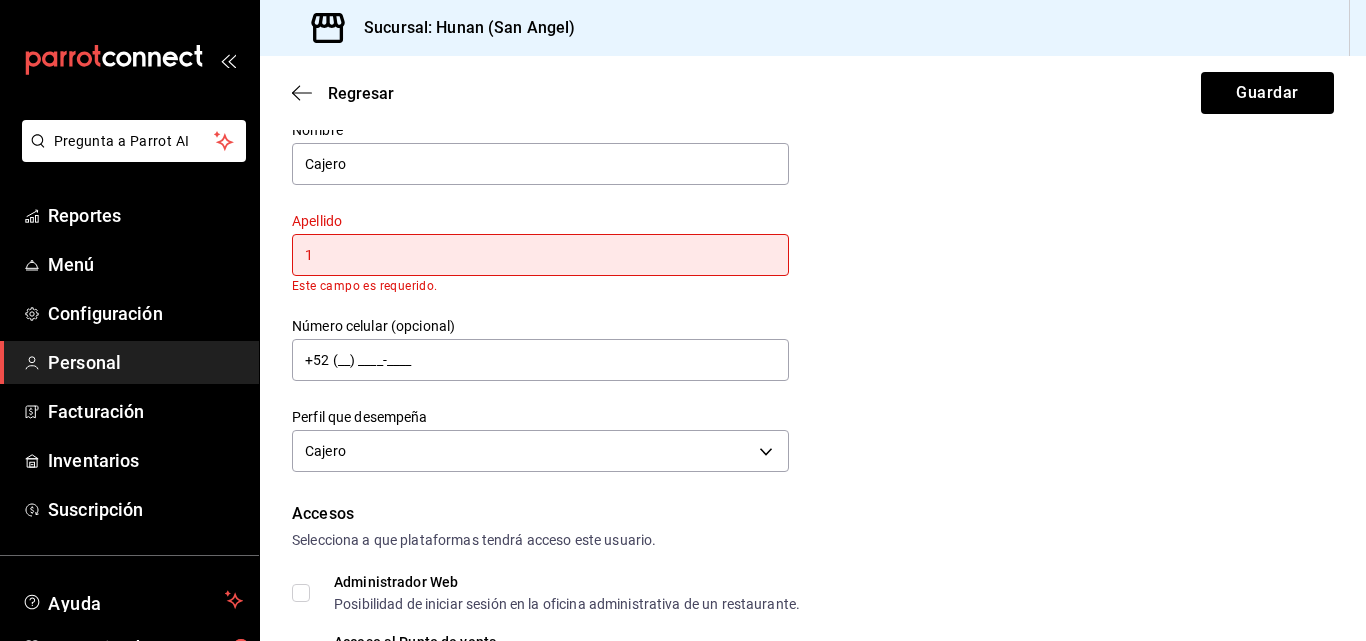 type on "1" 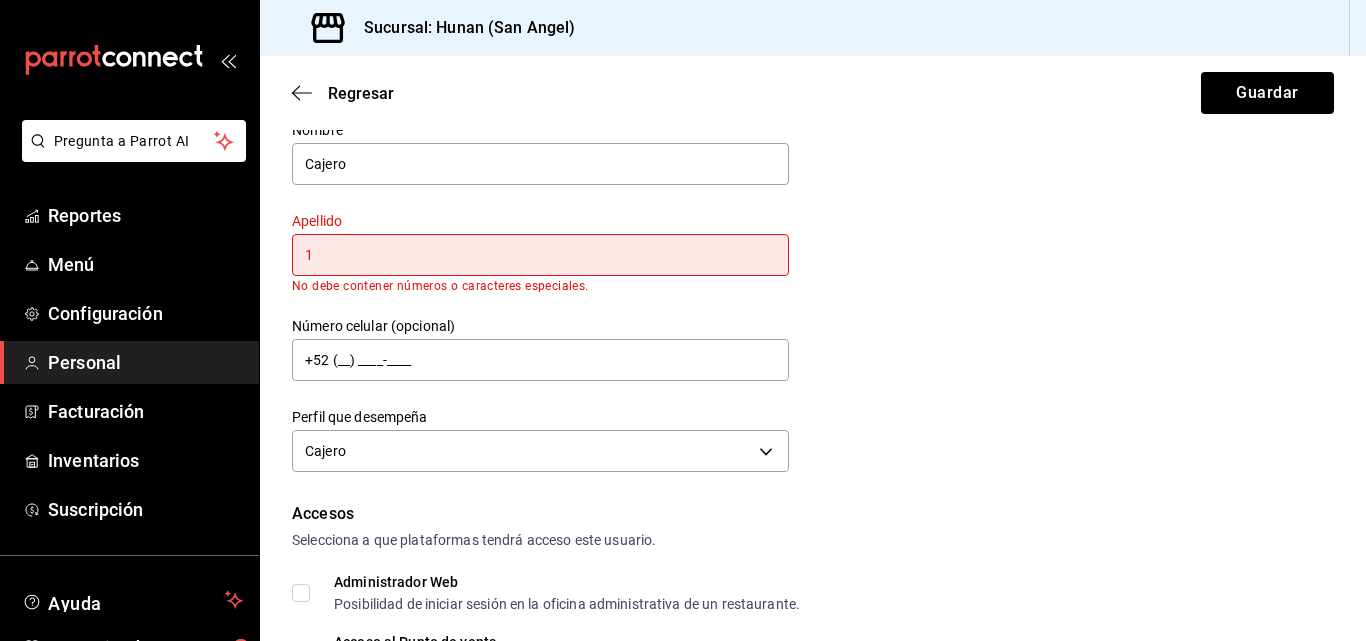 click on "Datos personales Nombre Cajero Apellido 1 No debe contener números o caracteres especiales. Número celular (opcional) +52 (__) ____-____ Perfil que desempeña Cajero CASHIER" at bounding box center [813, 275] 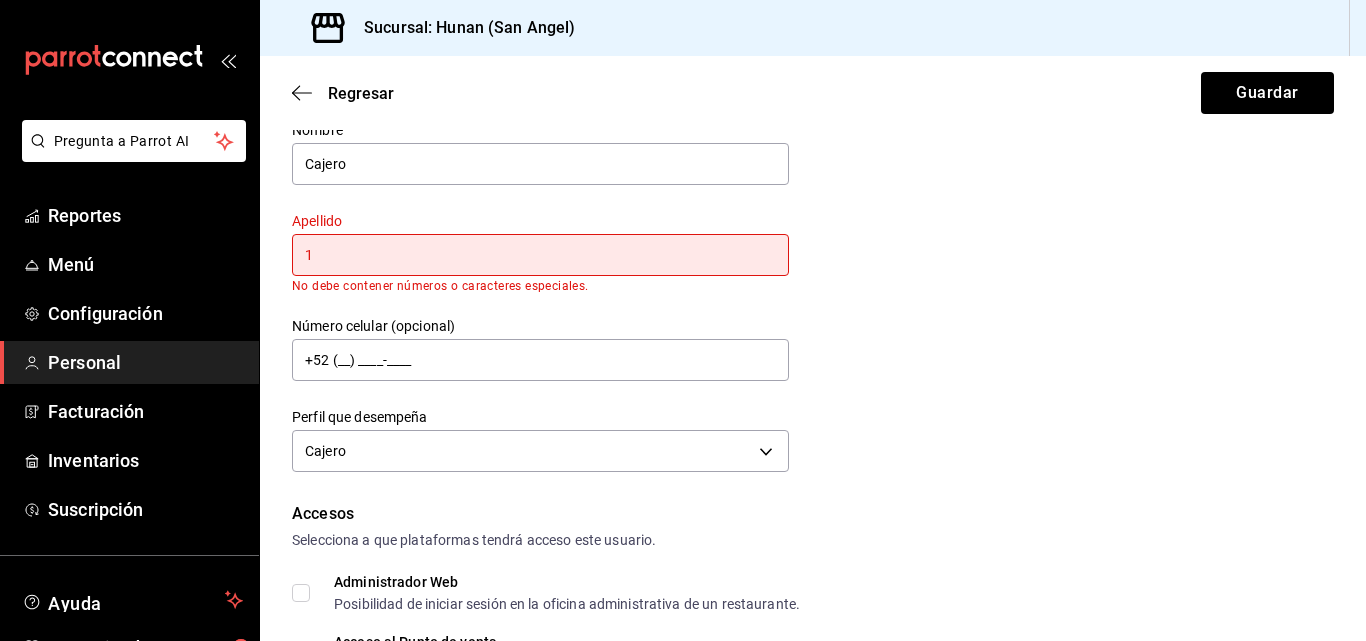 click on "1" at bounding box center [540, 255] 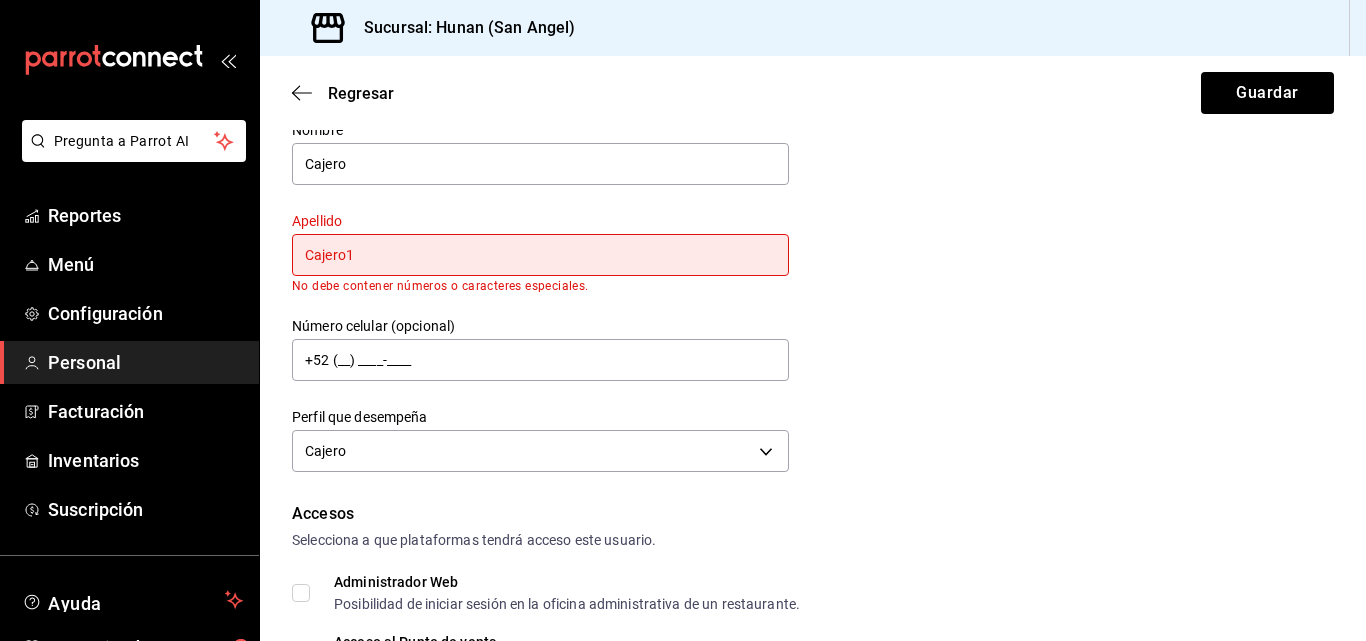 type on "Cajero1" 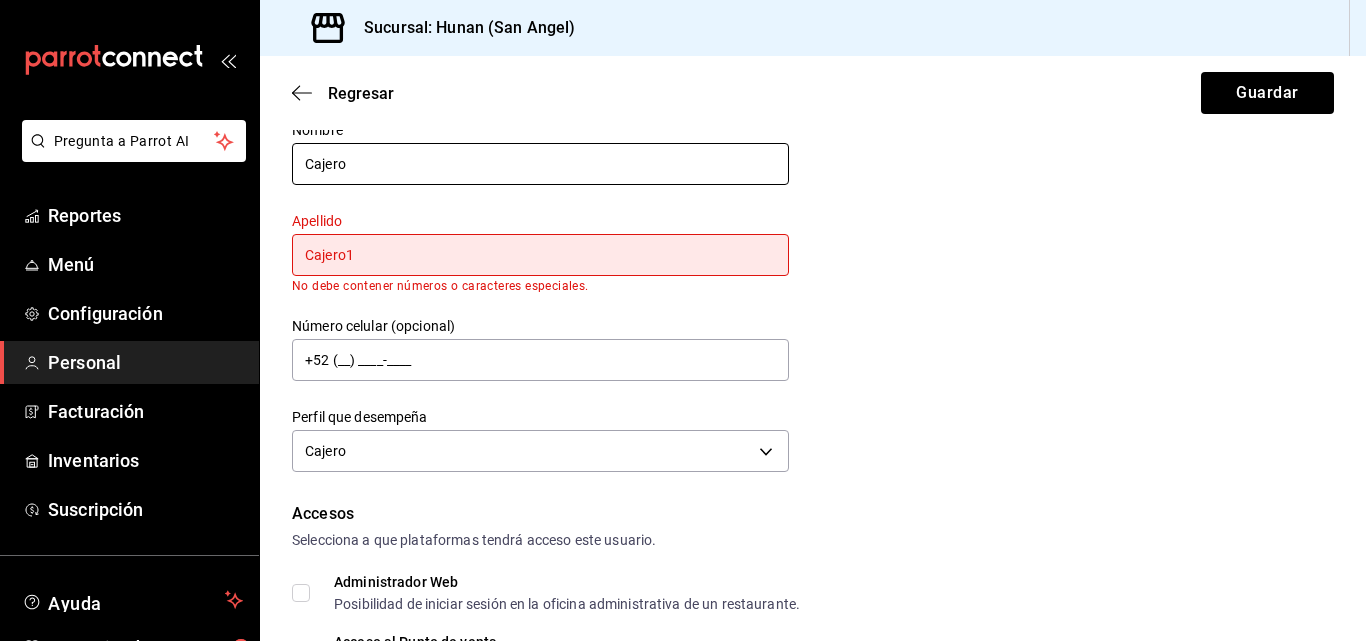 click on "Cajero" at bounding box center [540, 164] 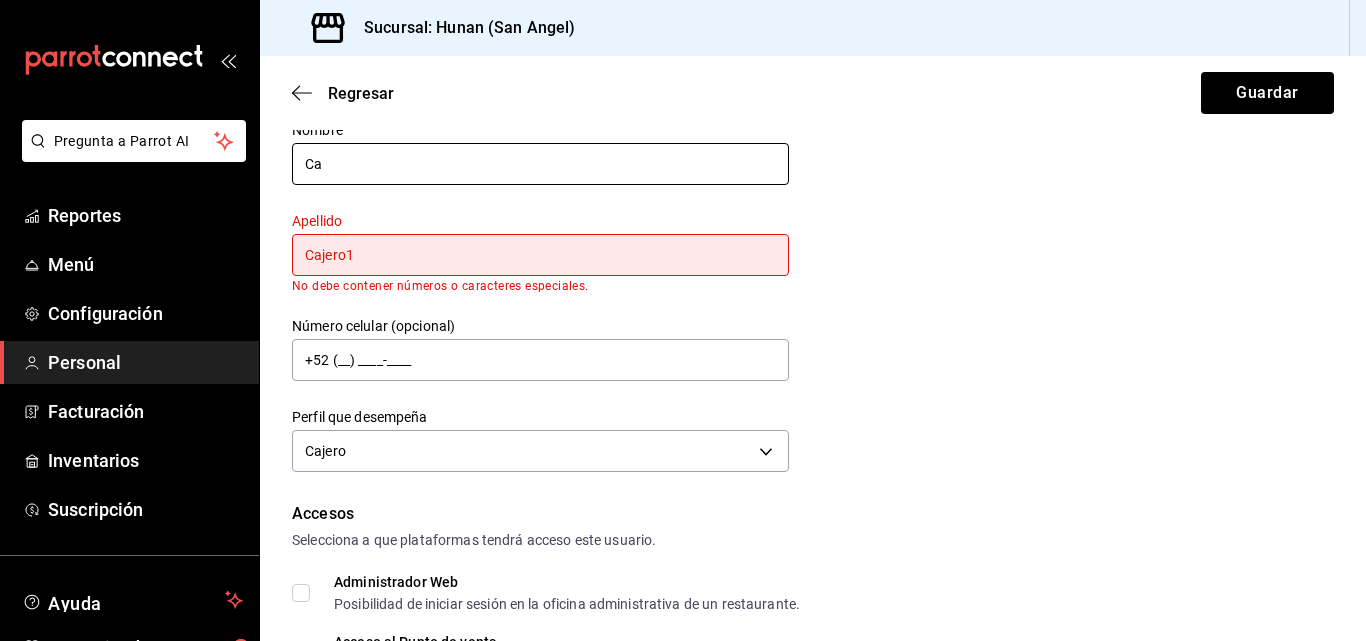 type on "C" 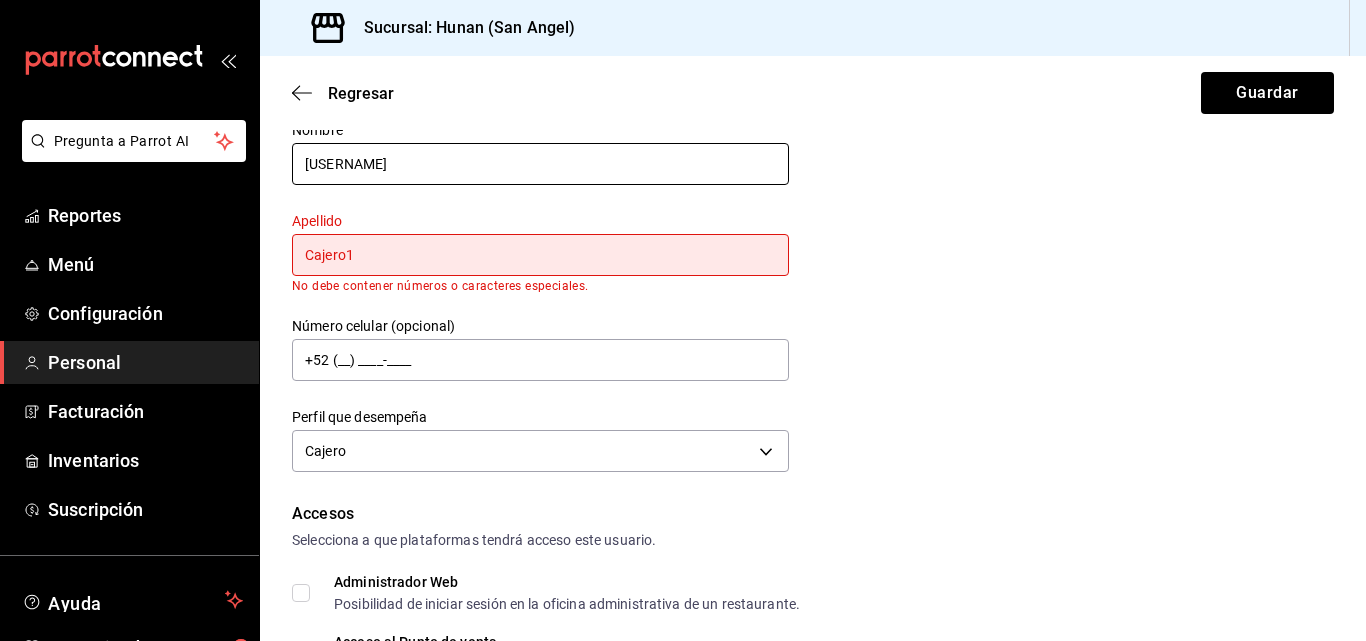 type on "[USERNAME]" 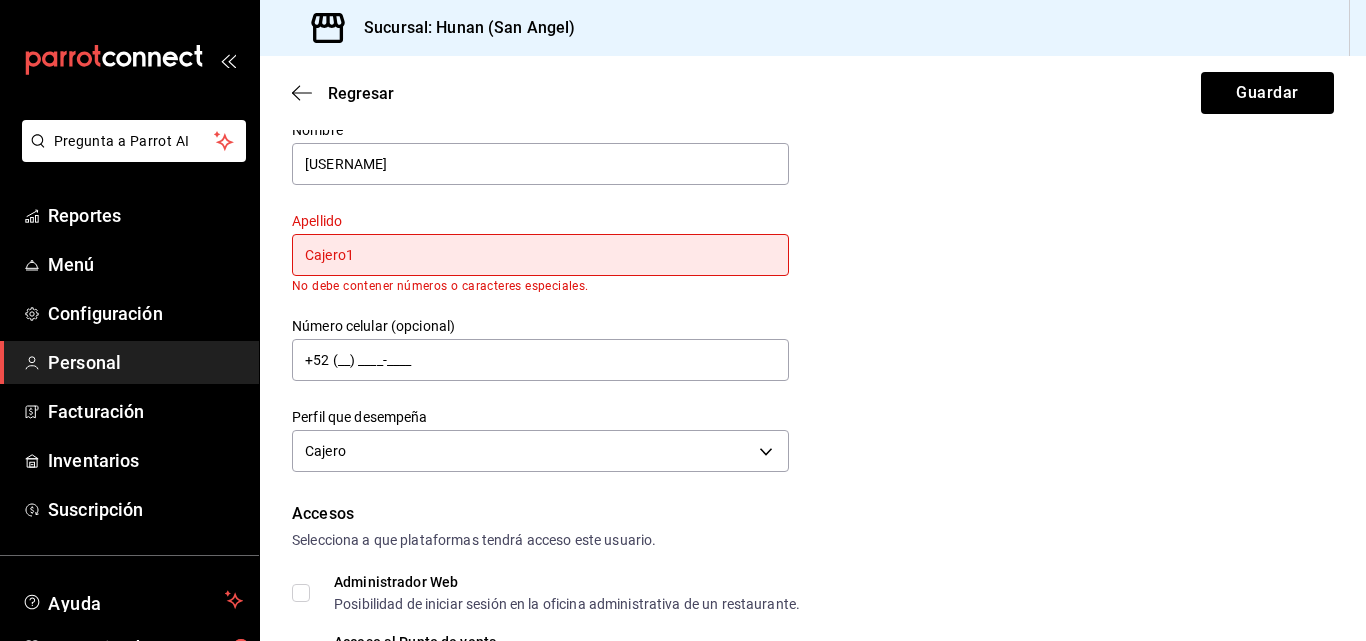 click on "Cajero1" at bounding box center (540, 255) 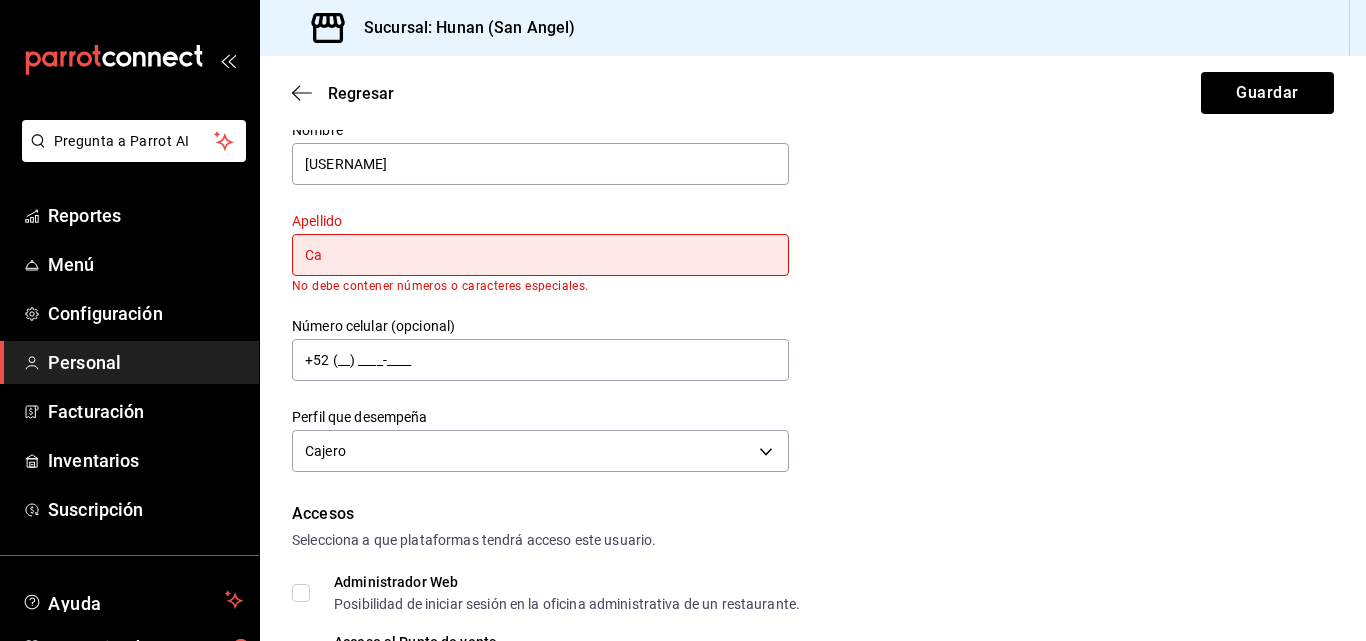 type on "C" 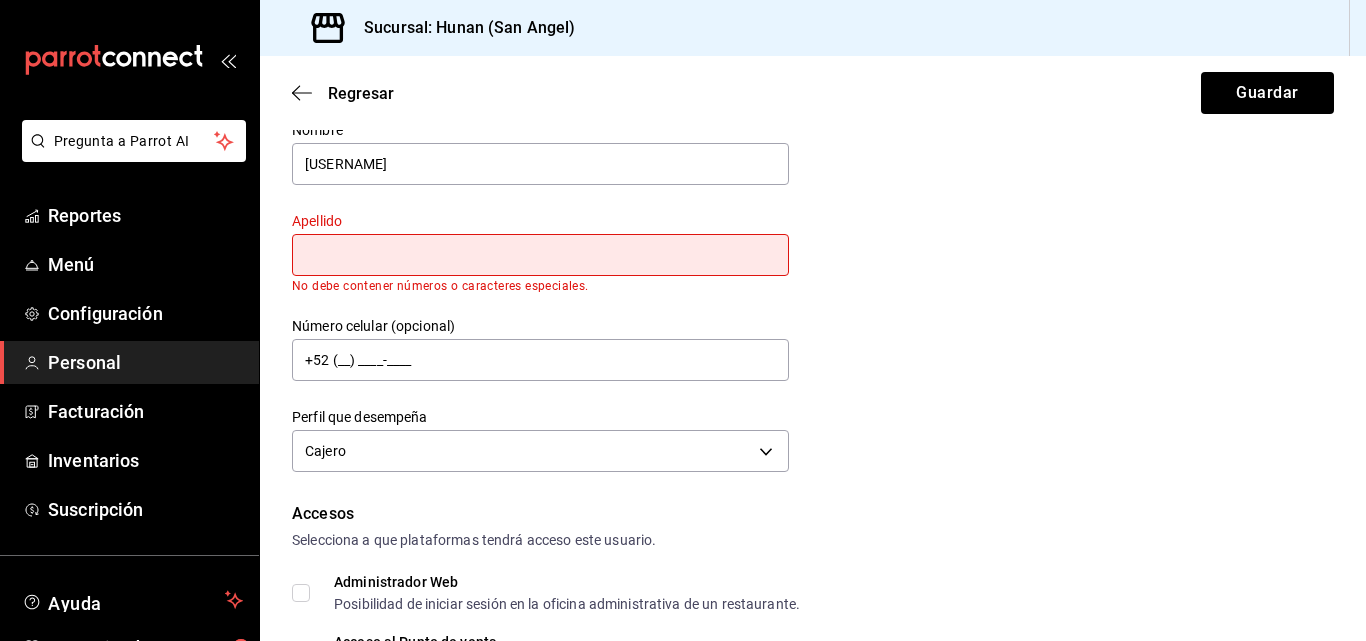 type on "T" 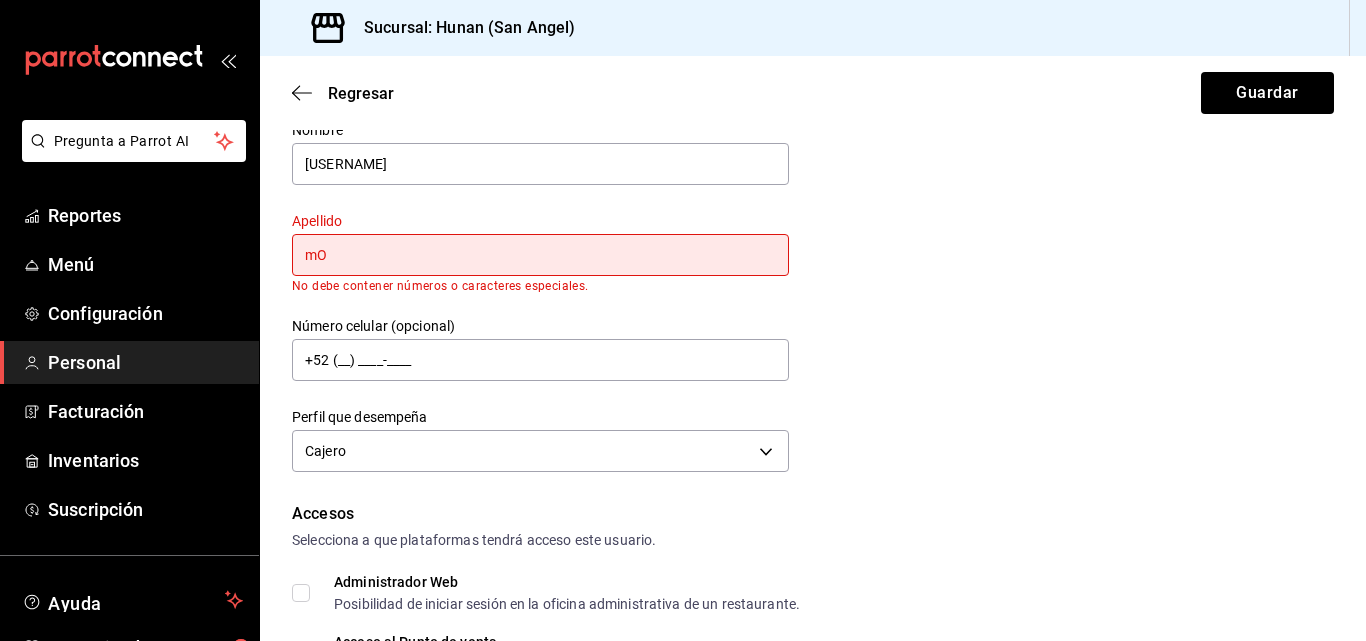 type on "m" 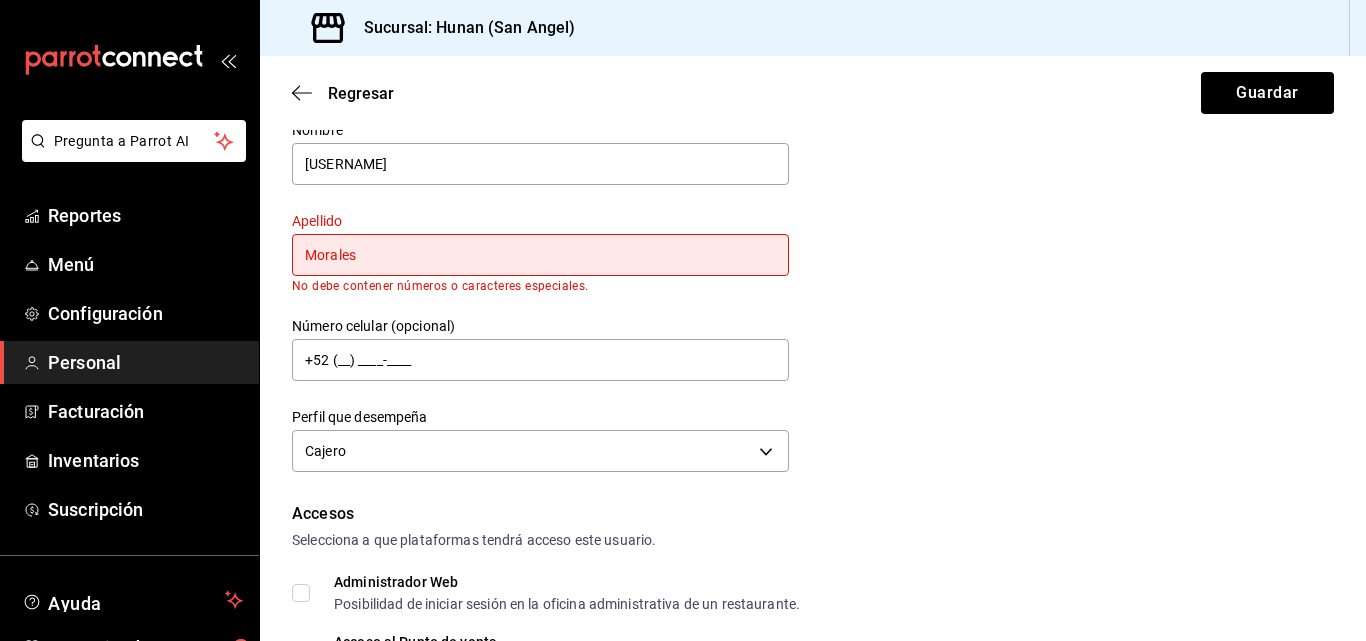 type on "Morales" 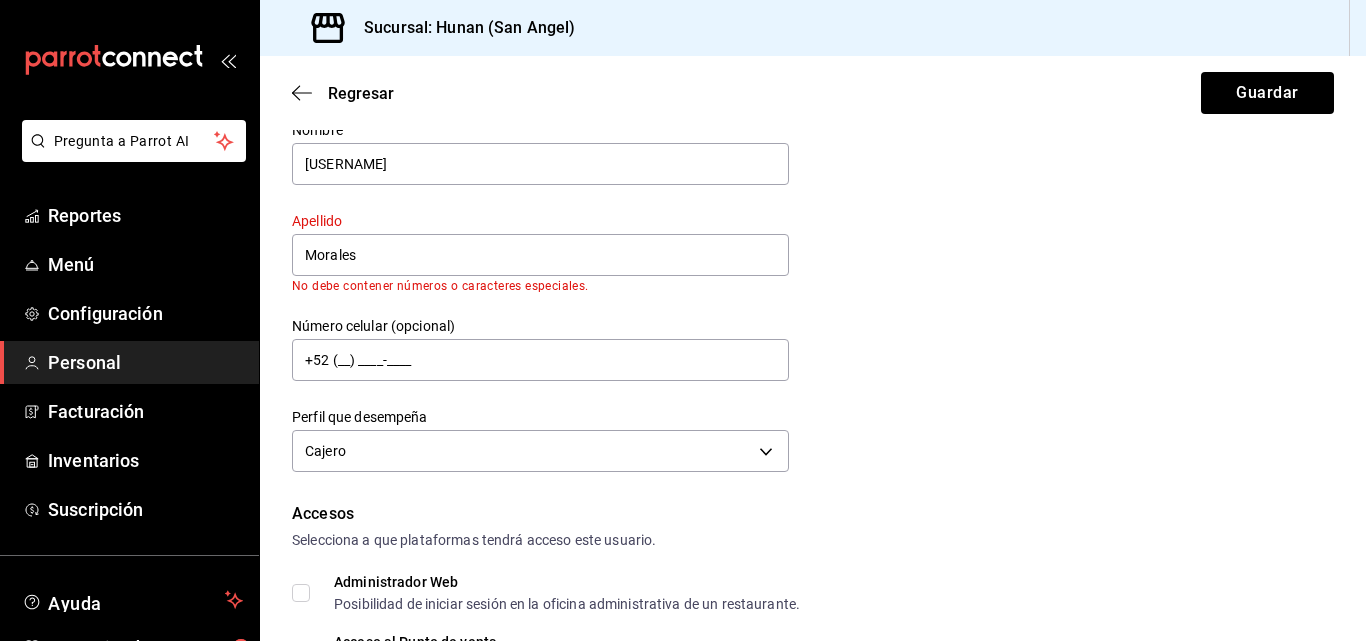 click on "Datos personales Nombre [FIRST] Apellido [LAST] No debe contener números o caracteres especiales. Número celular (opcional) +52 (__) ____-____ Perfil que desempeña Cajero CASHIER" at bounding box center [813, 275] 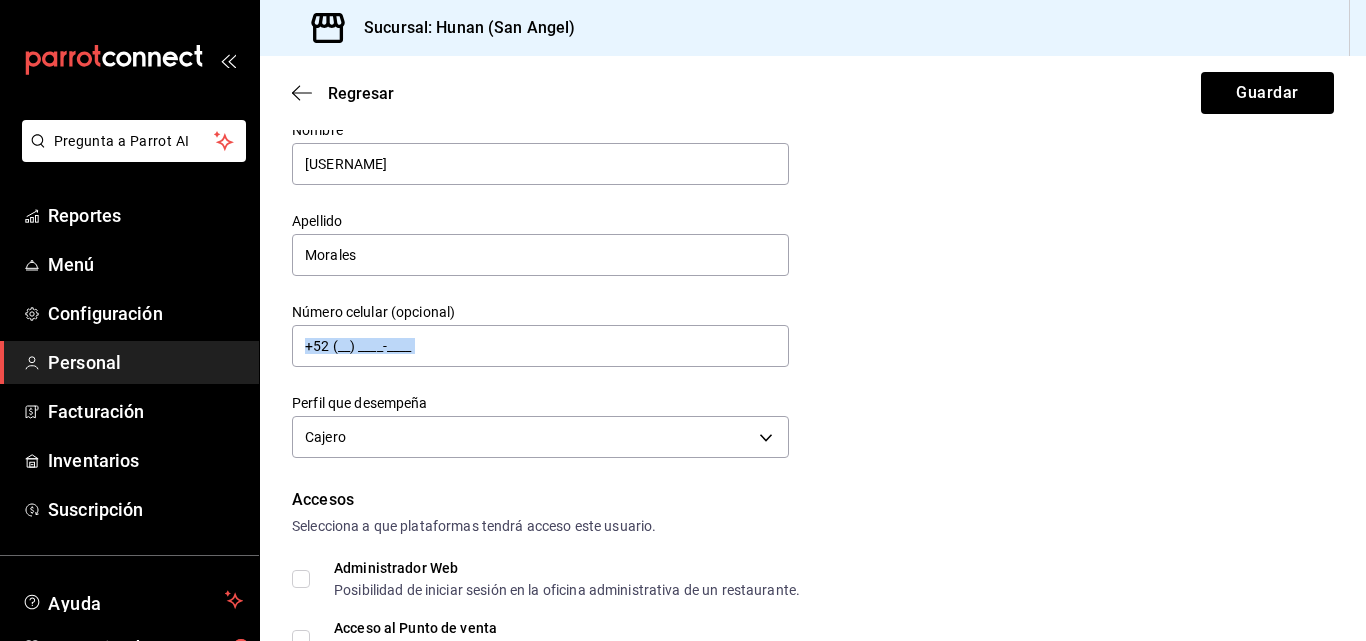 click on "Datos personales Nombre [FIRST] Apellido [LAST] Número celular (opcional) +52 ([PHONE]) [PHONE]-[PHONE] Perfil que desempeña Cajero CASHIER" at bounding box center (813, 268) 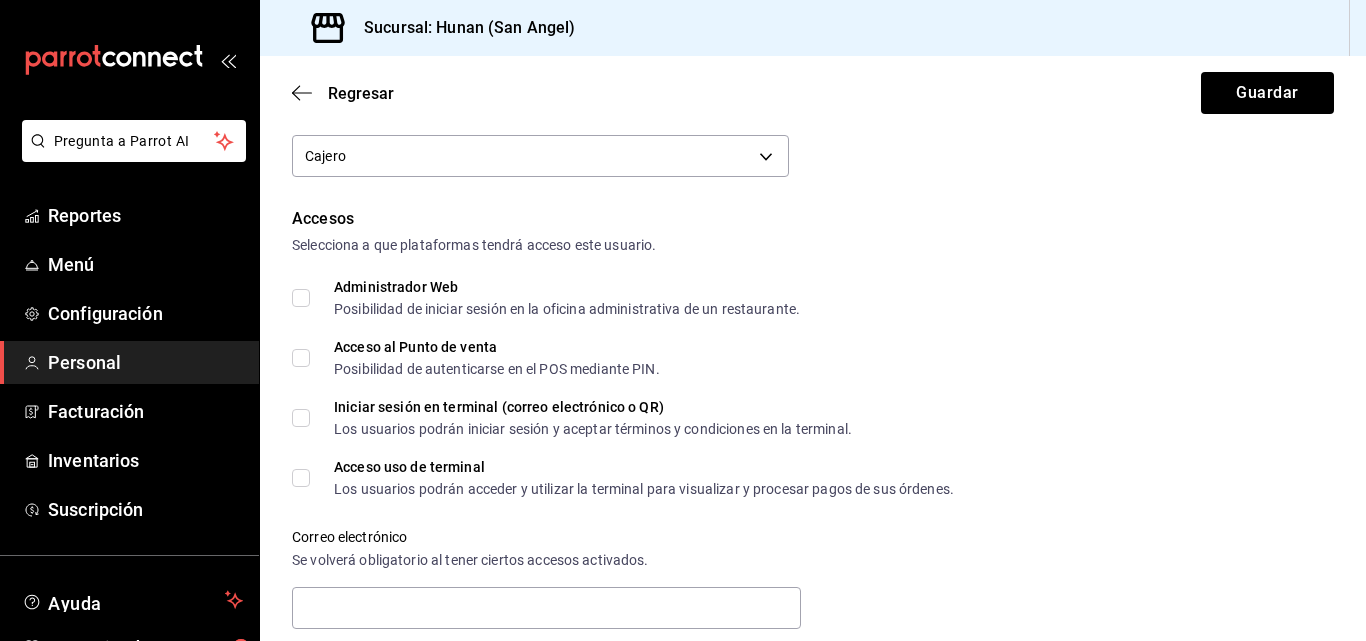 scroll, scrollTop: 359, scrollLeft: 0, axis: vertical 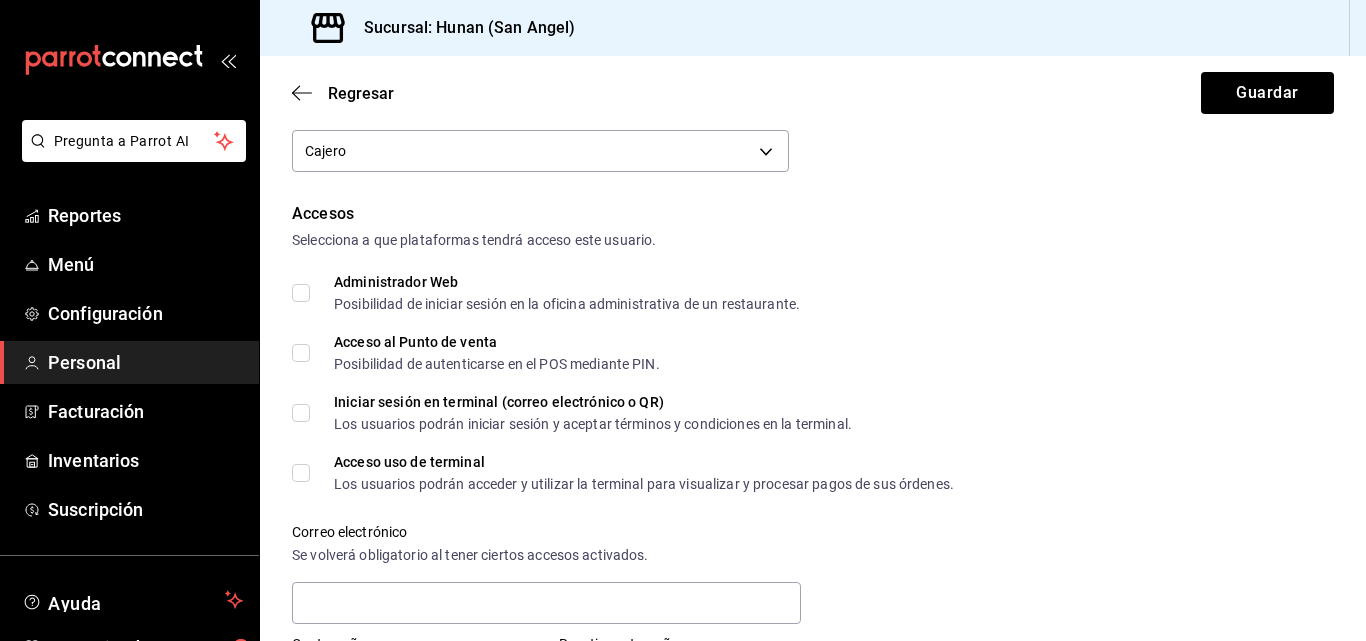 click on "Acceso al Punto de venta Posibilidad de autenticarse en el POS mediante PIN." at bounding box center (301, 353) 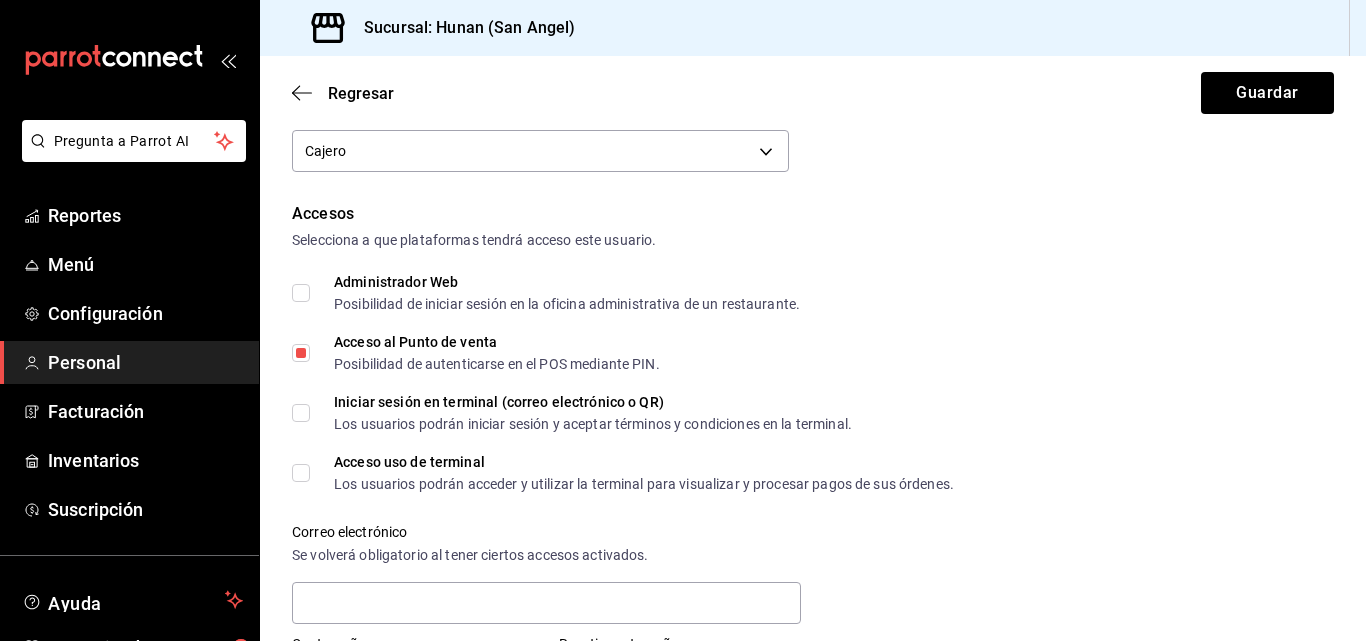 click on "Administrador Web Posibilidad de iniciar sesión en la oficina administrativa de un restaurante." at bounding box center (301, 293) 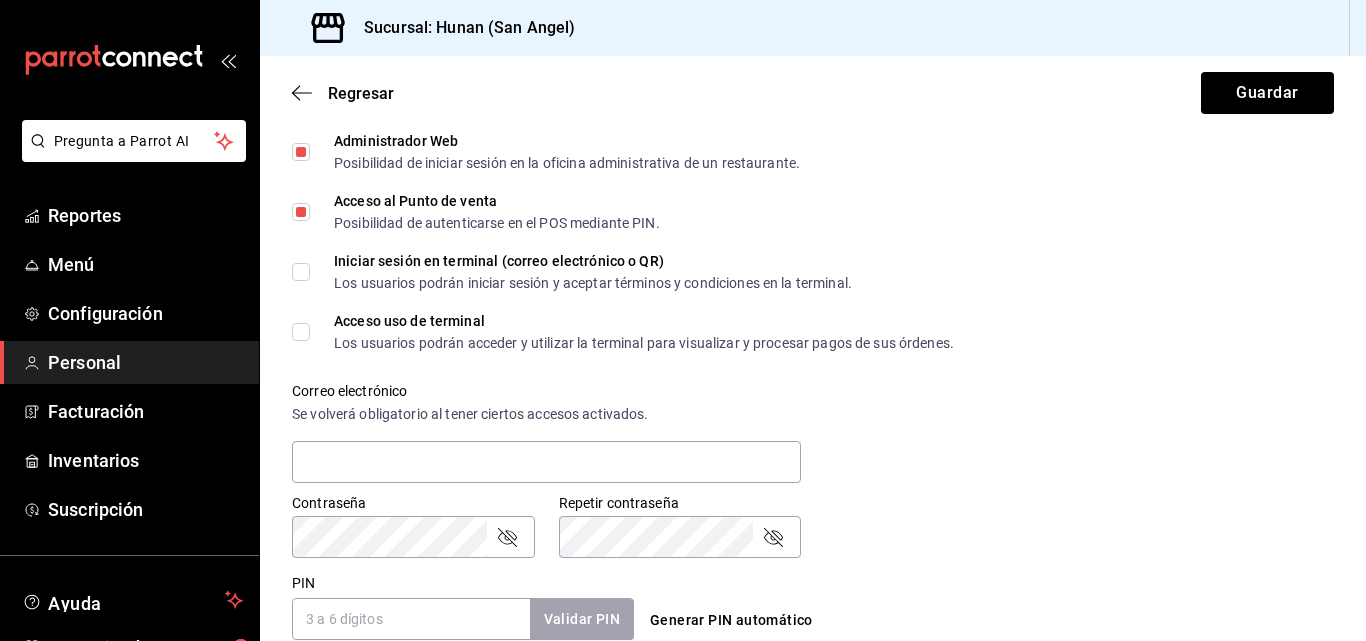 scroll, scrollTop: 519, scrollLeft: 0, axis: vertical 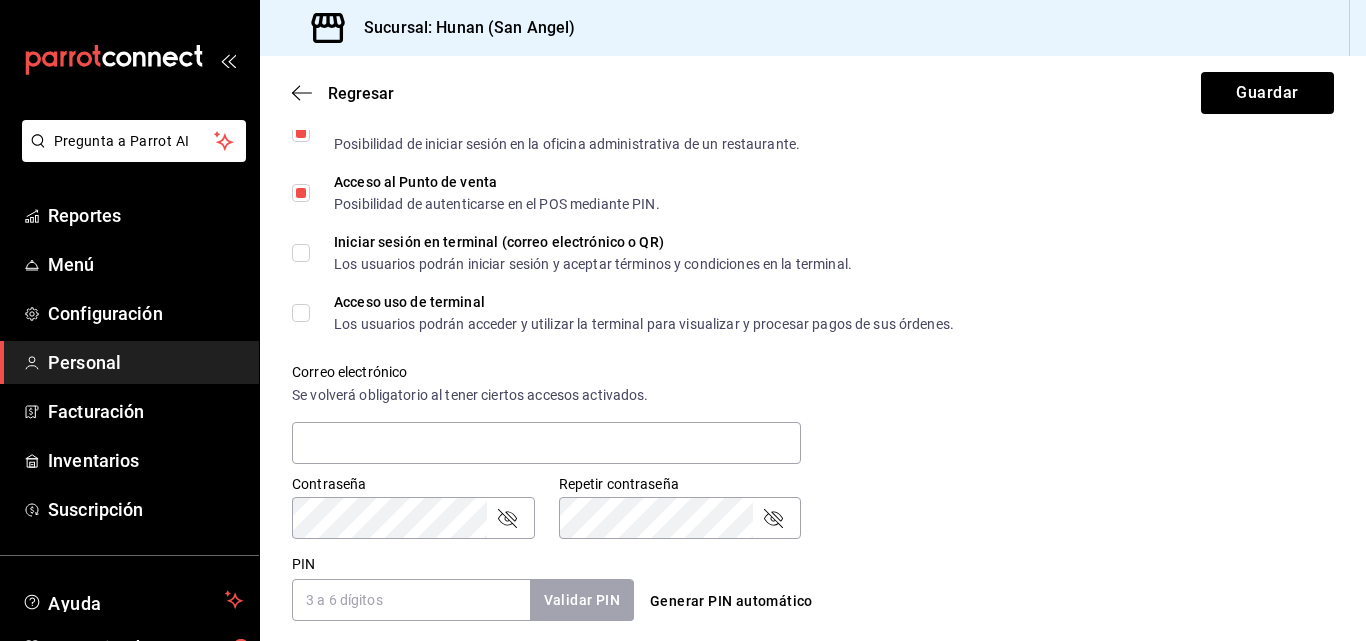 click on "Acceso uso de terminal Los usuarios podrán acceder y utilizar la terminal para visualizar y procesar pagos de sus órdenes." at bounding box center (301, 313) 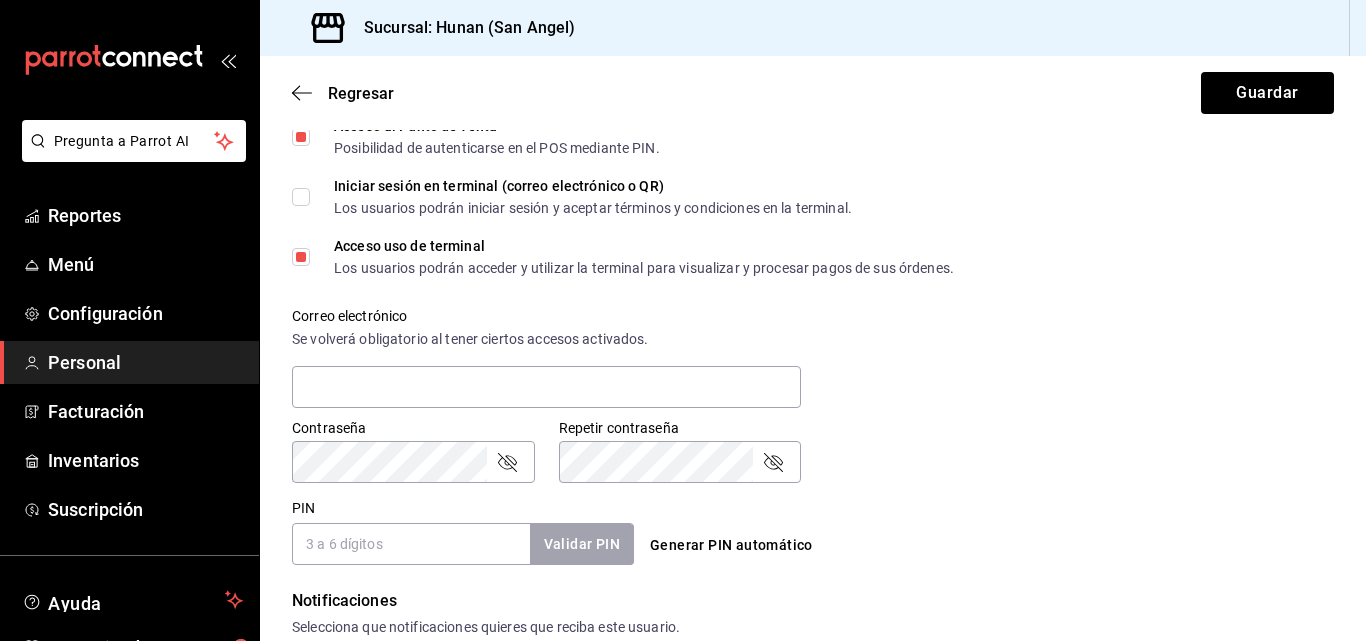 scroll, scrollTop: 592, scrollLeft: 0, axis: vertical 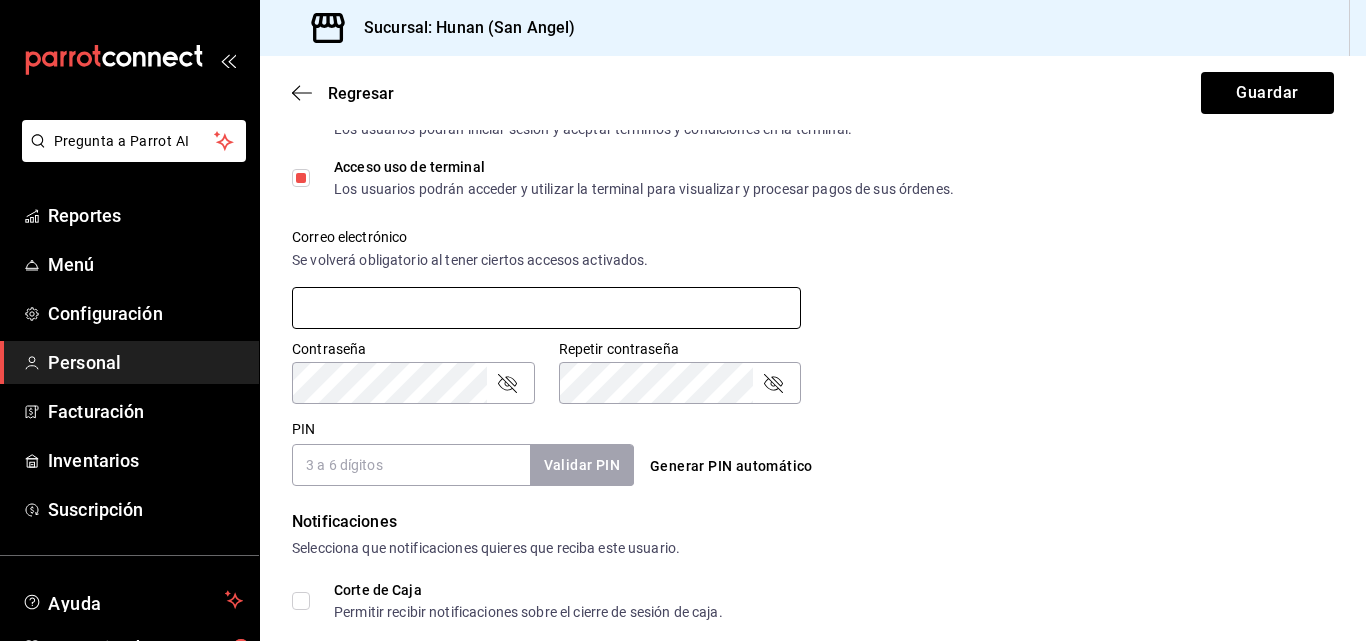click at bounding box center [546, 308] 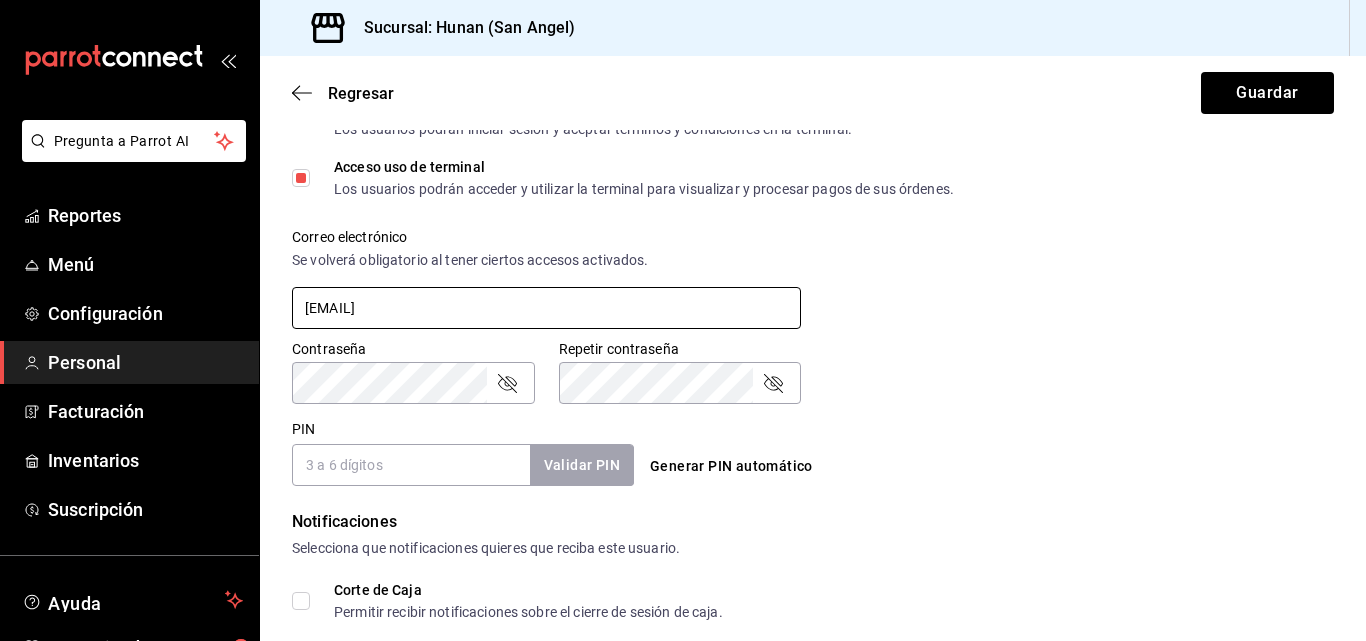 type on "mariomors@grupohunan.com" 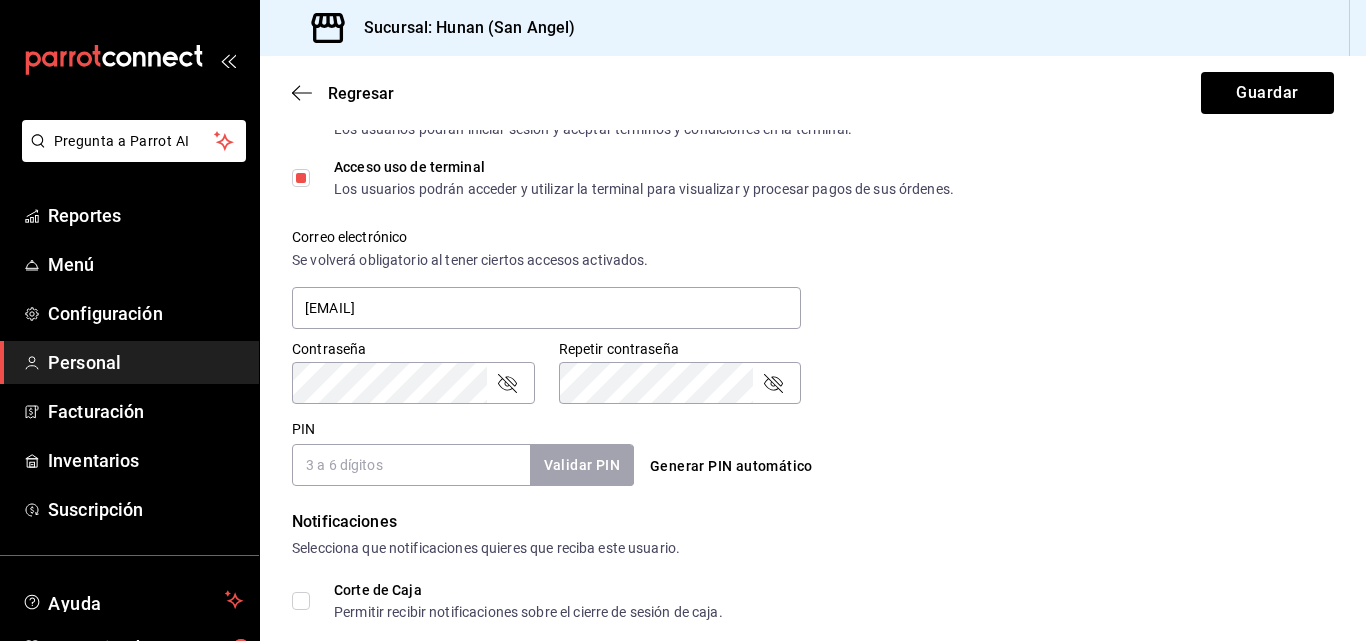 click on "PIN" at bounding box center (411, 465) 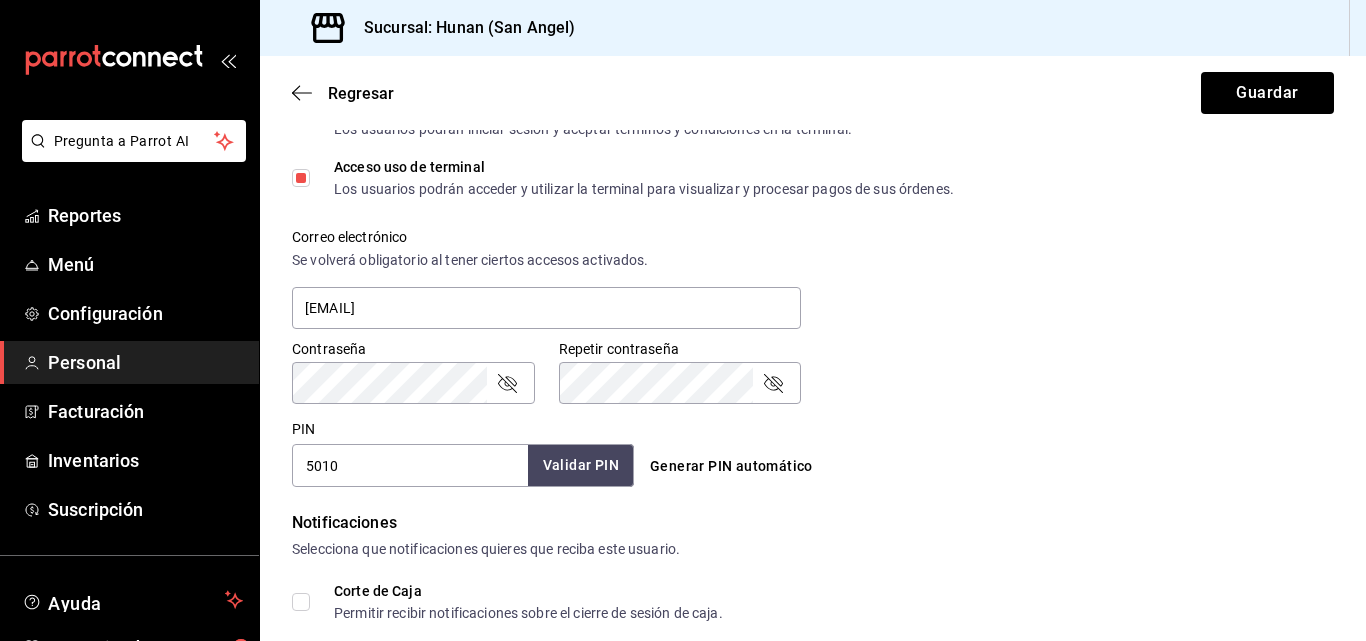 click on "Validar PIN" at bounding box center (581, 465) 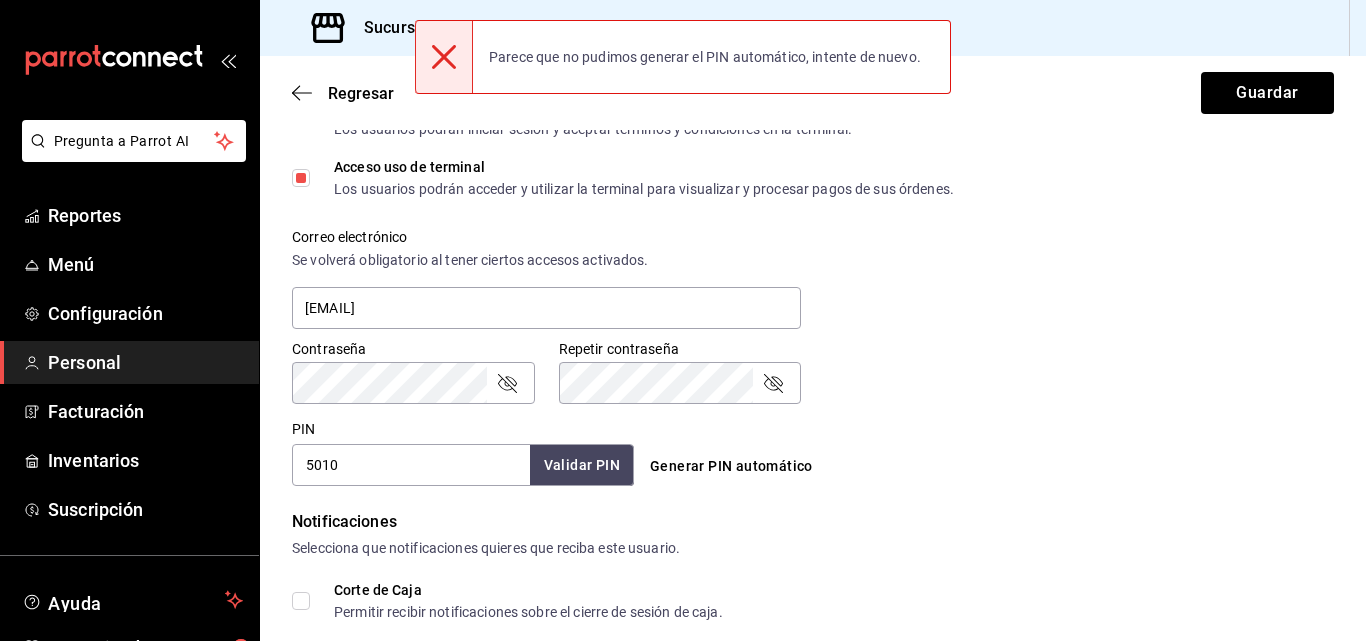 click on "5010" at bounding box center [411, 465] 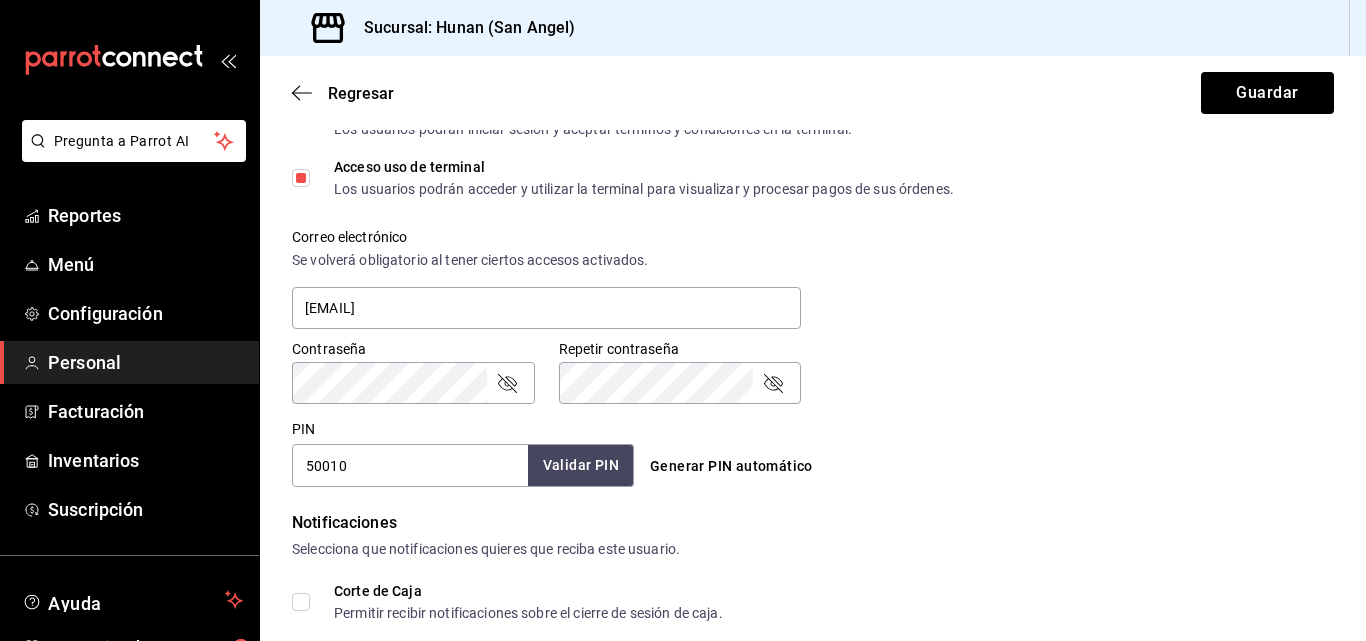 click on "Validar PIN" at bounding box center [581, 465] 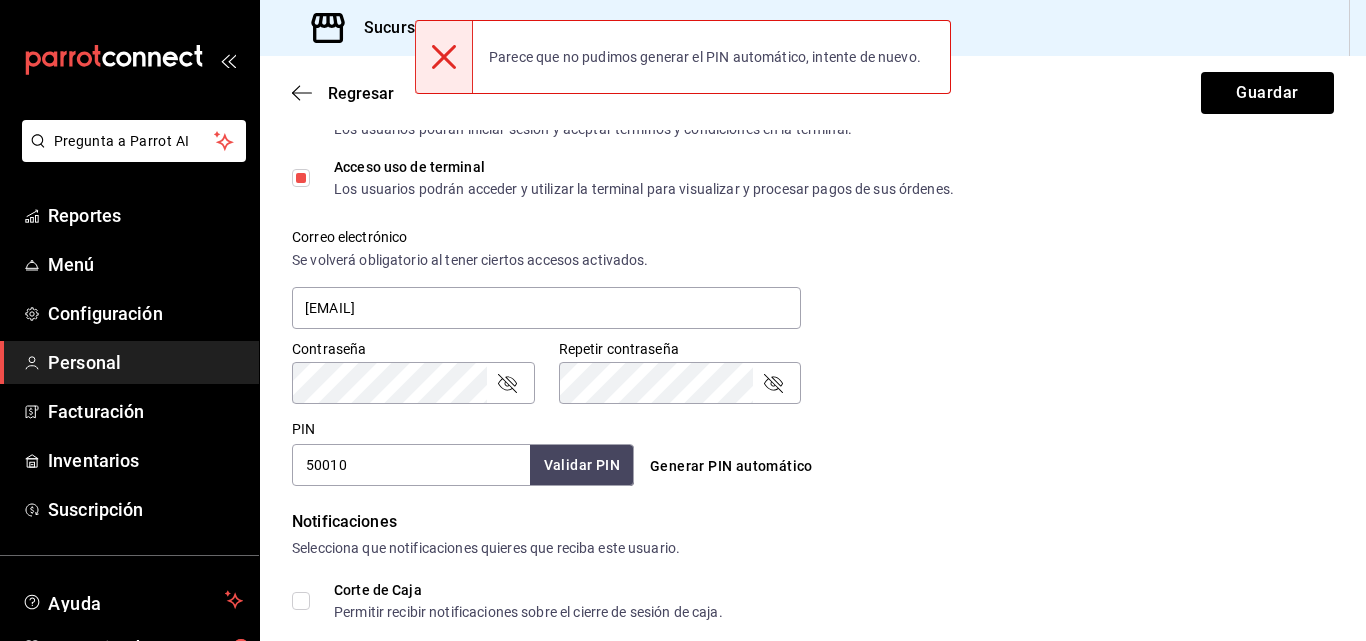 click on "Generar PIN automático" at bounding box center [731, 466] 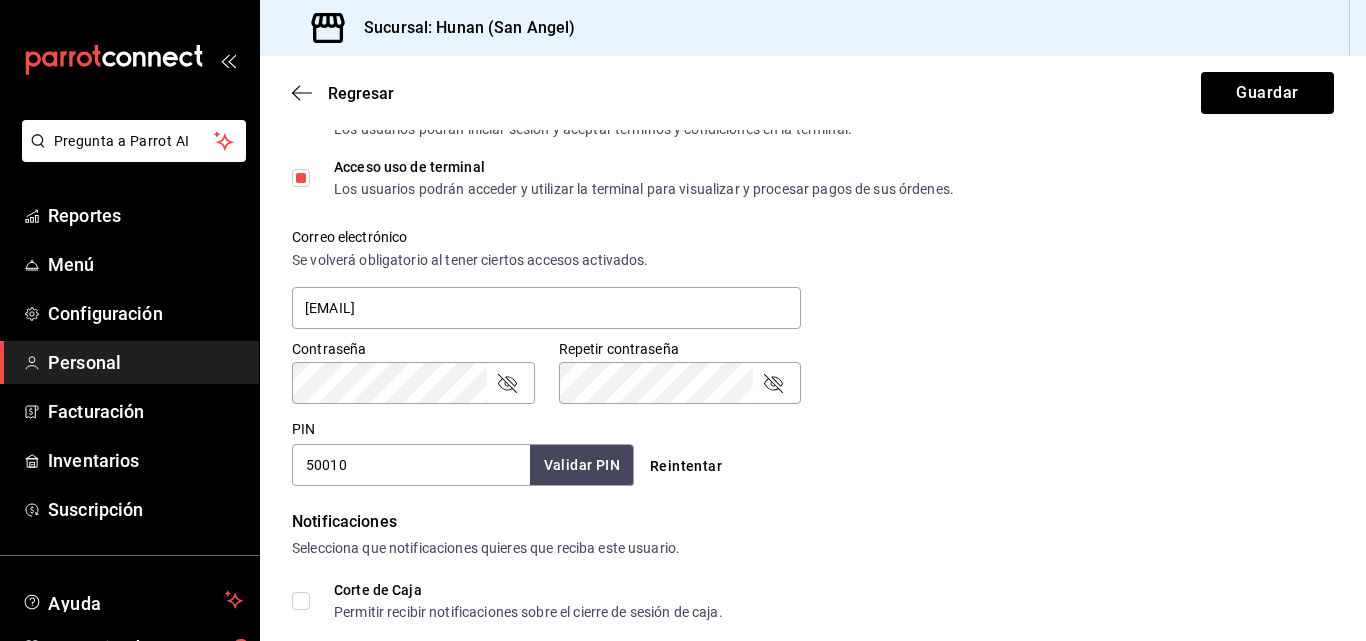 click on "Reintentar" at bounding box center (686, 466) 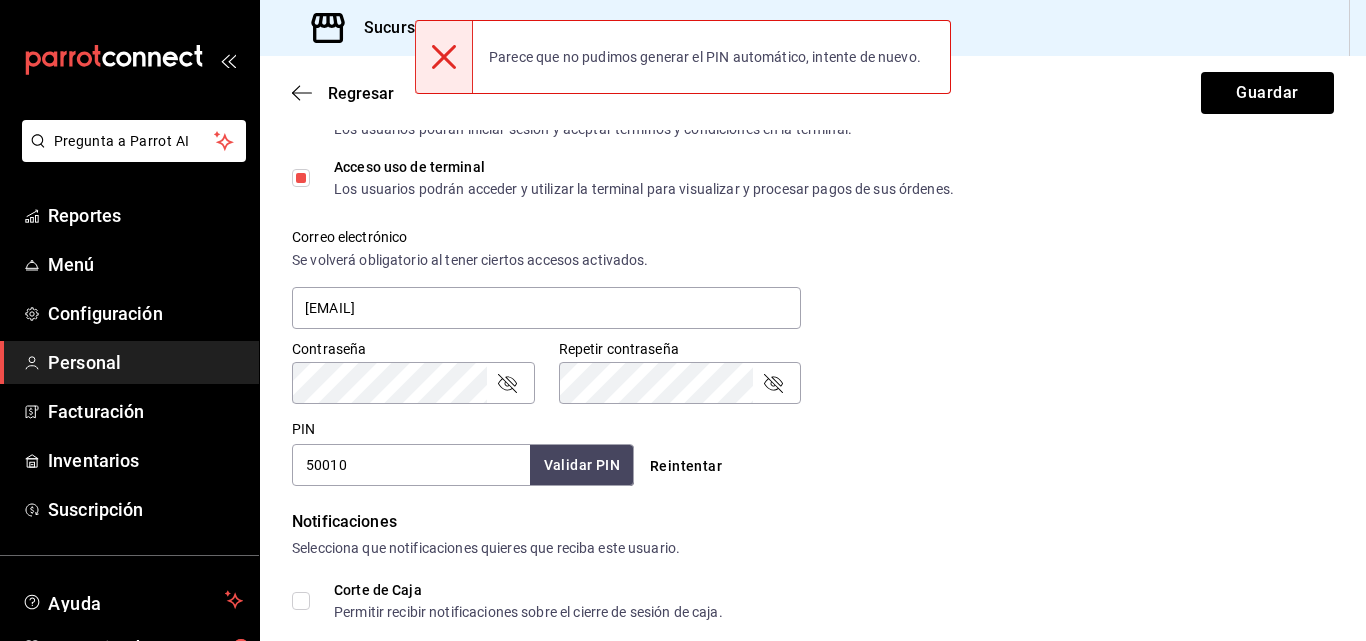 click on "50010" at bounding box center (411, 465) 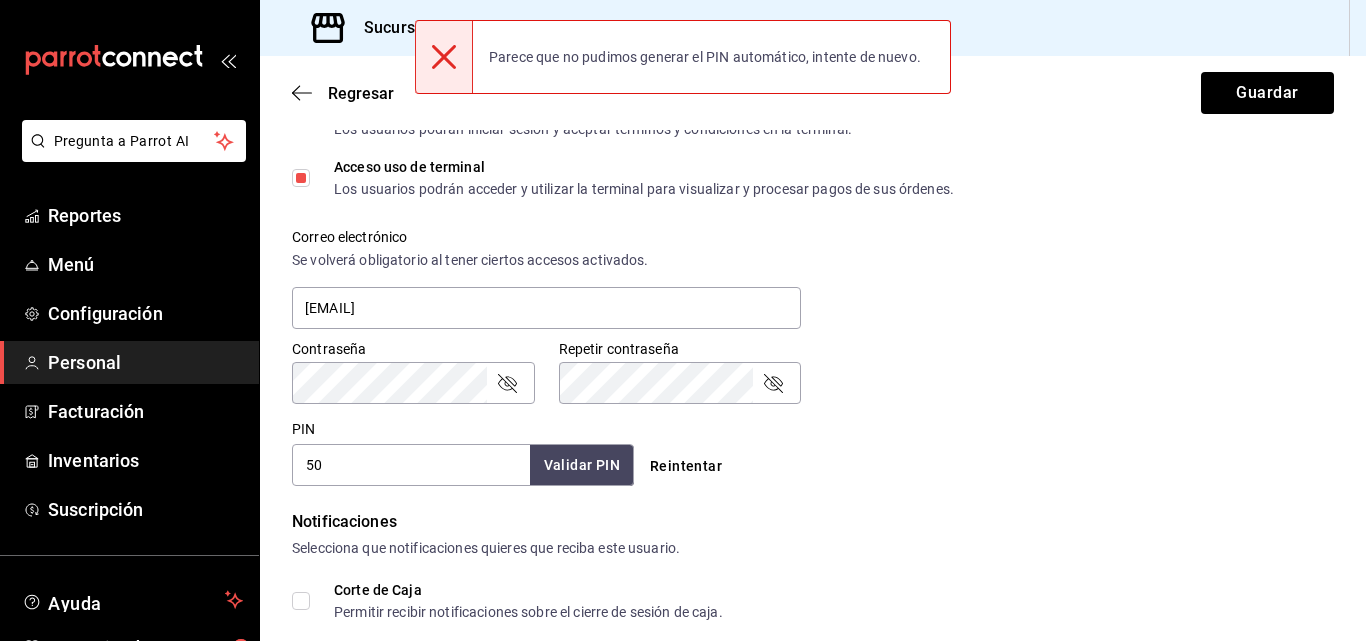 type on "5" 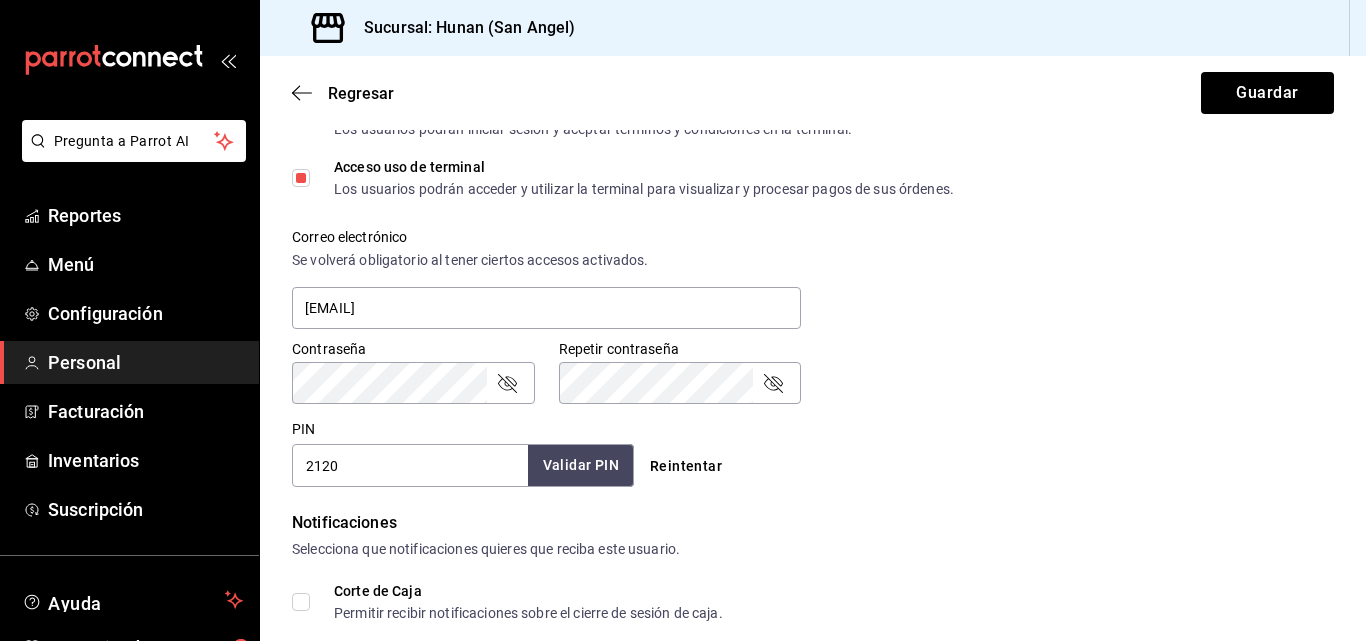 click on "Validar PIN" at bounding box center (581, 465) 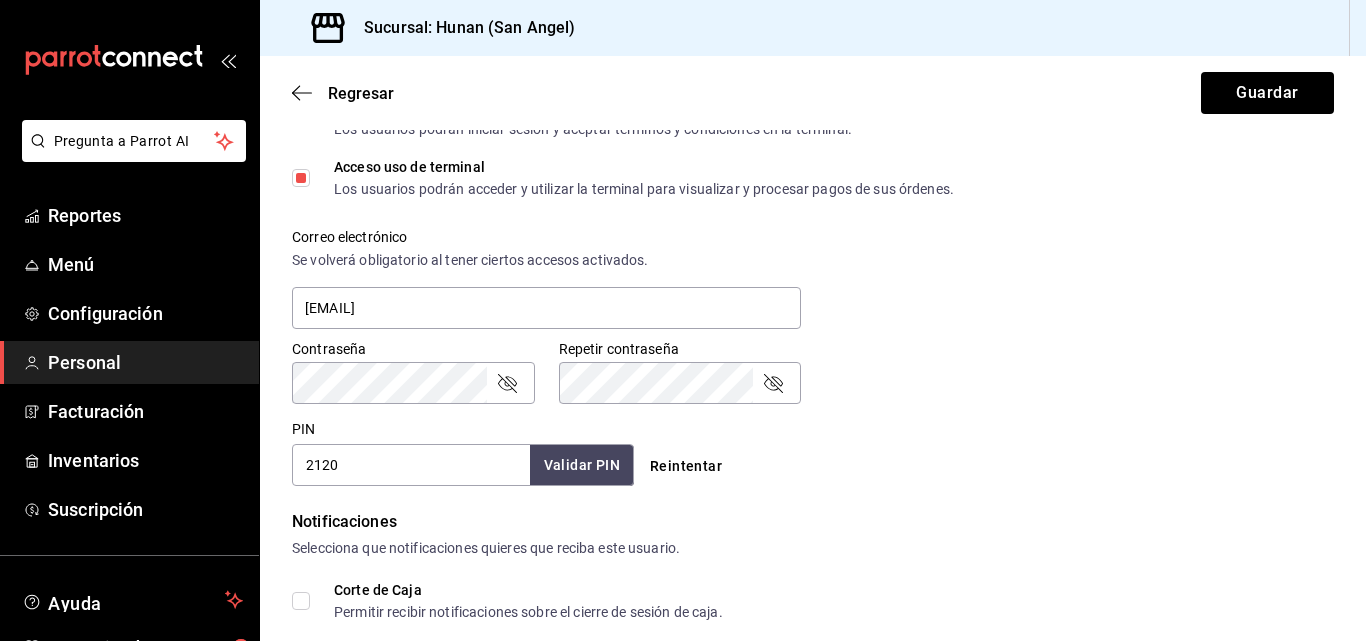 click on "2120" at bounding box center [411, 465] 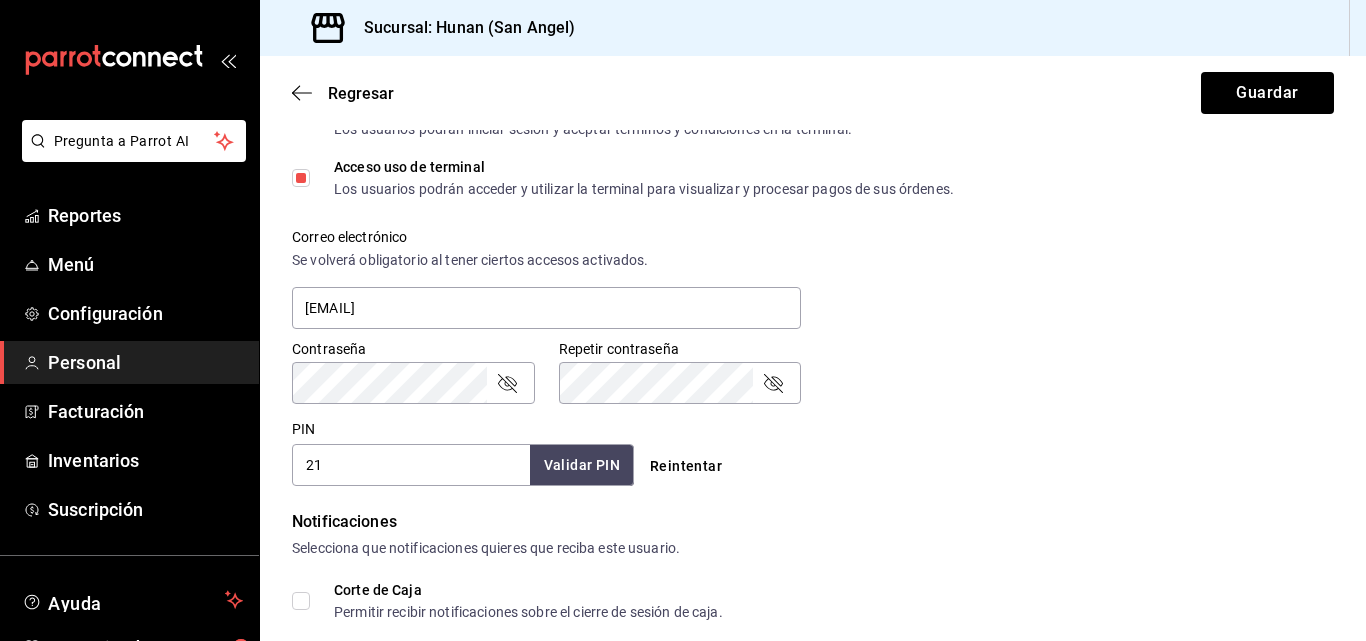 type on "2" 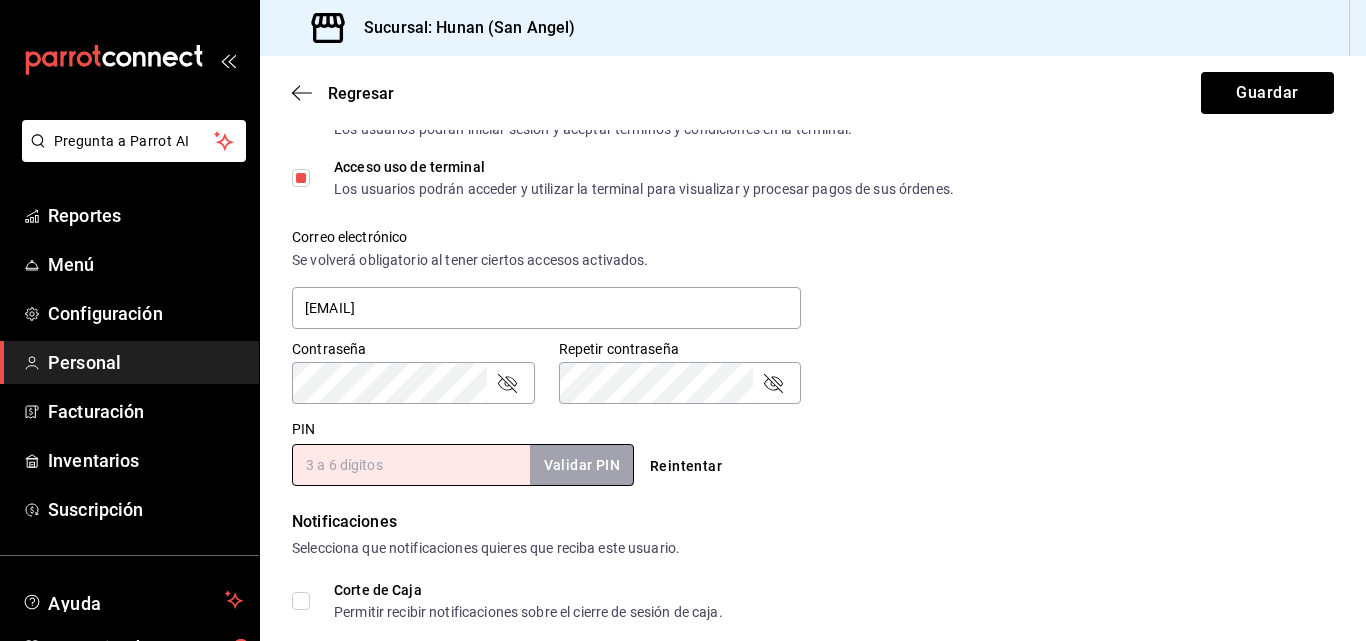 click on "Reintentar" at bounding box center (686, 466) 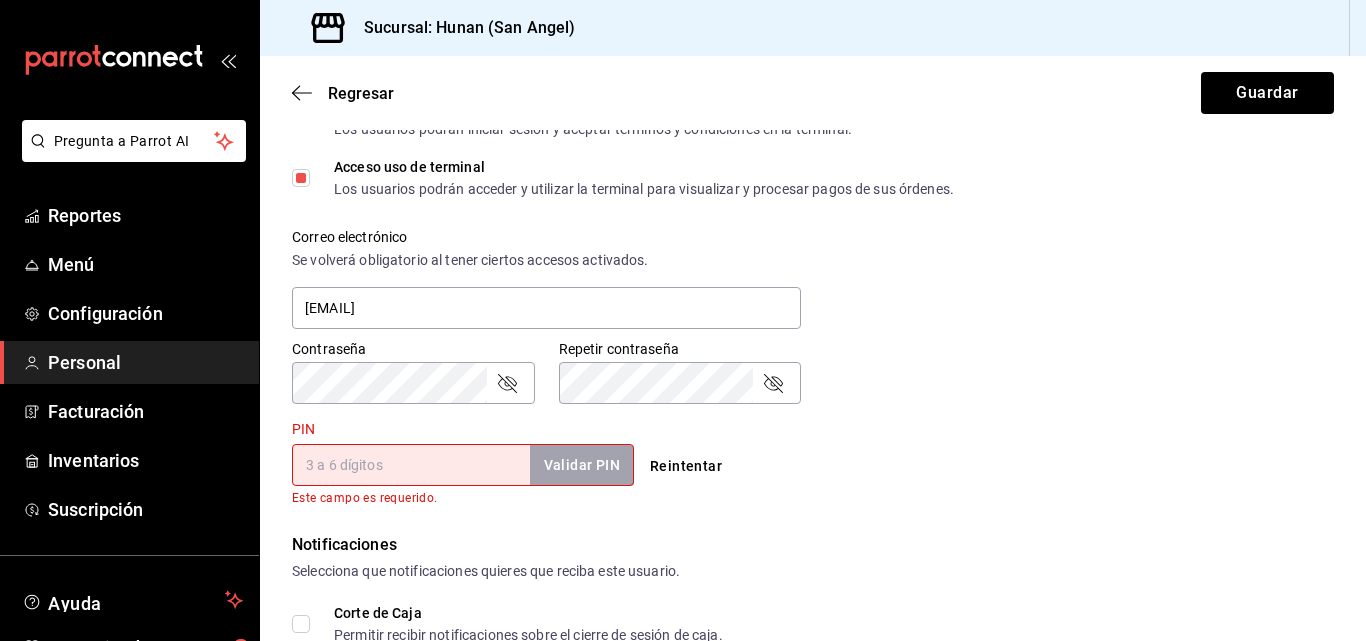 click on "PIN" at bounding box center [411, 465] 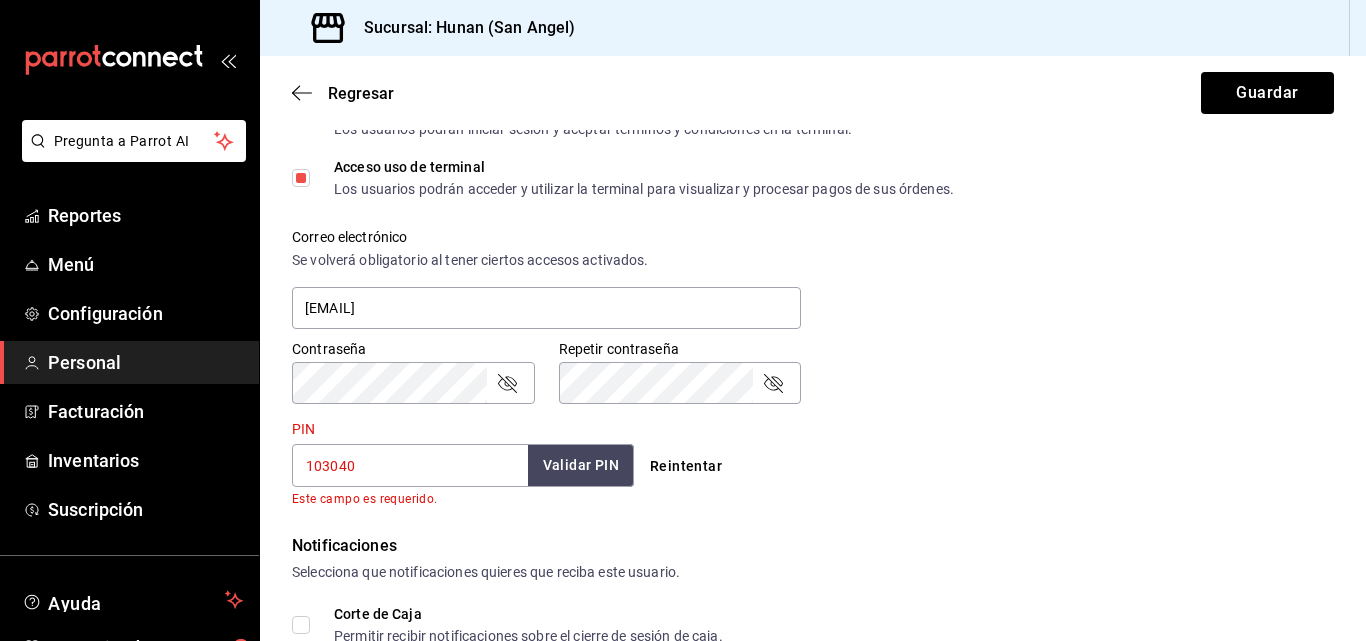 click on "Validar PIN" at bounding box center [581, 465] 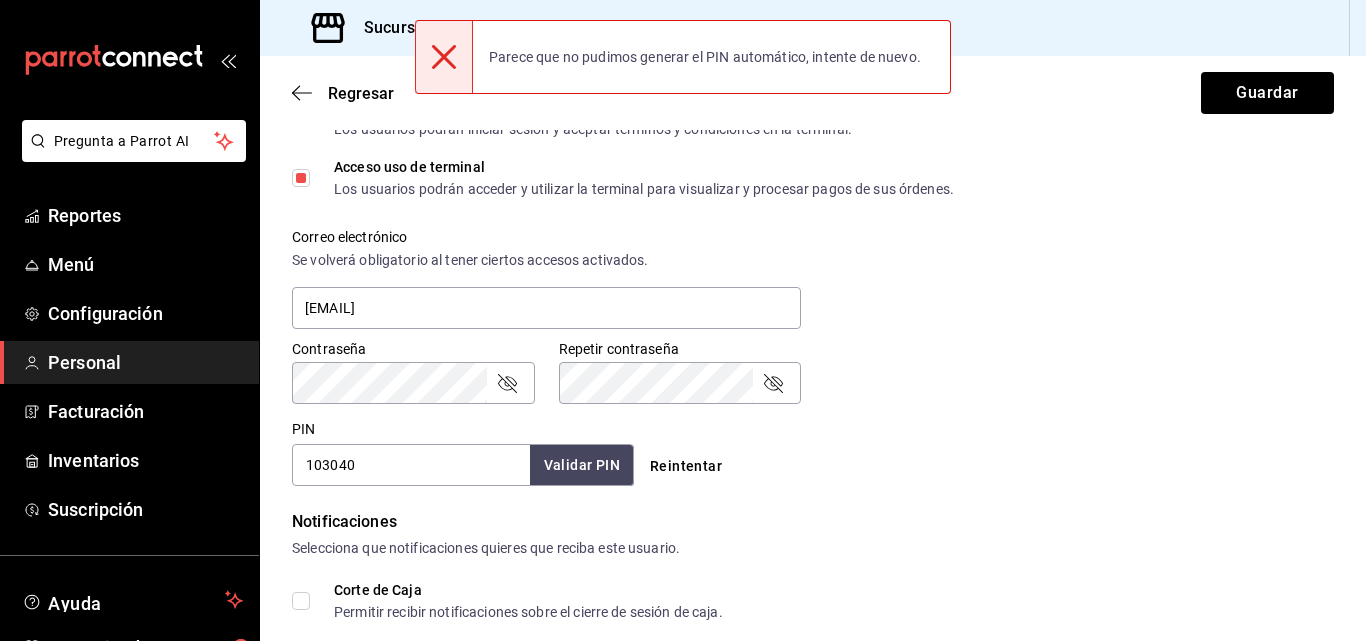 click on "103040" at bounding box center [411, 465] 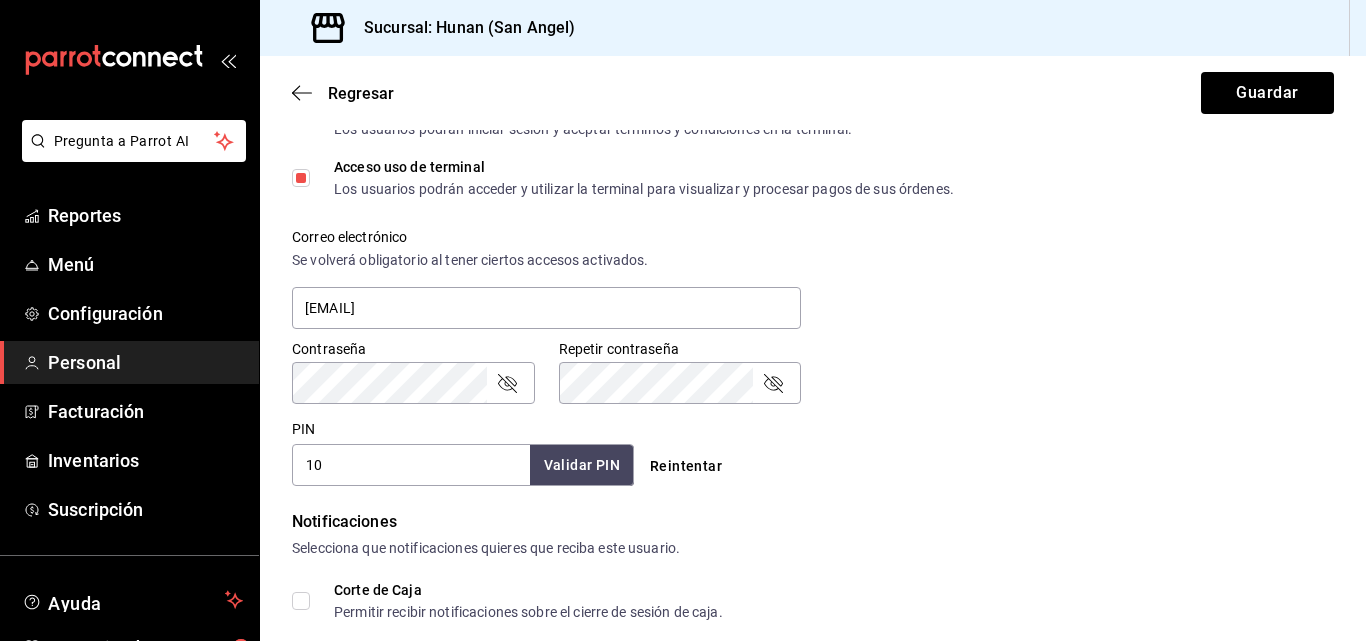 type on "1" 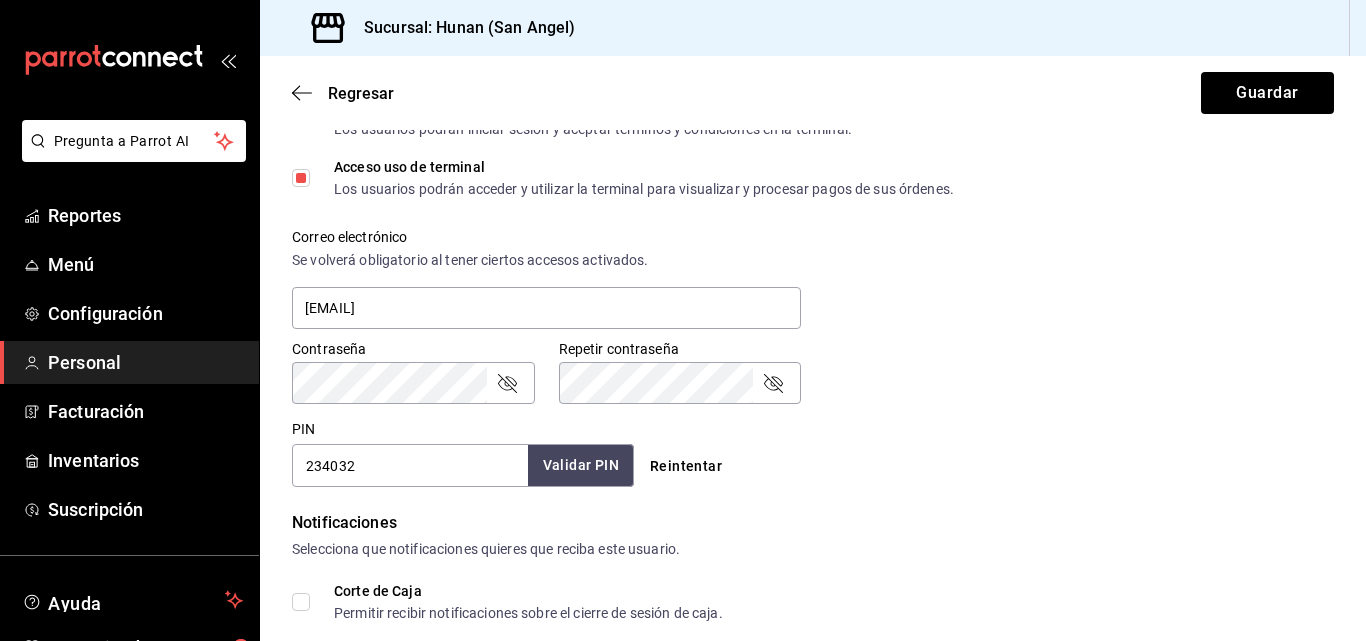 click on "Validar PIN" at bounding box center [581, 465] 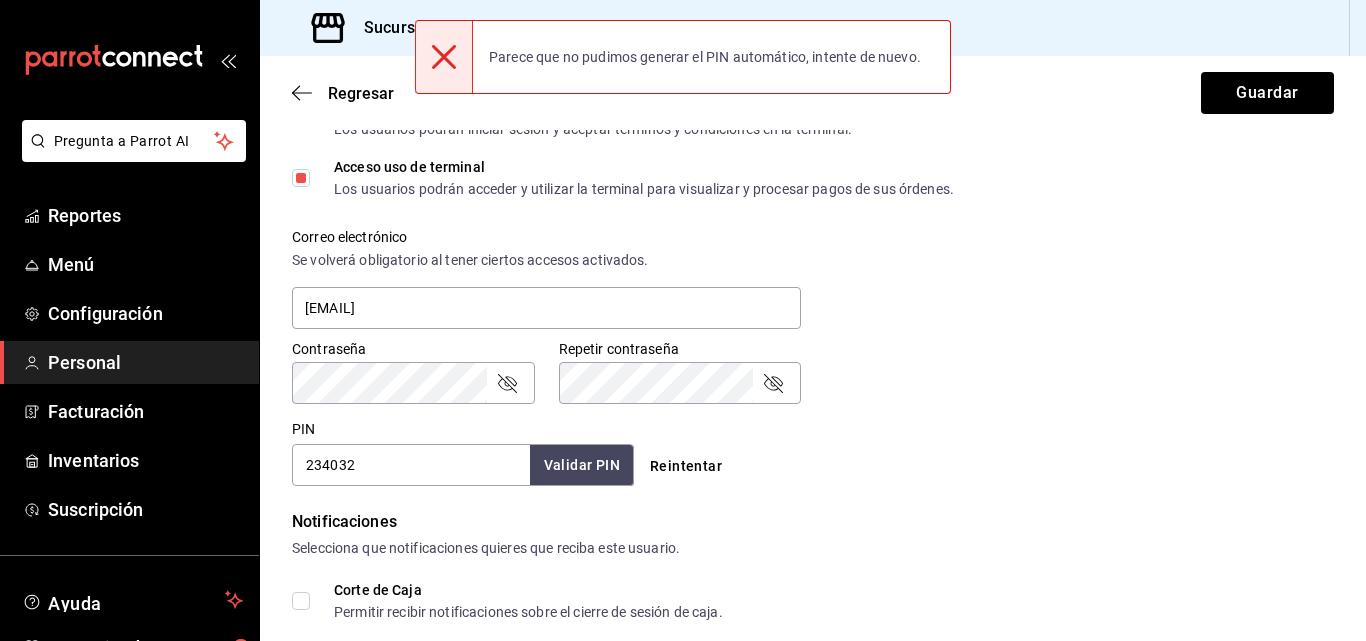click on "234032" at bounding box center (411, 465) 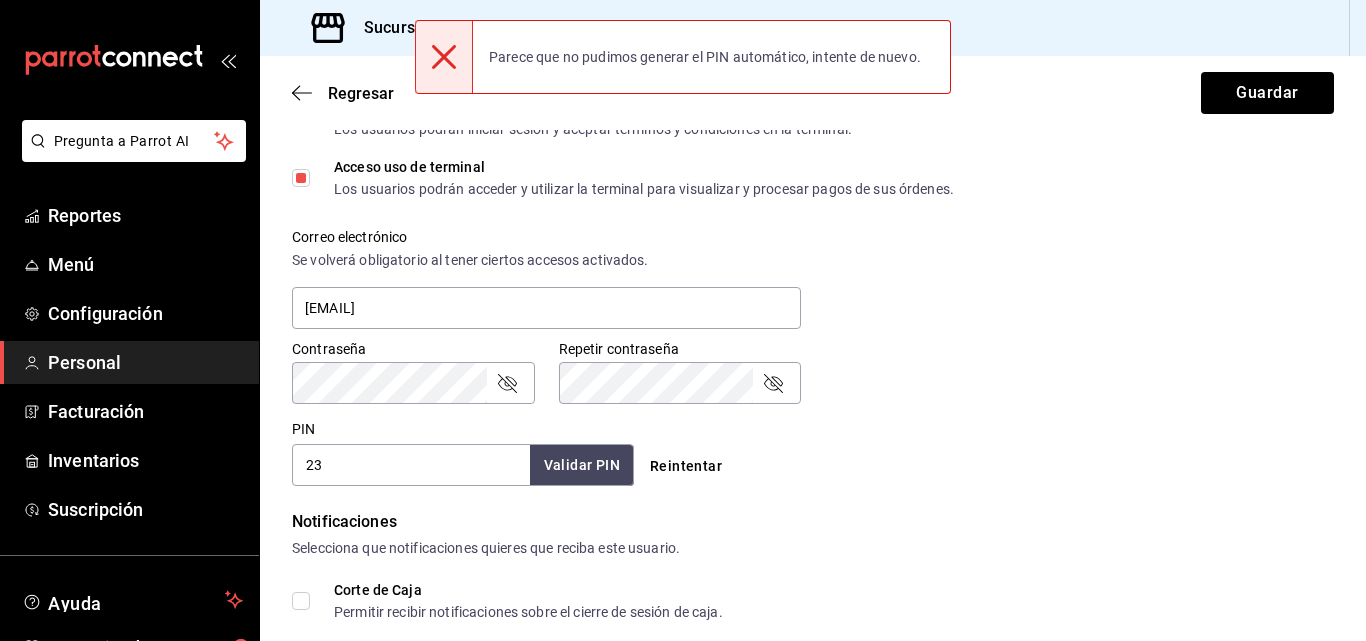 type on "2" 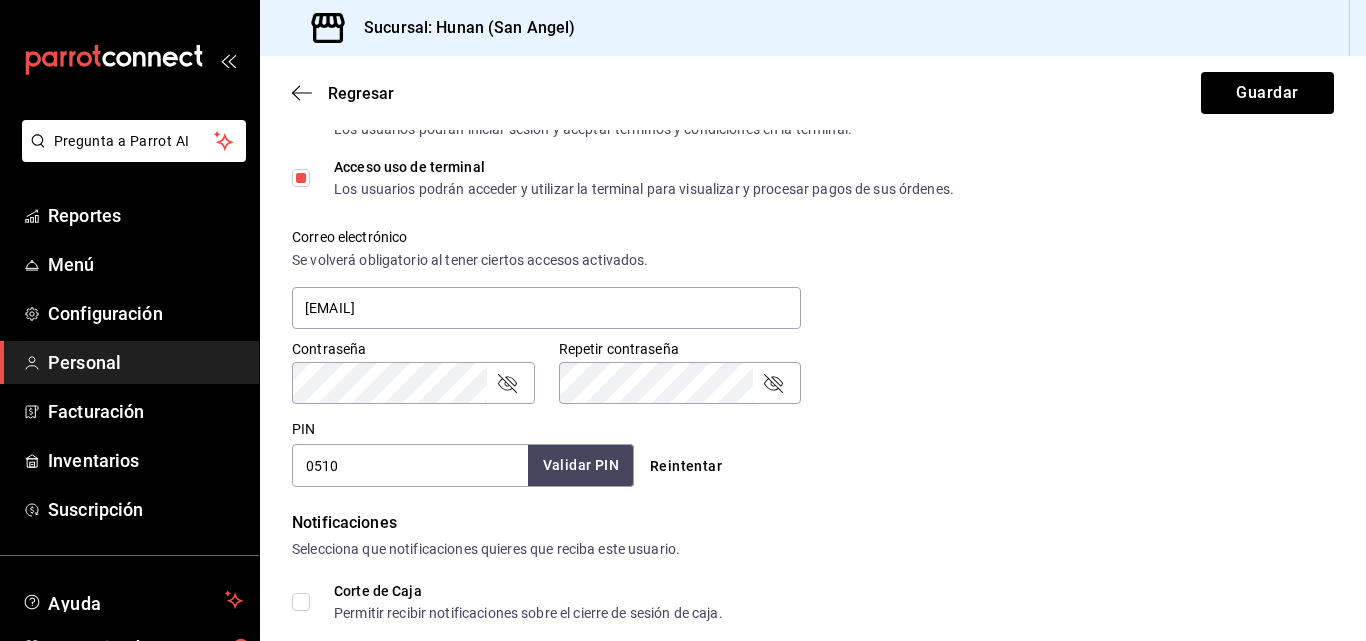 click on "Validar PIN" at bounding box center [581, 465] 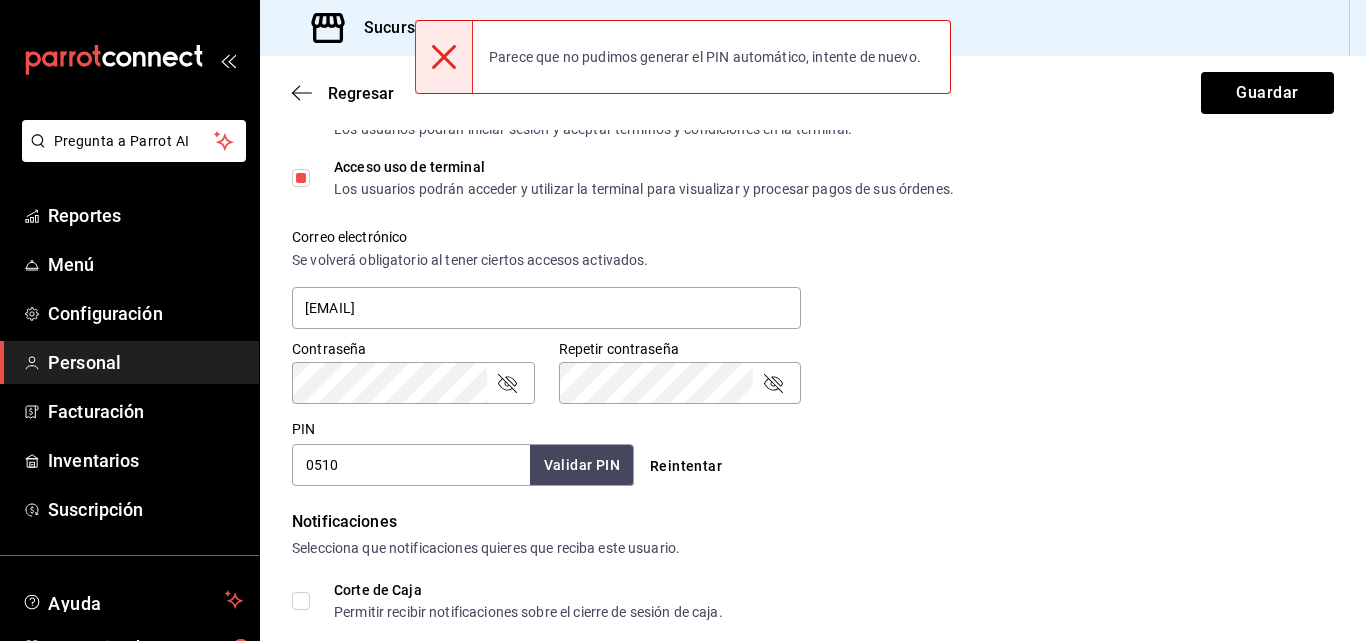 click on "0510" at bounding box center [411, 465] 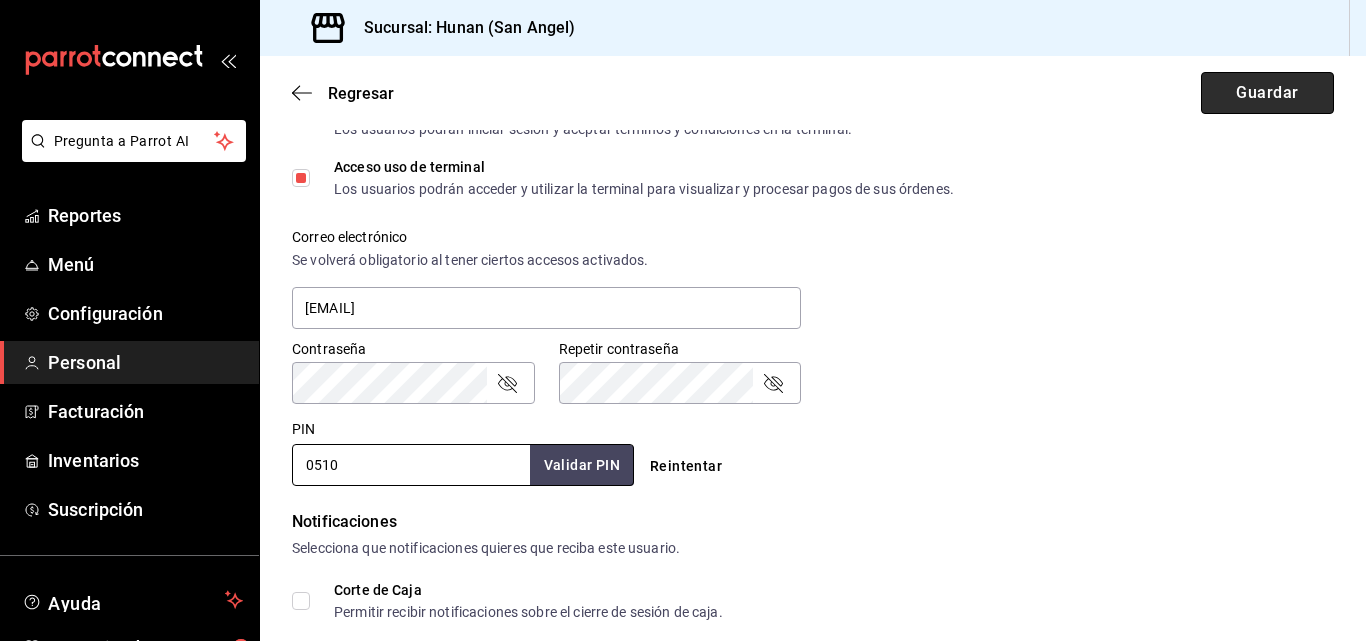 click on "Guardar" at bounding box center [1267, 93] 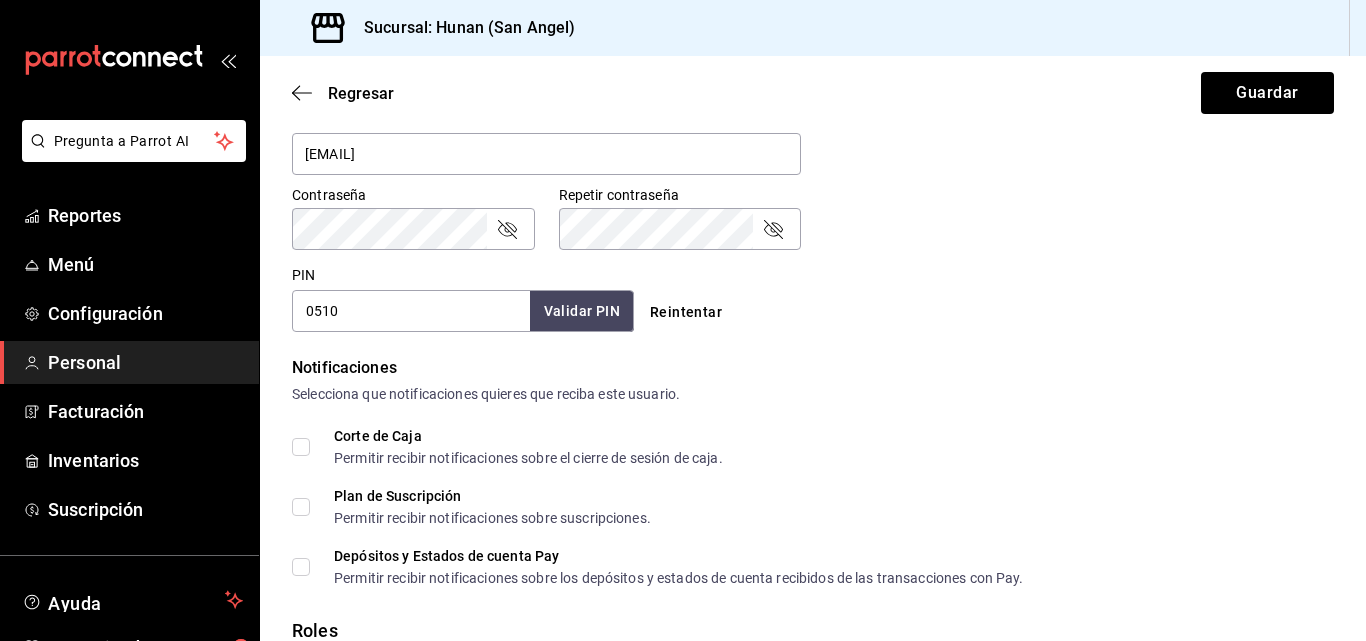 scroll, scrollTop: 834, scrollLeft: 0, axis: vertical 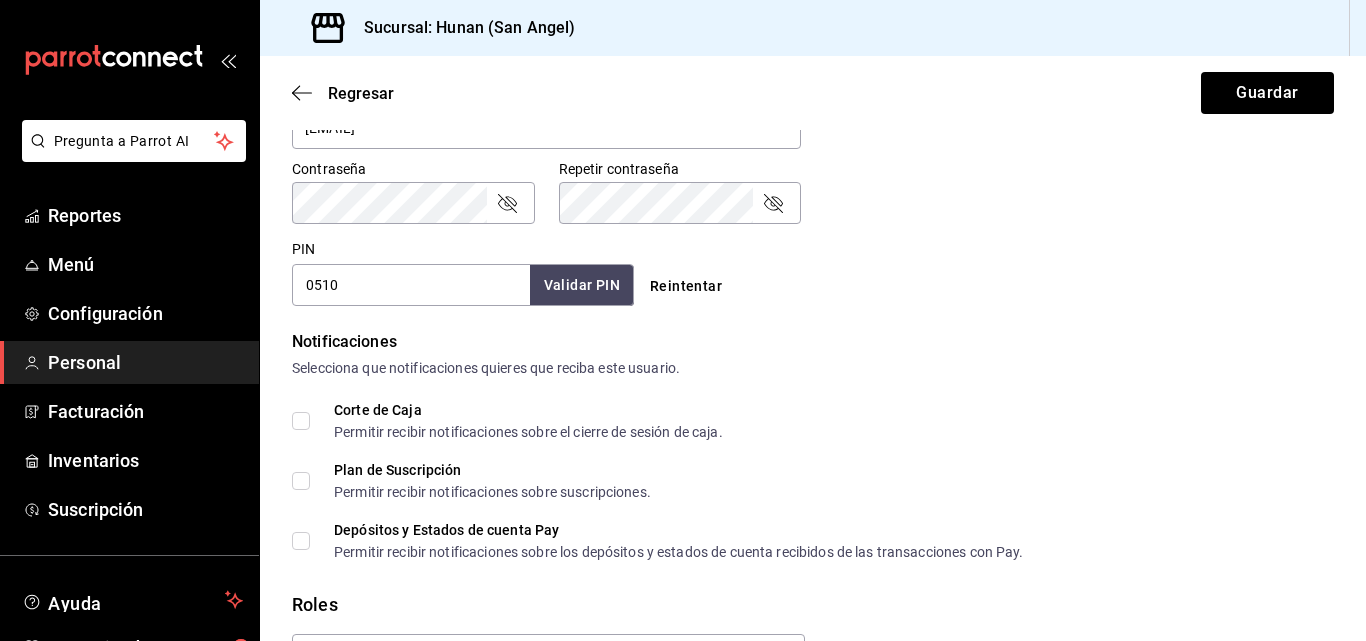 click on "Reintentar" at bounding box center (686, 286) 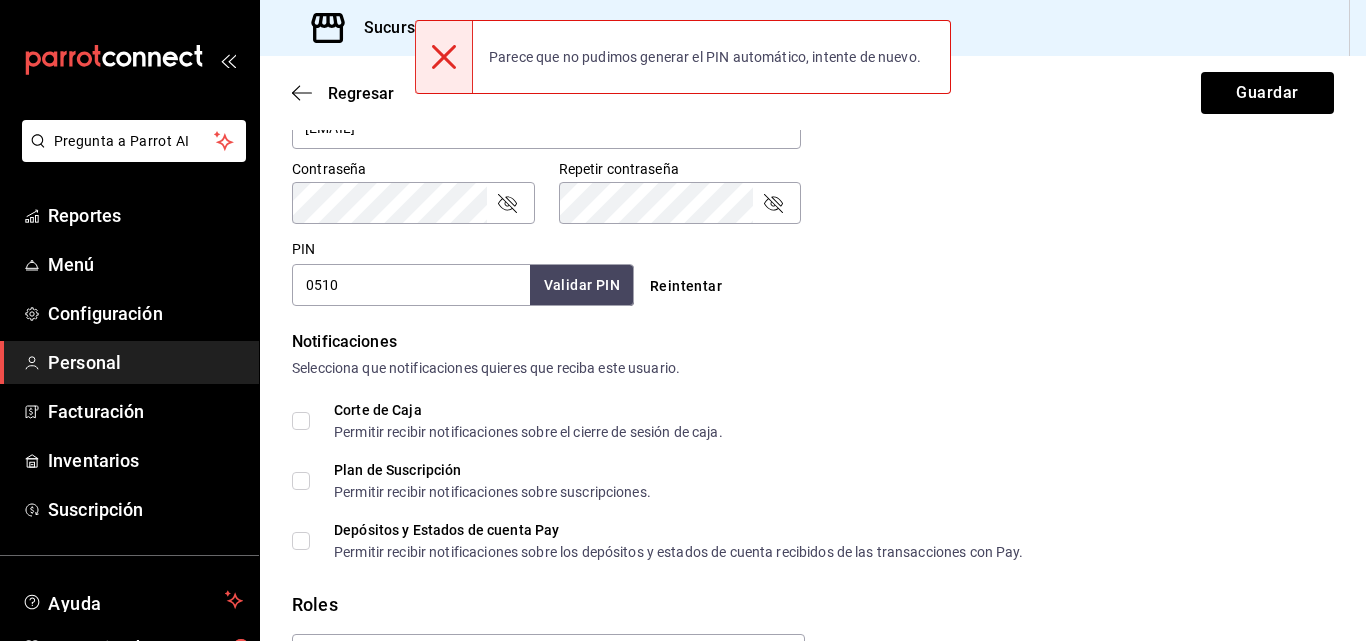 click on "Reintentar" at bounding box center [686, 286] 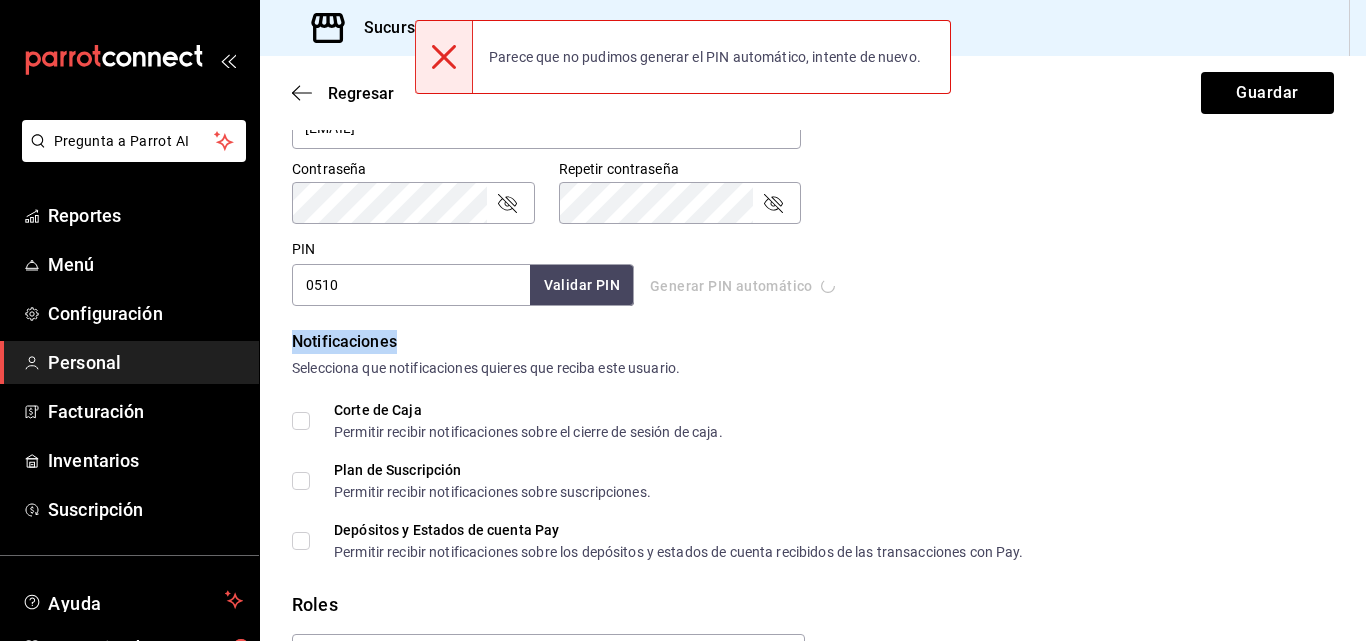 click on "Generar PIN automático" at bounding box center (740, 286) 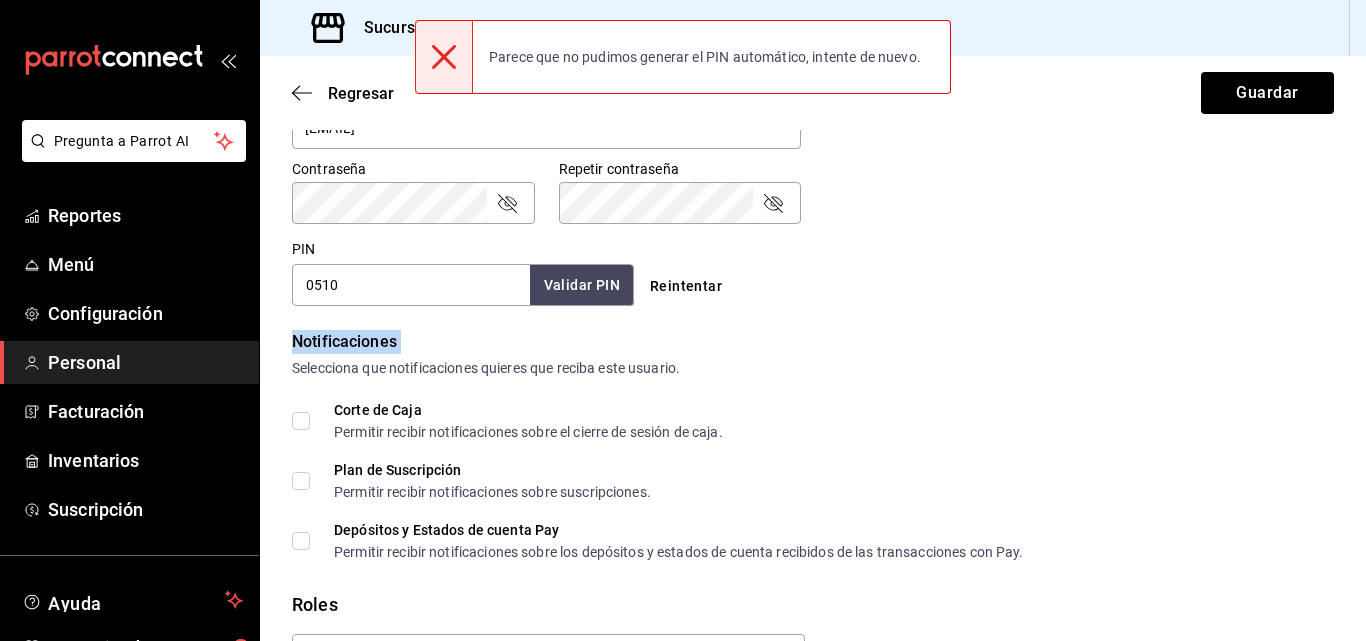 click on "Reintentar" at bounding box center (686, 286) 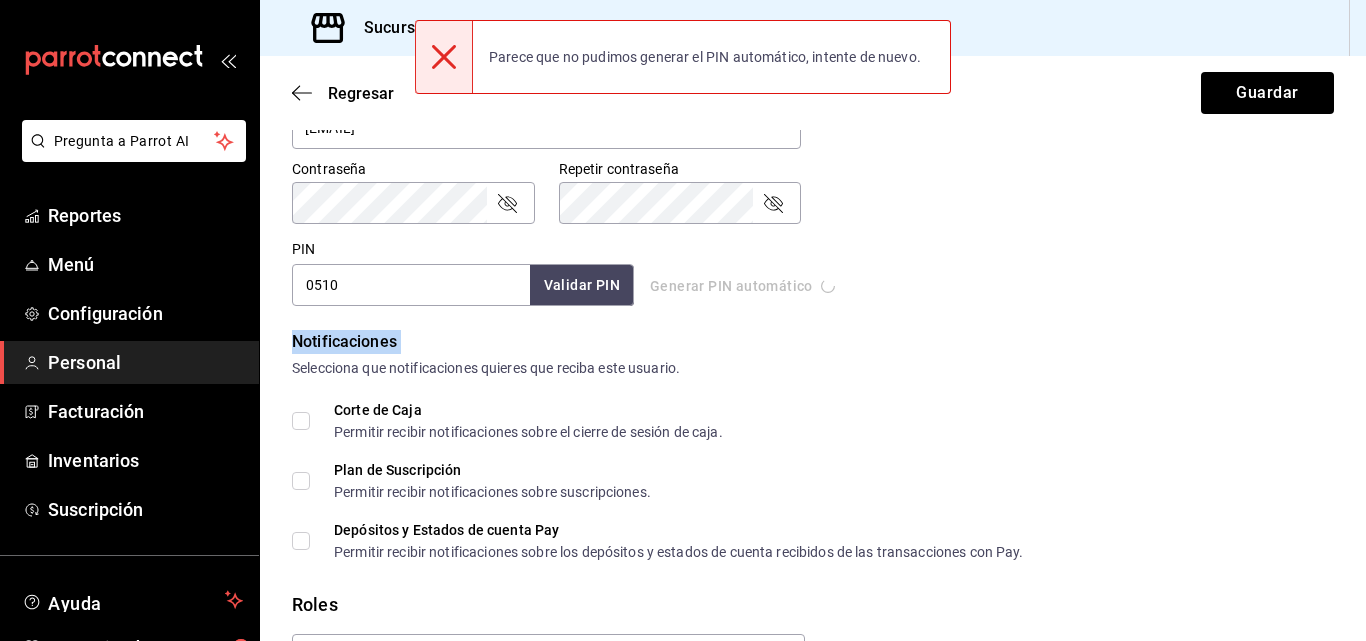 click on "Generar PIN automático" at bounding box center (740, 286) 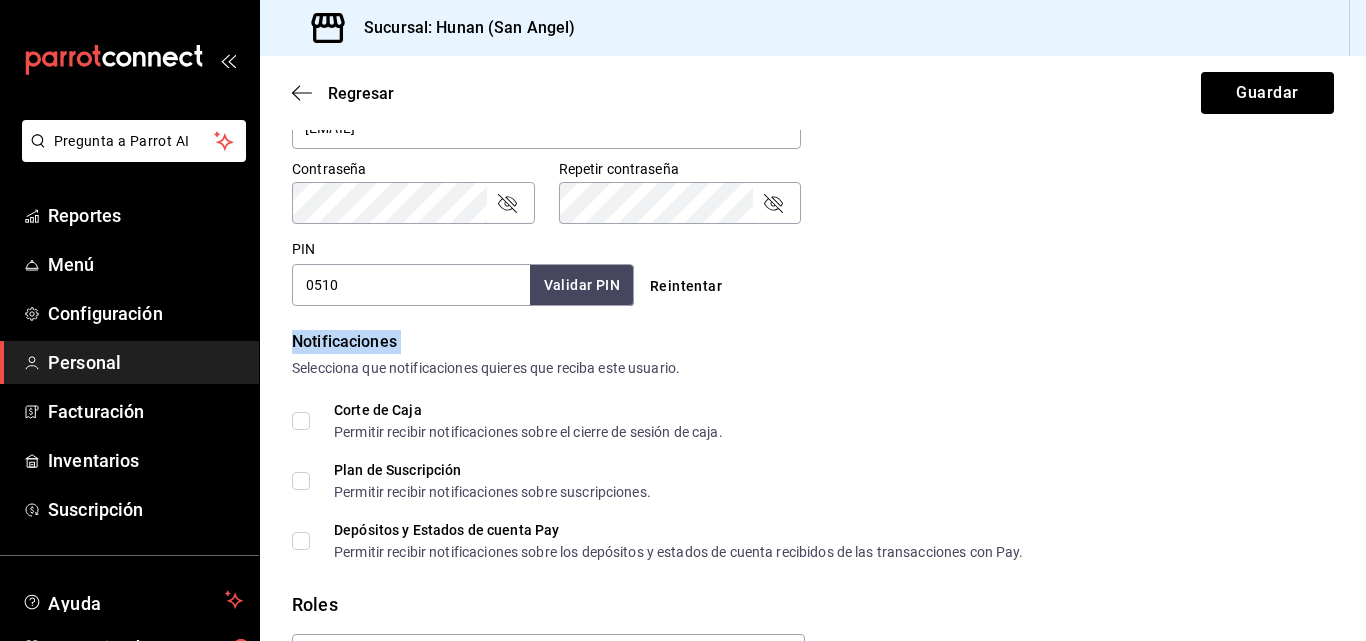 click on "Reintentar" at bounding box center [686, 286] 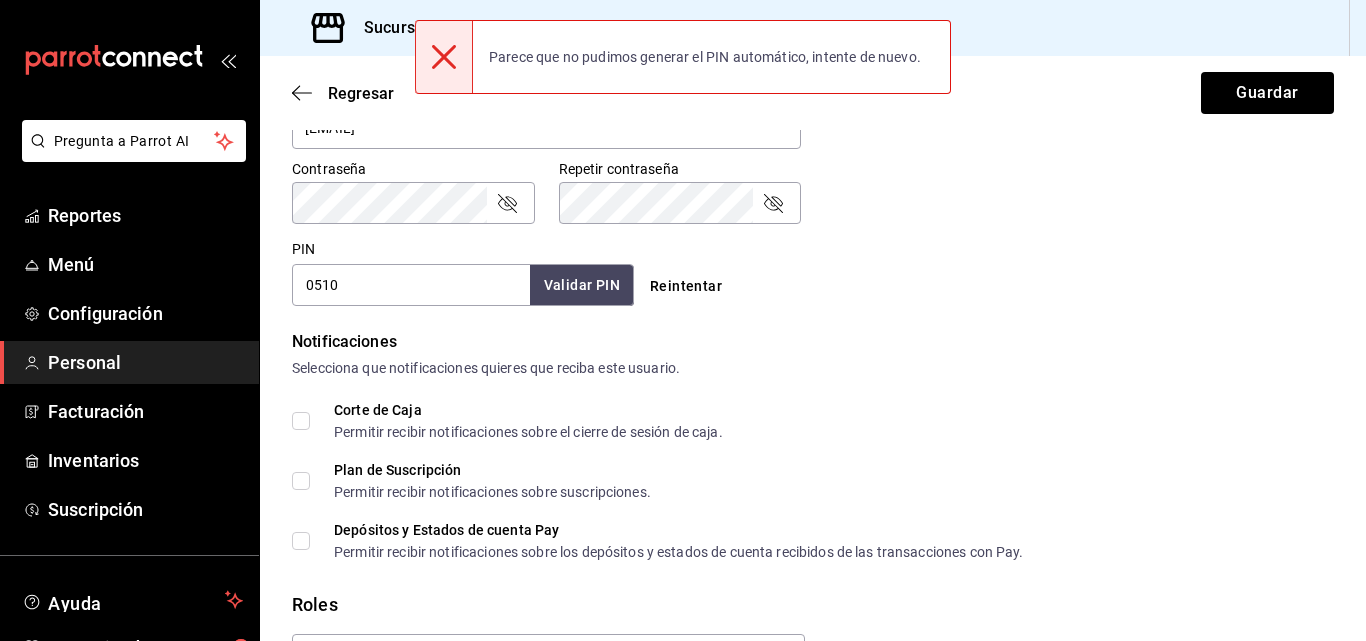 click on "0510" at bounding box center [411, 285] 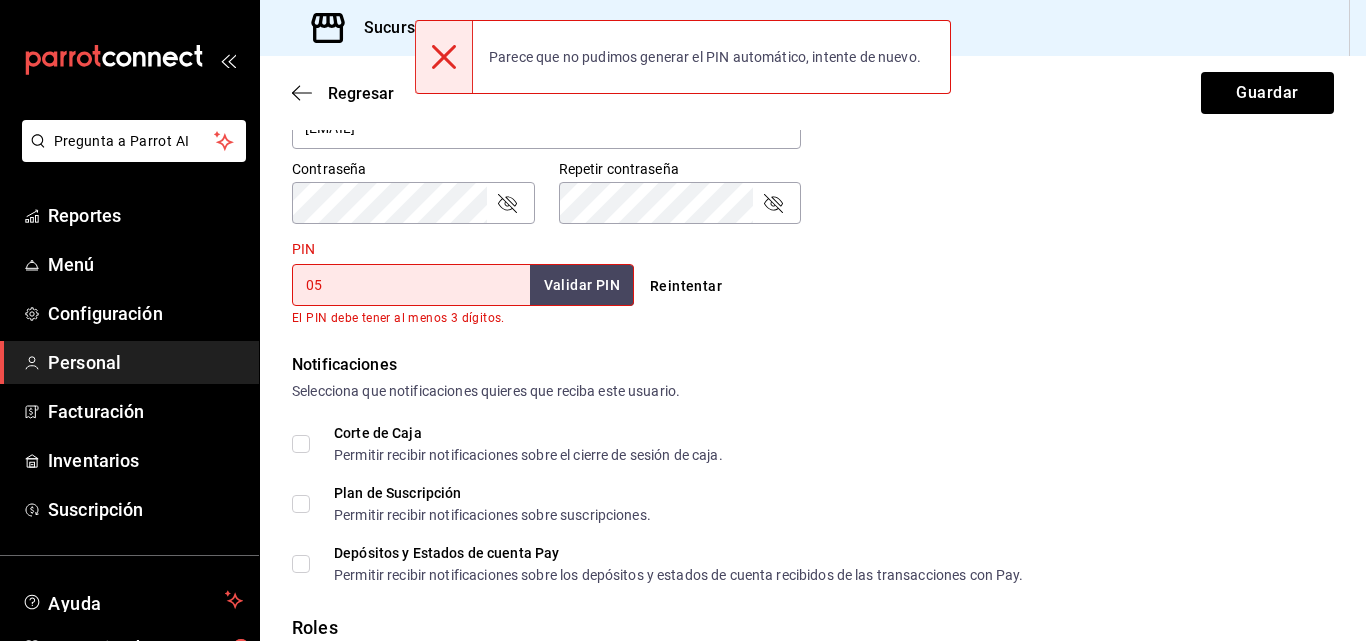 type on "0" 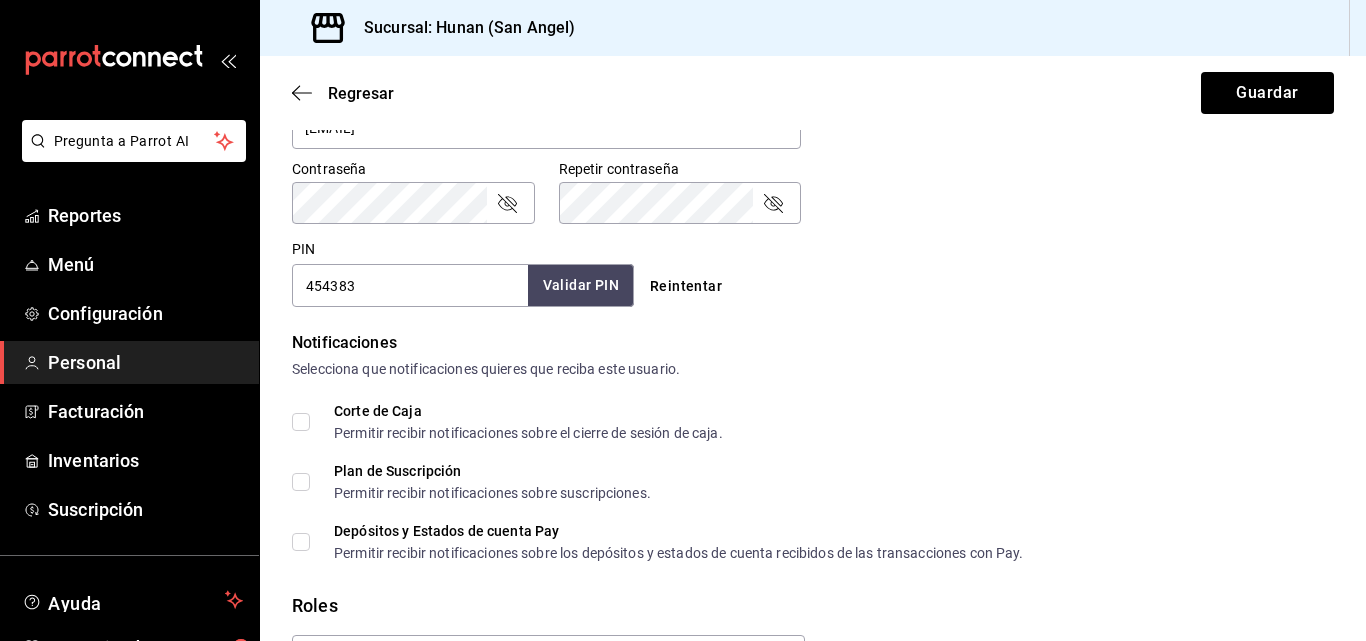 click on "Validar PIN" at bounding box center [581, 285] 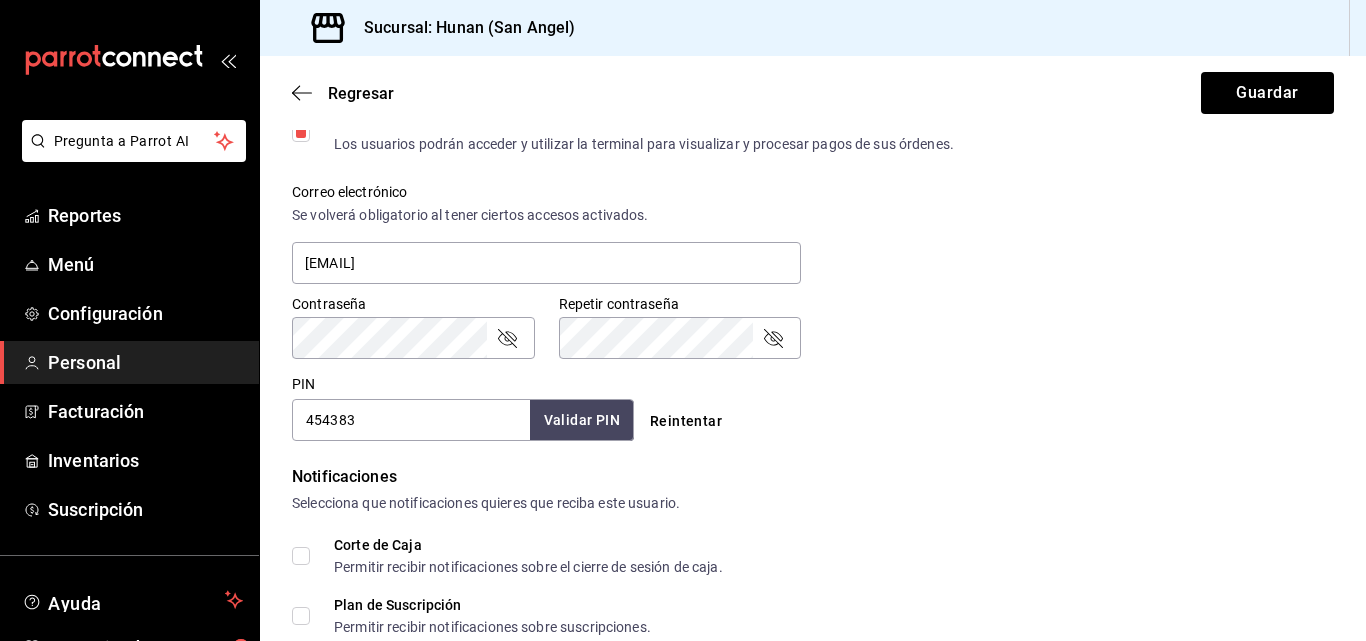 scroll, scrollTop: 696, scrollLeft: 0, axis: vertical 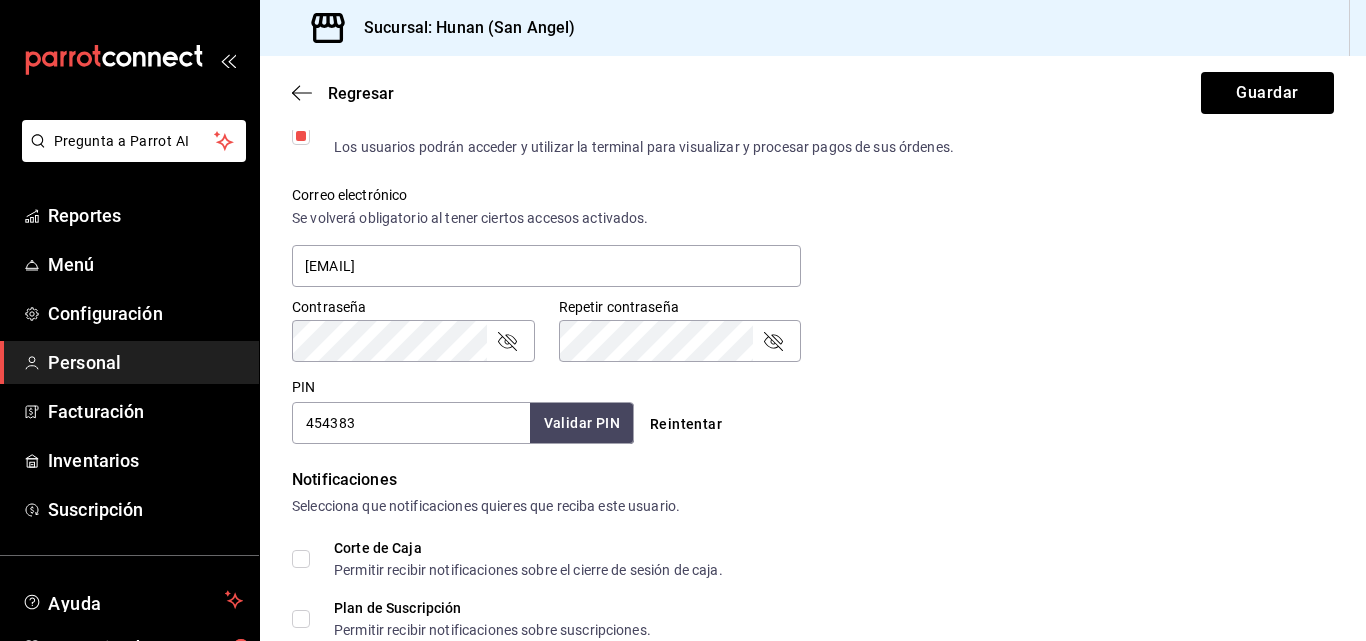 click 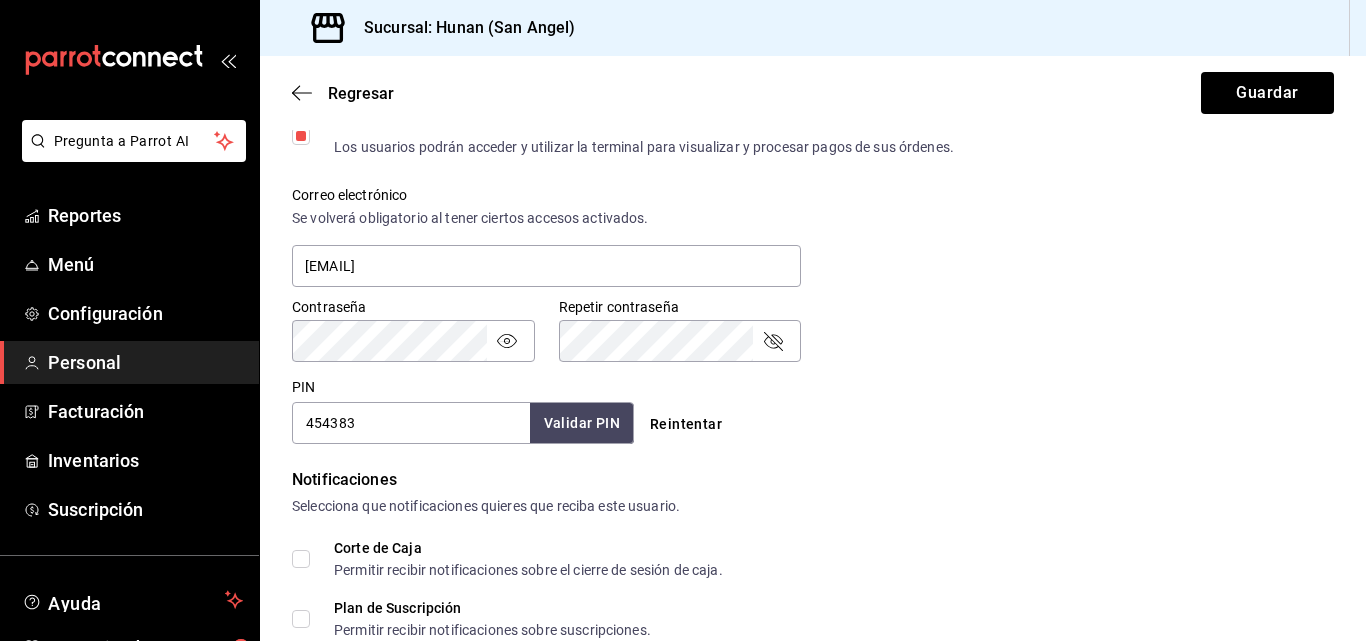 click 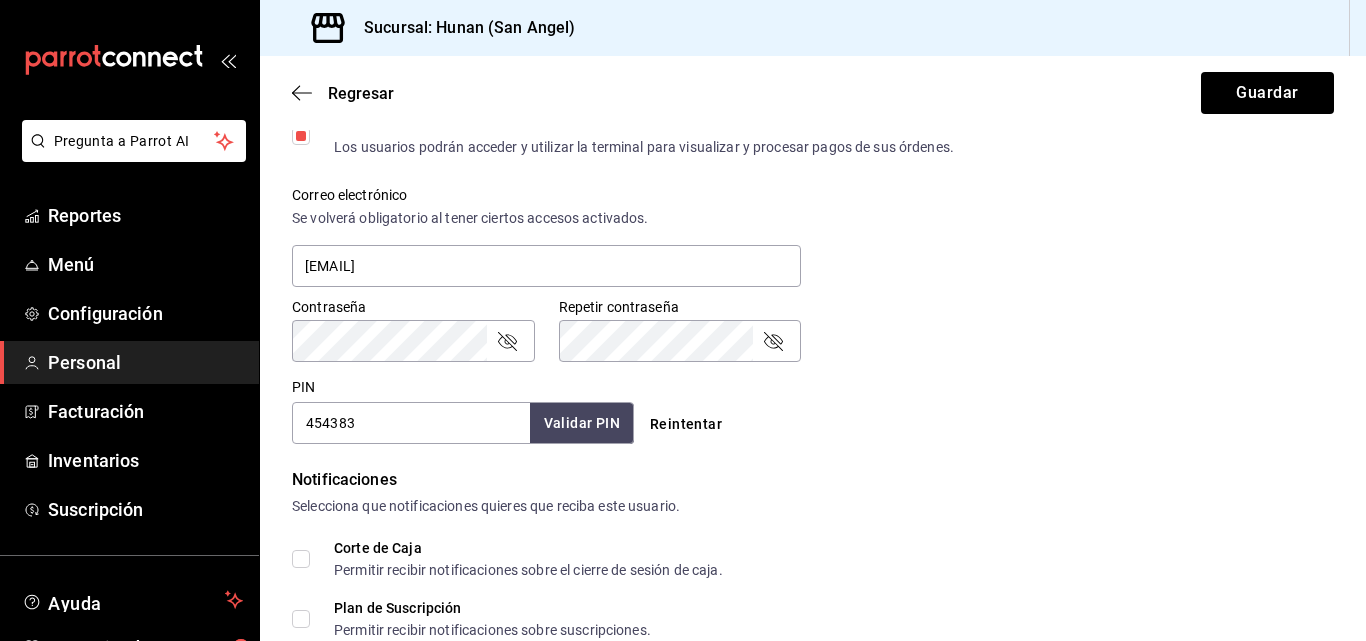 click on "Repetir contraseña" at bounding box center (680, 341) 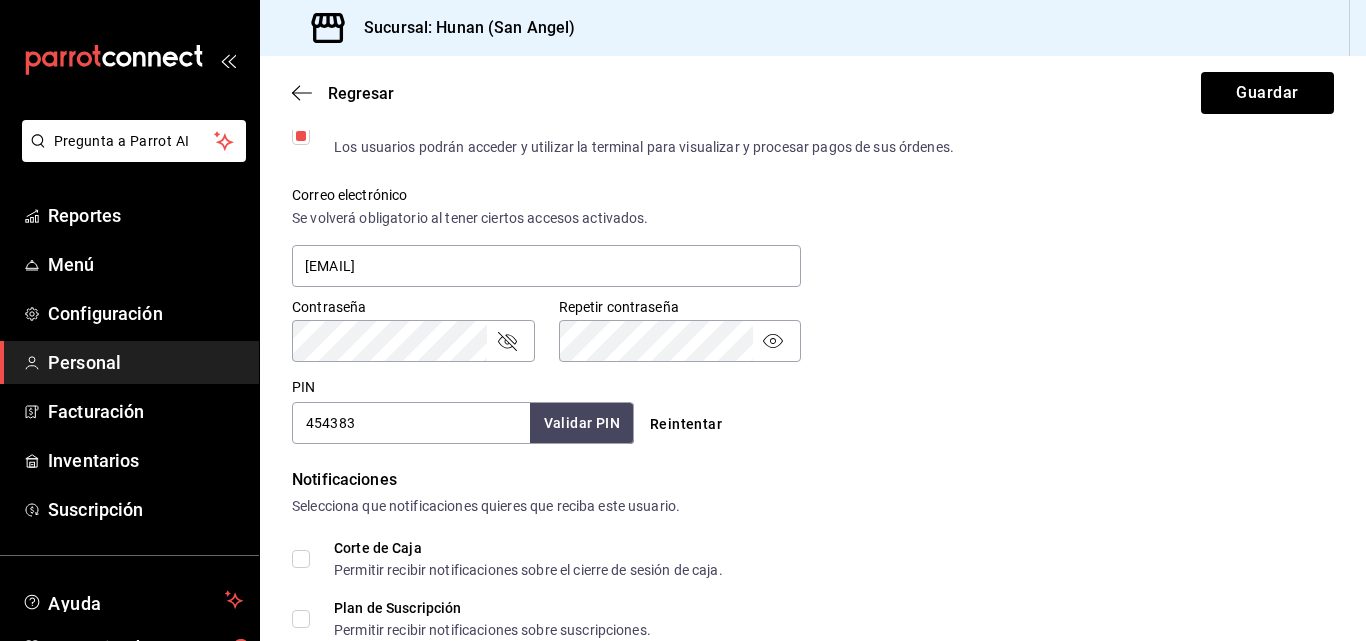 click 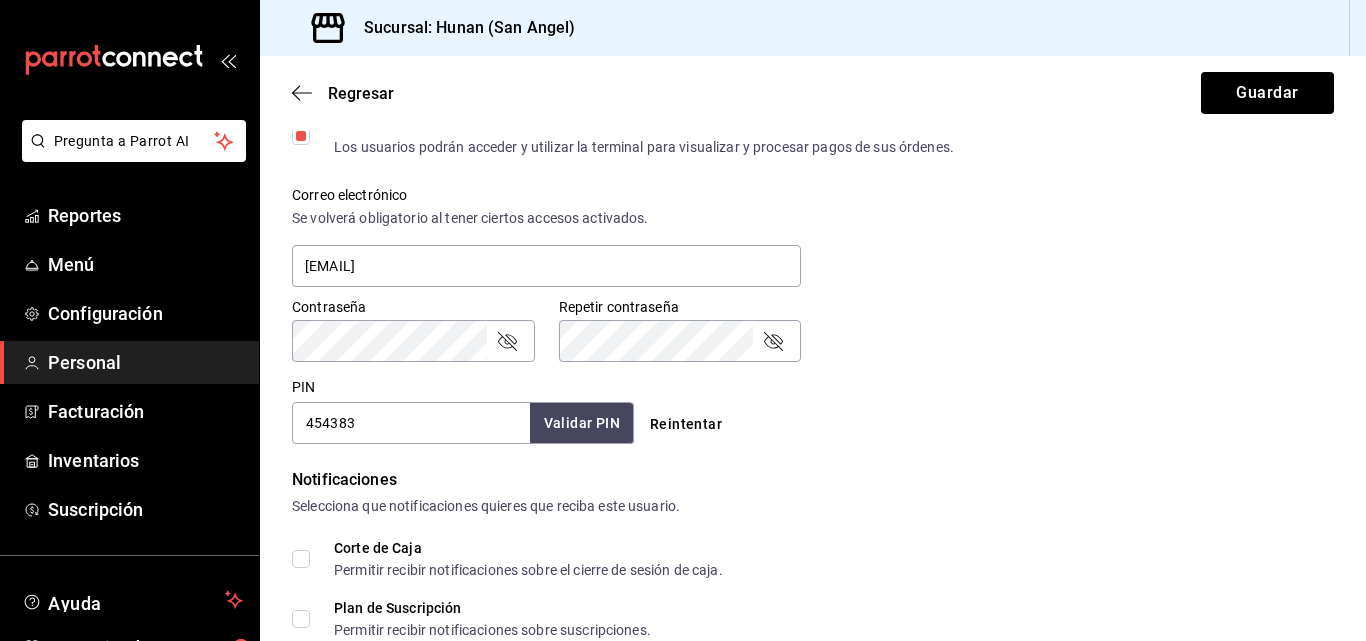 click on "454383" at bounding box center (411, 423) 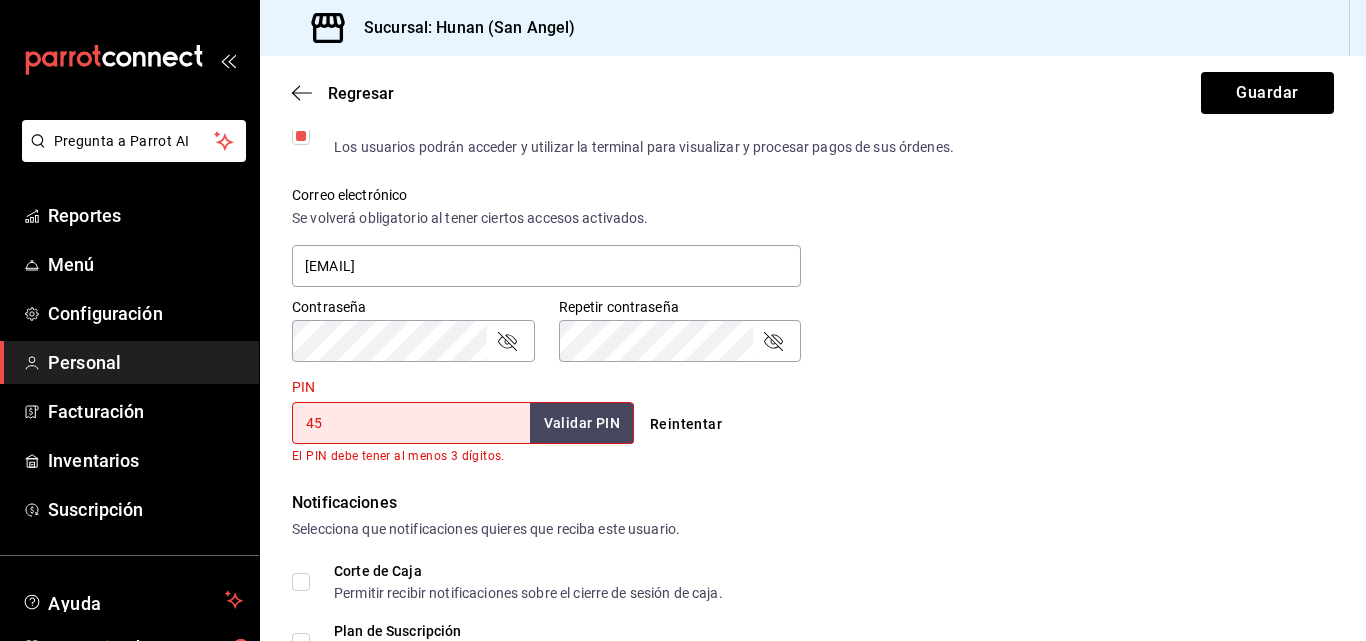 type on "4" 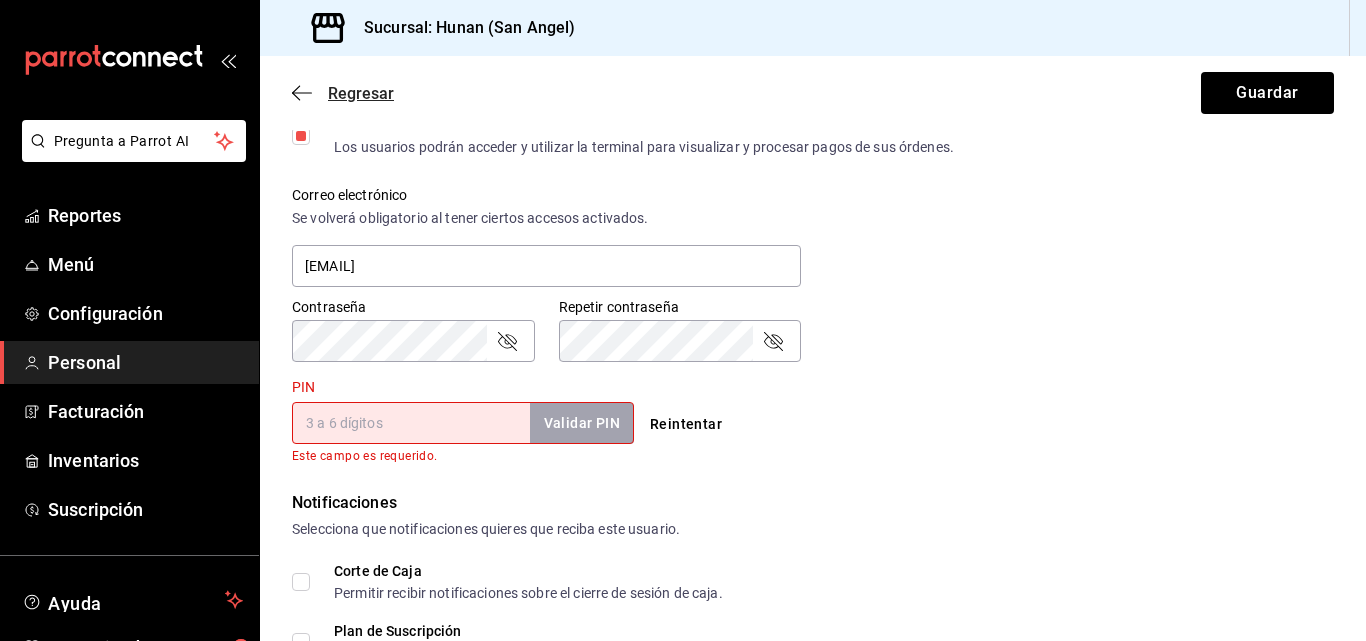 type 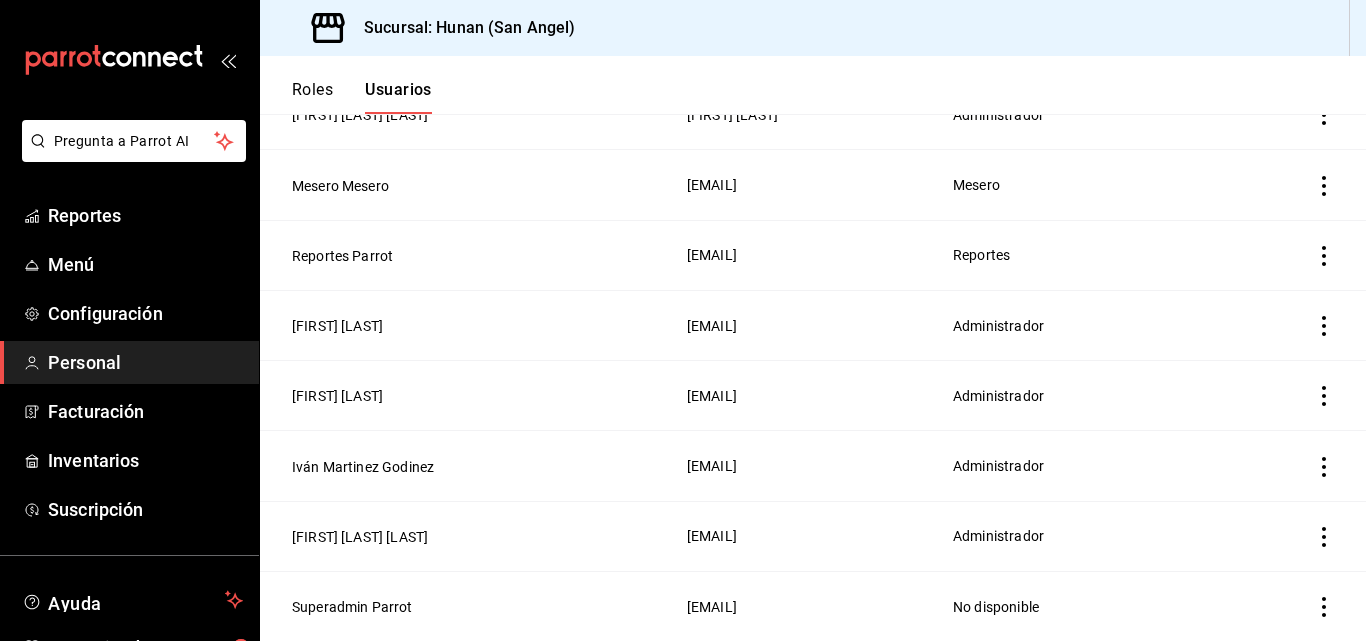 scroll, scrollTop: 0, scrollLeft: 0, axis: both 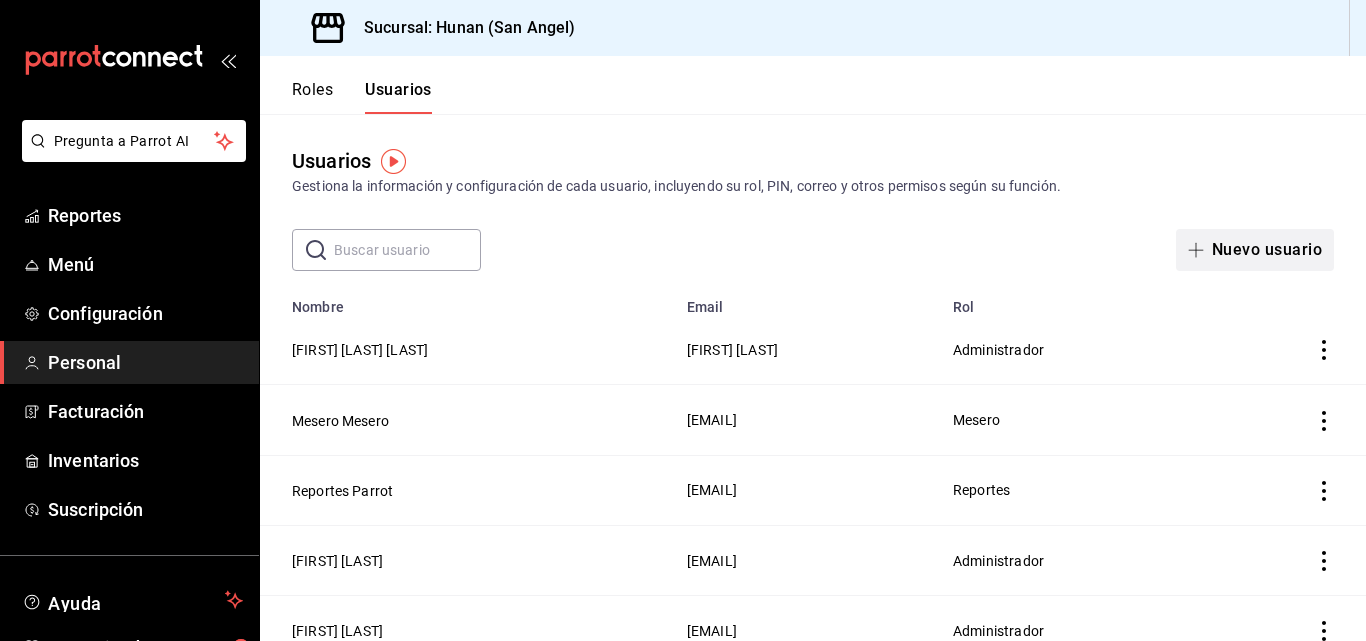 click on "Nuevo usuario" at bounding box center (1255, 250) 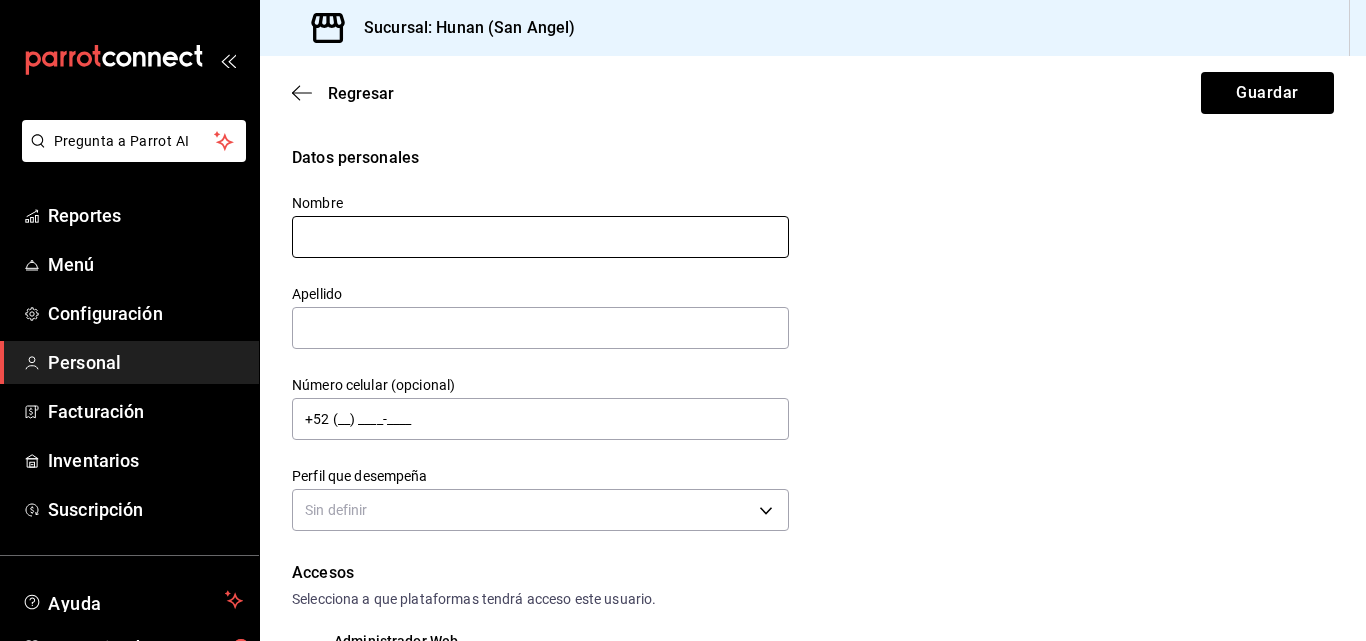click at bounding box center (540, 237) 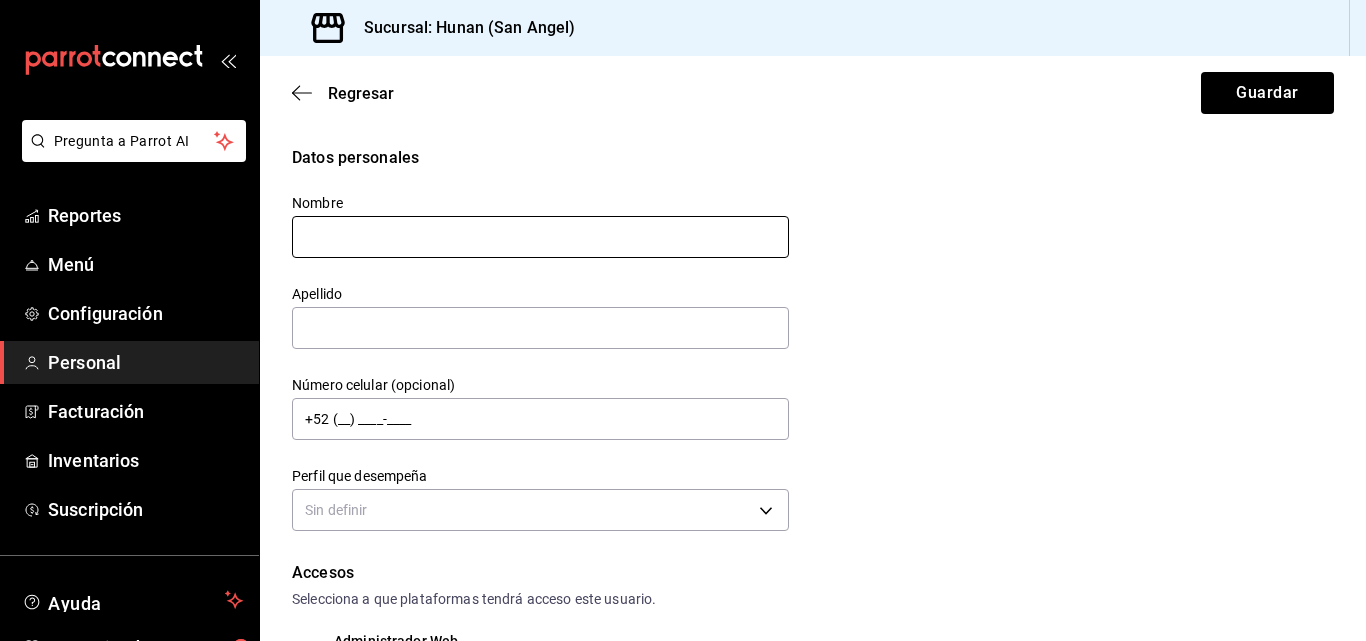 type on "[FIRST]" 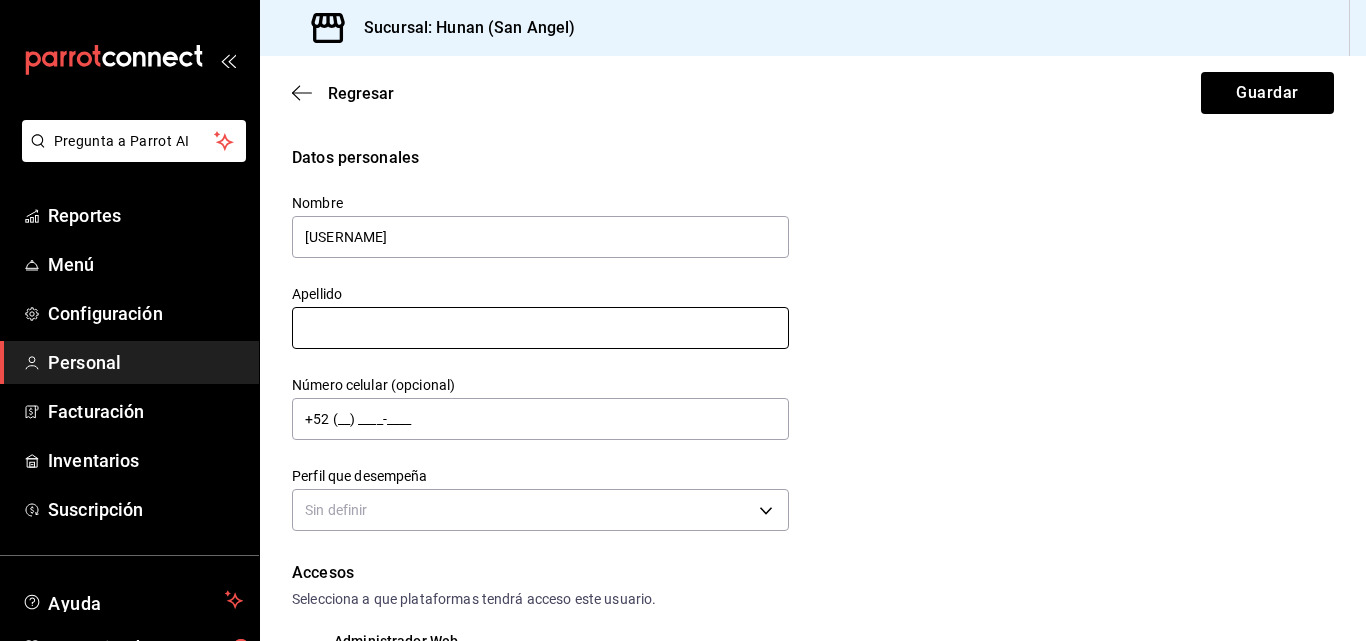 click at bounding box center (540, 328) 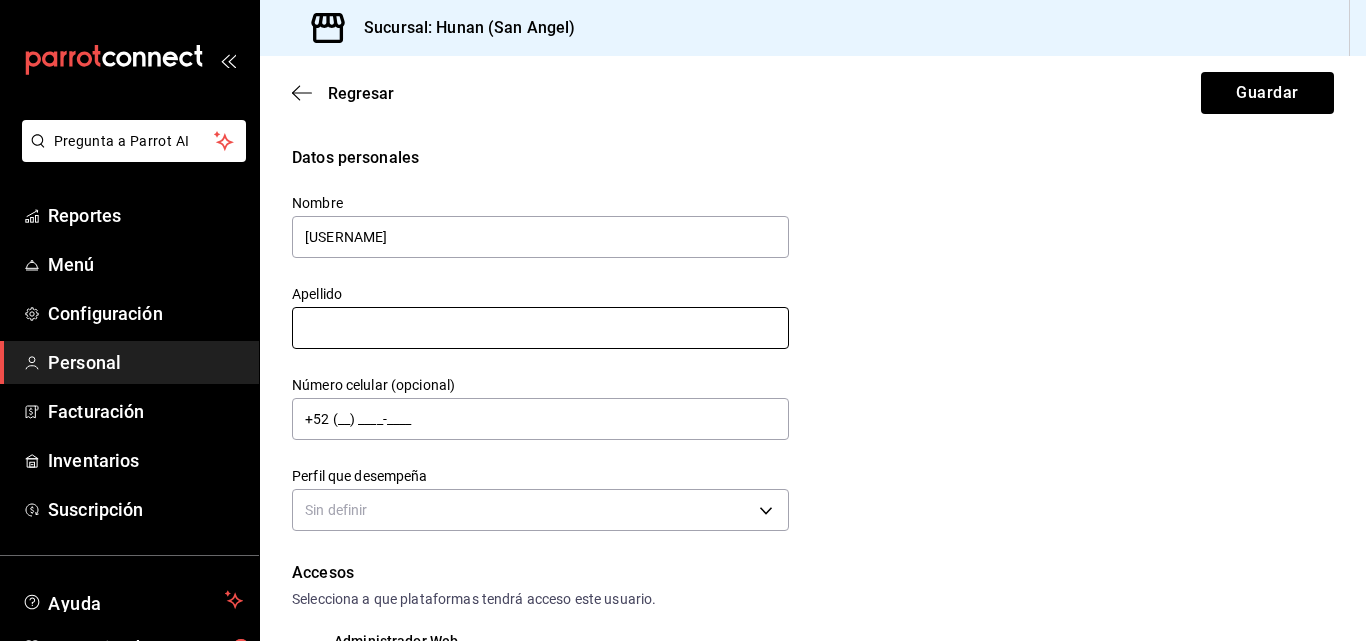 type on "Morales" 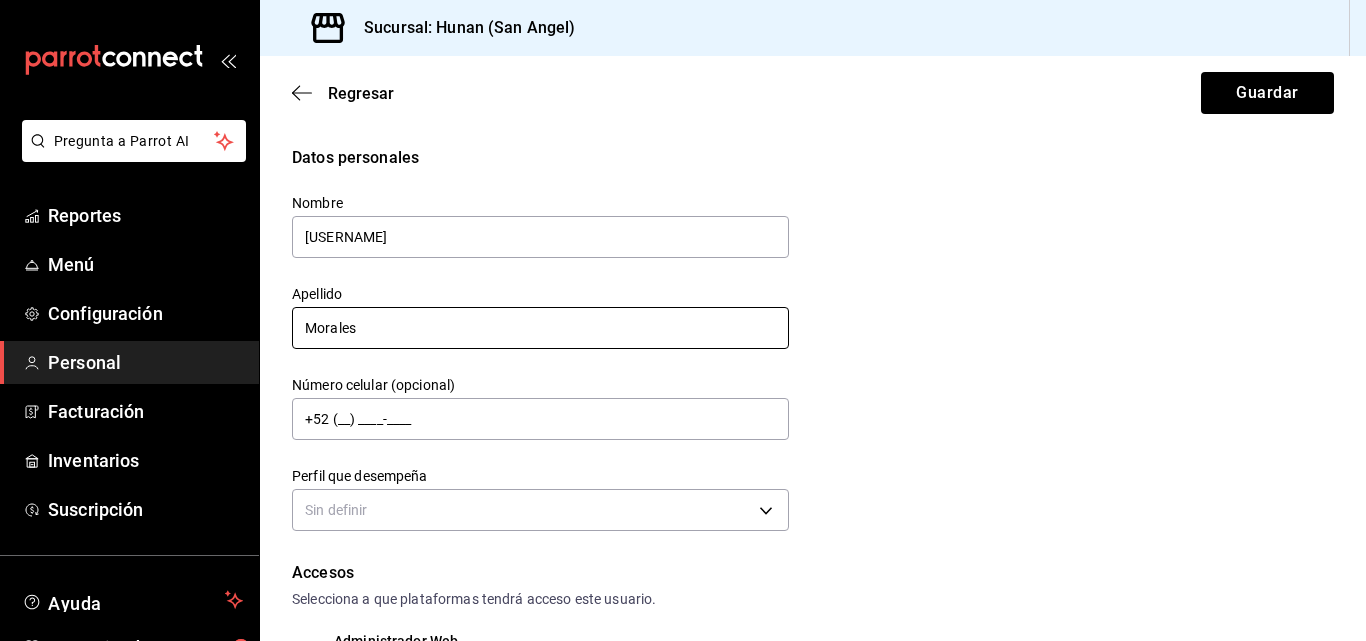 scroll, scrollTop: 188, scrollLeft: 0, axis: vertical 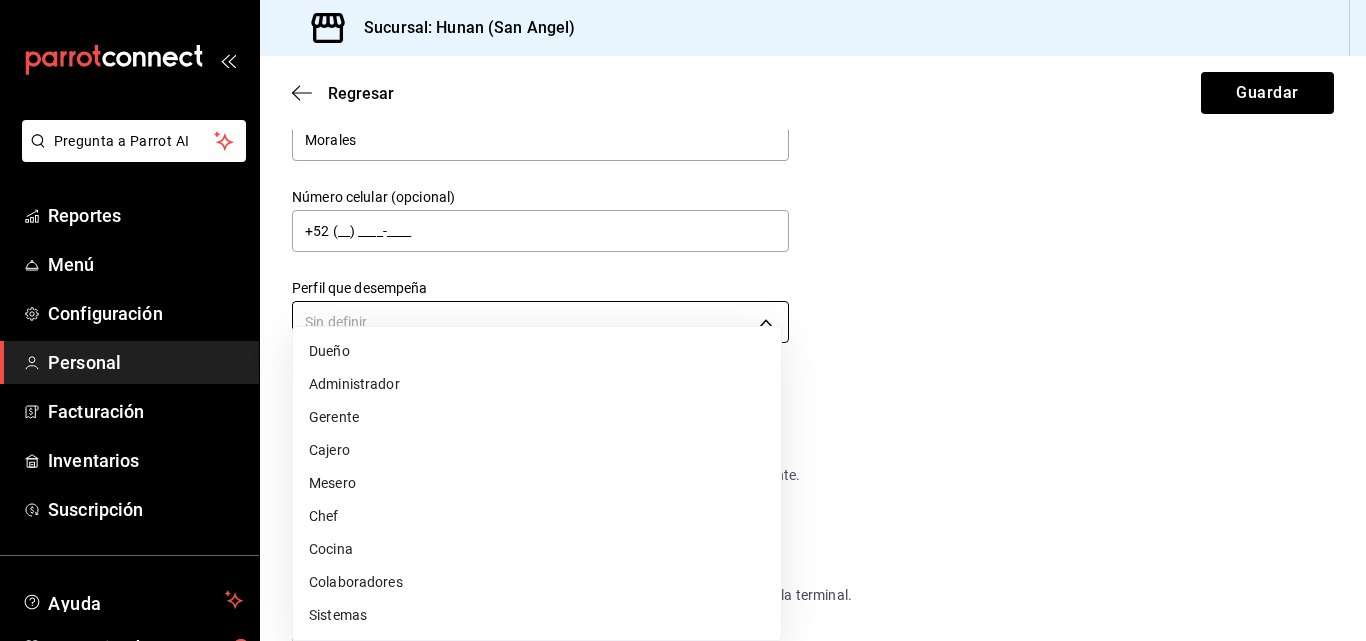 click on "Pregunta a Parrot AI Reportes   Menú   Configuración   Personal   Facturación   Inventarios   Suscripción   Ayuda Recomienda Parrot   José Torres Martínez   Sugerir nueva función   Sucursal: Hunan (San Angel) Regresar Guardar Datos personales Nombre Mario Apellido Morales Número celular (opcional) +52 (__) ____-____ Perfil que desempeña Sin definir Accesos Selecciona a que plataformas tendrá acceso este usuario. Administrador Web Posibilidad de iniciar sesión en la oficina administrativa de un restaurante.  Acceso al Punto de venta Posibilidad de autenticarse en el POS mediante PIN.  Iniciar sesión en terminal (correo electrónico o QR) Los usuarios podrán iniciar sesión y aceptar términos y condiciones en la terminal. Acceso uso de terminal Los usuarios podrán acceder y utilizar la terminal para visualizar y procesar pagos de sus órdenes. Correo electrónico Se volverá obligatorio al tener ciertos accesos activados. Contraseña Contraseña Repetir contraseña Repetir contraseña PIN ​" at bounding box center (683, 320) 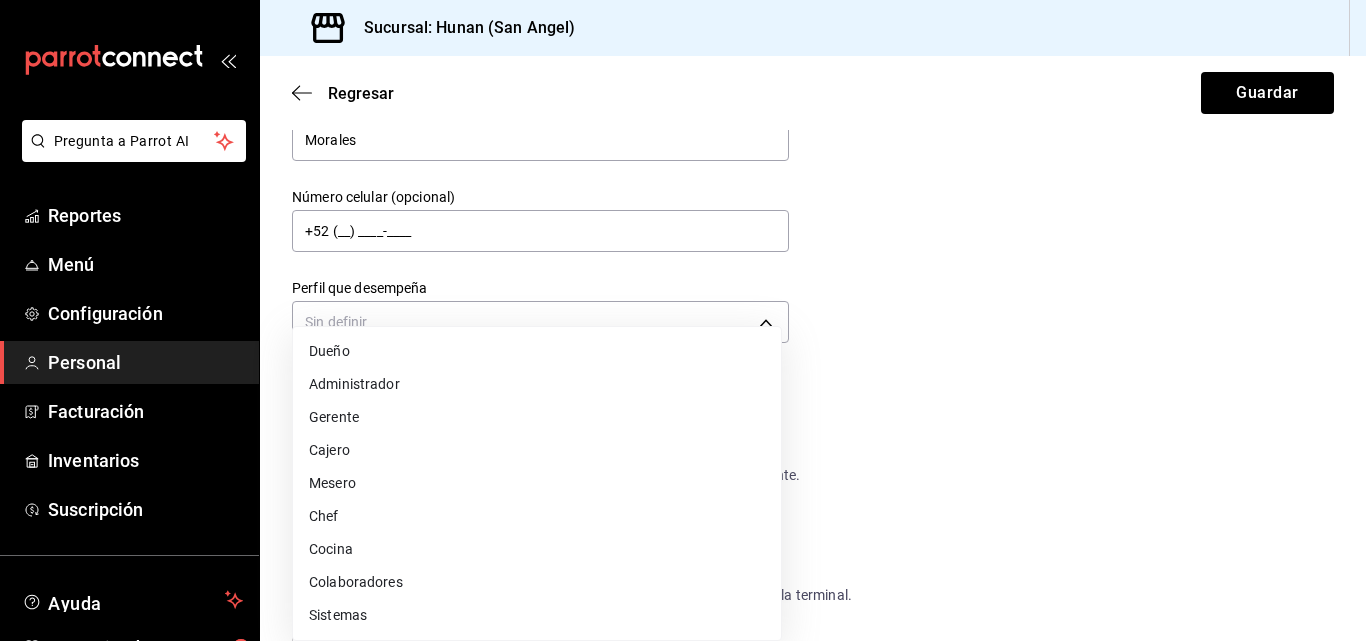 click on "Cajero" at bounding box center (537, 450) 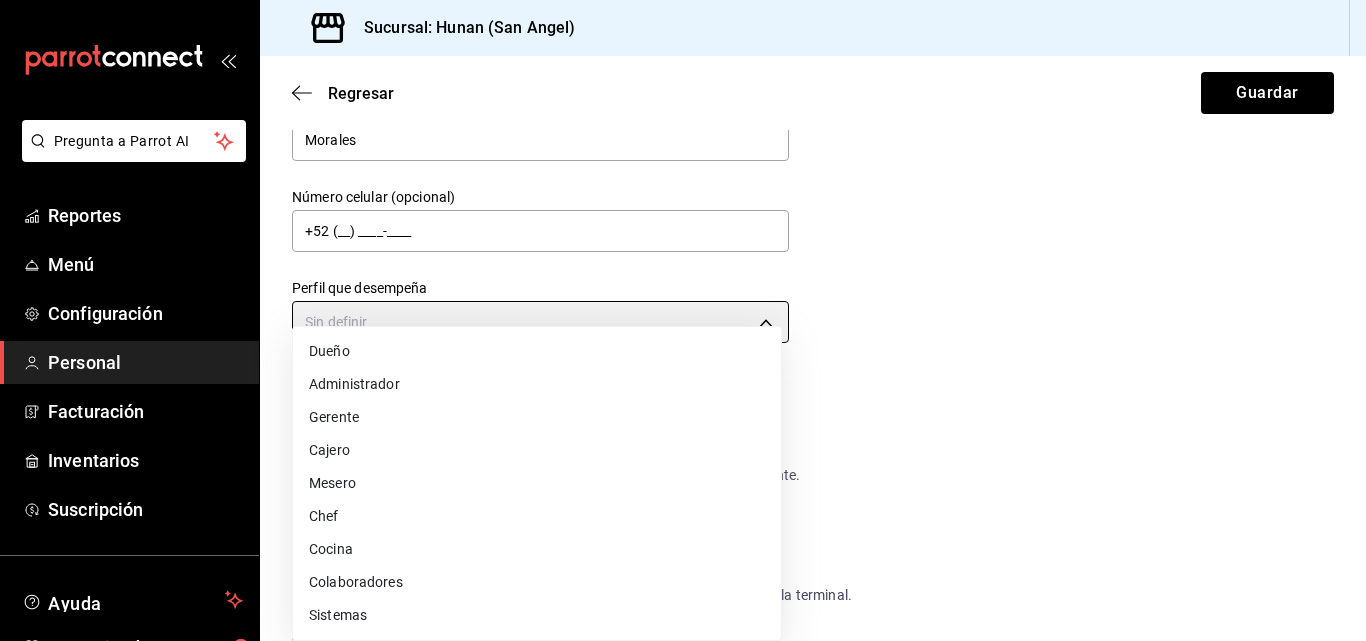 type on "CASHIER" 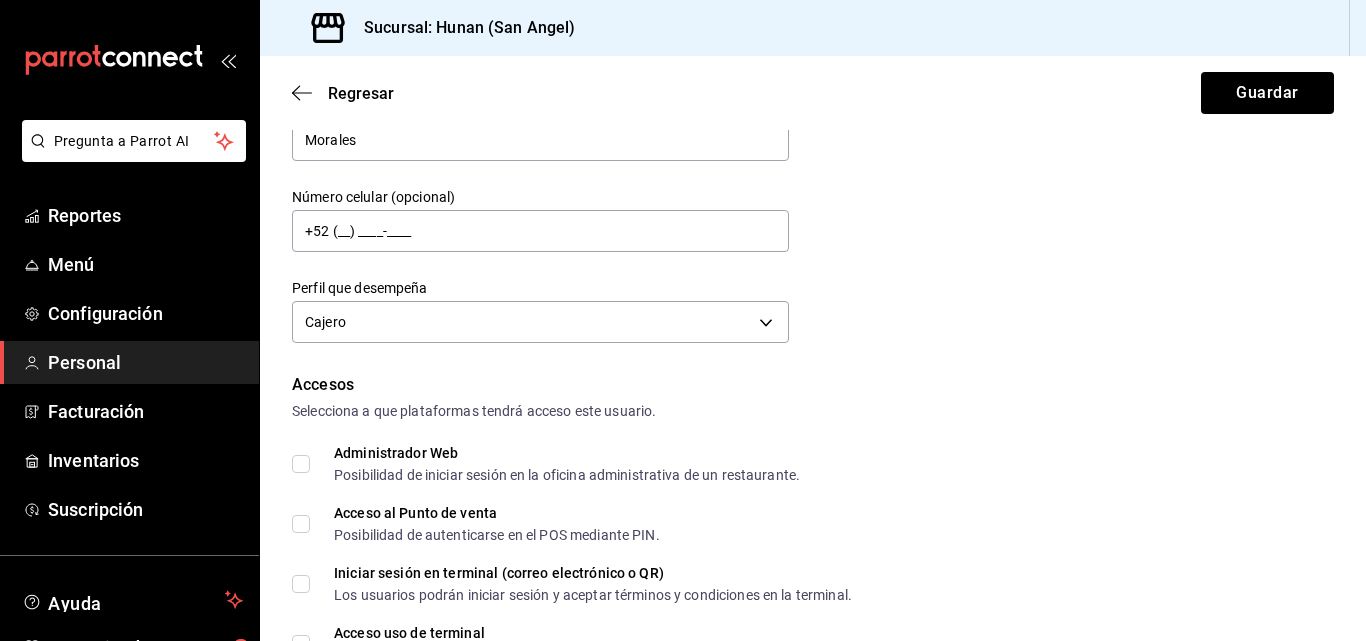 click on "Administrador Web Posibilidad de iniciar sesión en la oficina administrativa de un restaurante." at bounding box center (301, 464) 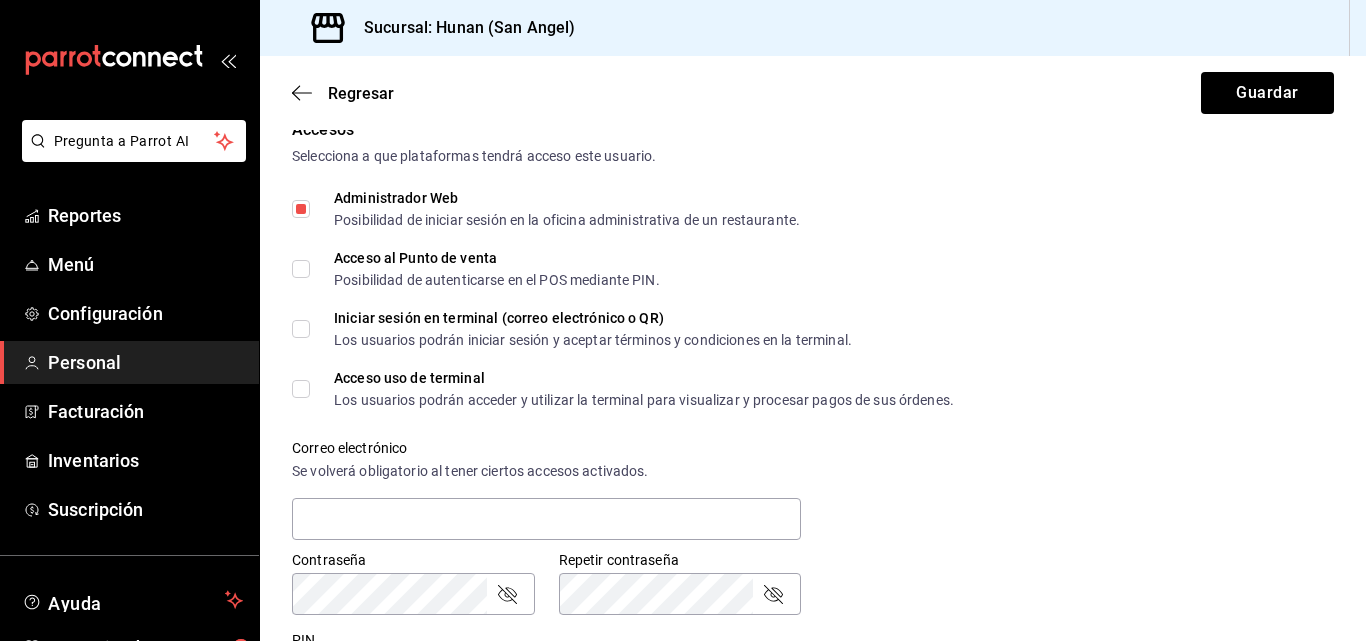 scroll, scrollTop: 452, scrollLeft: 0, axis: vertical 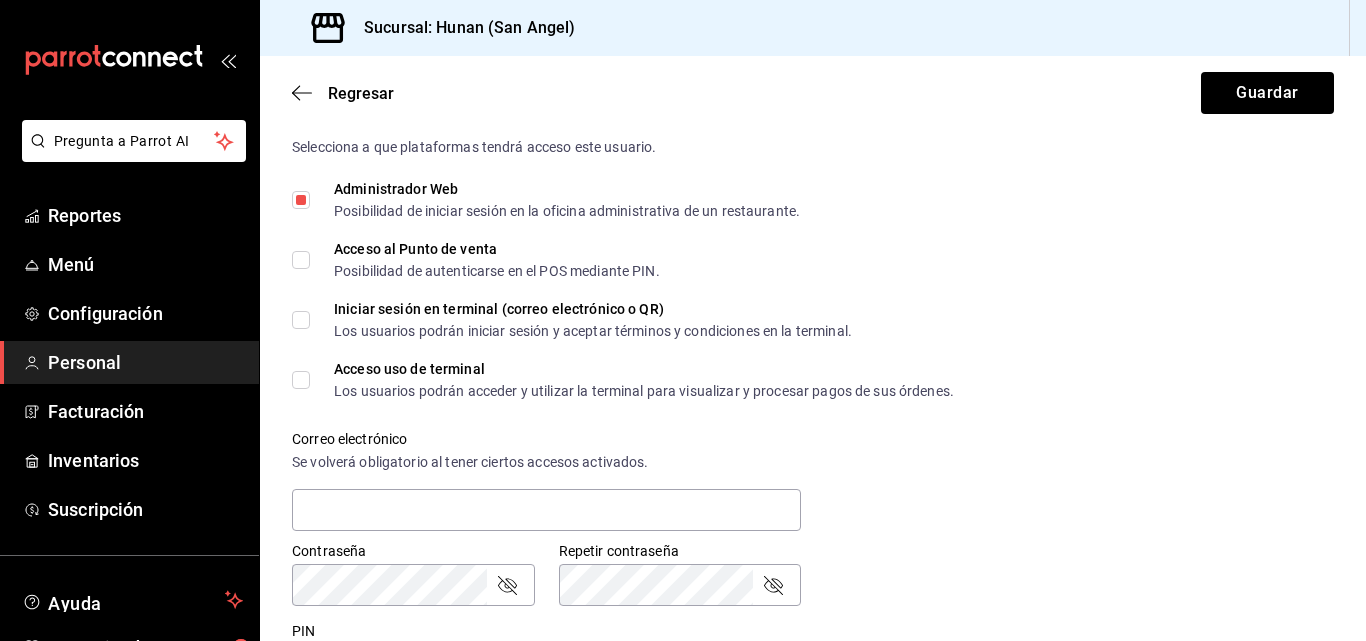 click on "Acceso al Punto de venta Posibilidad de autenticarse en el POS mediante PIN." at bounding box center (301, 260) 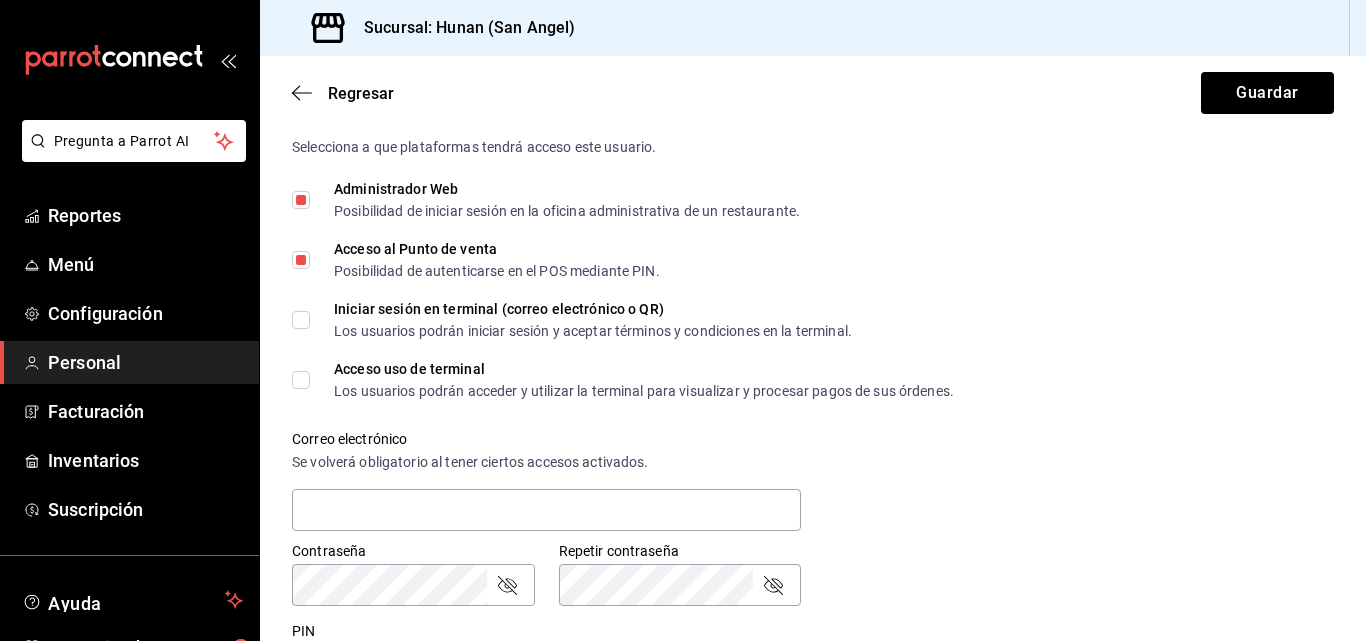 click on "Acceso uso de terminal Los usuarios podrán acceder y utilizar la terminal para visualizar y procesar pagos de sus órdenes." at bounding box center [301, 380] 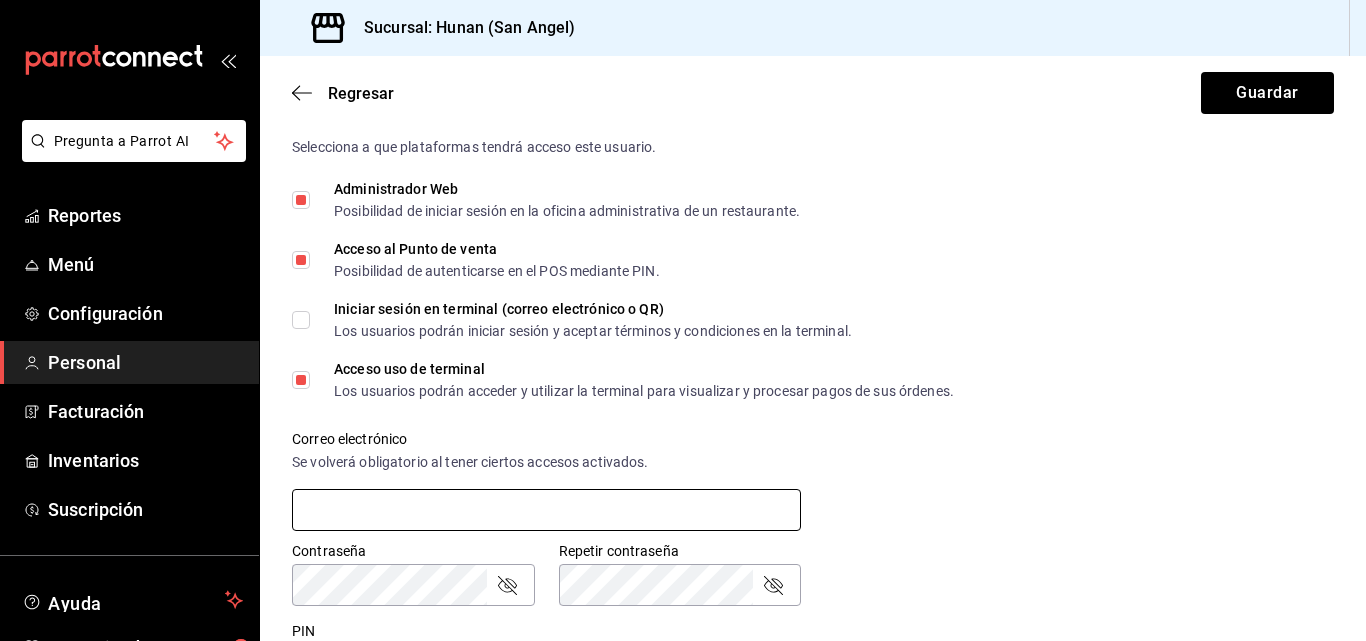 click at bounding box center (546, 510) 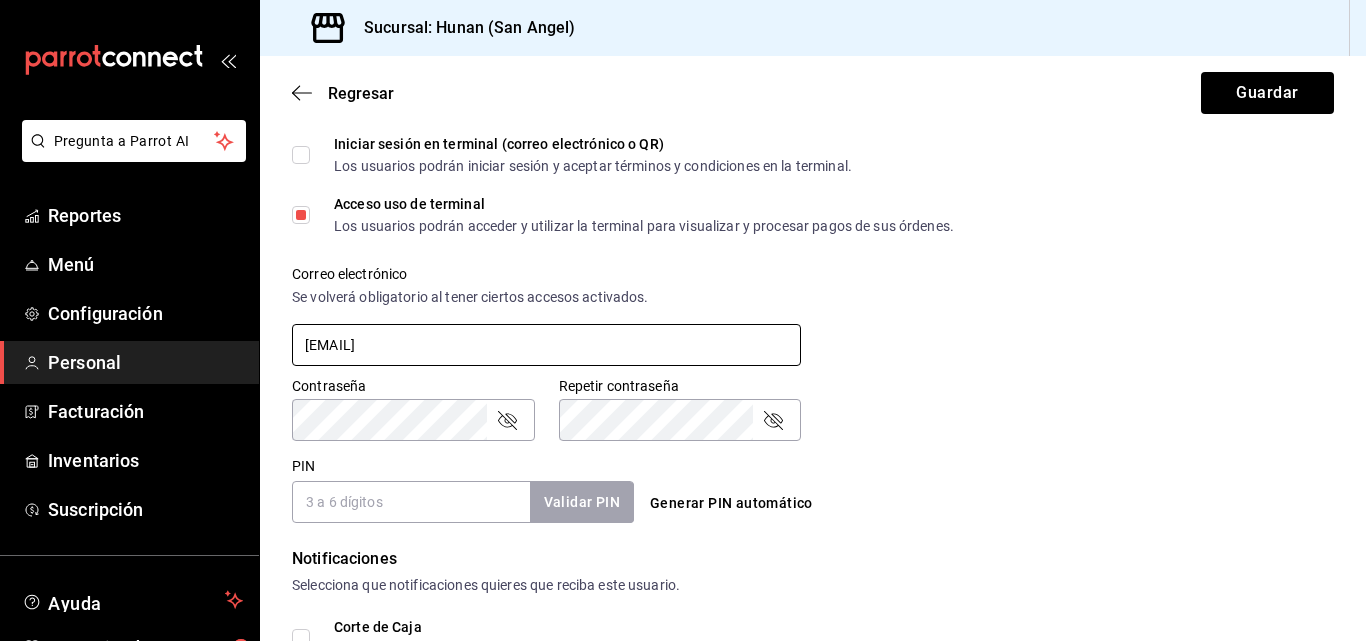 scroll, scrollTop: 629, scrollLeft: 0, axis: vertical 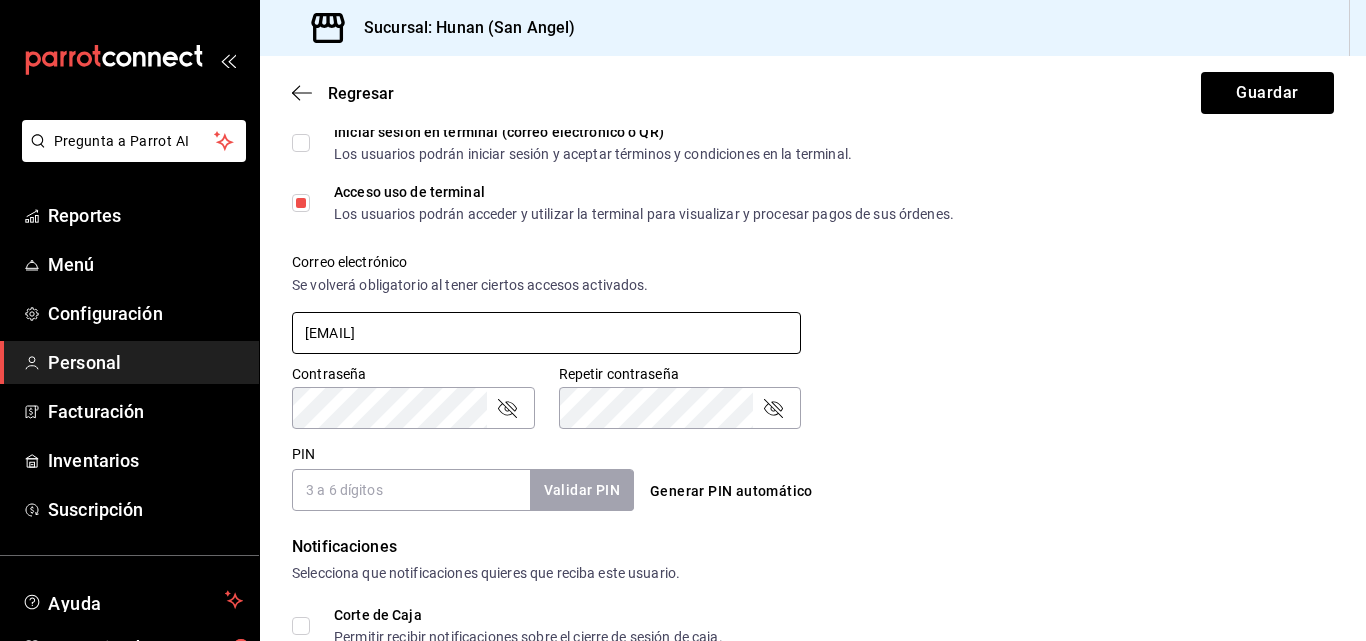 type on "[USERNAME]@[DOMAIN]" 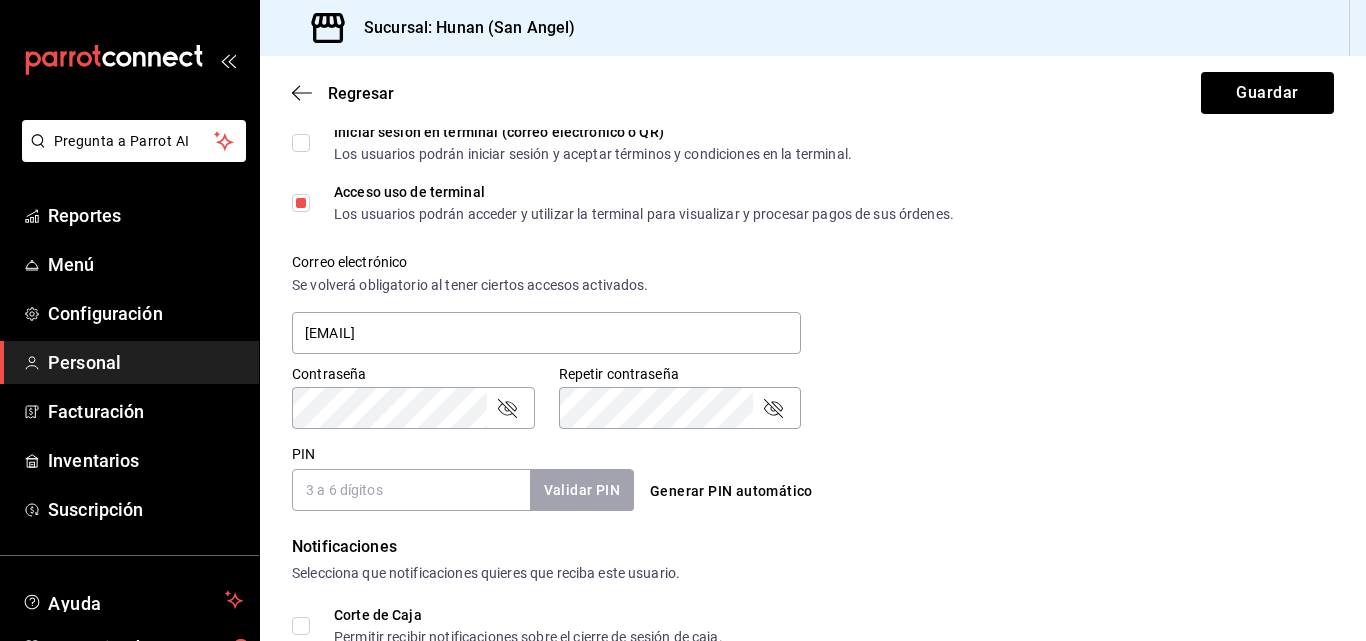 click on "Generar PIN automático" at bounding box center [731, 491] 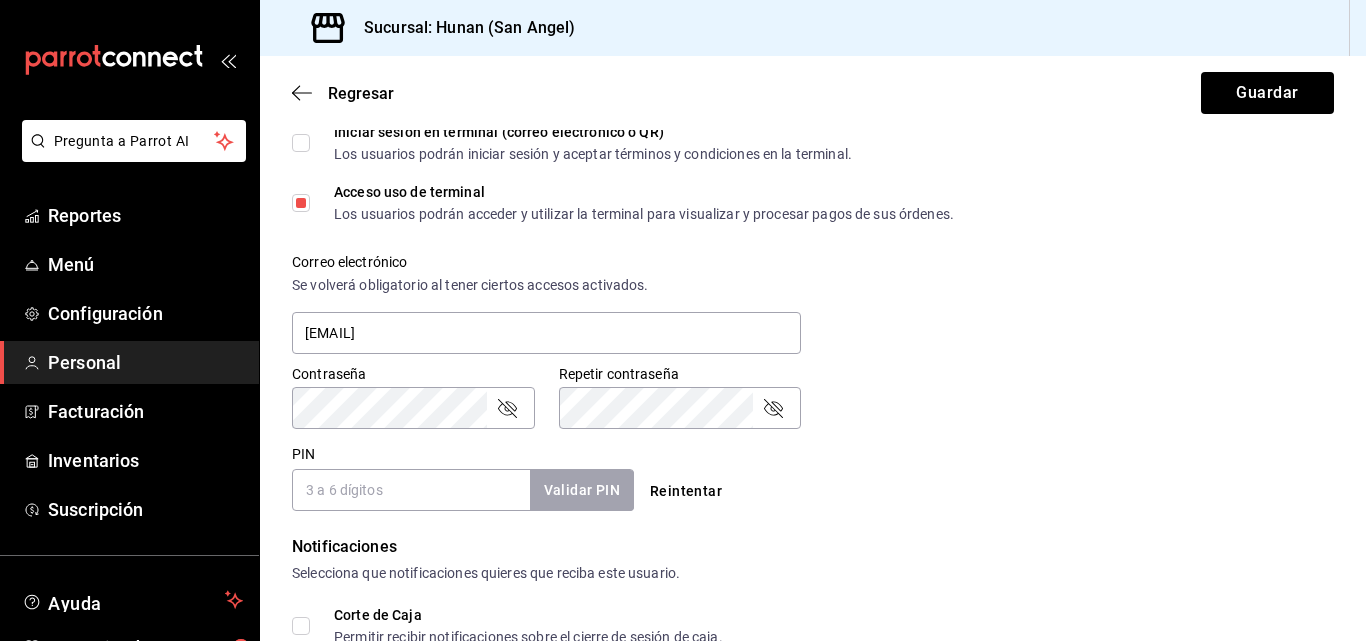 click on "PIN" at bounding box center (411, 490) 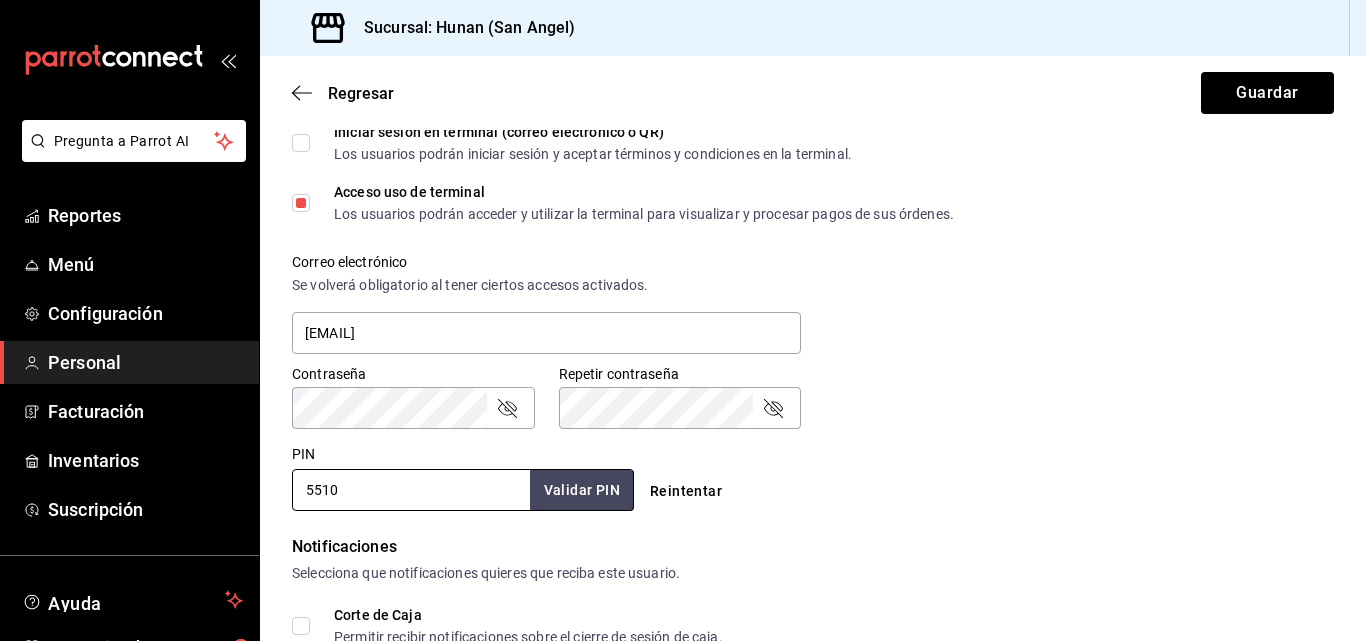 click on "Datos personales Nombre Mario Apellido Morales Número celular (opcional) +52 (__) ____-____ Perfil que desempeña Cajero CASHIER Accesos Selecciona a que plataformas tendrá acceso este usuario. Administrador Web Posibilidad de iniciar sesión en la oficina administrativa de un restaurante.  Acceso al Punto de venta Posibilidad de autenticarse en el POS mediante PIN.  Iniciar sesión en terminal (correo electrónico o QR) Los usuarios podrán iniciar sesión y aceptar términos y condiciones en la terminal. Acceso uso de terminal Los usuarios podrán acceder y utilizar la terminal para visualizar y procesar pagos de sus órdenes. Correo electrónico Se volverá obligatorio al tener ciertos accesos activados. mariomor@grupohunan.com Contraseña Contraseña Repetir contraseña Repetir contraseña PIN 5510 Validar PIN ​ Reintentar Notificaciones Selecciona que notificaciones quieres que reciba este usuario. Corte de Caja Permitir recibir notificaciones sobre el cierre de sesión de caja. Plan de Suscripción" at bounding box center (813, 227) 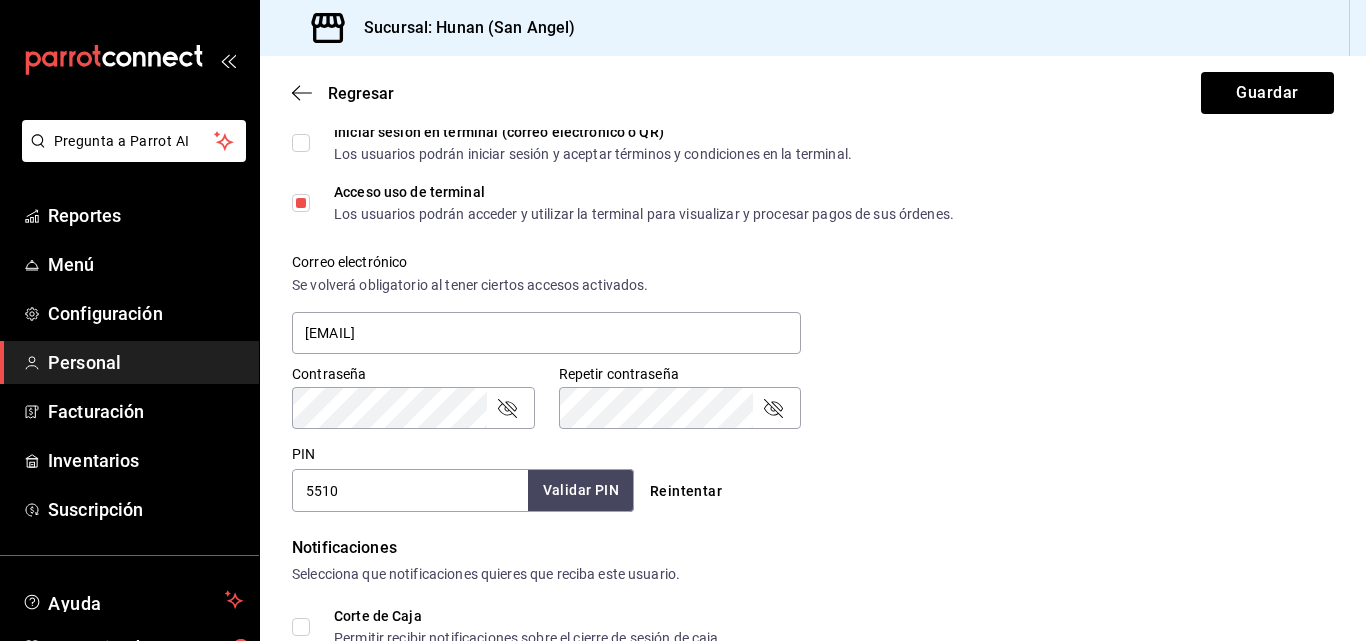 click on "Validar PIN" at bounding box center [581, 490] 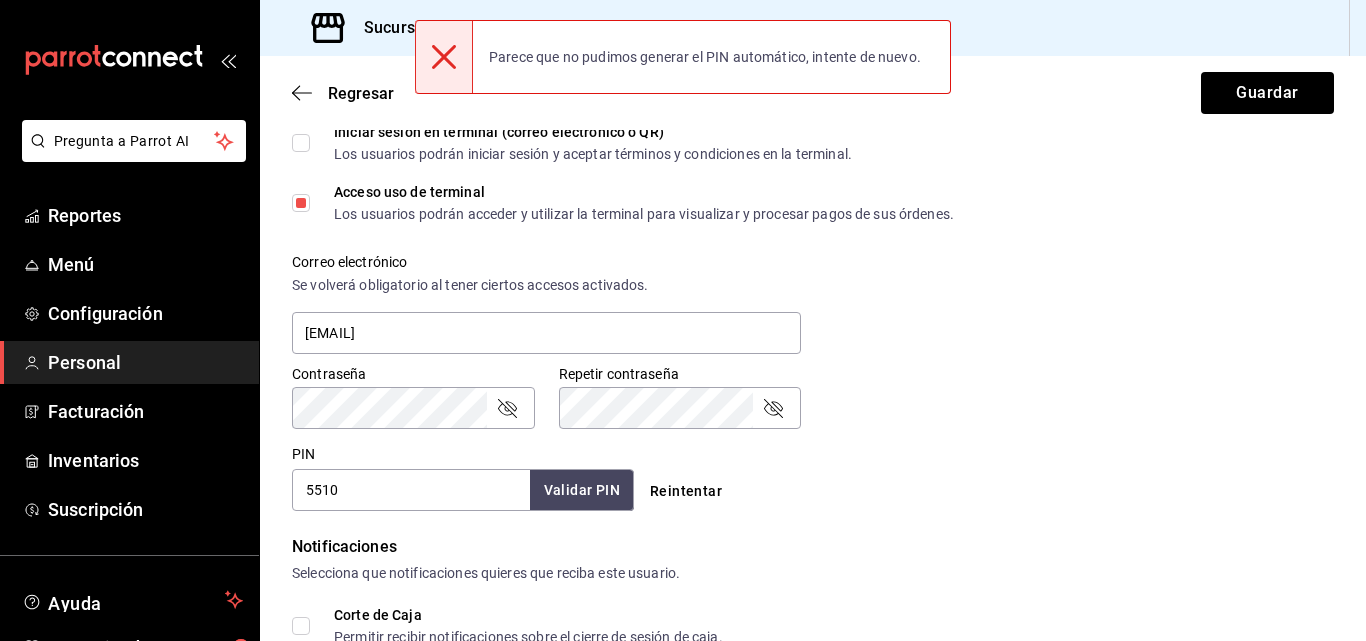 click on "5510" at bounding box center [411, 490] 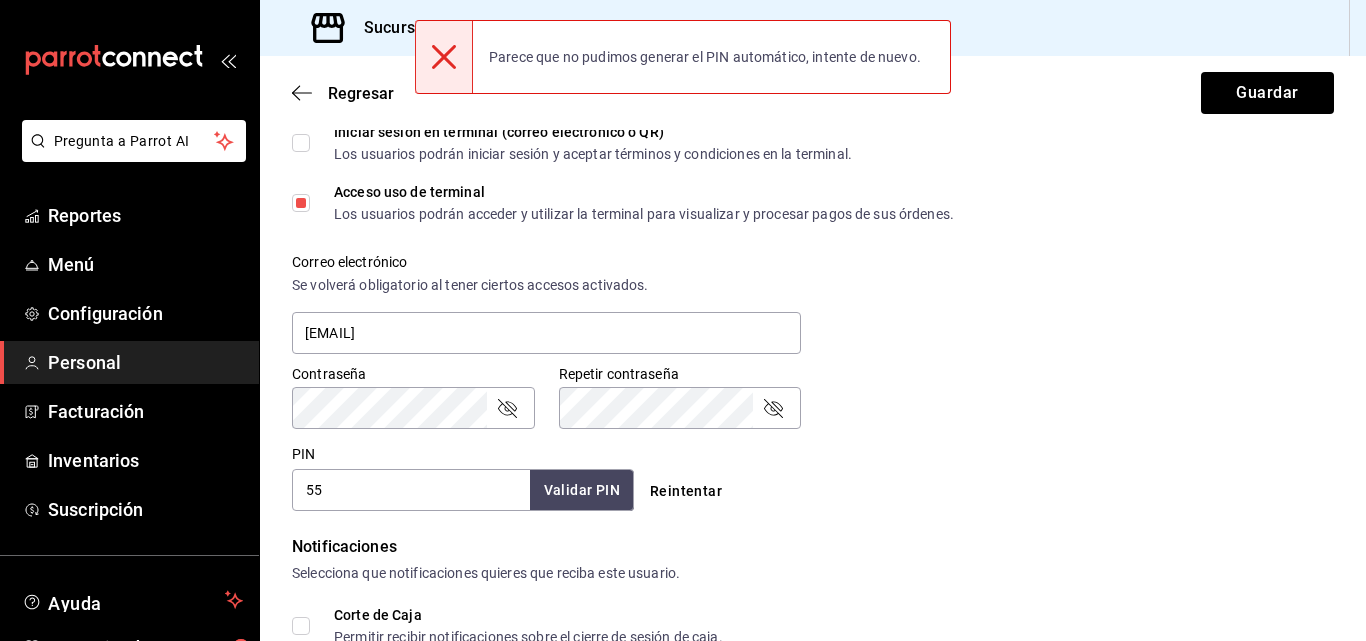 type on "5" 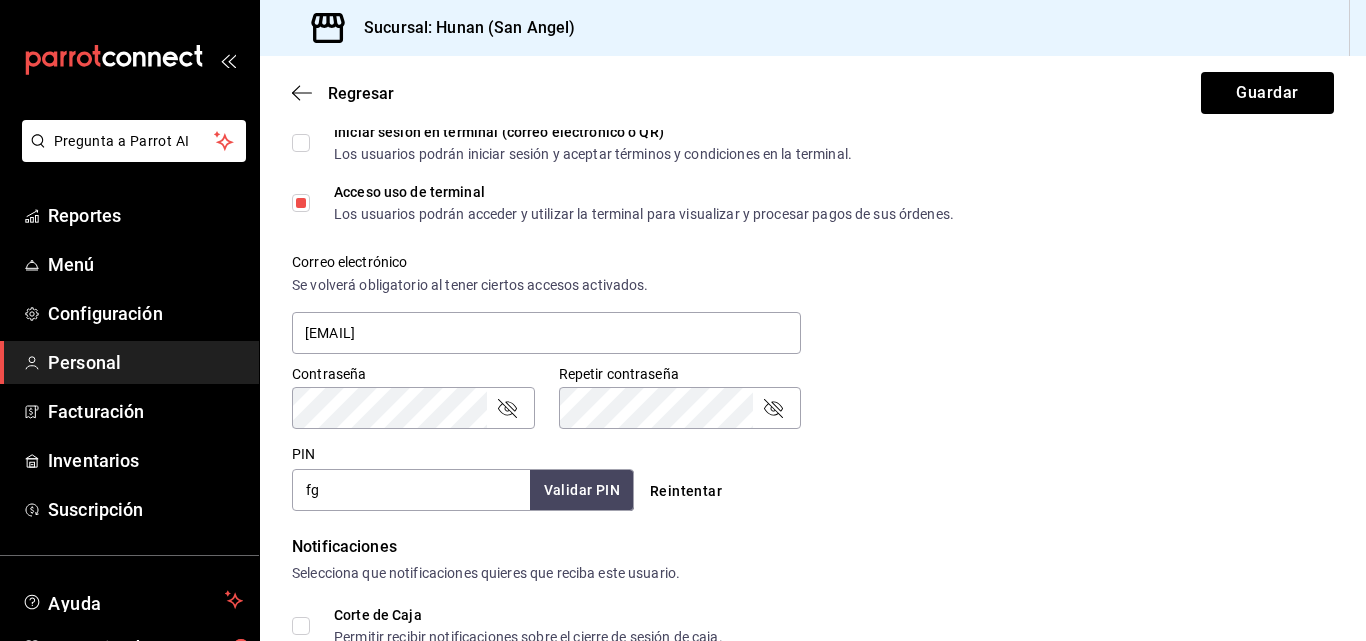 type on "f" 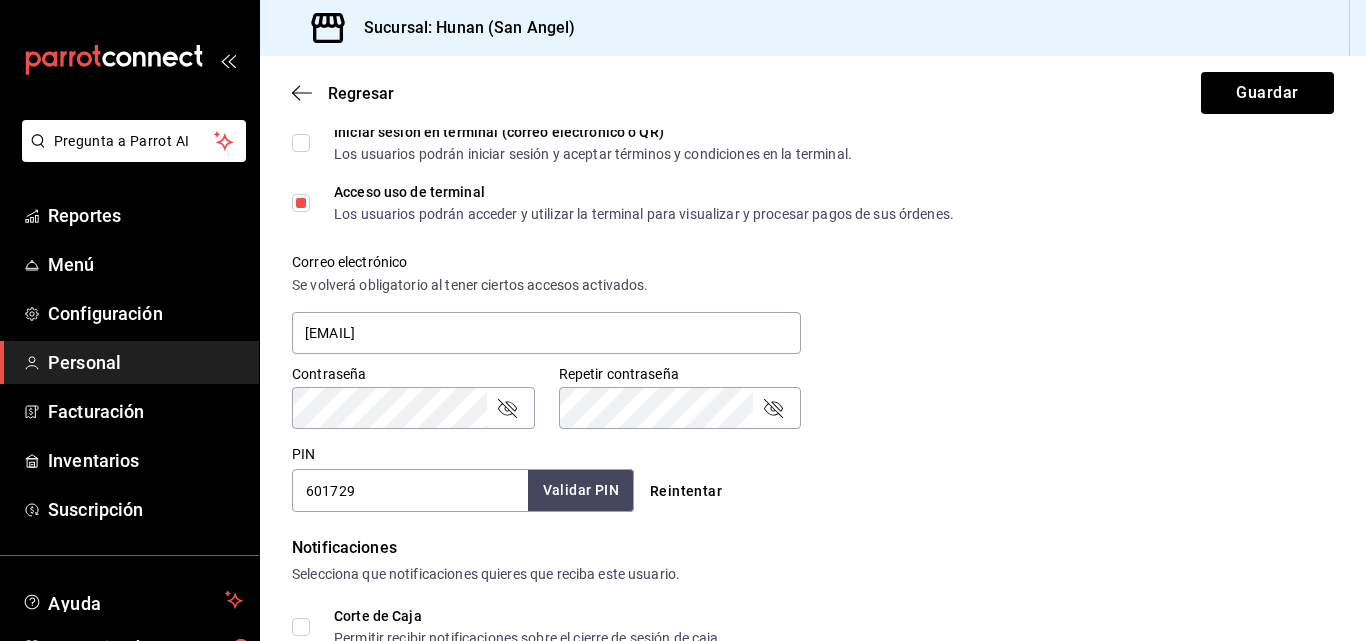 click on "Validar PIN" at bounding box center [581, 490] 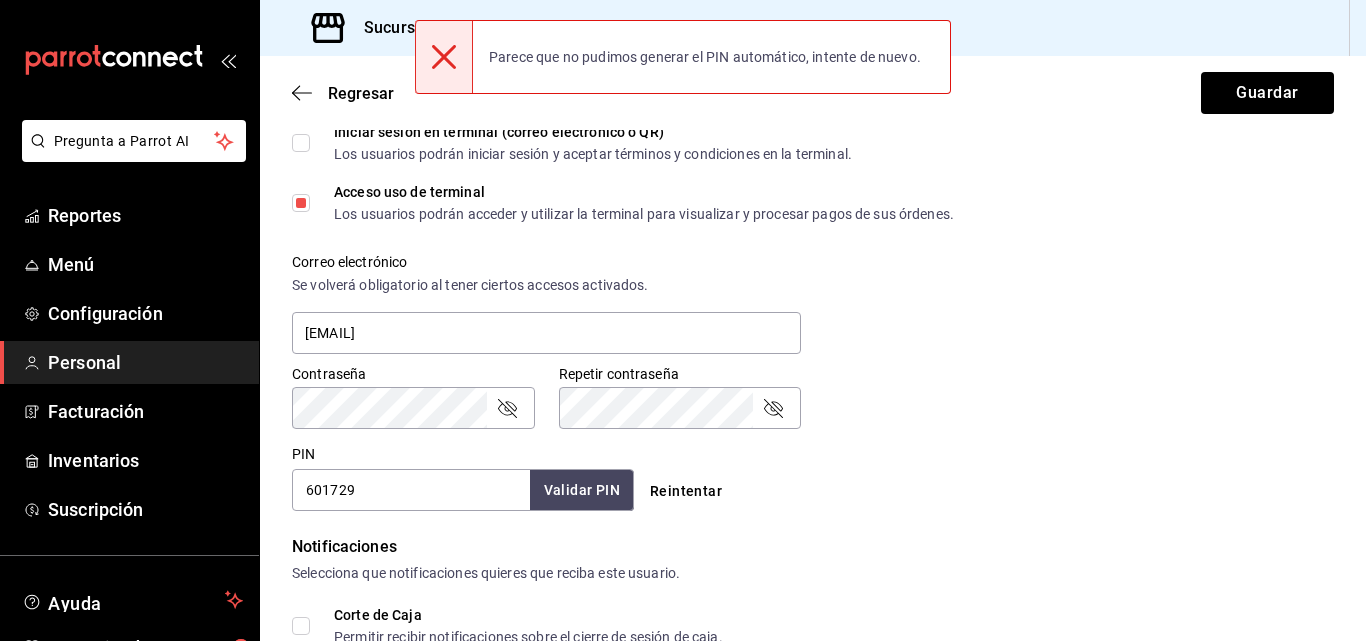 click on "601729" at bounding box center (411, 490) 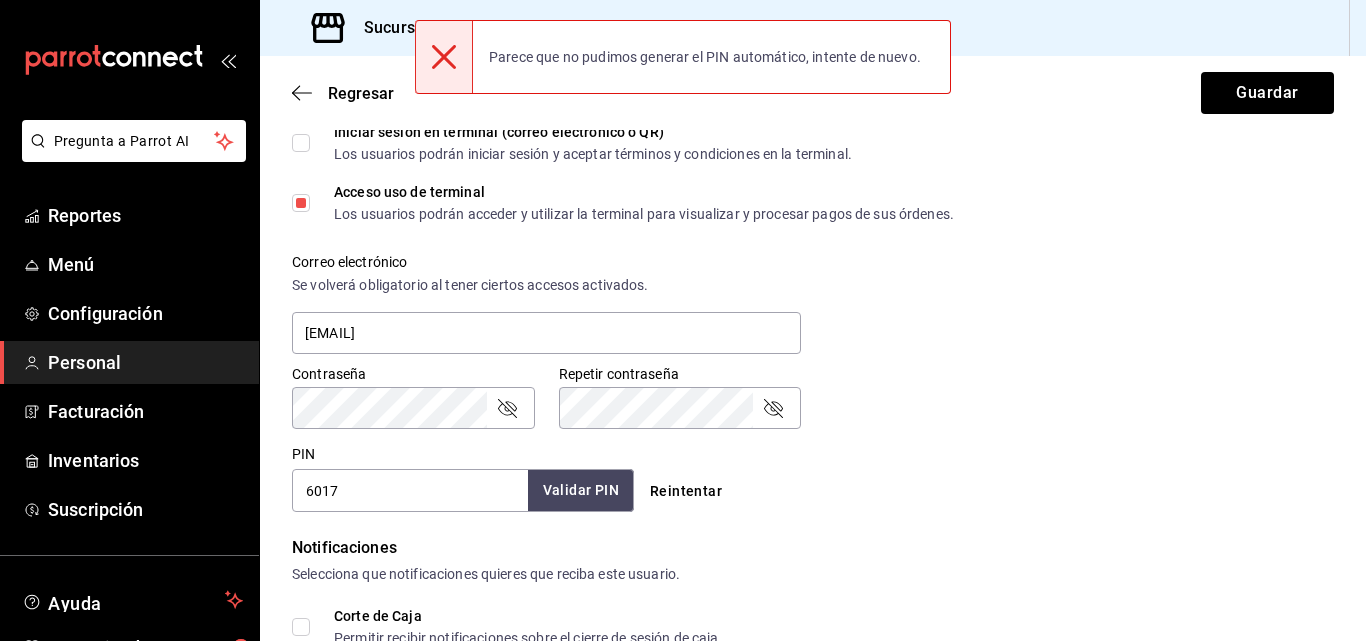 click on "Validar PIN" at bounding box center [581, 490] 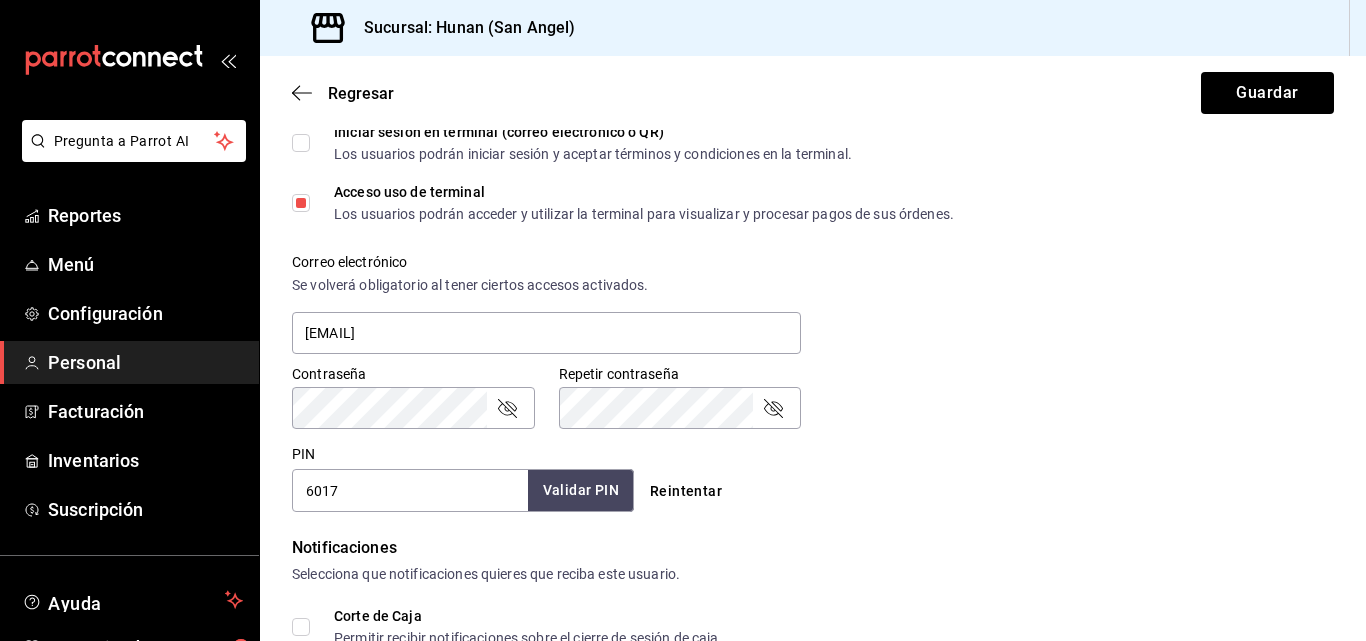 click on "Validar PIN" at bounding box center [581, 490] 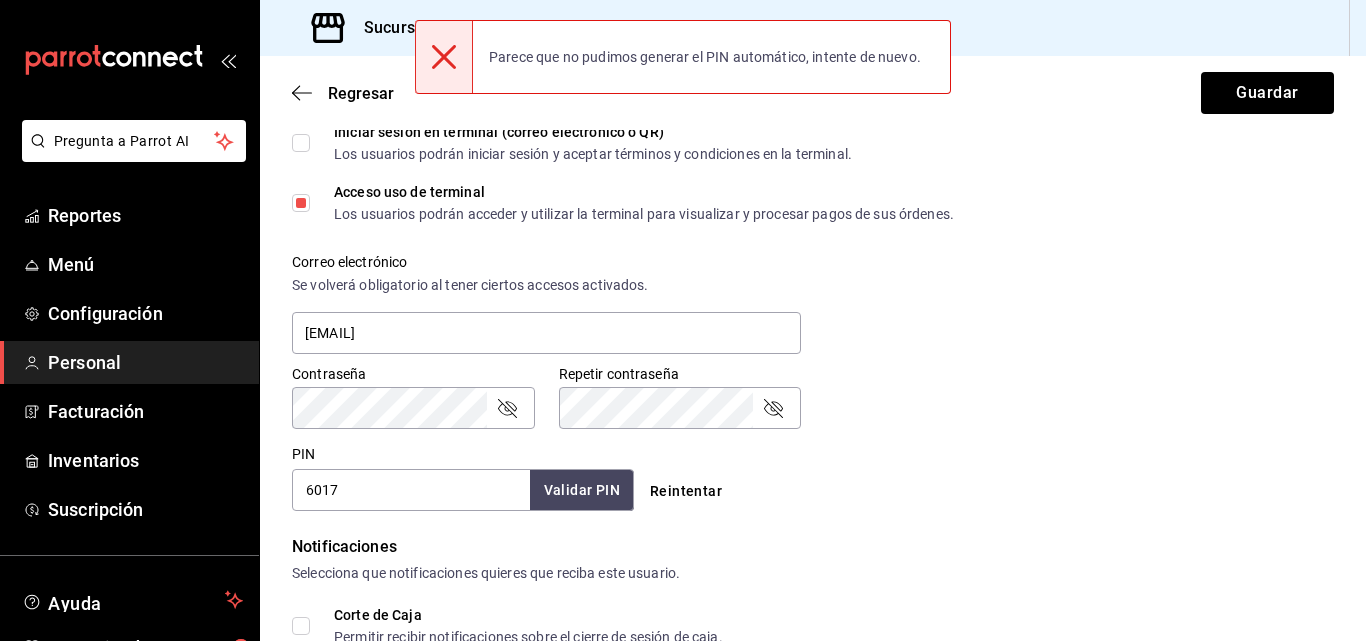 click on "6017" at bounding box center (411, 490) 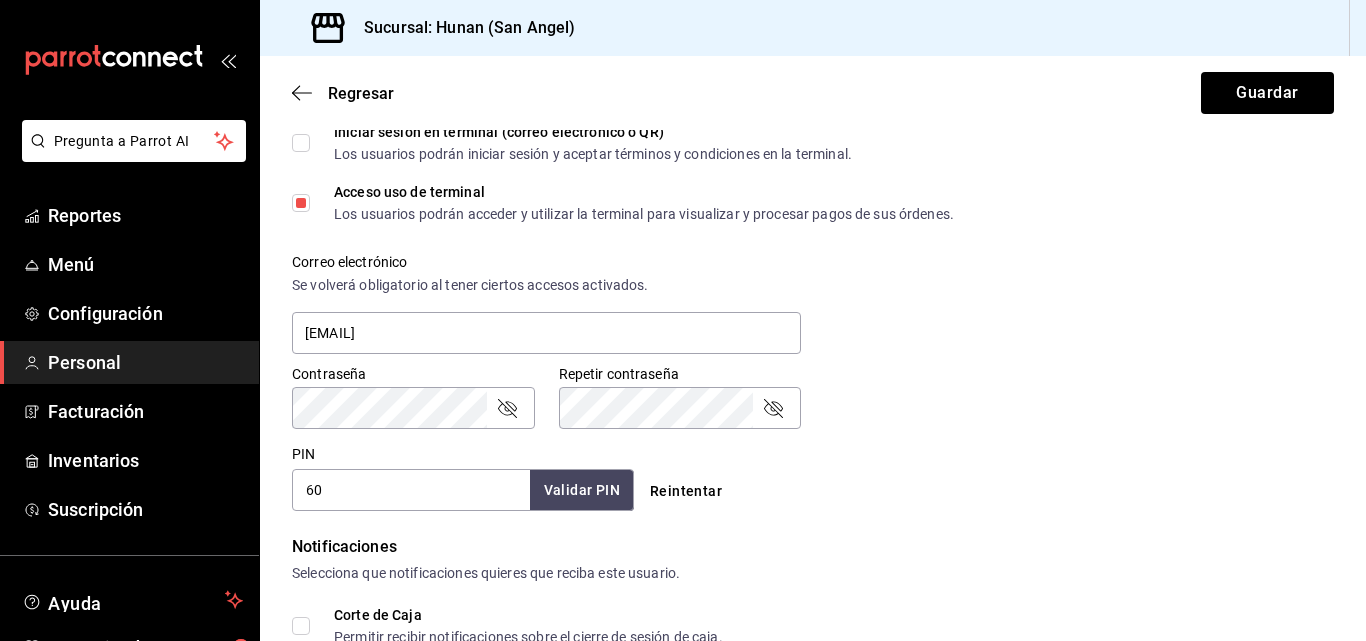 type on "6" 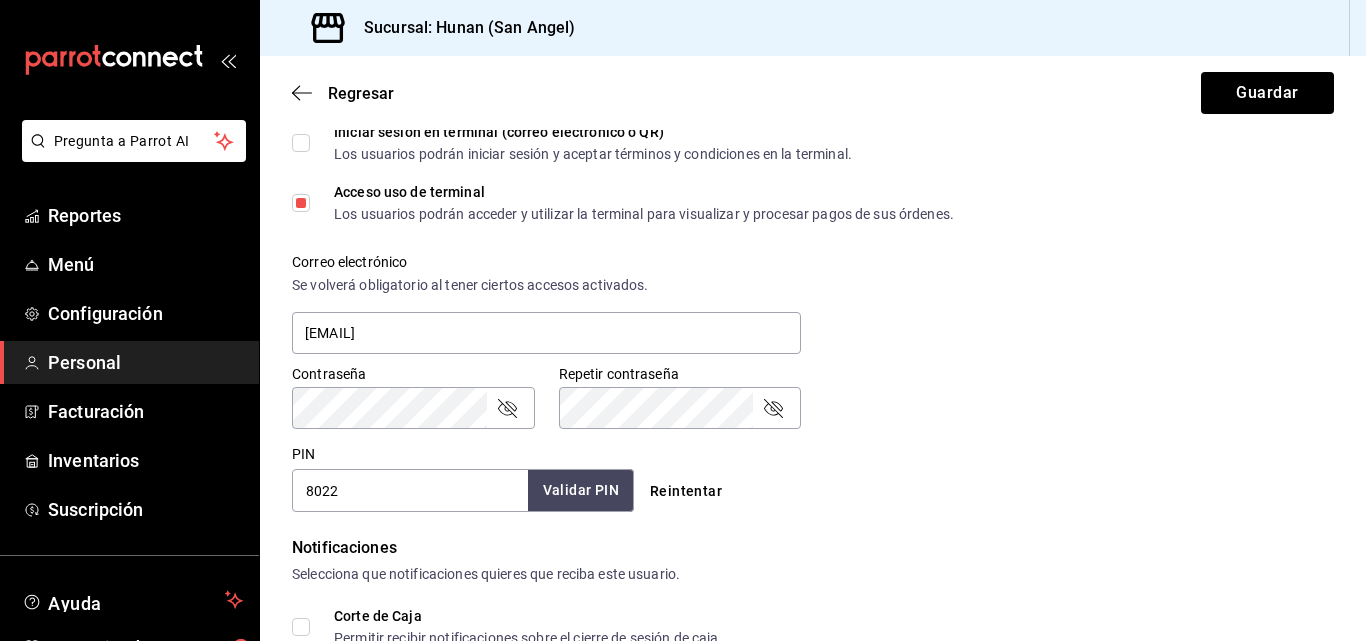 click on "Validar PIN" at bounding box center (581, 490) 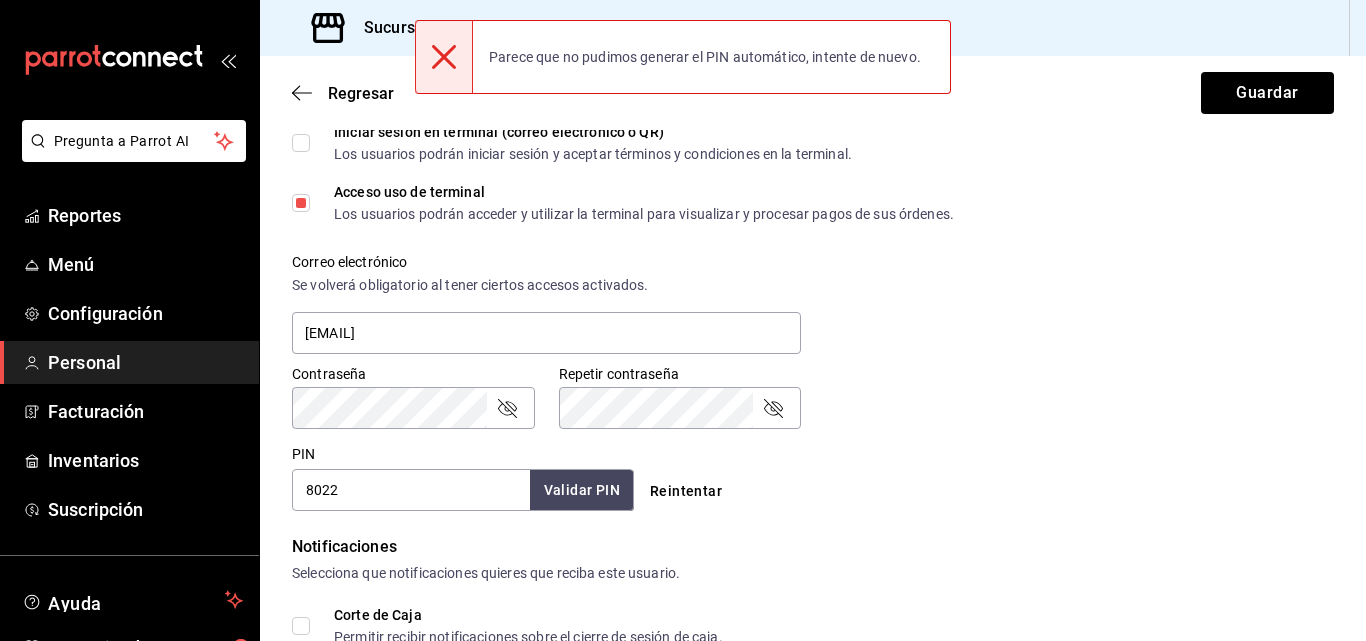 click on "8022" at bounding box center [411, 490] 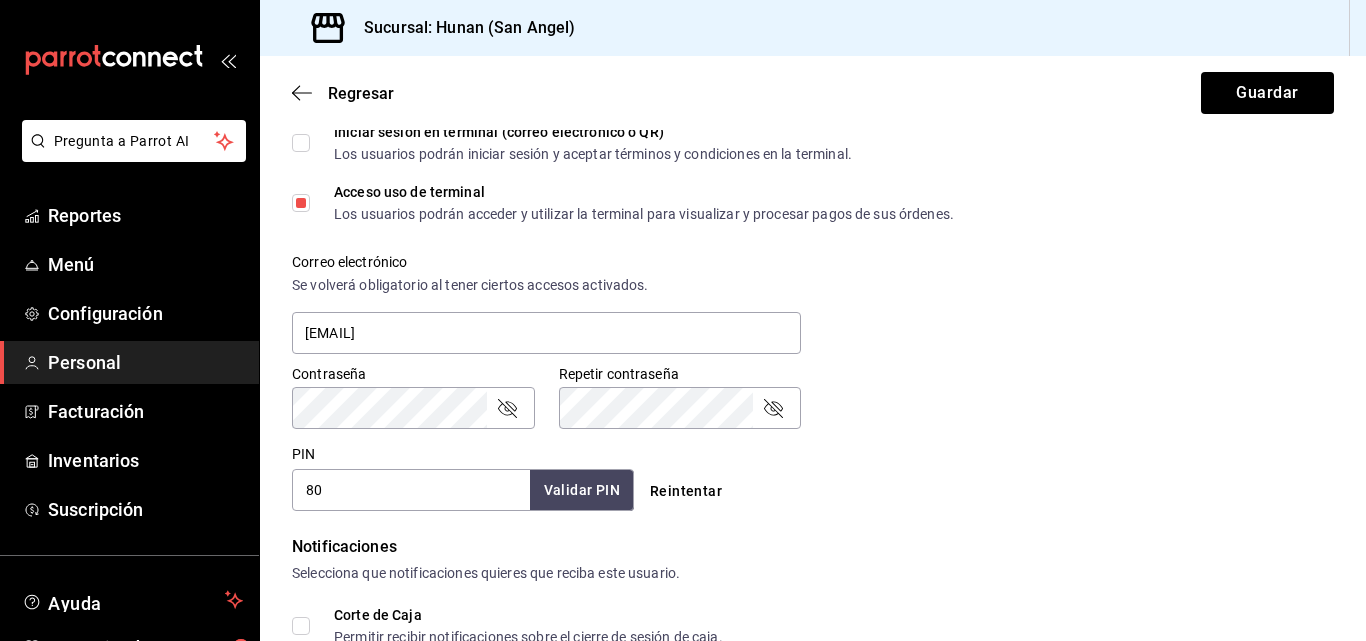 type on "8" 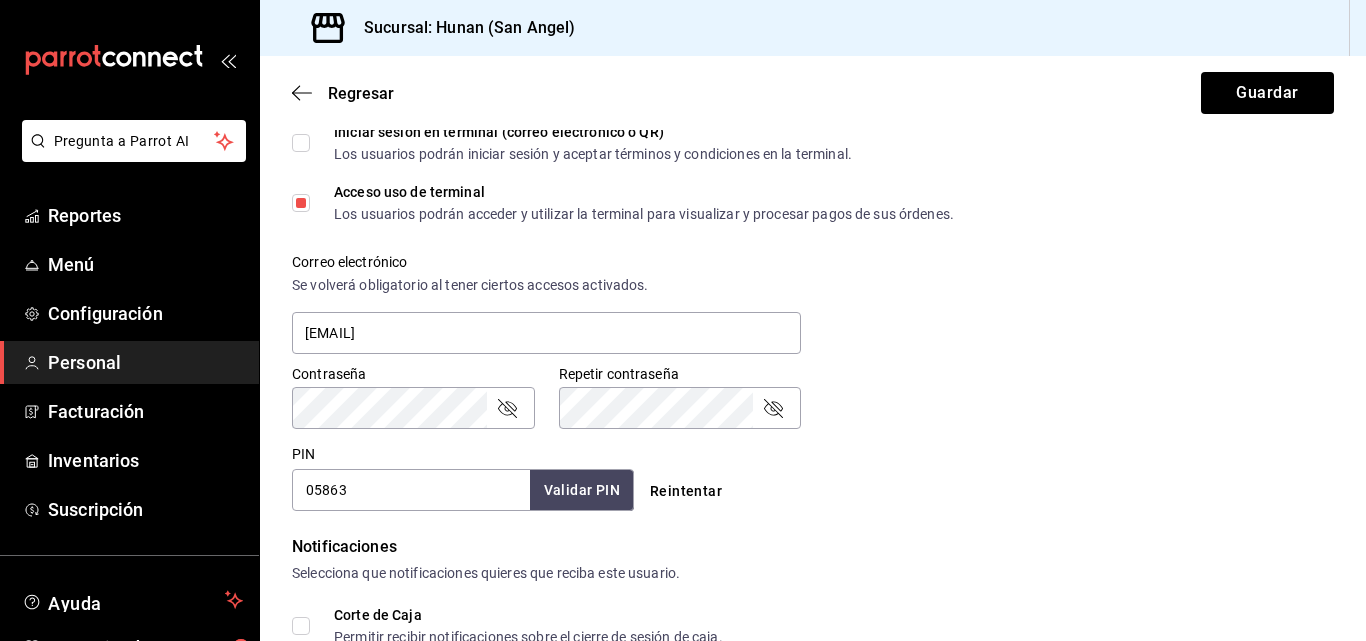 type on "05863" 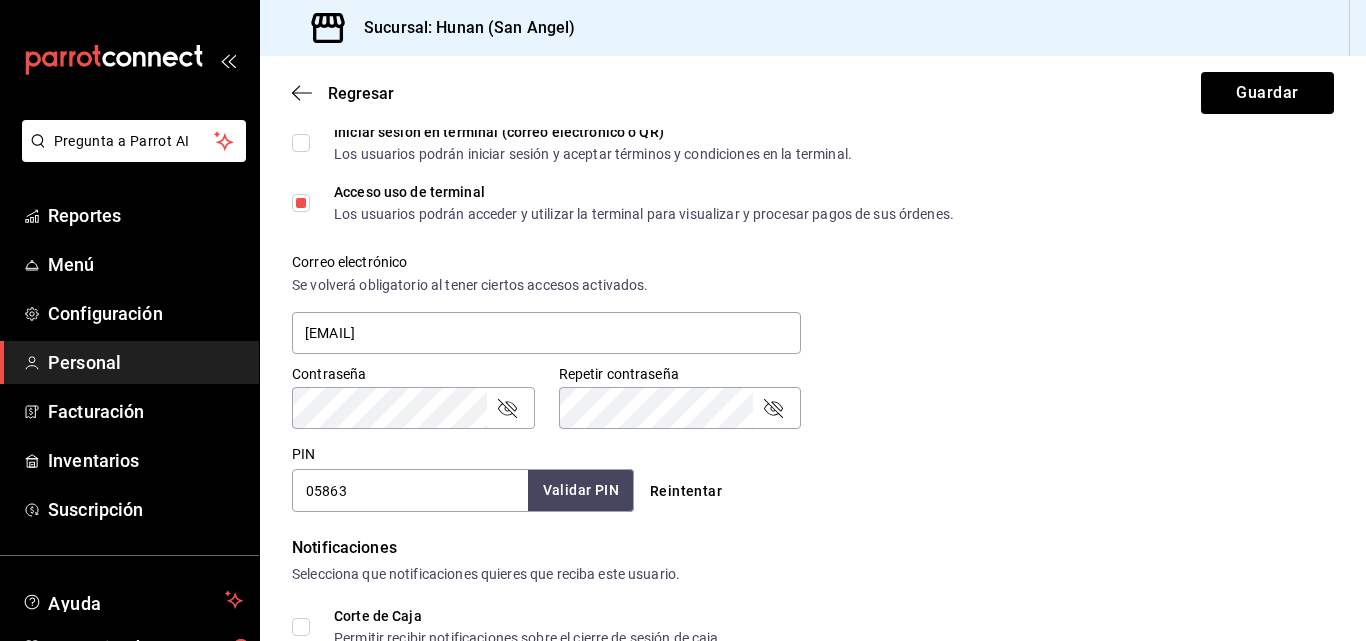 click on "Validar PIN" at bounding box center [581, 490] 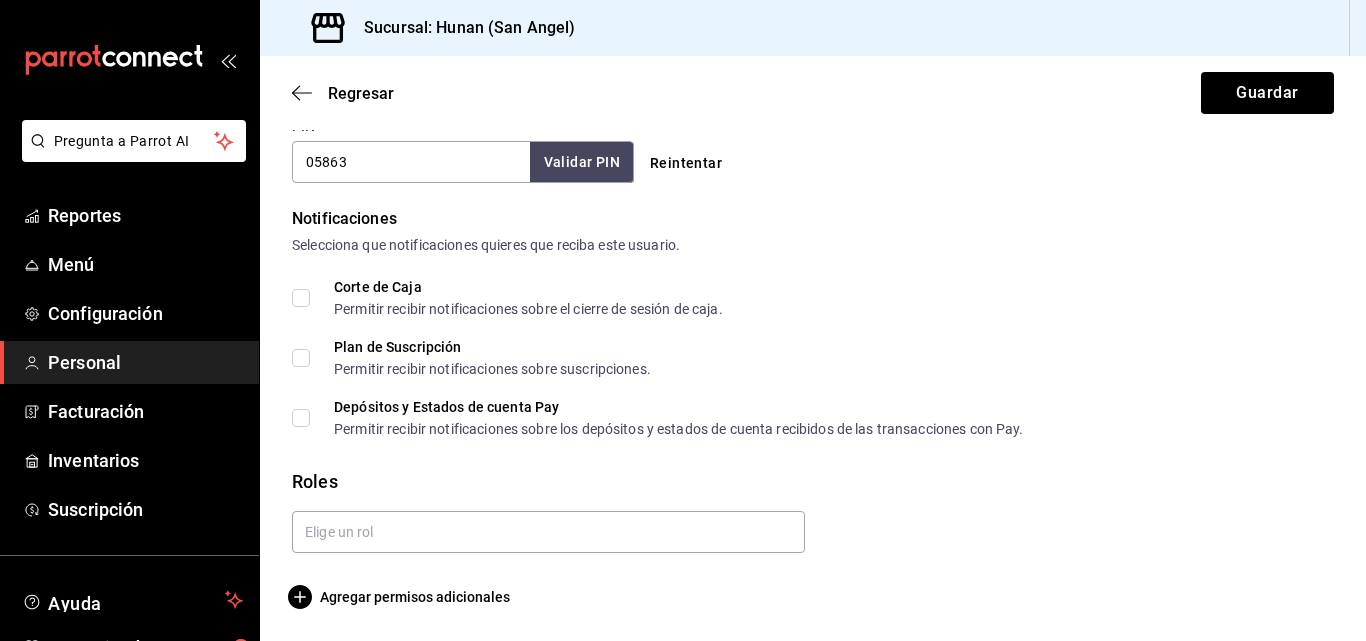 scroll, scrollTop: 862, scrollLeft: 0, axis: vertical 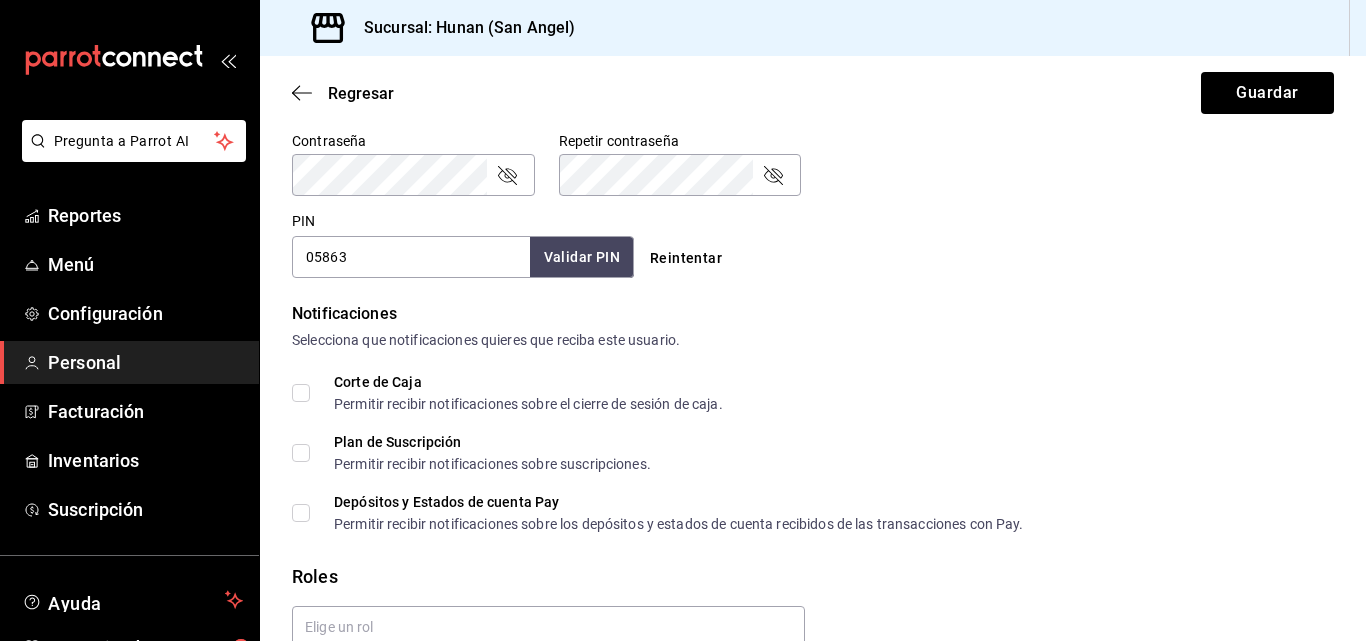 click on "Corte de Caja Permitir recibir notificaciones sobre el cierre de sesión de caja." at bounding box center (516, 393) 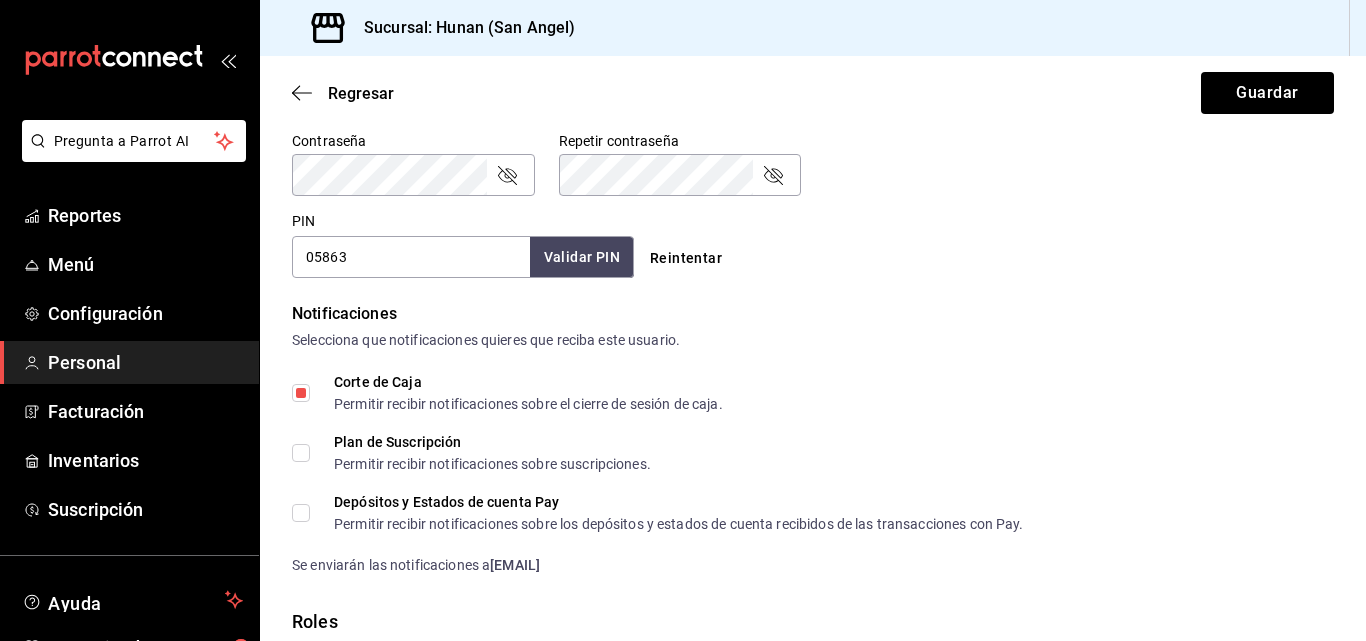click on "Depósitos y Estados de cuenta Pay Permitir recibir notificaciones sobre los depósitos y estados de cuenta recibidos de las transacciones con Pay." at bounding box center (301, 513) 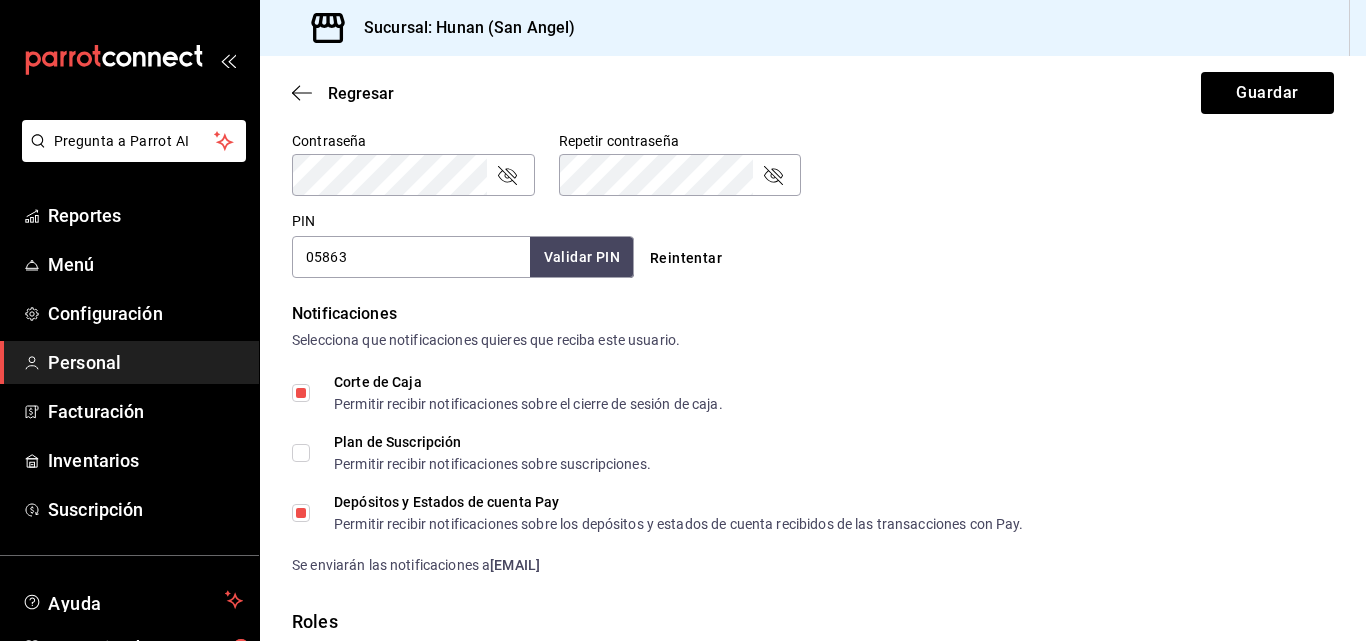 scroll, scrollTop: 1002, scrollLeft: 0, axis: vertical 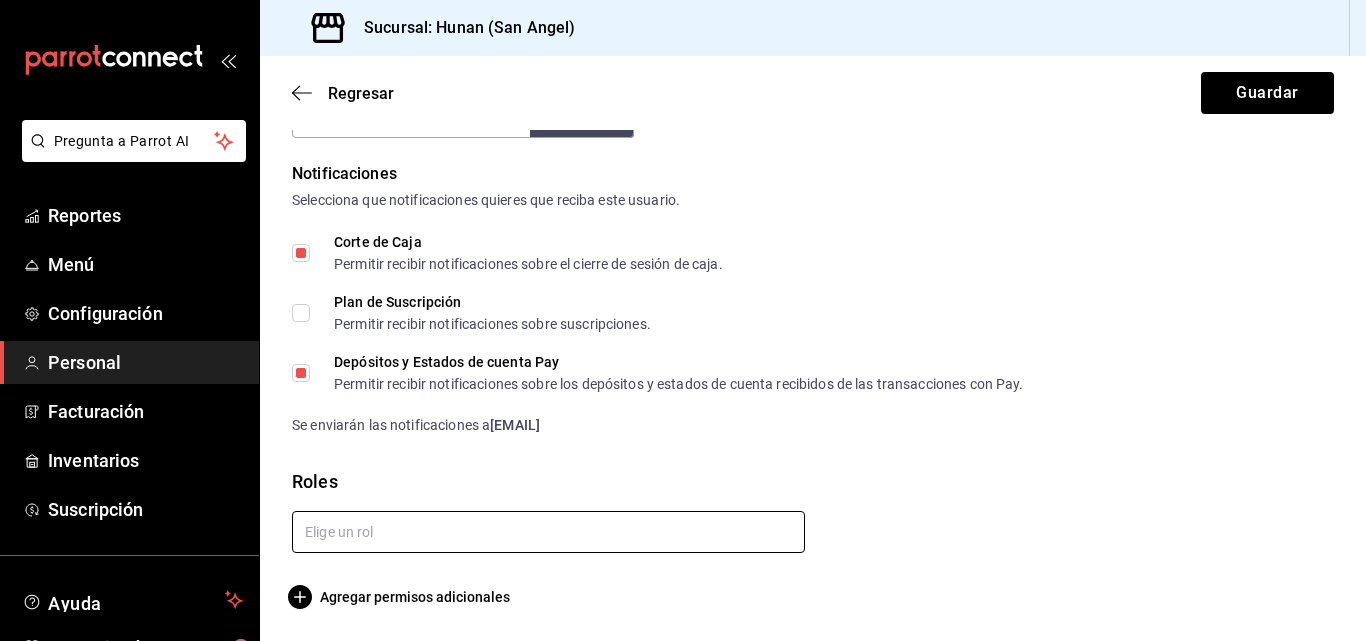 click at bounding box center [548, 532] 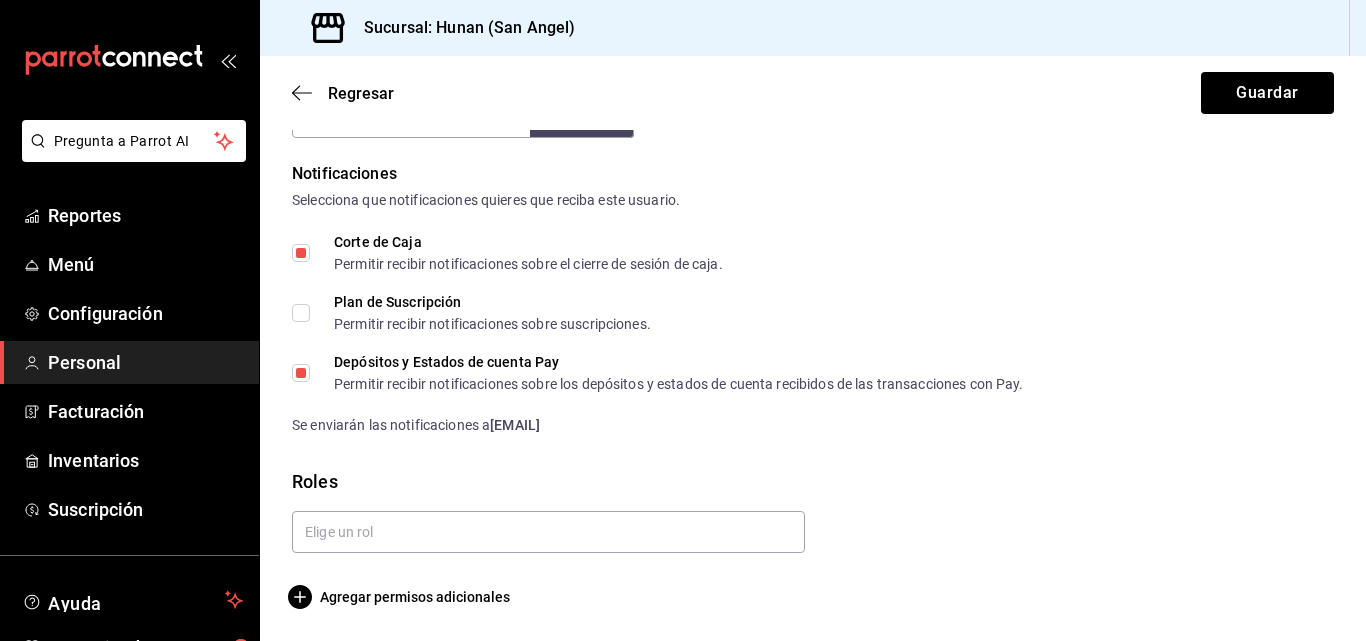 click at bounding box center (805, 524) 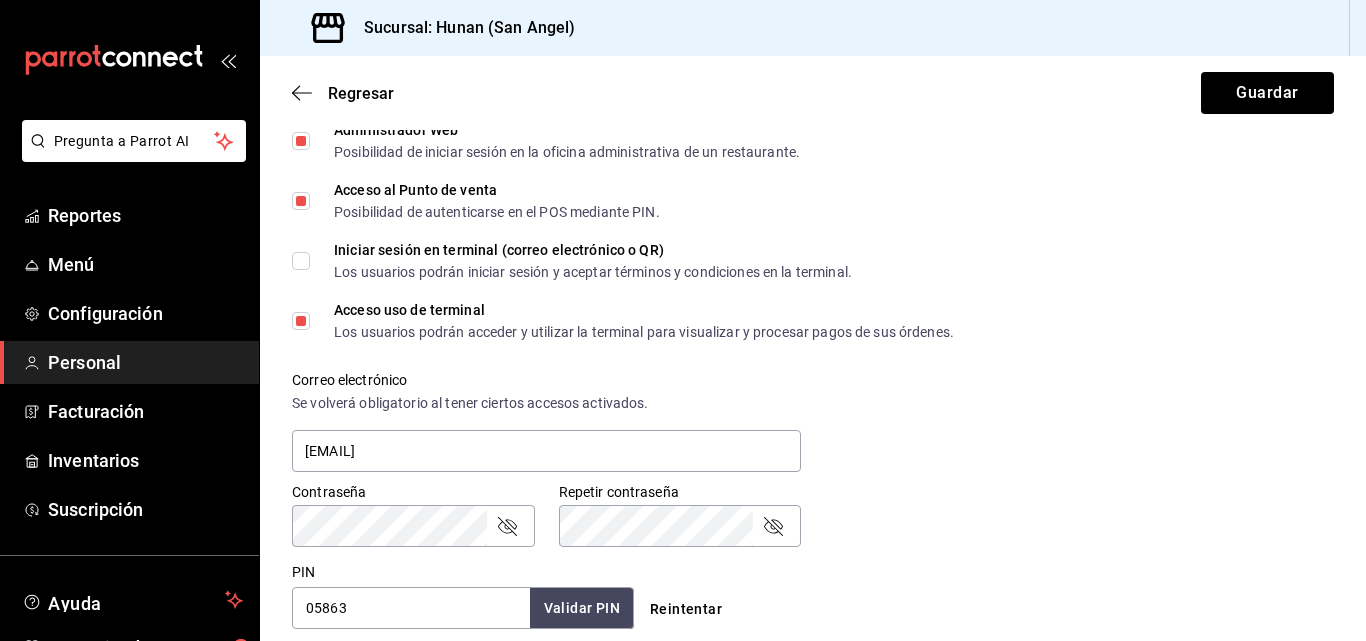 scroll, scrollTop: 300, scrollLeft: 0, axis: vertical 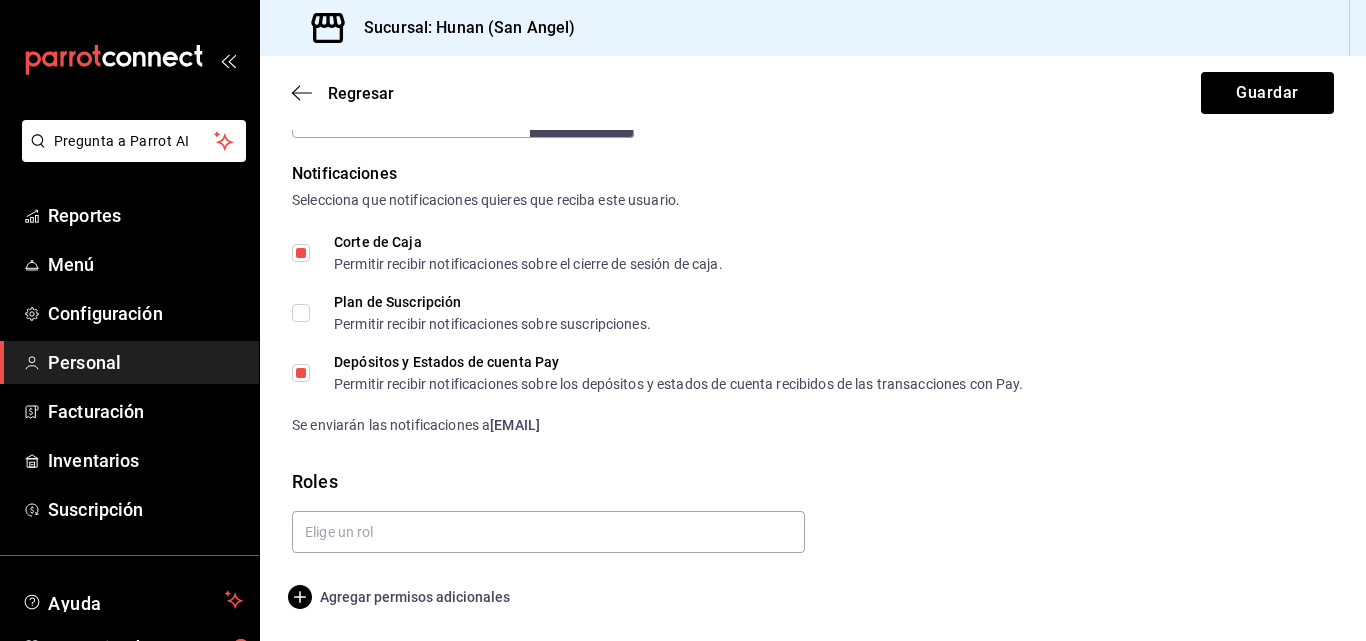 click on "Agregar permisos adicionales" at bounding box center [401, 597] 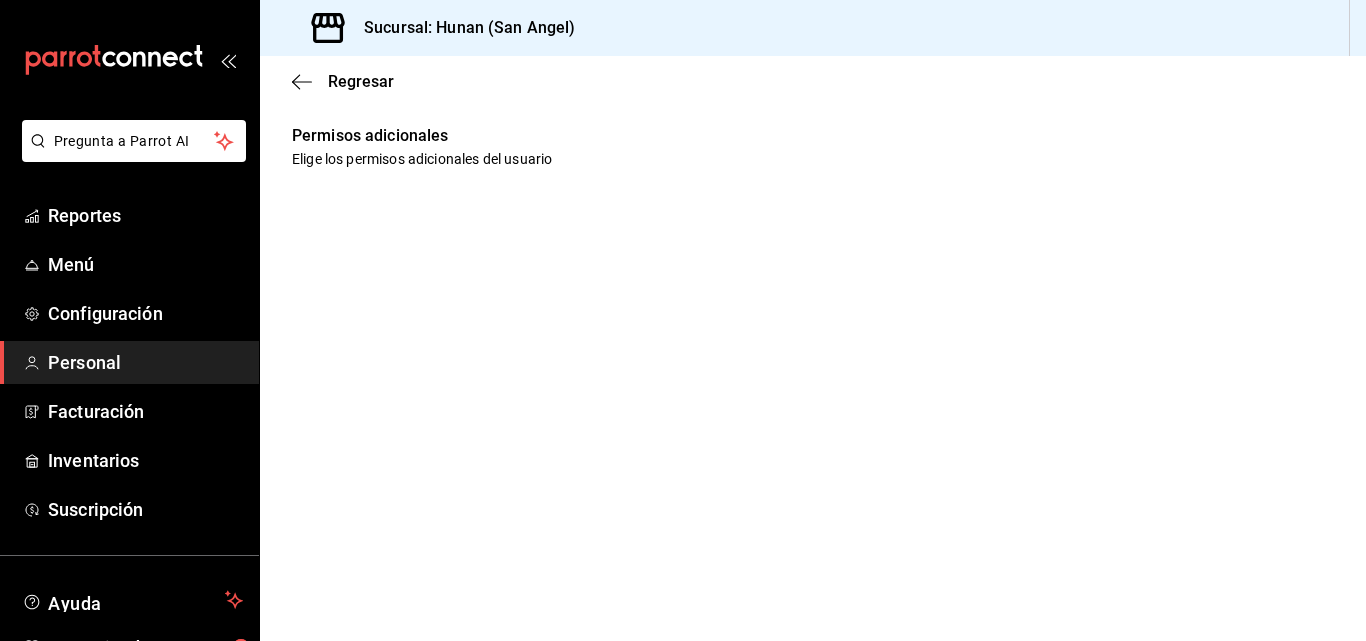 scroll, scrollTop: 0, scrollLeft: 0, axis: both 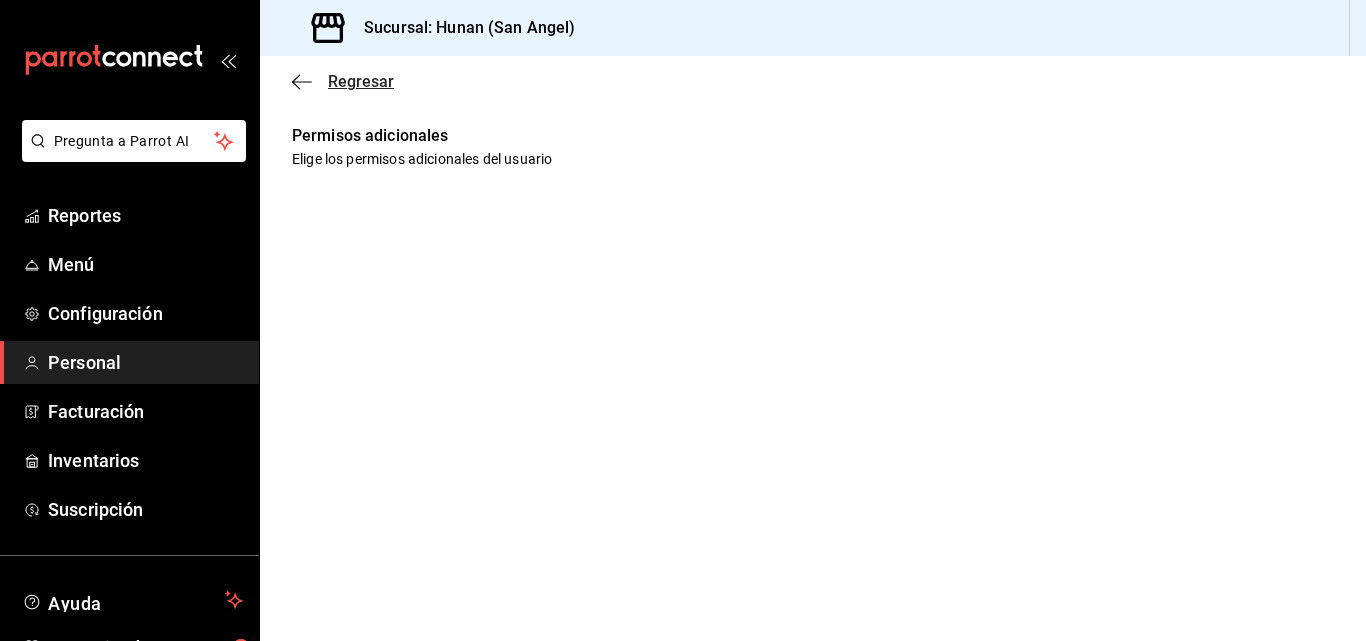 click 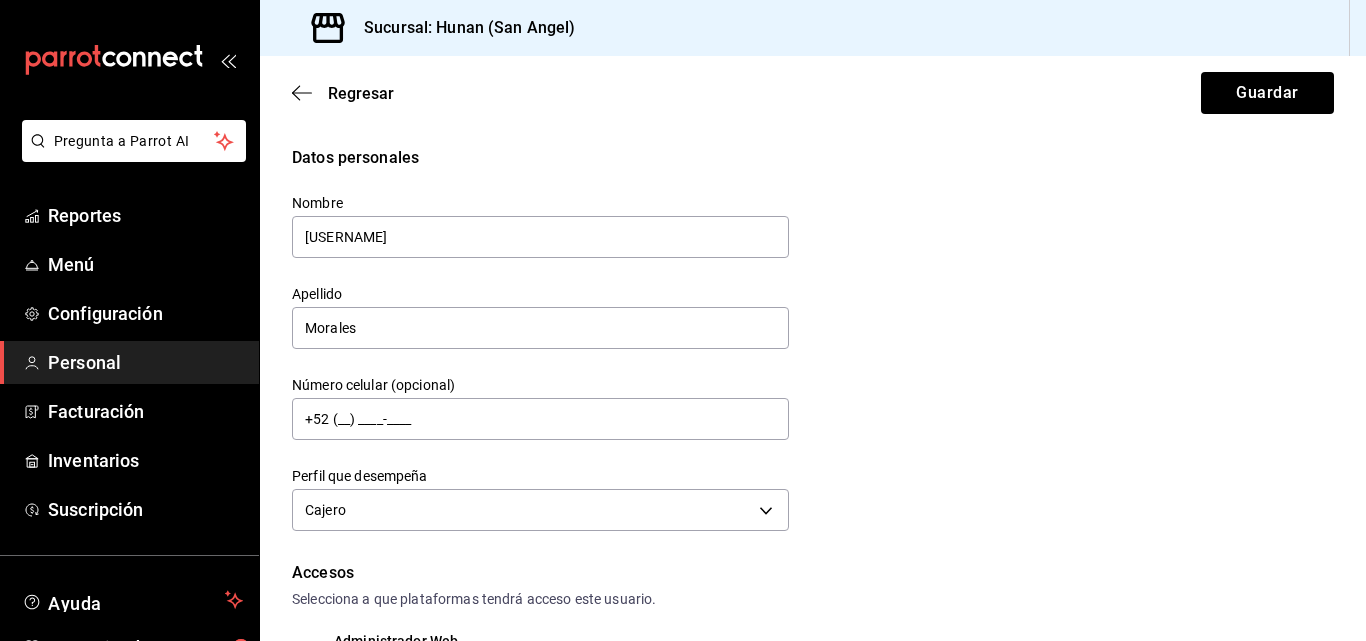 click on "Datos personales Nombre Mario Apellido Morales Número celular (opcional) +52 (__) ____-____ Perfil que desempeña Cajero CASHIER" at bounding box center (813, 341) 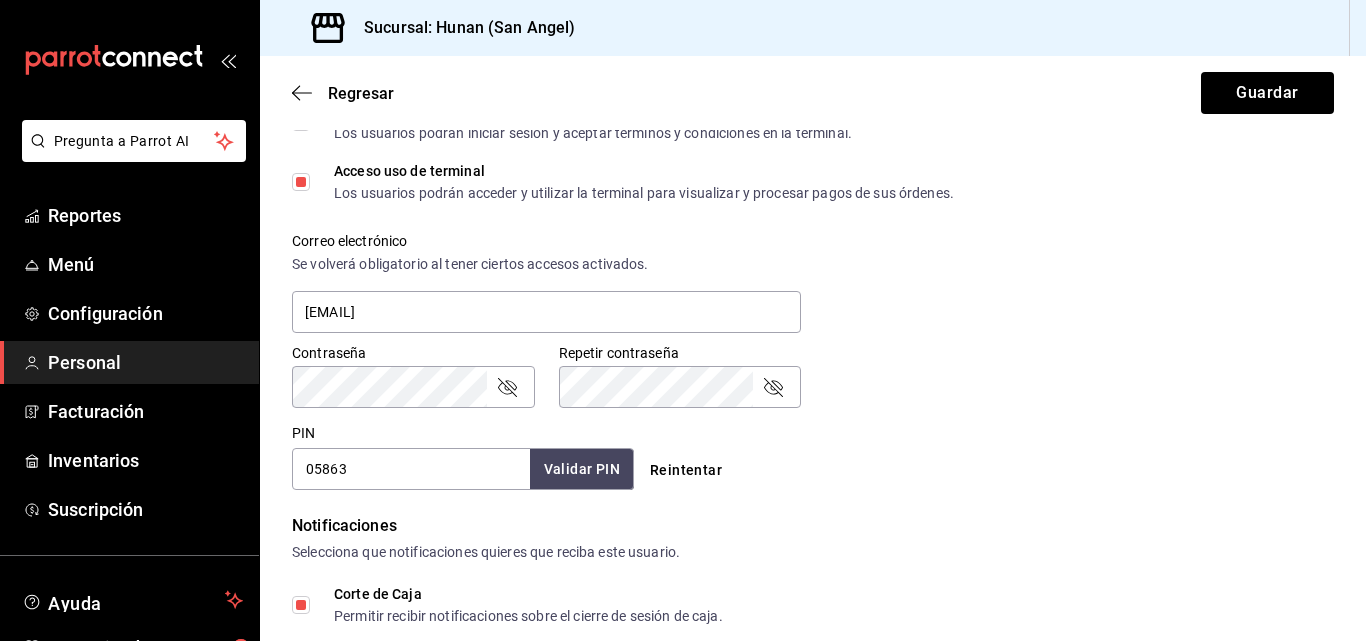 scroll, scrollTop: 693, scrollLeft: 0, axis: vertical 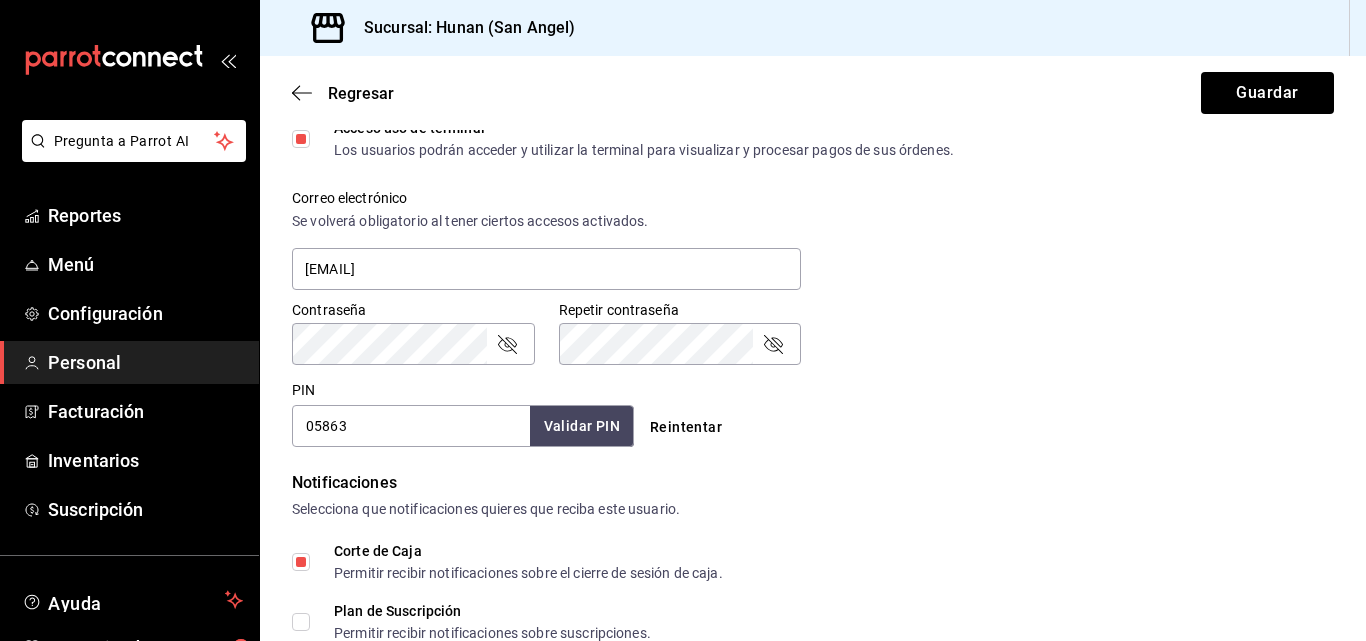 click on "Reintentar" at bounding box center (686, 427) 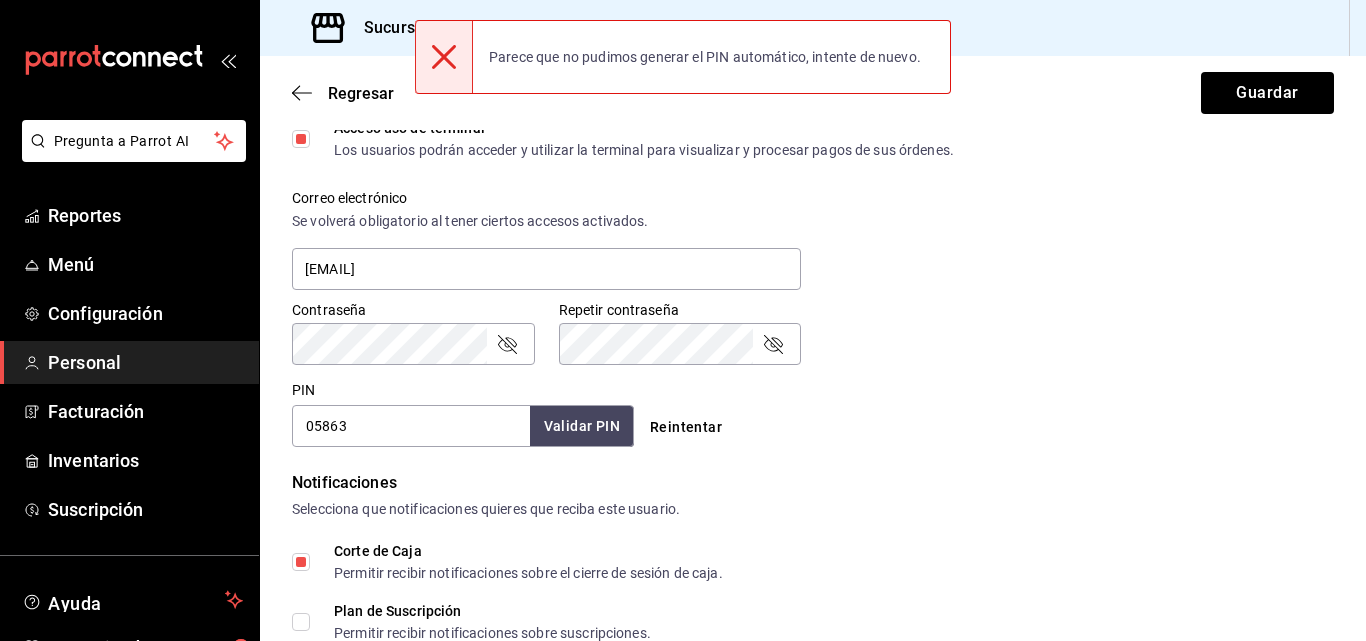 click on "Reintentar" at bounding box center (813, 427) 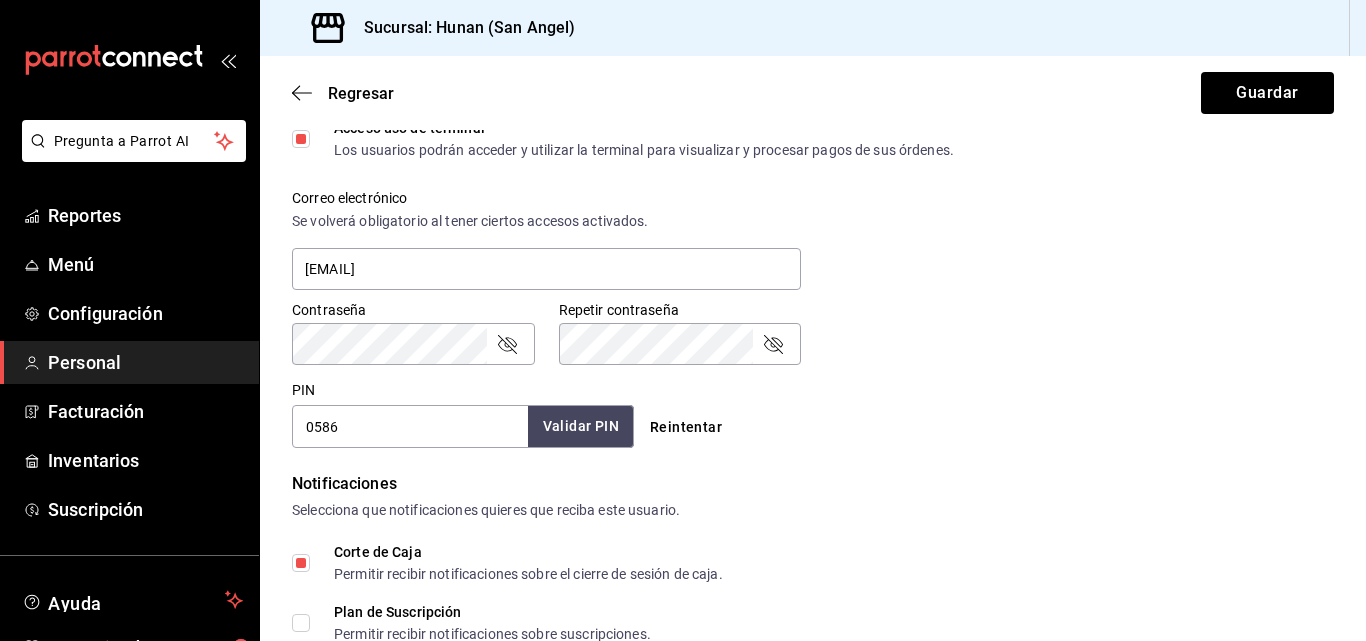 click on "Validar PIN" at bounding box center (581, 426) 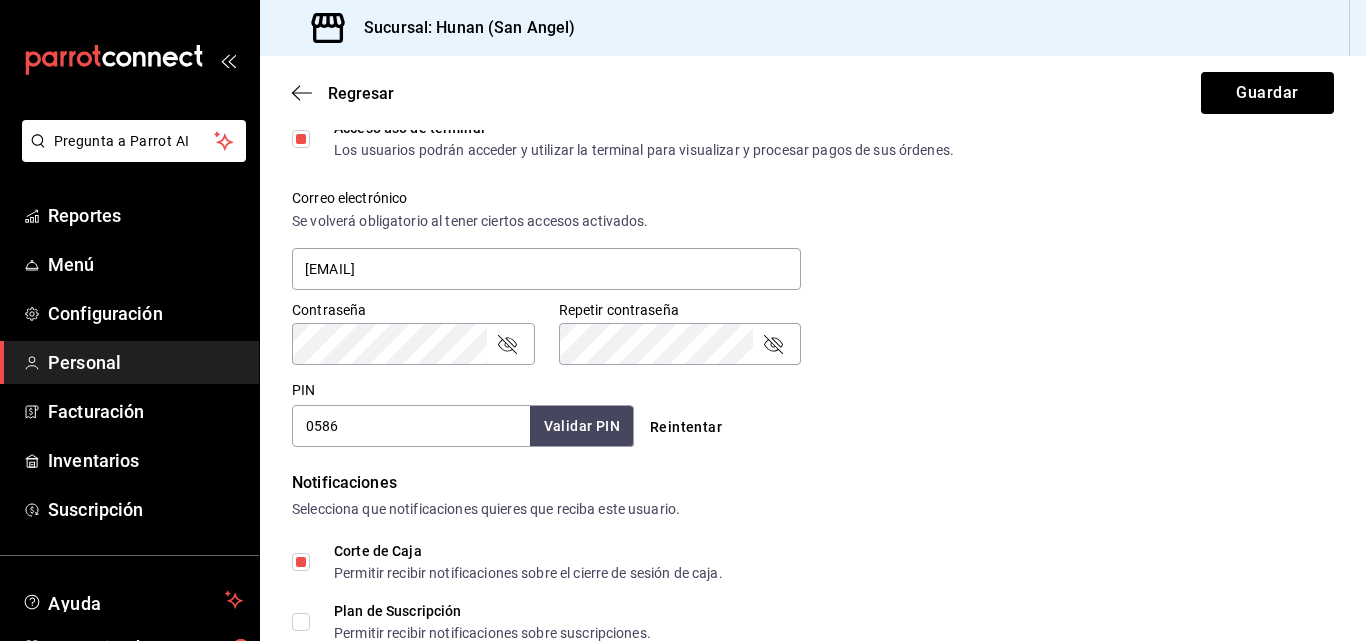 click on "0586" at bounding box center (411, 426) 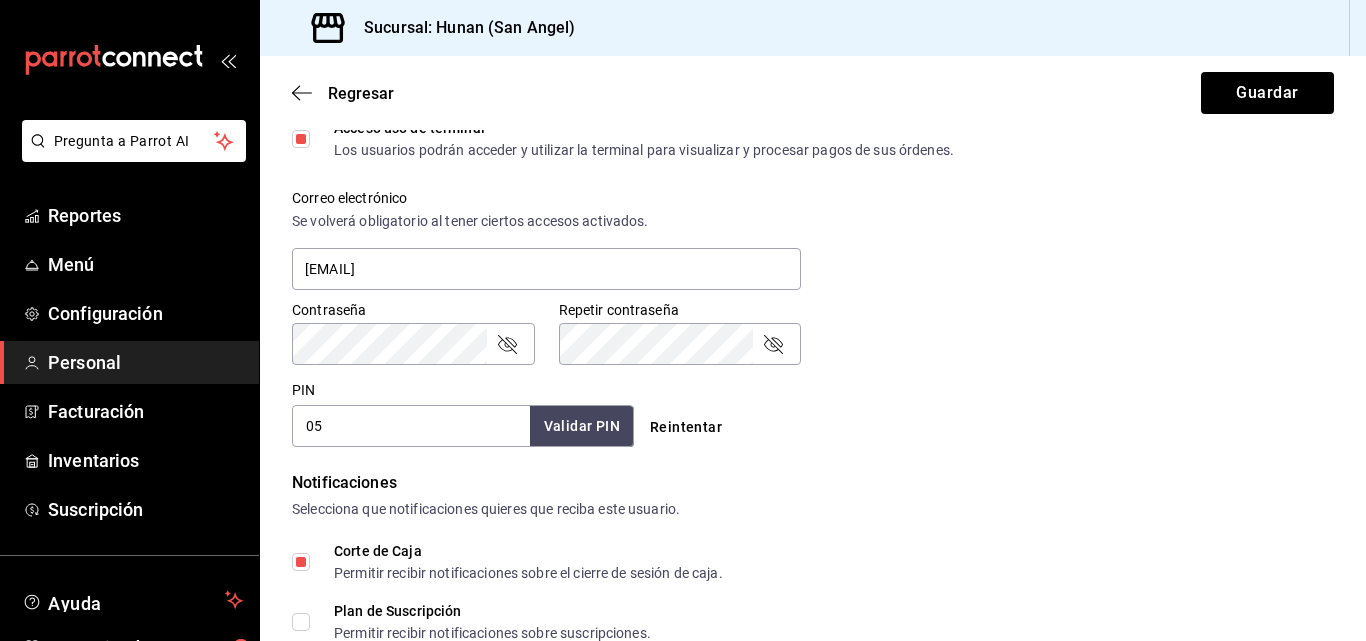type on "0" 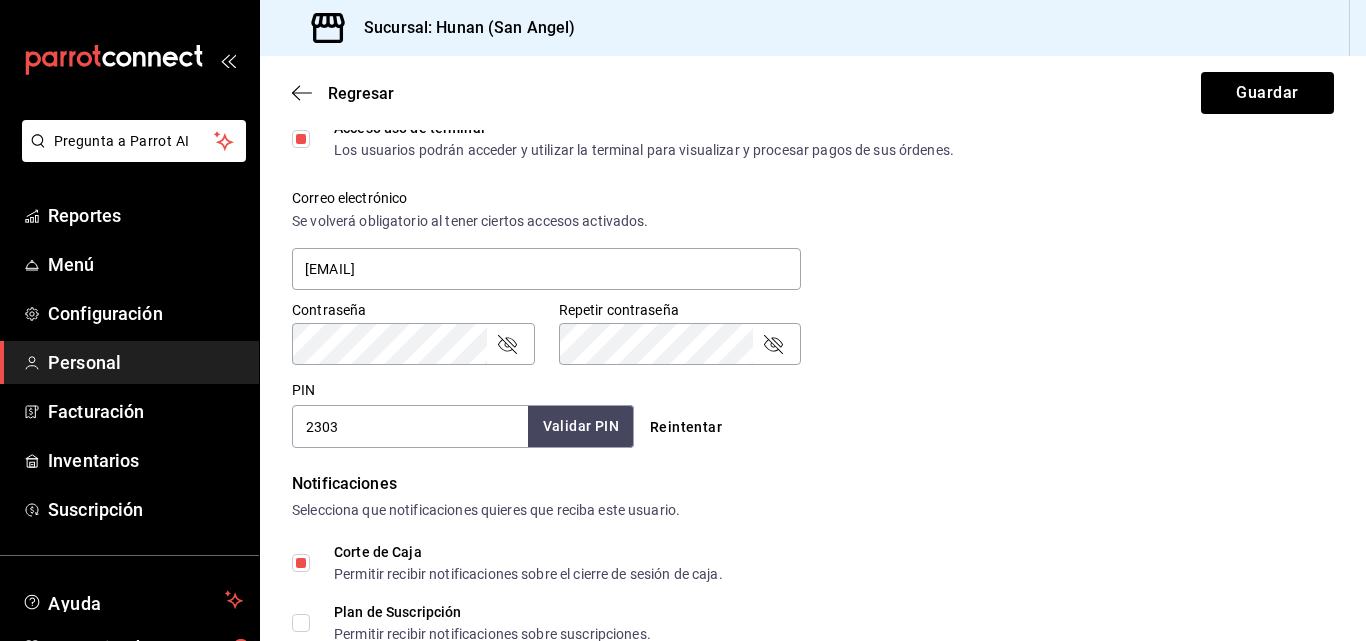 click on "Validar PIN" at bounding box center (581, 426) 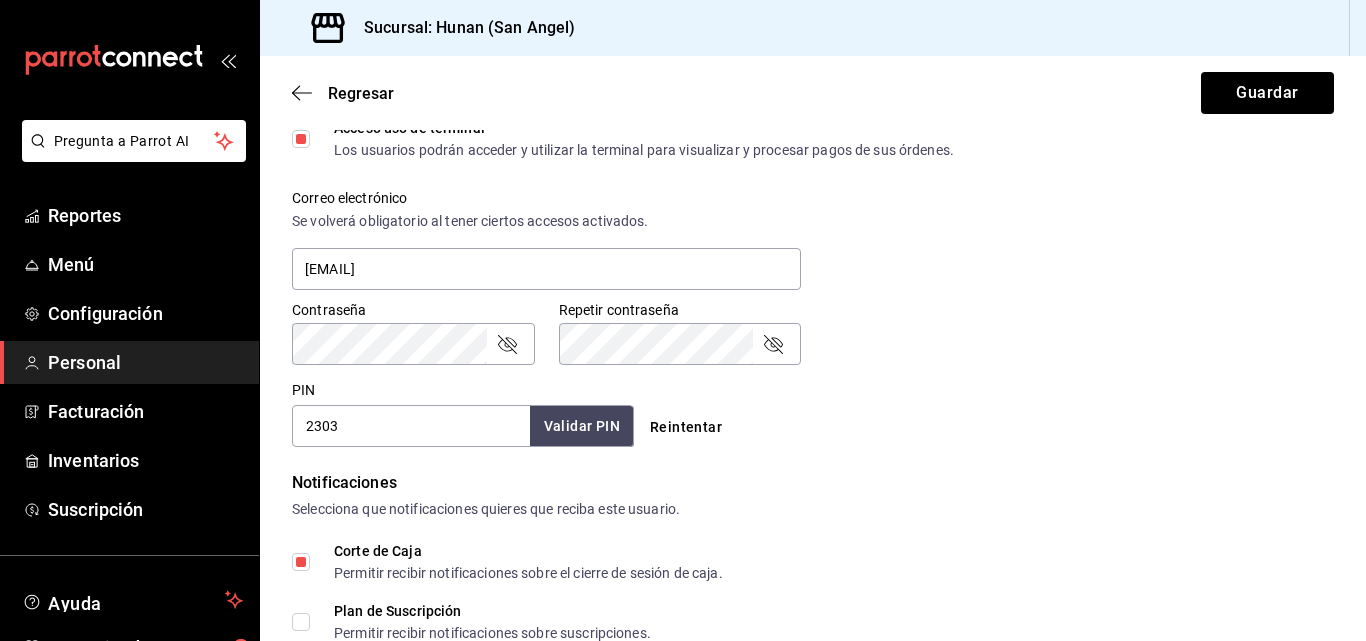 click on "Reintentar" at bounding box center [813, 427] 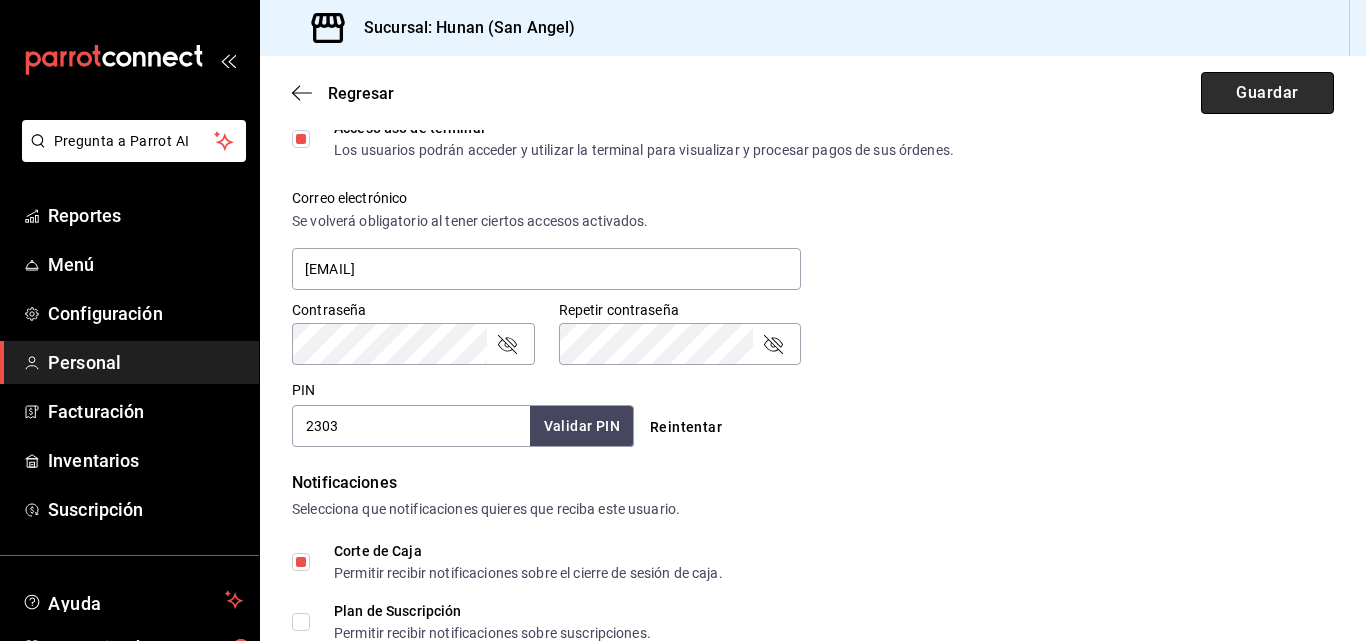 click on "Guardar" at bounding box center (1267, 93) 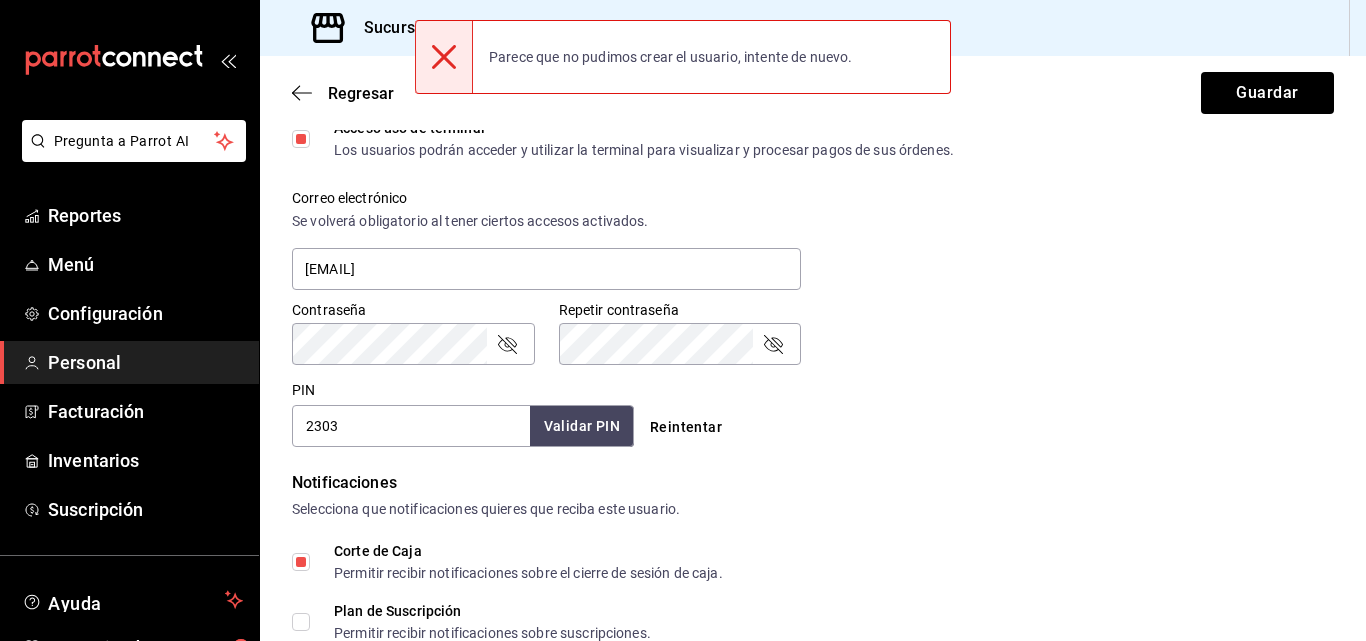 click on "Contraseña Contraseña Repetir contraseña Repetir contraseña" at bounding box center [801, 321] 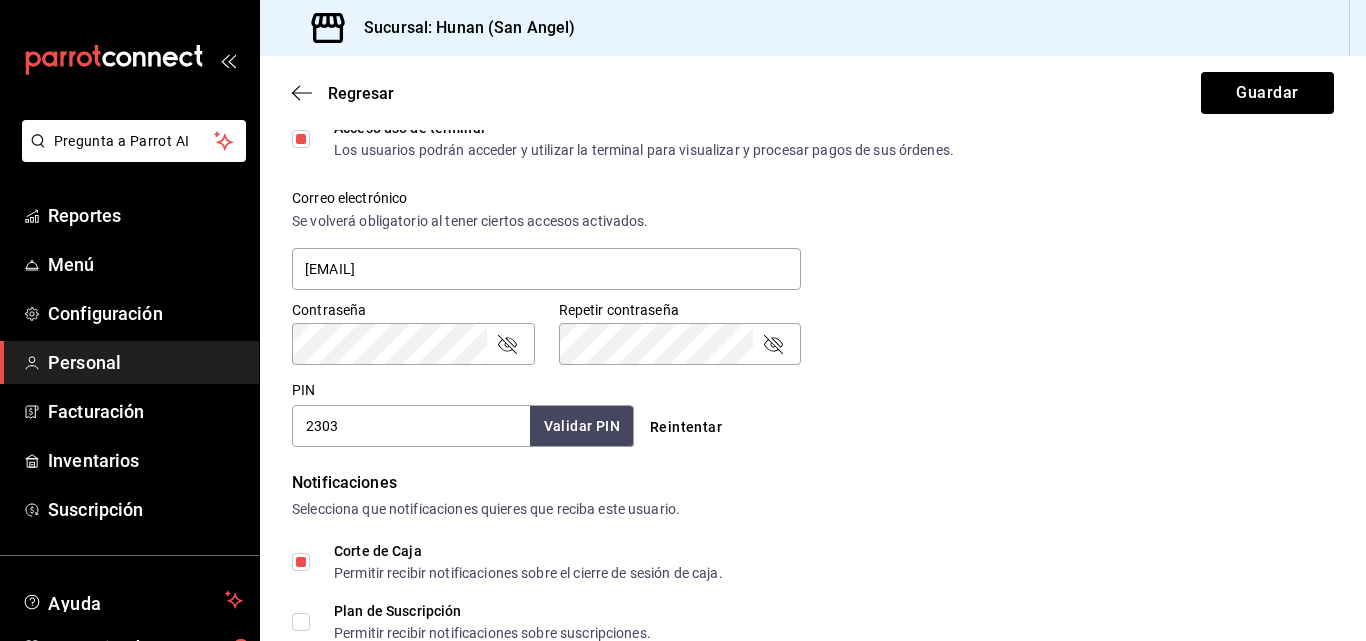 click on "Contraseña Contraseña Repetir contraseña Repetir contraseña" at bounding box center (801, 321) 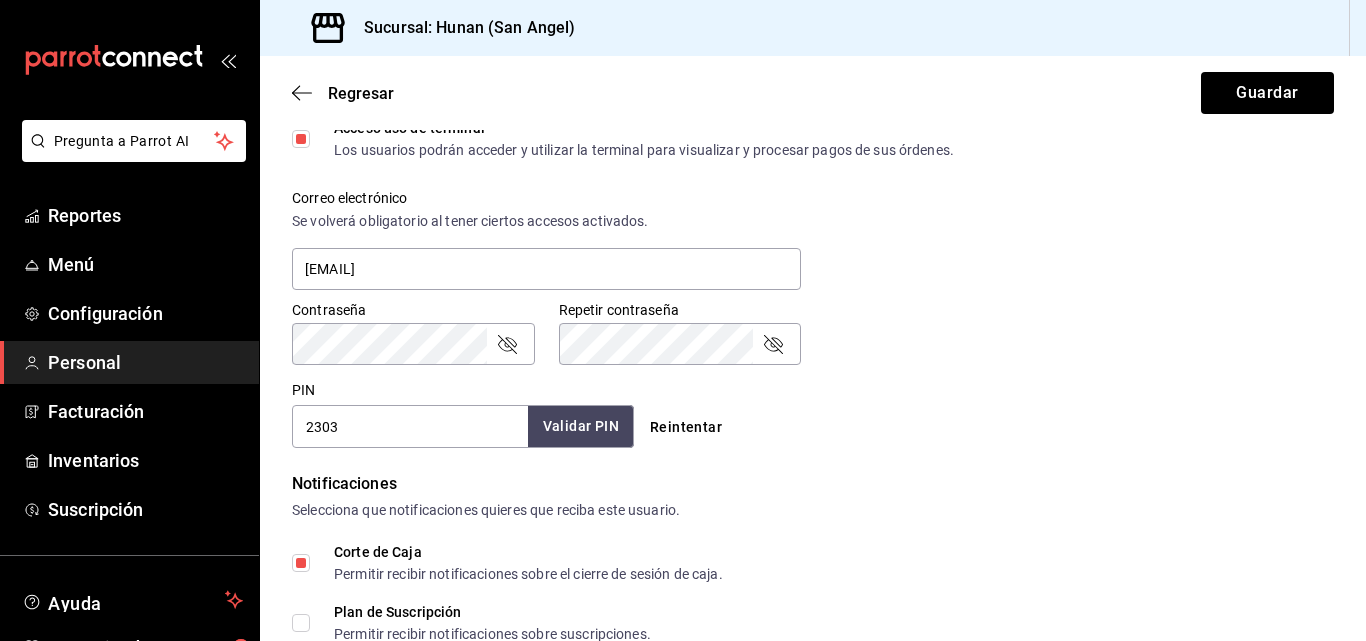 click on "Validar PIN" at bounding box center (581, 426) 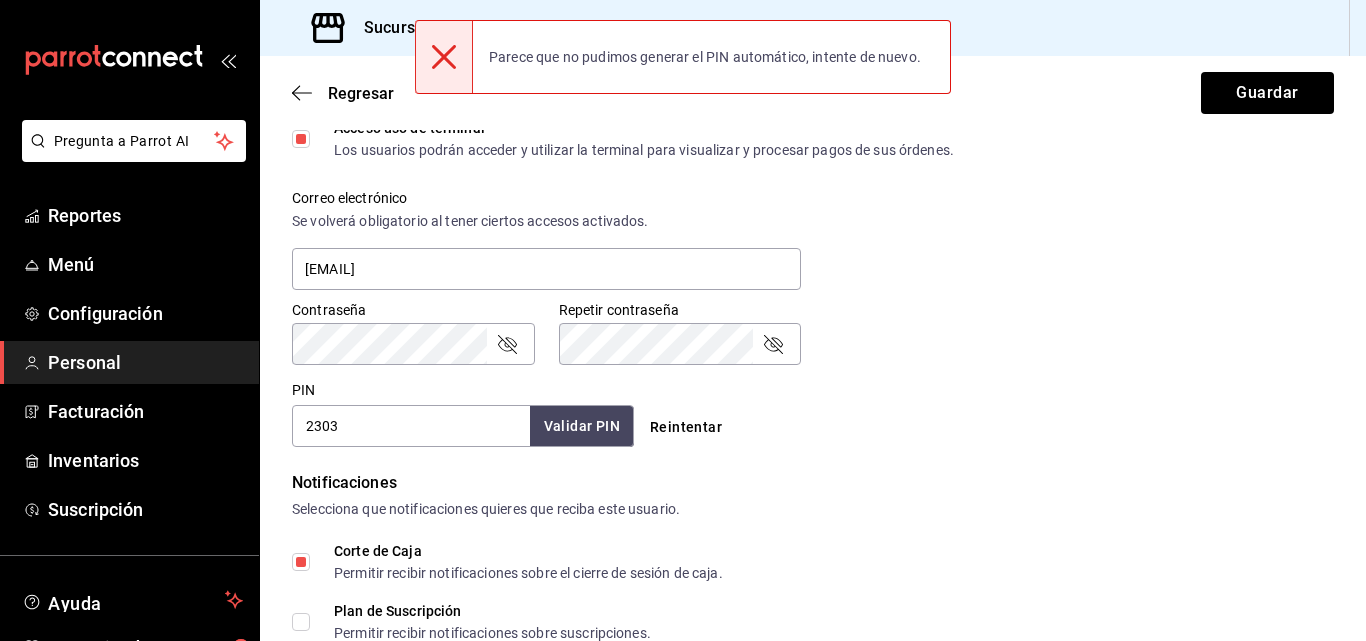 click on "Reintentar" at bounding box center [809, 409] 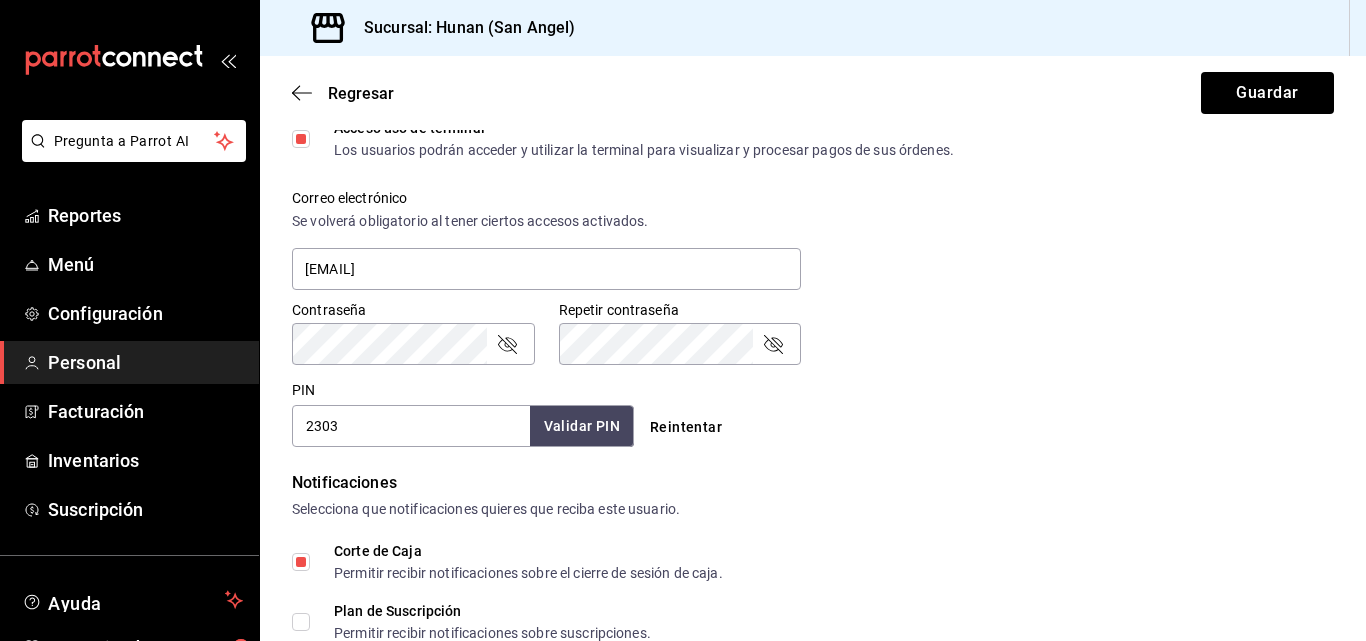 click on "2303" at bounding box center (411, 426) 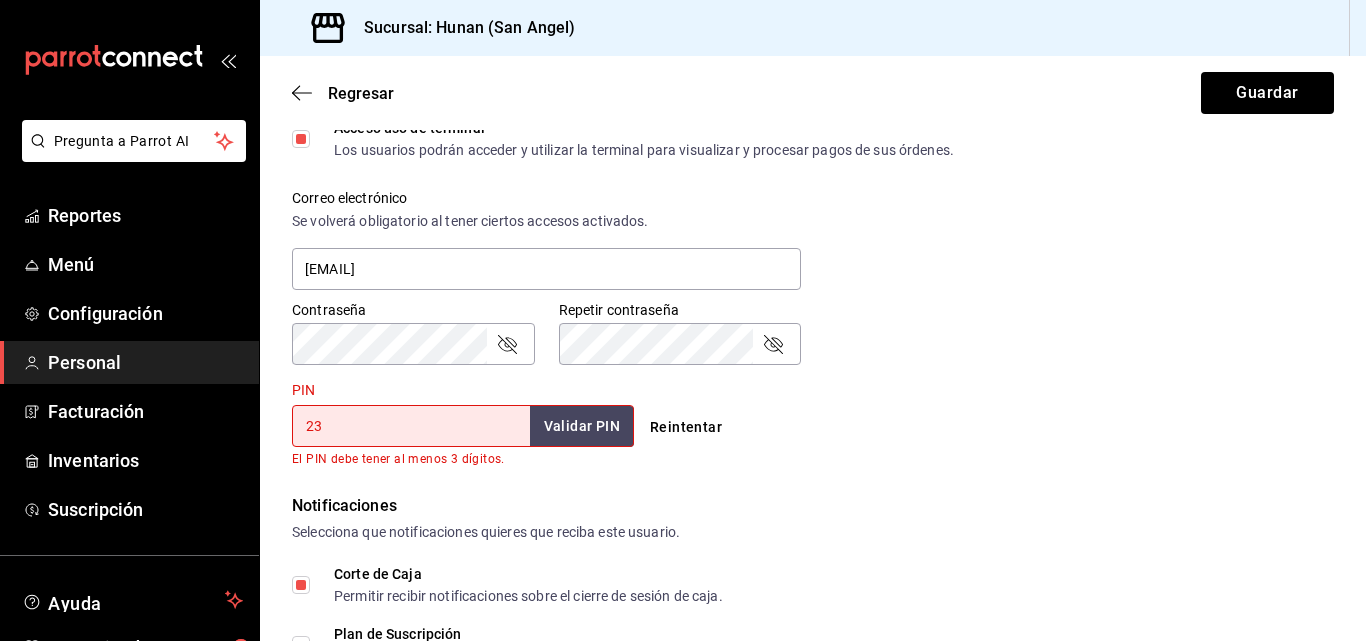 type on "2" 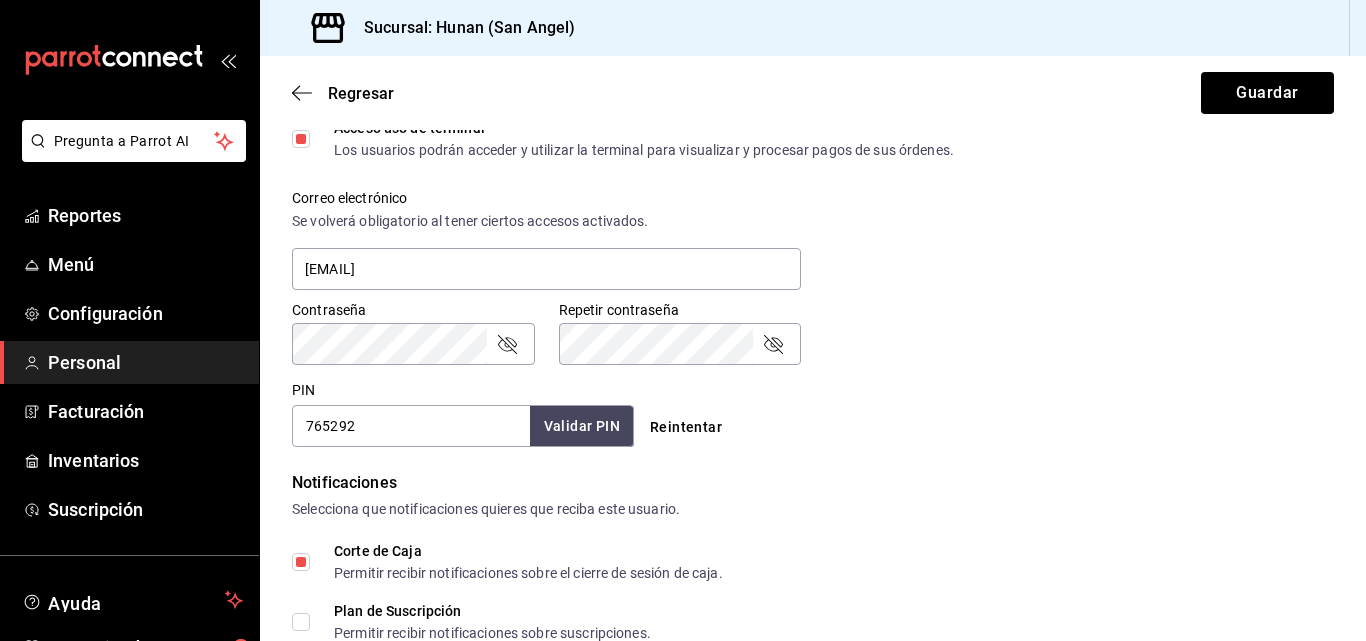type on "765292" 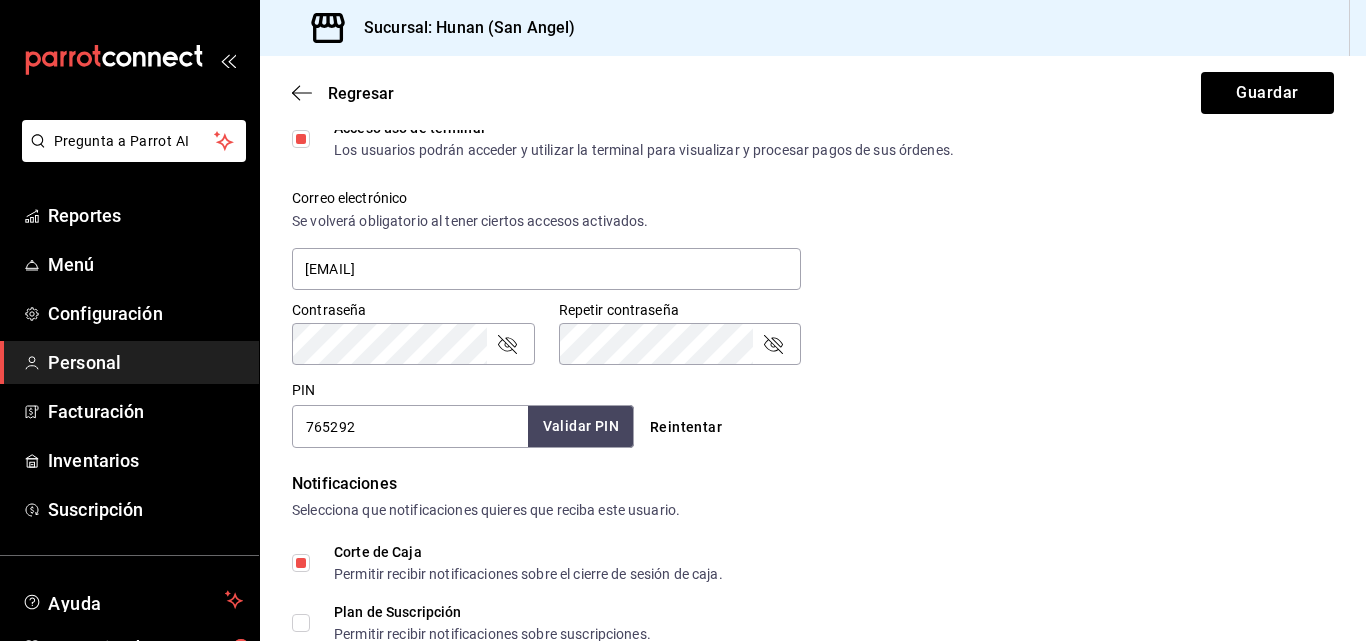 click on "Validar PIN" at bounding box center [581, 426] 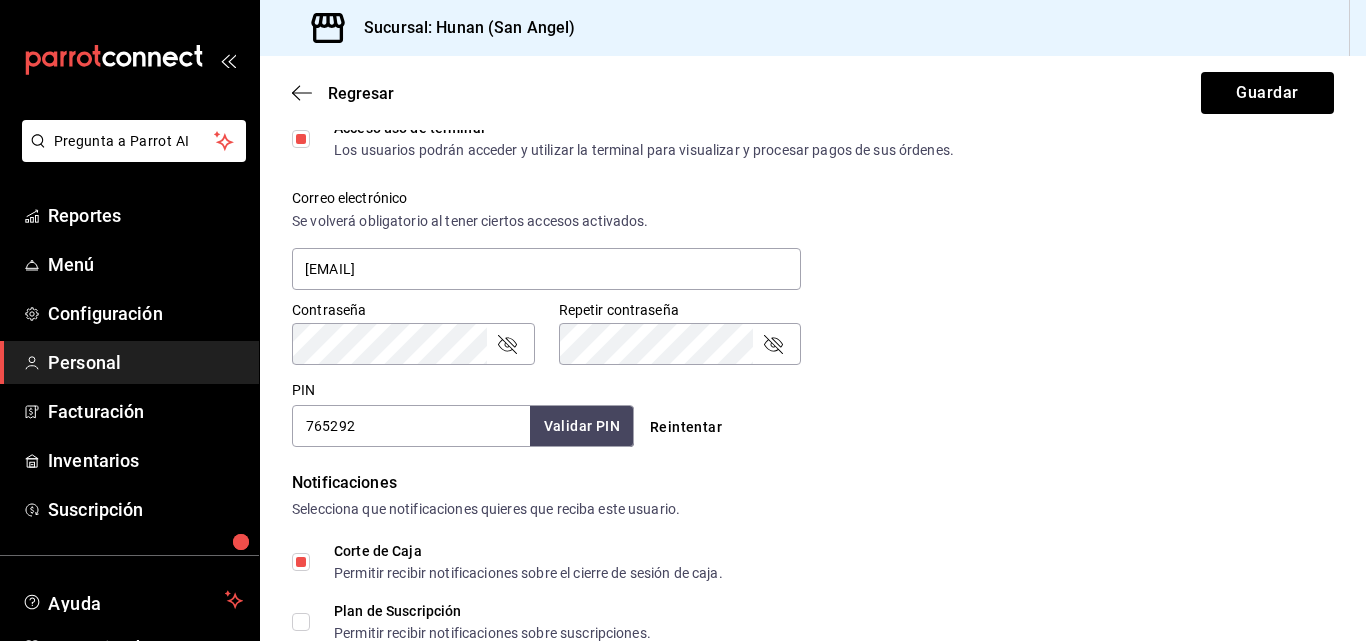 scroll, scrollTop: 114, scrollLeft: 0, axis: vertical 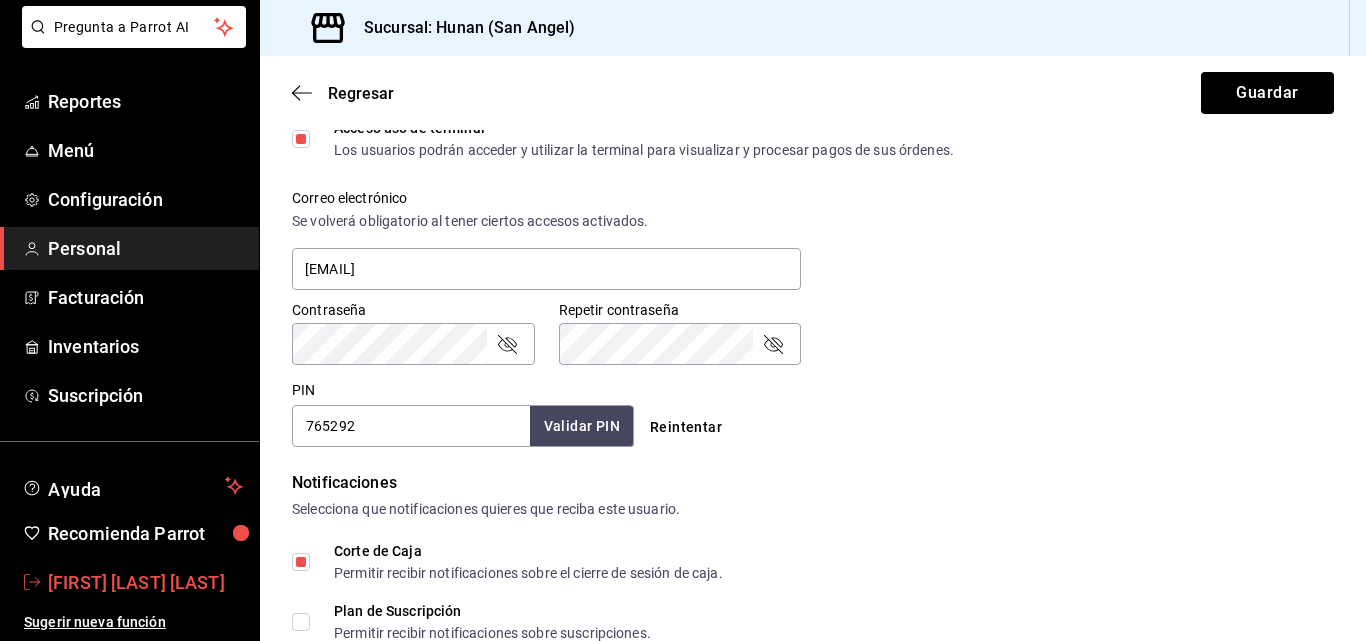 click on "[FIRST] [LAST] [LAST]" at bounding box center (145, 582) 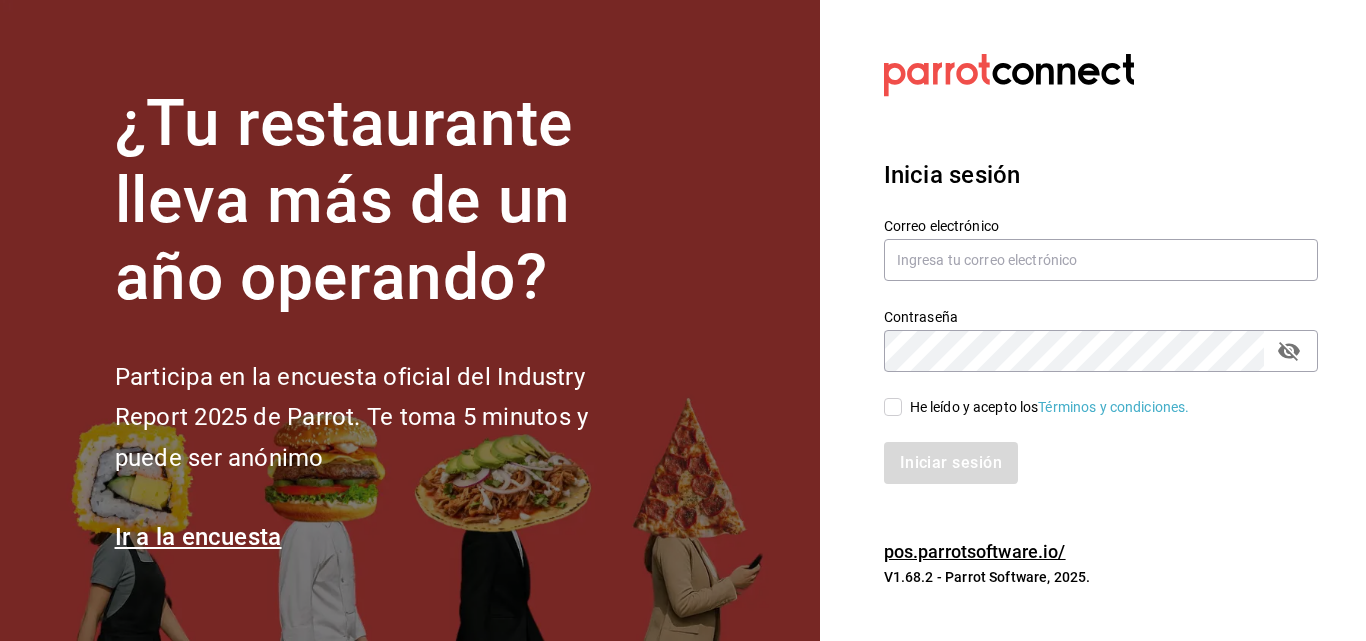 click on "Datos incorrectos. Verifica que tu Correo o Contraseña estén bien escritos. Inicia sesión Correo electrónico Contraseña Contraseña He leído y acepto los  Términos y condiciones. Iniciar sesión pos.parrotsoftware.io/ V1.68.2 - Parrot Software, 2025." at bounding box center [1093, 320] 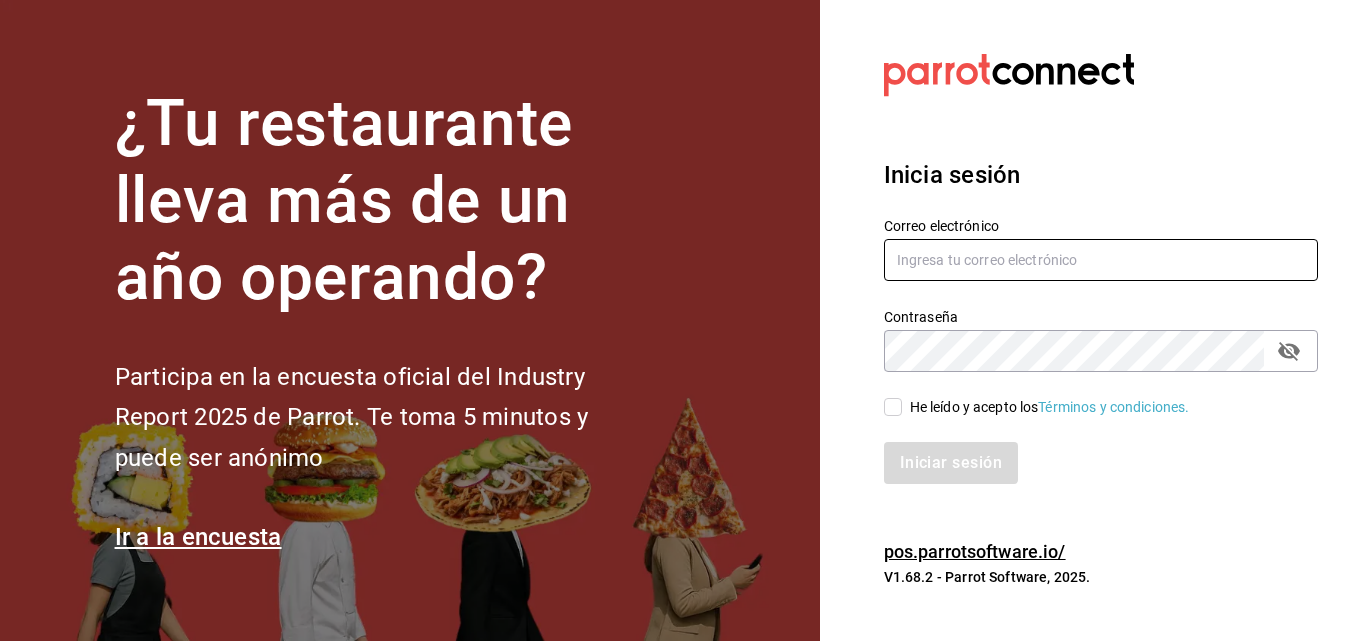 click at bounding box center [1101, 260] 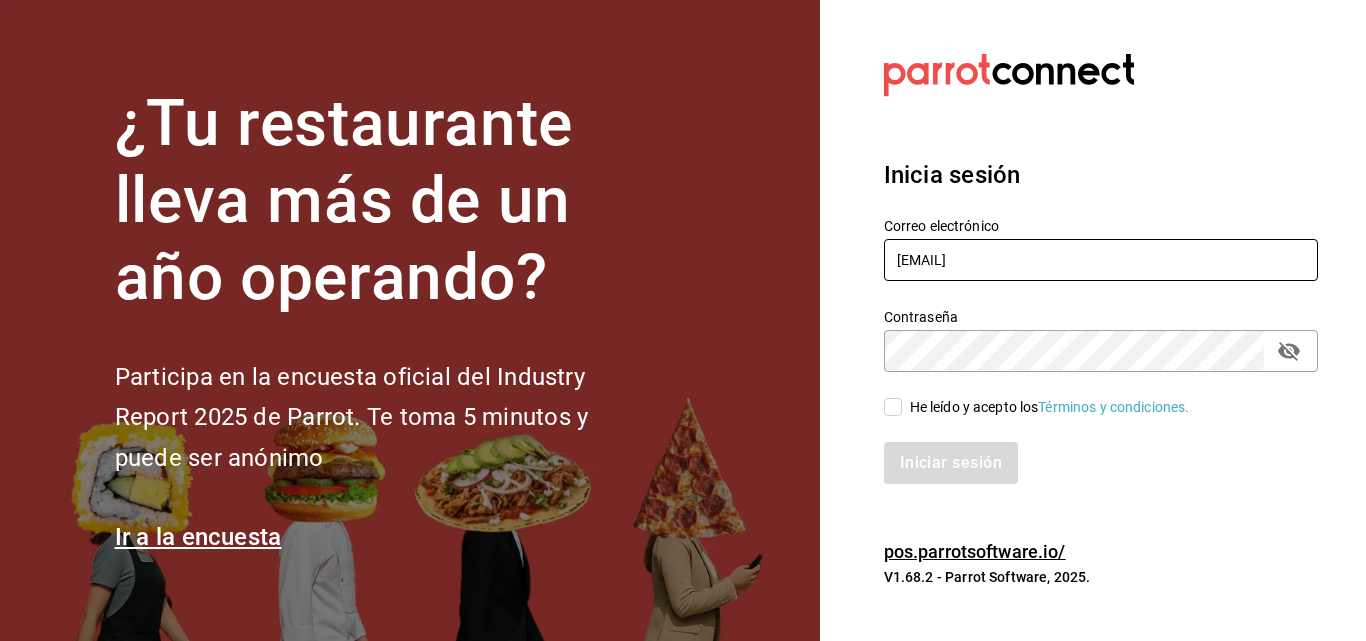 type on "[USERNAME]@[DOMAIN]" 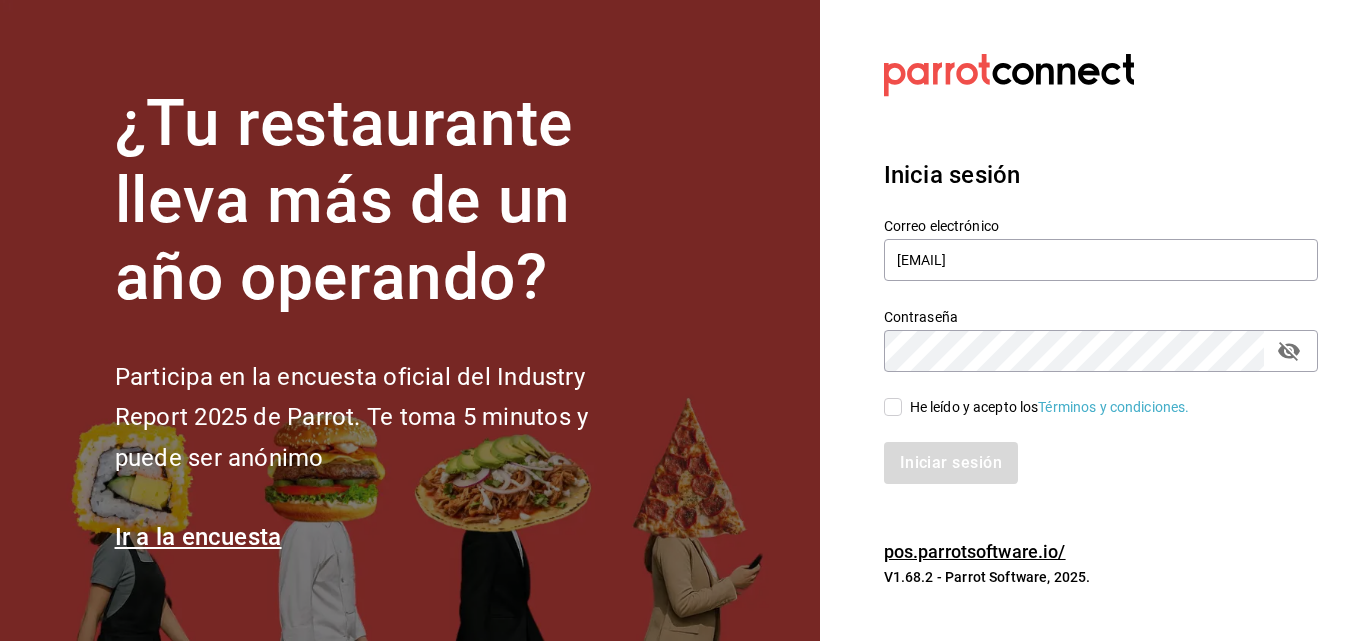 click on "He leído y acepto los  Términos y condiciones." at bounding box center [893, 407] 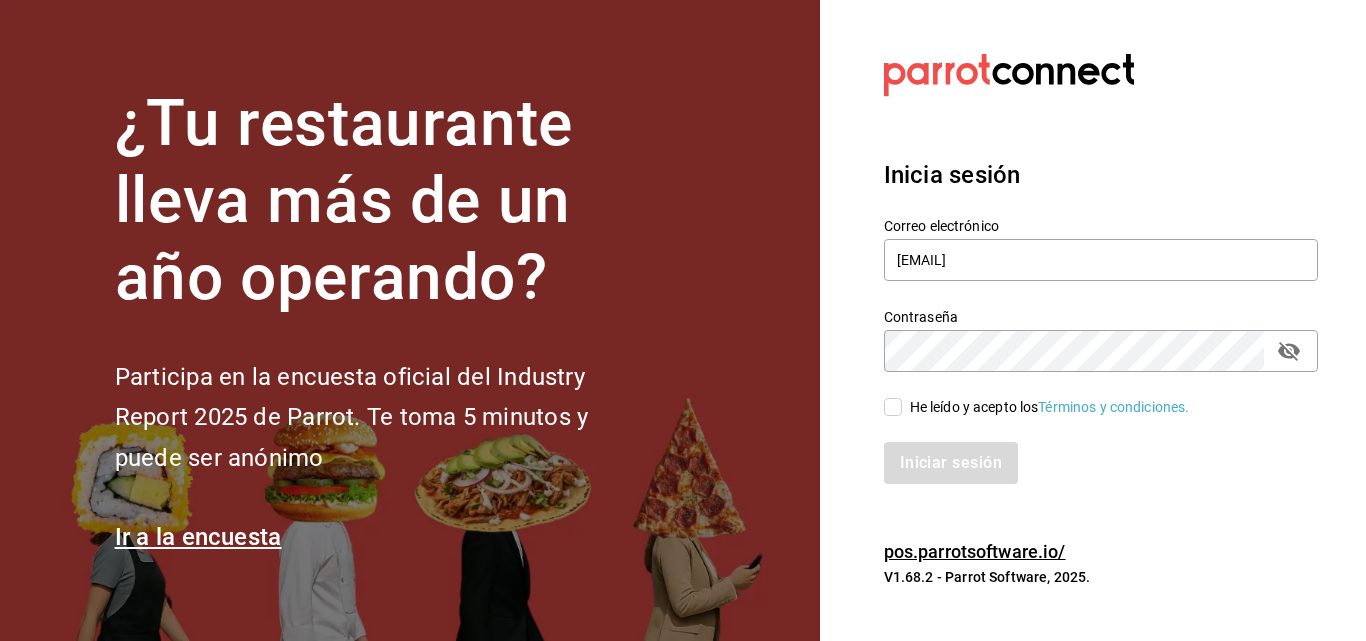 checkbox on "true" 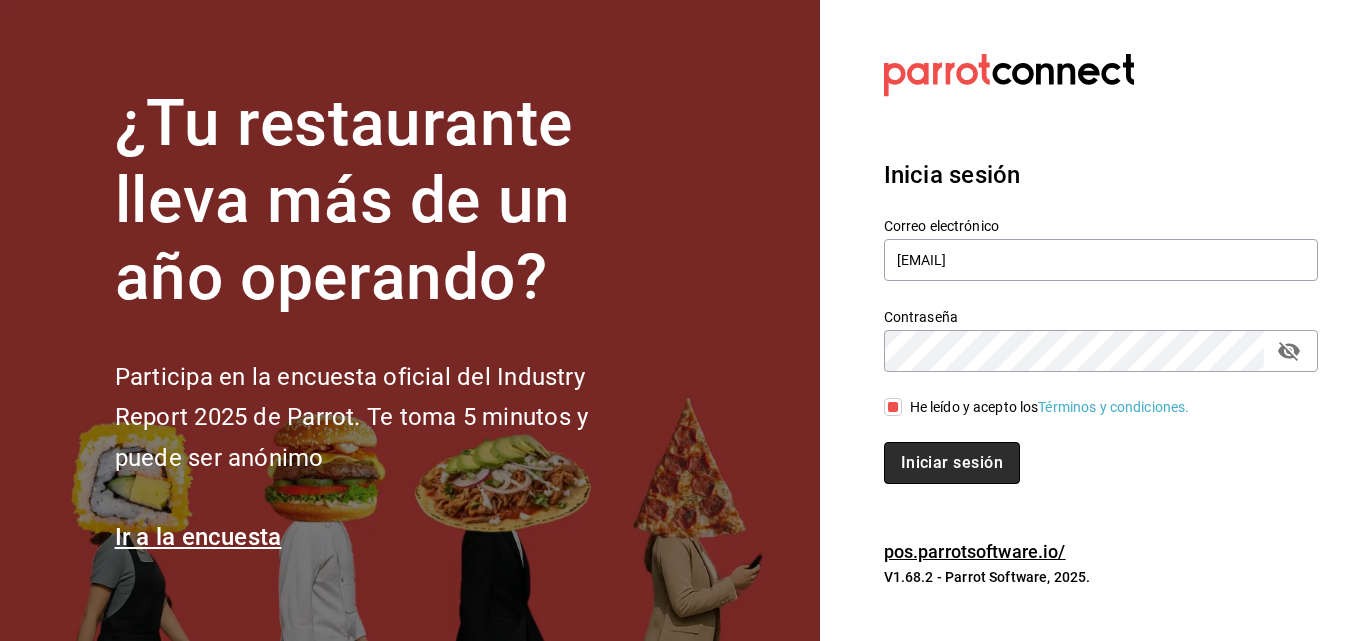 click on "Iniciar sesión" at bounding box center [952, 463] 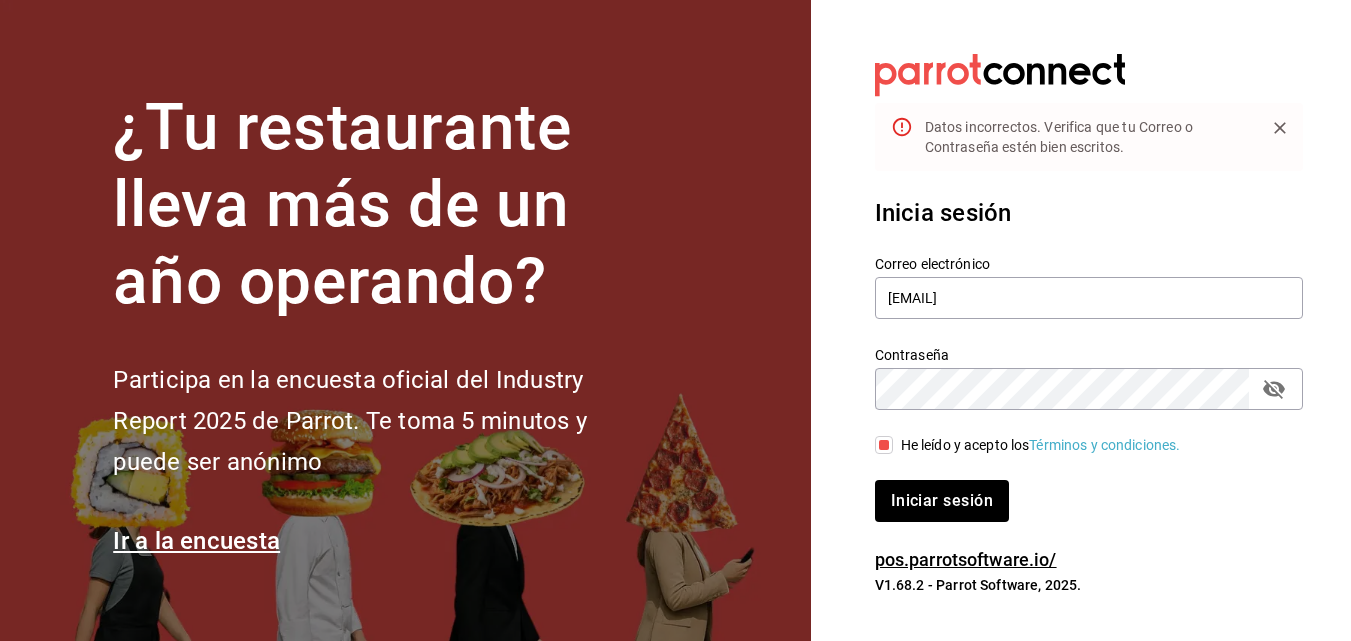 click 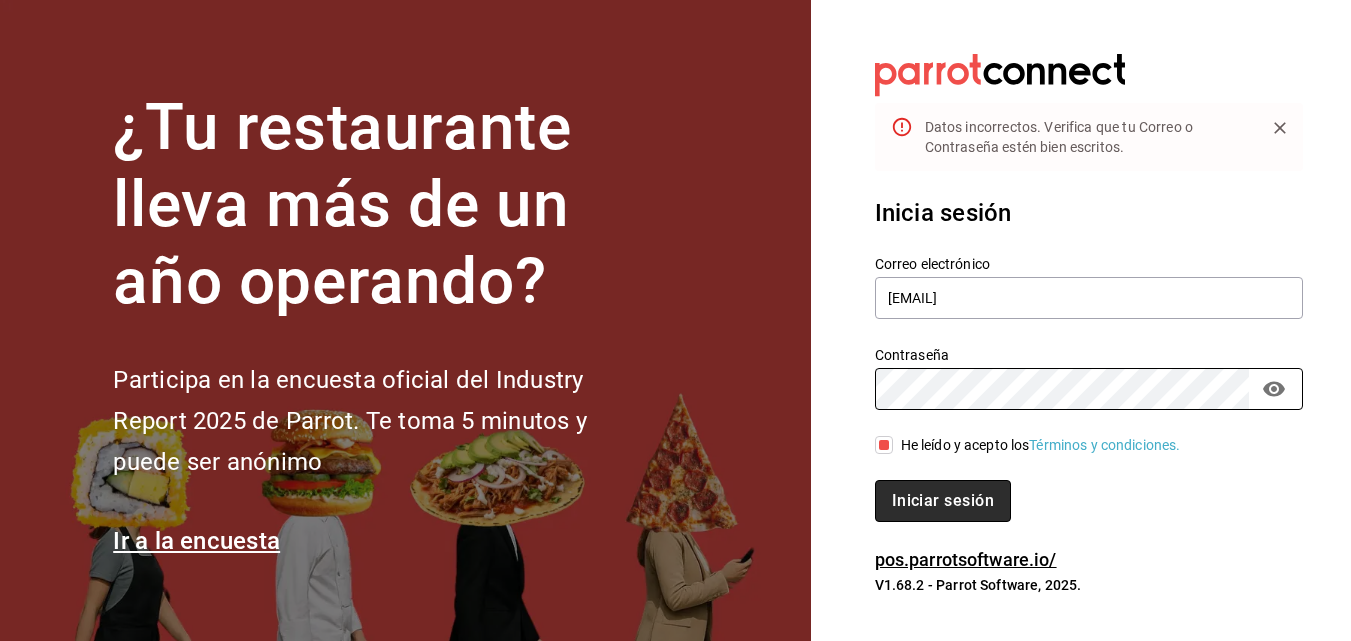 click on "Iniciar sesión" at bounding box center [943, 501] 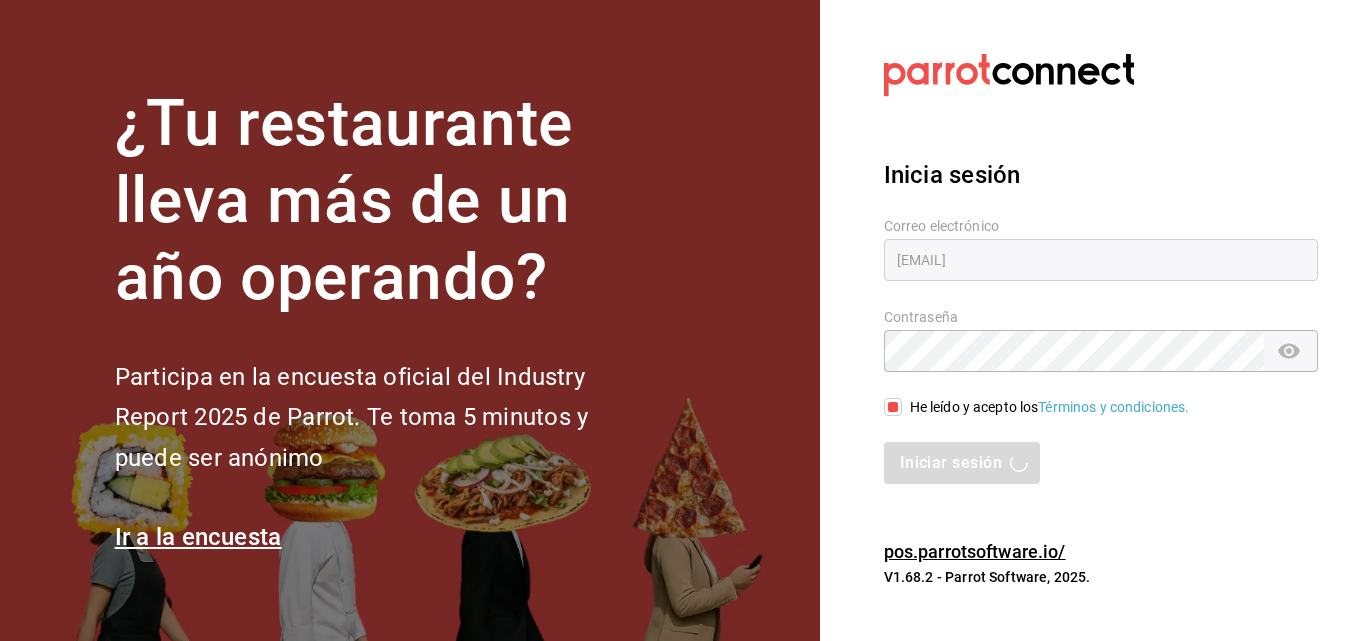 drag, startPoint x: 1103, startPoint y: 538, endPoint x: 1240, endPoint y: 158, distance: 403.94183 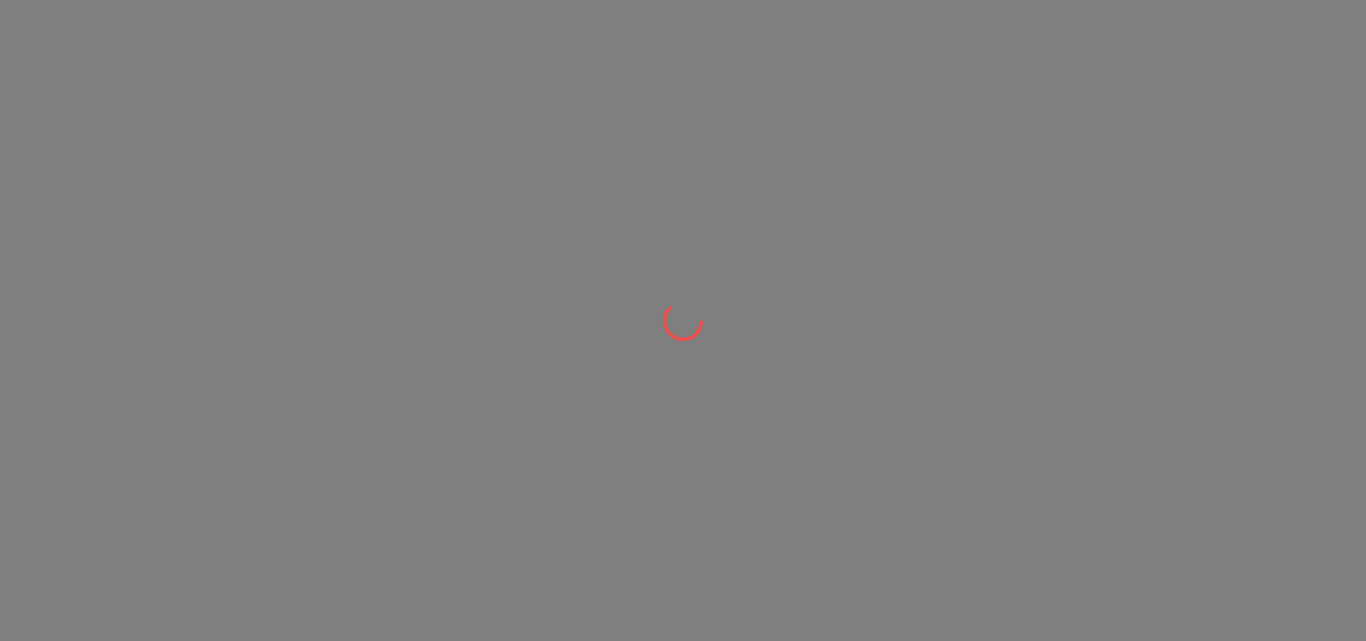 scroll, scrollTop: 0, scrollLeft: 0, axis: both 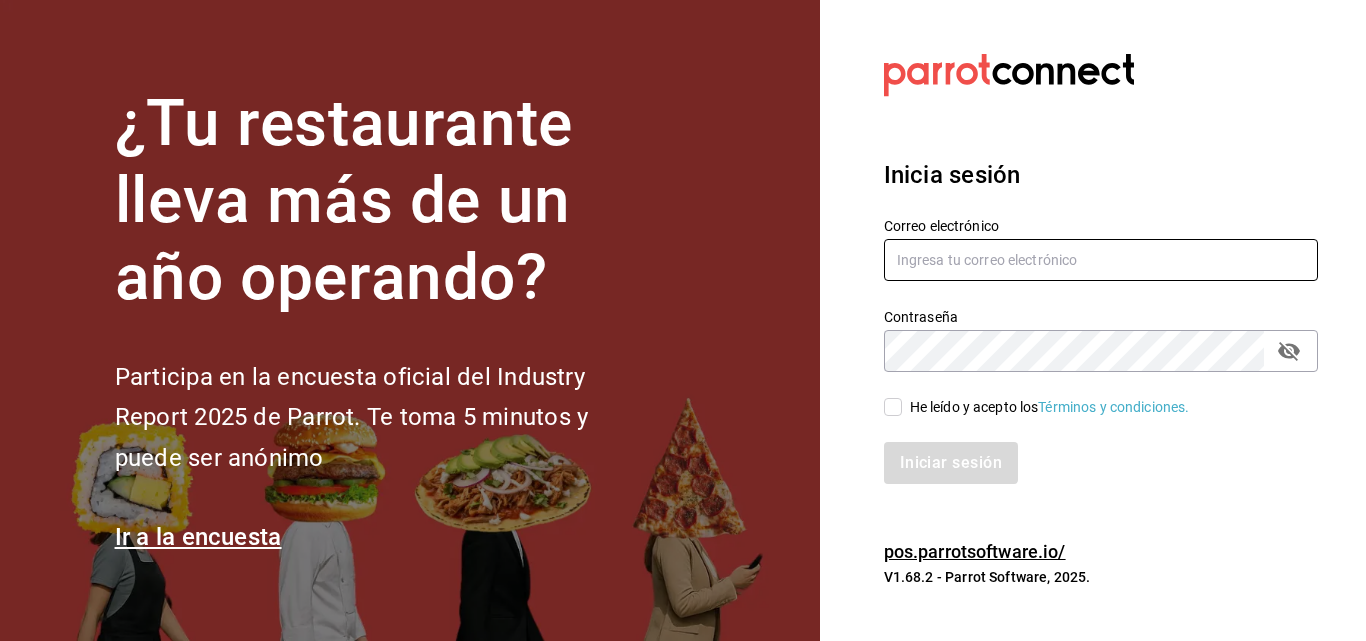 click at bounding box center [1101, 260] 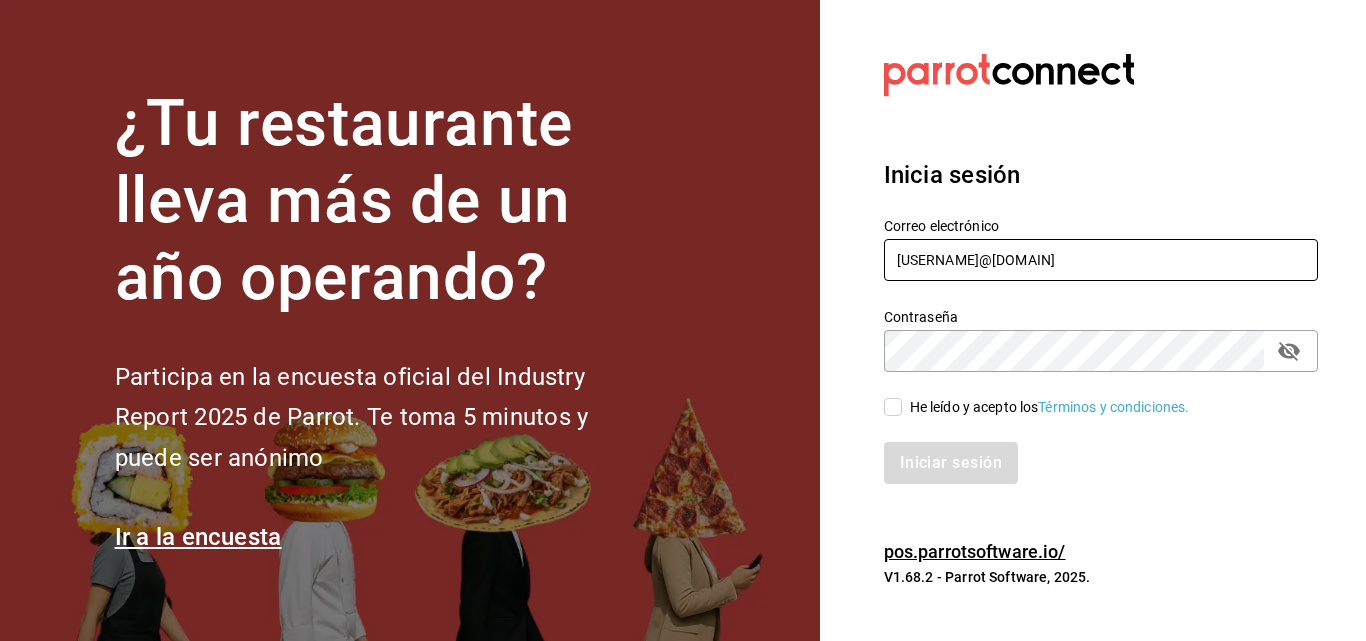 type on "[USERNAME]@[DOMAIN]" 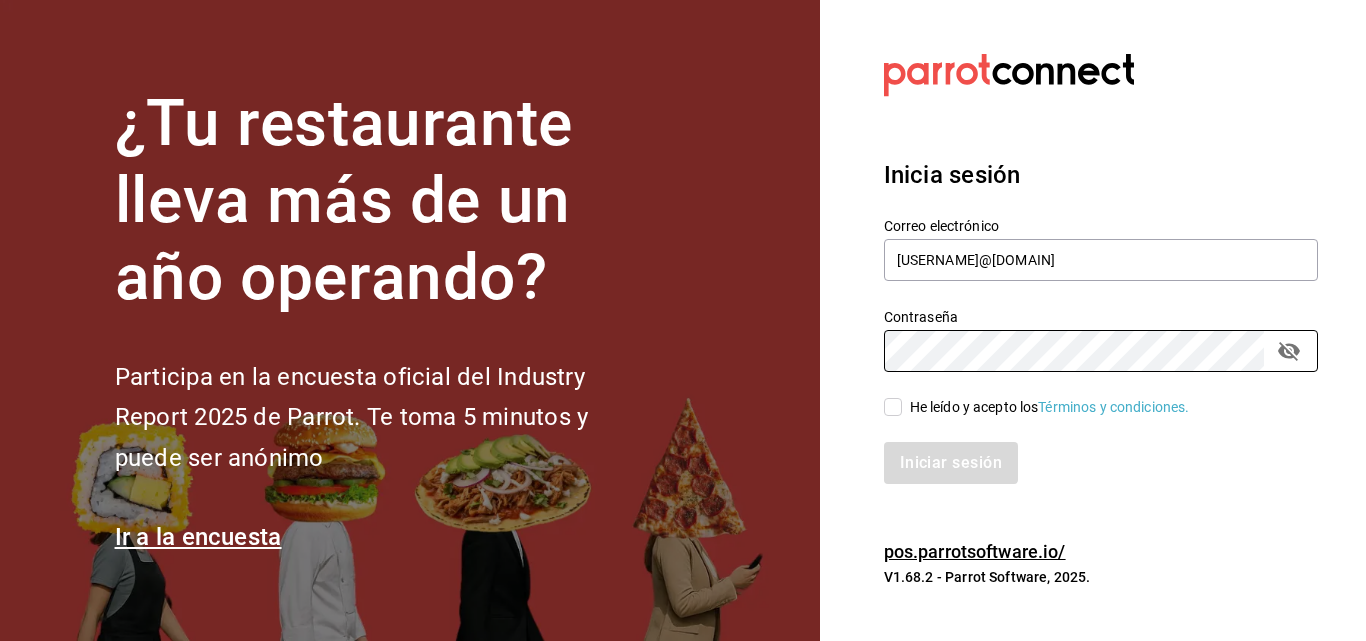 click on "He leído y acepto los  Términos y condiciones." at bounding box center (1046, 407) 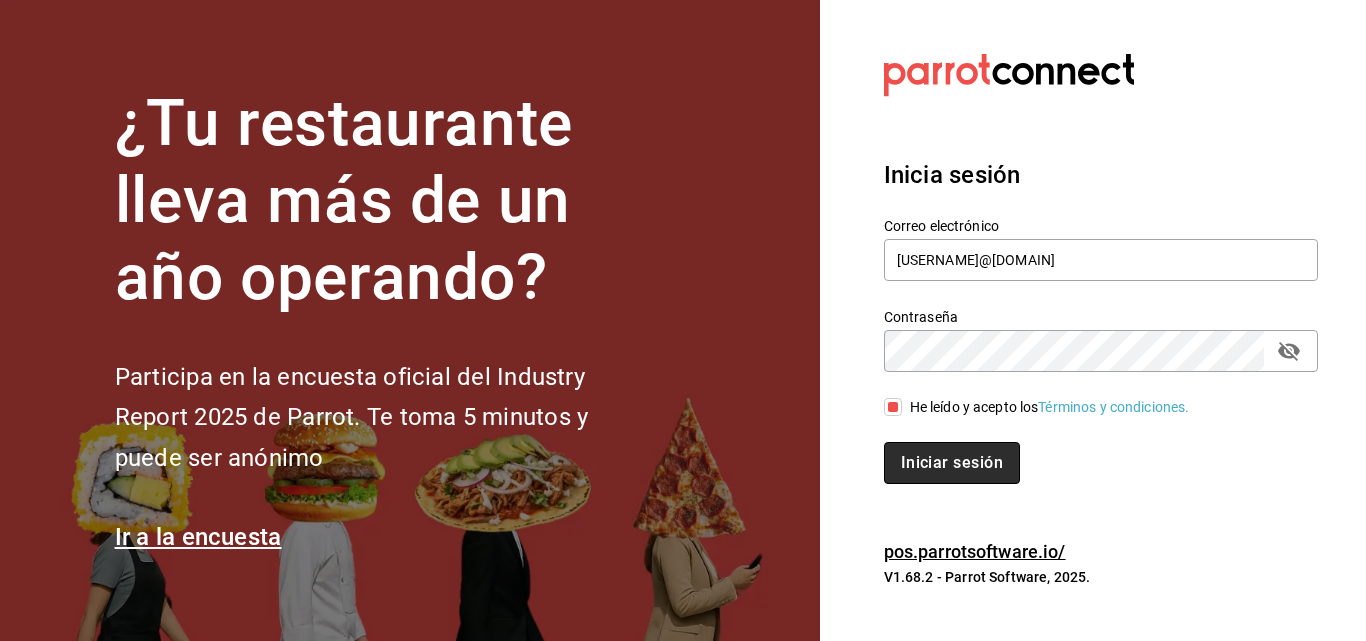 click on "Iniciar sesión" at bounding box center (952, 463) 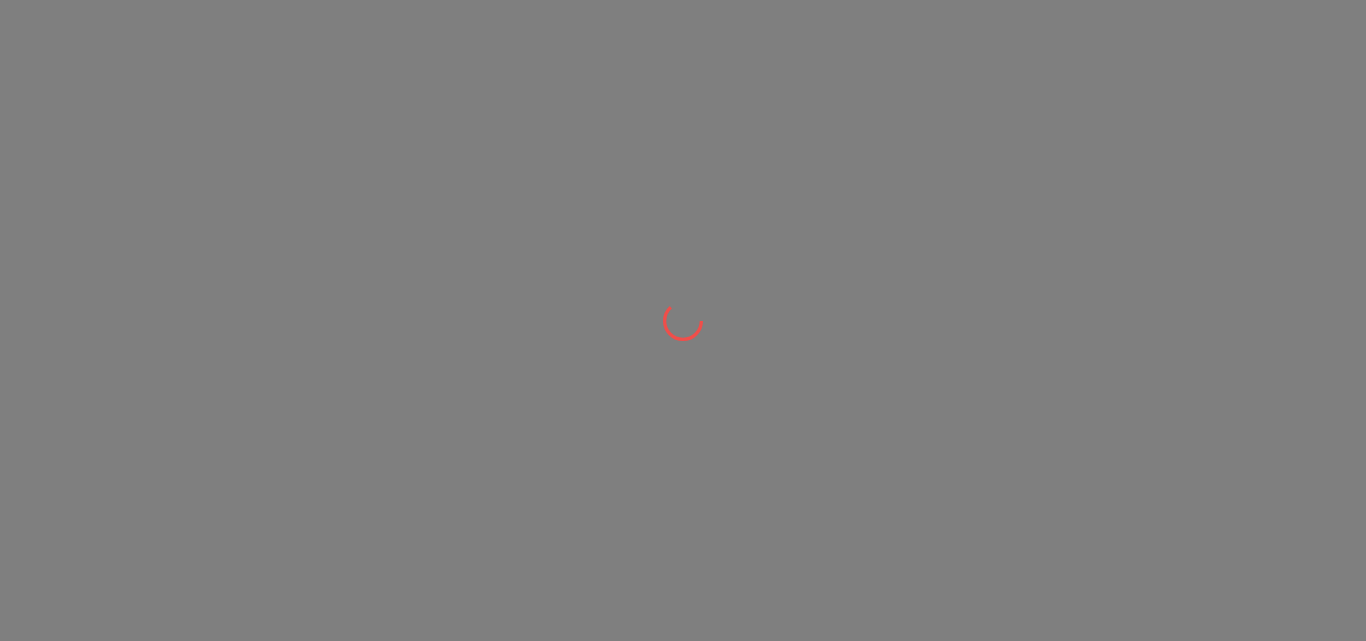 scroll, scrollTop: 0, scrollLeft: 0, axis: both 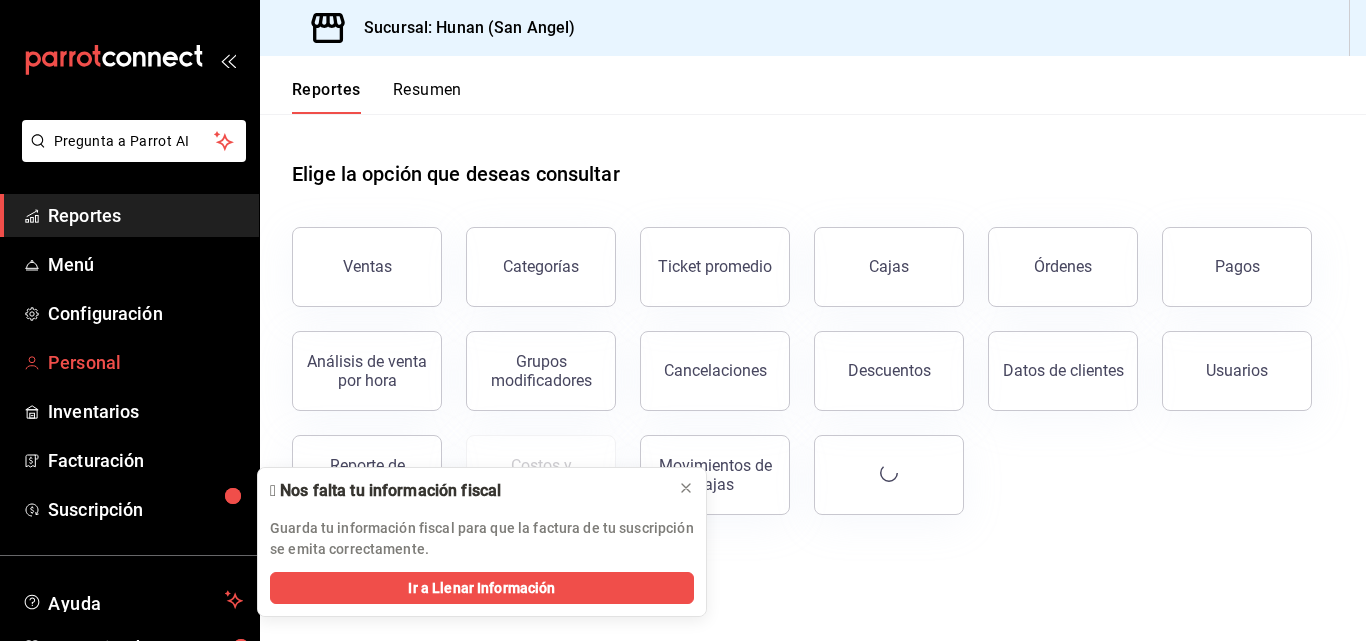 click on "Personal" at bounding box center [129, 362] 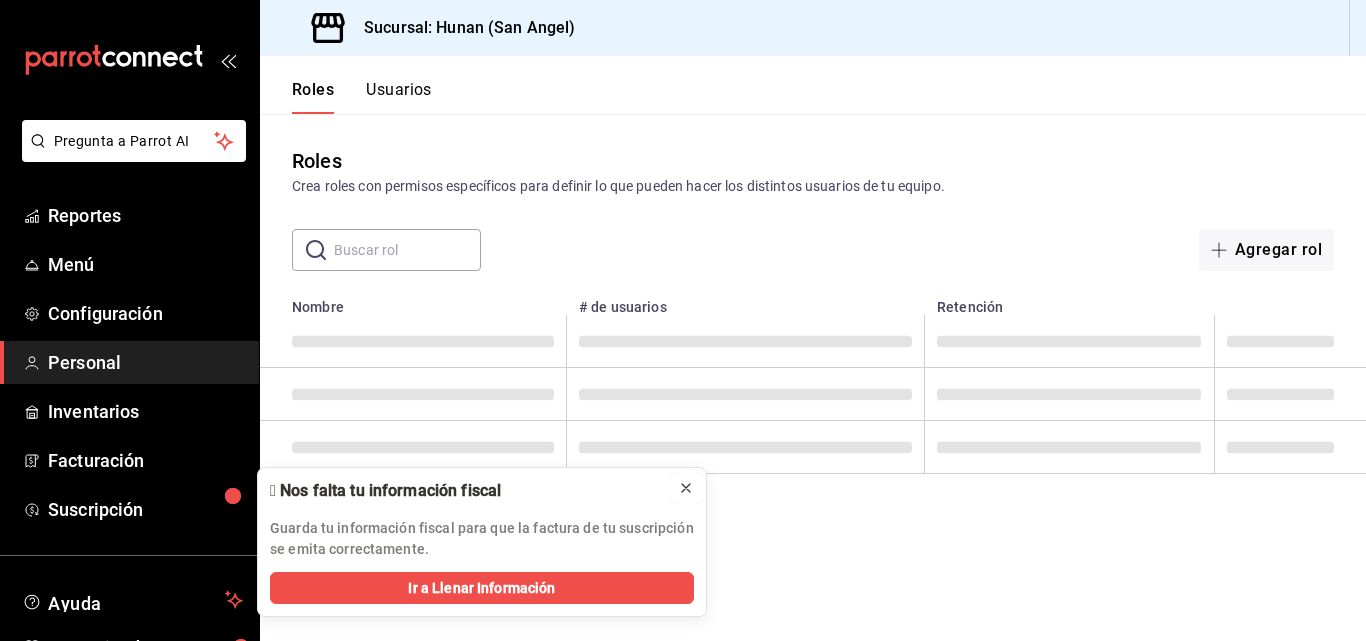 click at bounding box center (686, 488) 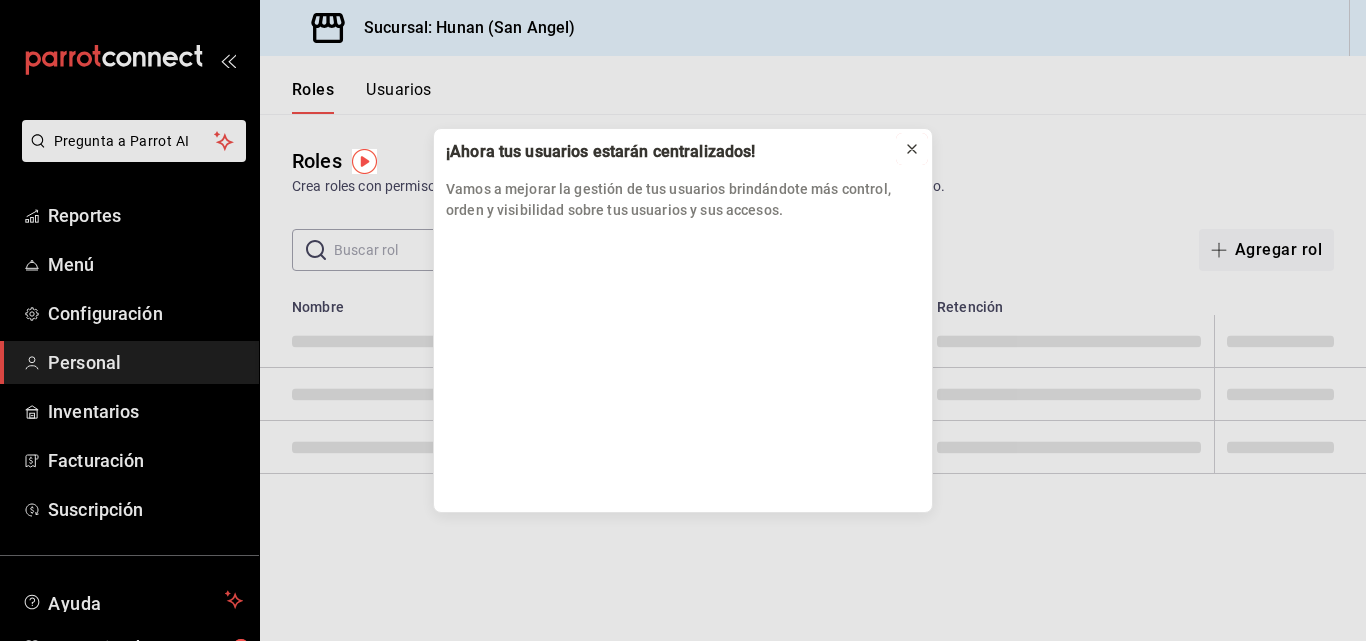 click 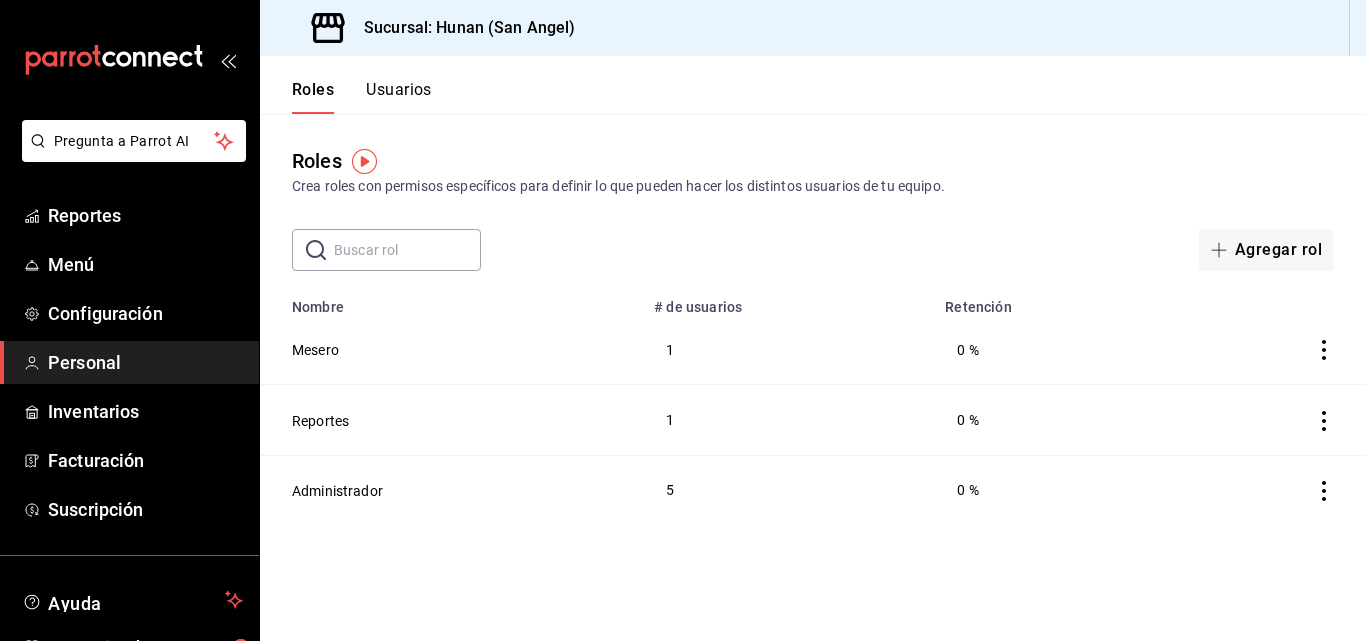 click on "Usuarios" at bounding box center (399, 97) 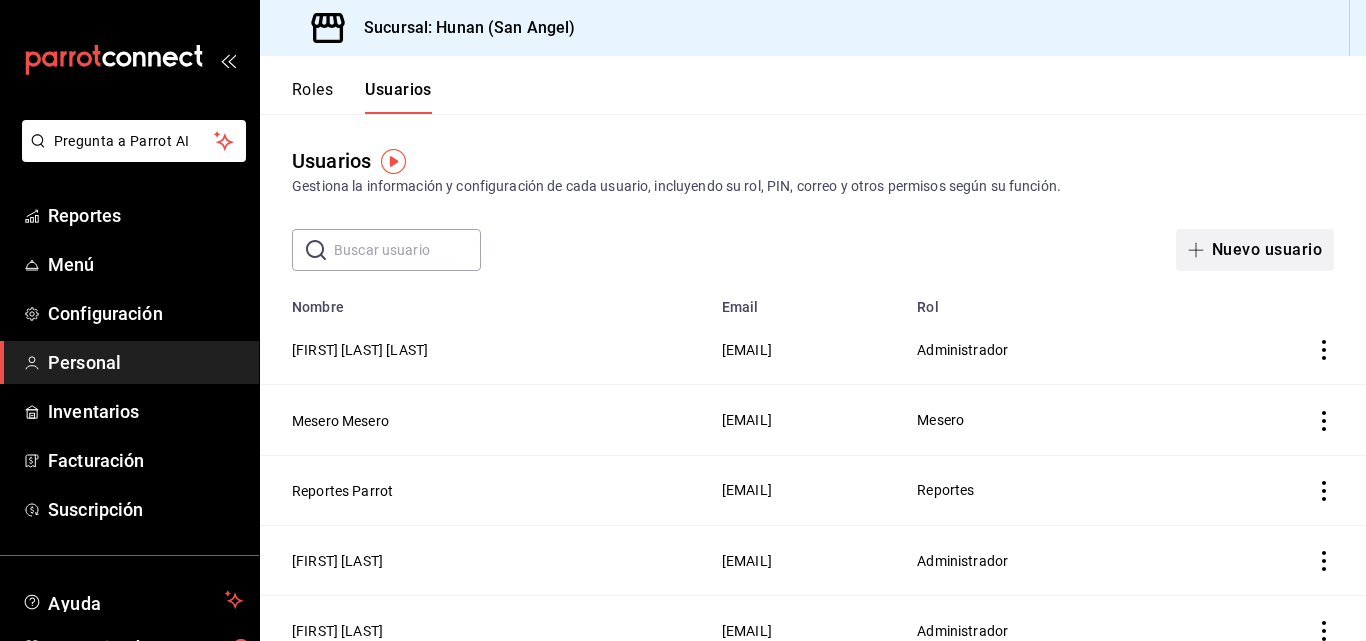 click on "Nuevo usuario" at bounding box center (1255, 250) 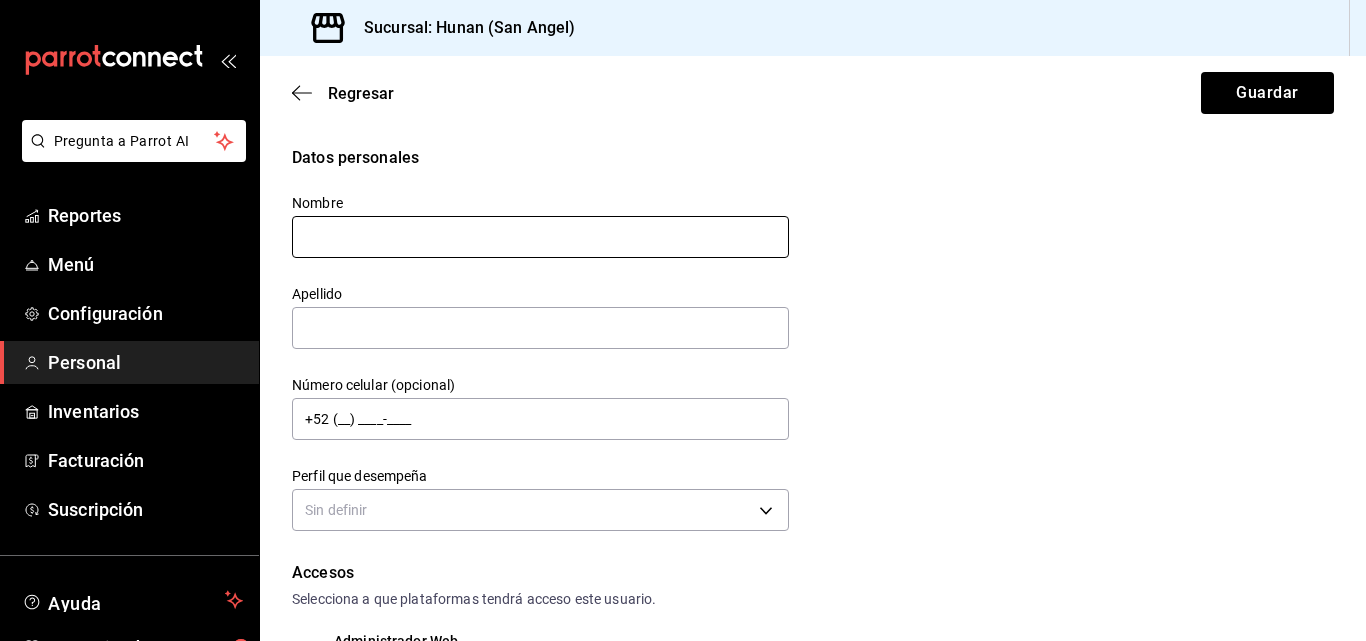 click at bounding box center [540, 237] 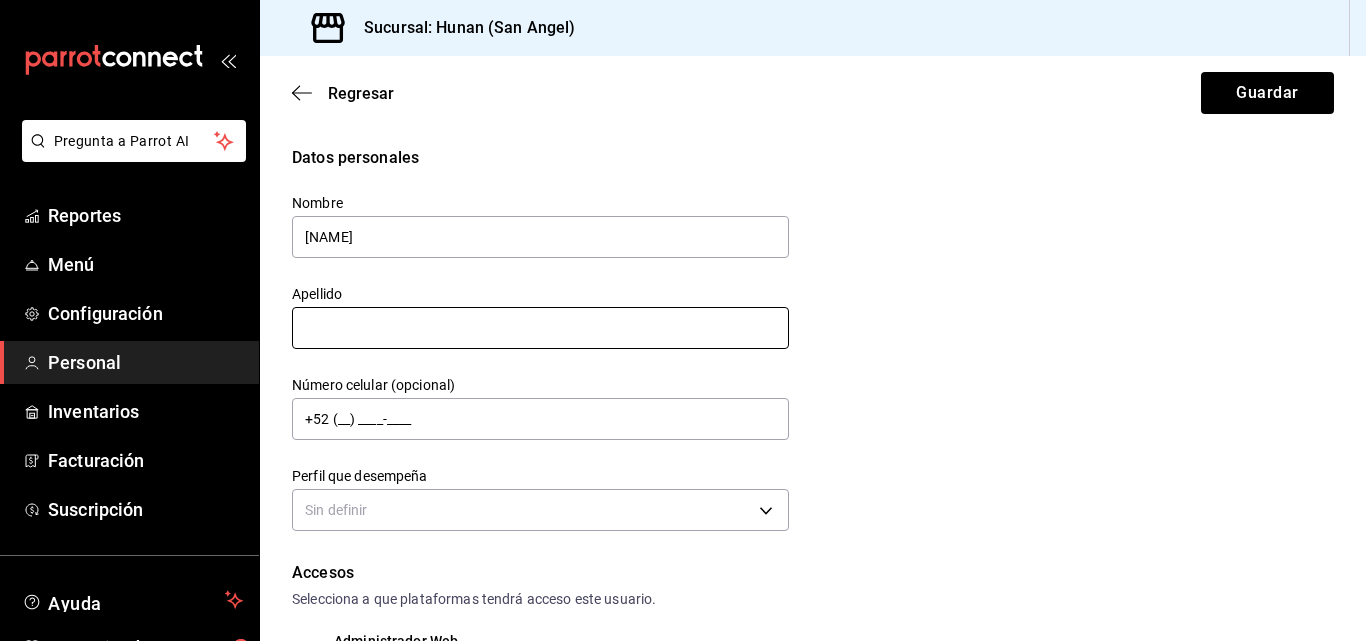 click at bounding box center [540, 328] 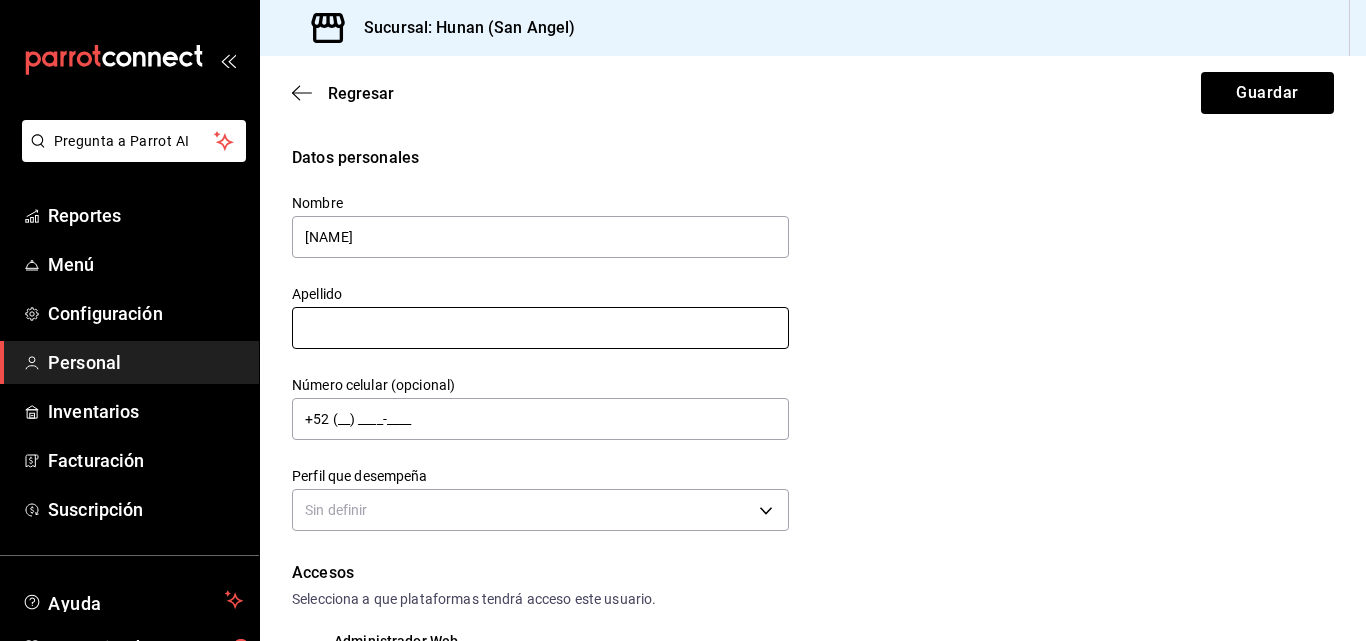 type on "Morales" 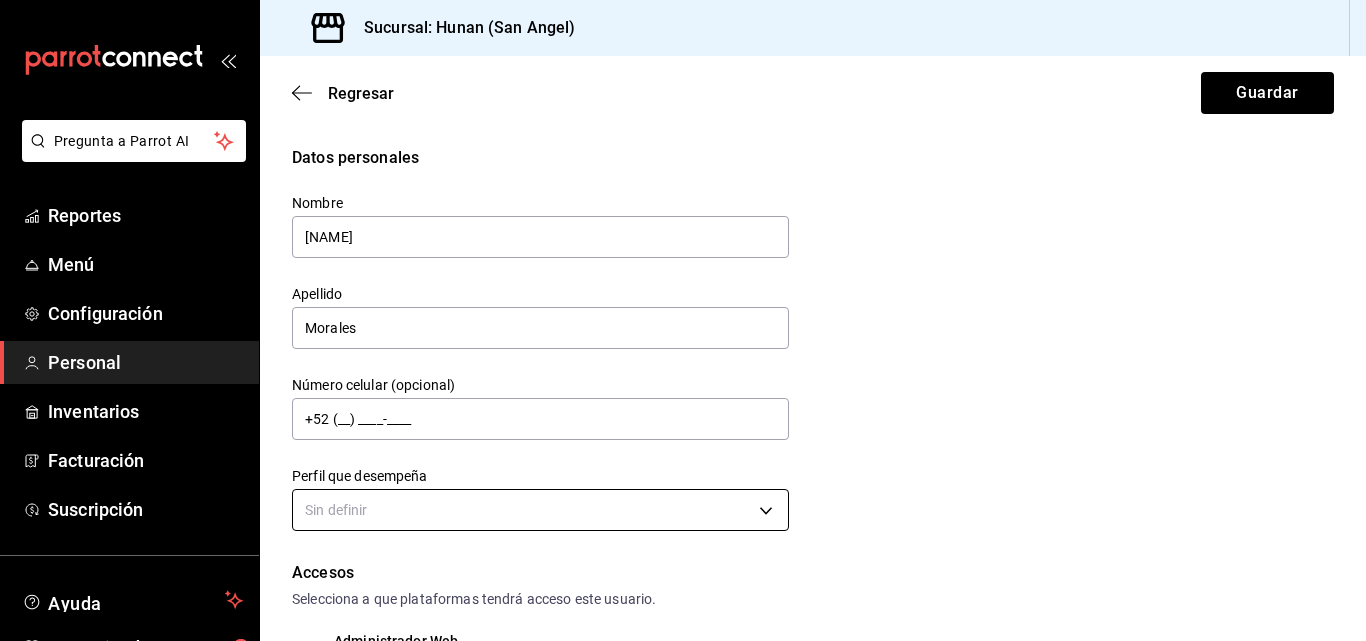 click on "Pregunta a Parrot AI Reportes   Menú   Configuración   Personal   Inventarios   Facturación   Suscripción   Ayuda Recomienda Parrot   Iván Martinez Godinez   Sugerir nueva función   Sucursal: Hunan (San Angel) Regresar Guardar Datos personales Nombre Mario Apellido Morales Número celular (opcional) +52 (__) ____-____ Perfil que desempeña Sin definir Accesos Selecciona a que plataformas tendrá acceso este usuario. Administrador Web Posibilidad de iniciar sesión en la oficina administrativa de un restaurante.  Acceso al Punto de venta Posibilidad de autenticarse en el POS mediante PIN.  Iniciar sesión en terminal (correo electrónico o QR) Los usuarios podrán iniciar sesión y aceptar términos y condiciones en la terminal. Acceso uso de terminal Los usuarios podrán acceder y utilizar la terminal para visualizar y procesar pagos de sus órdenes. Correo electrónico Se volverá obligatorio al tener ciertos accesos activados. Contraseña Contraseña Repetir contraseña Repetir contraseña PIN ​" at bounding box center (683, 320) 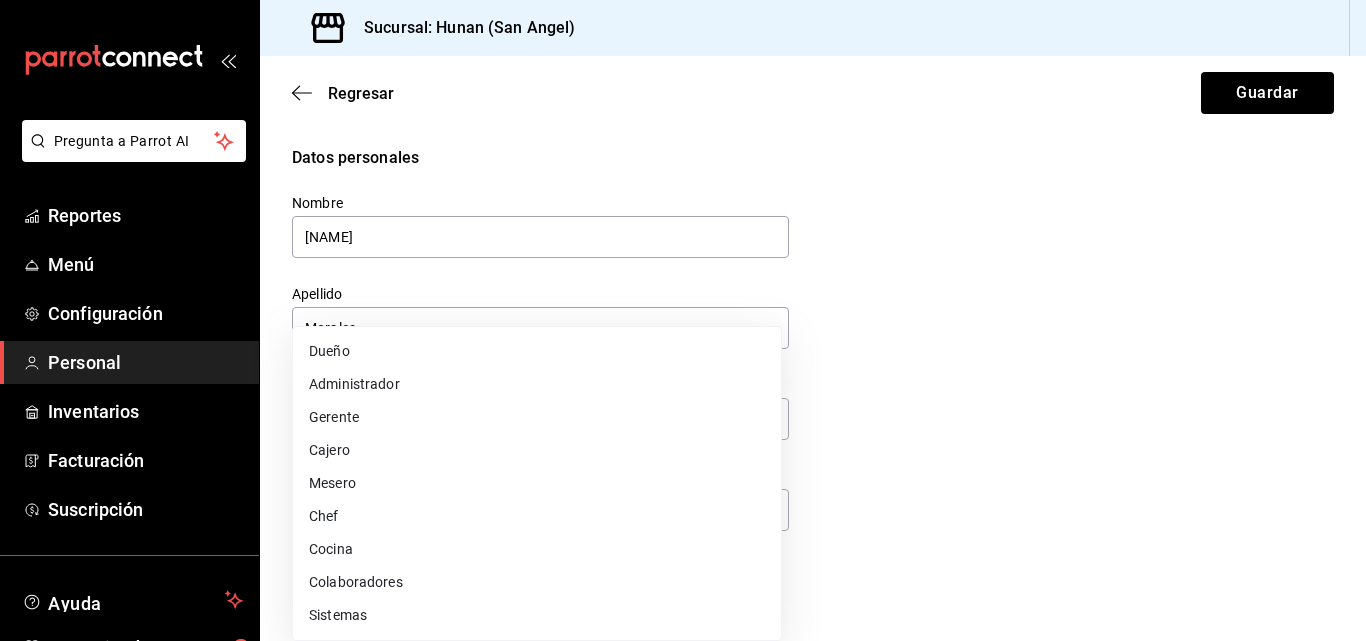 click on "Cajero" at bounding box center [537, 450] 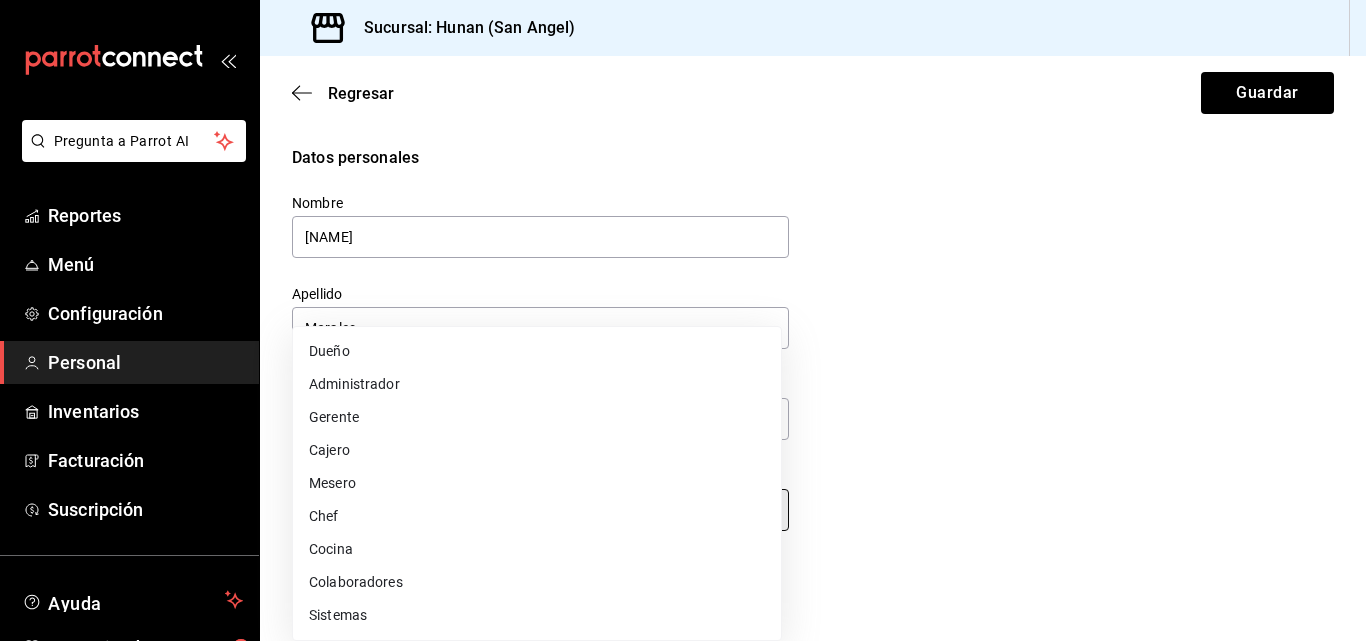 type on "CASHIER" 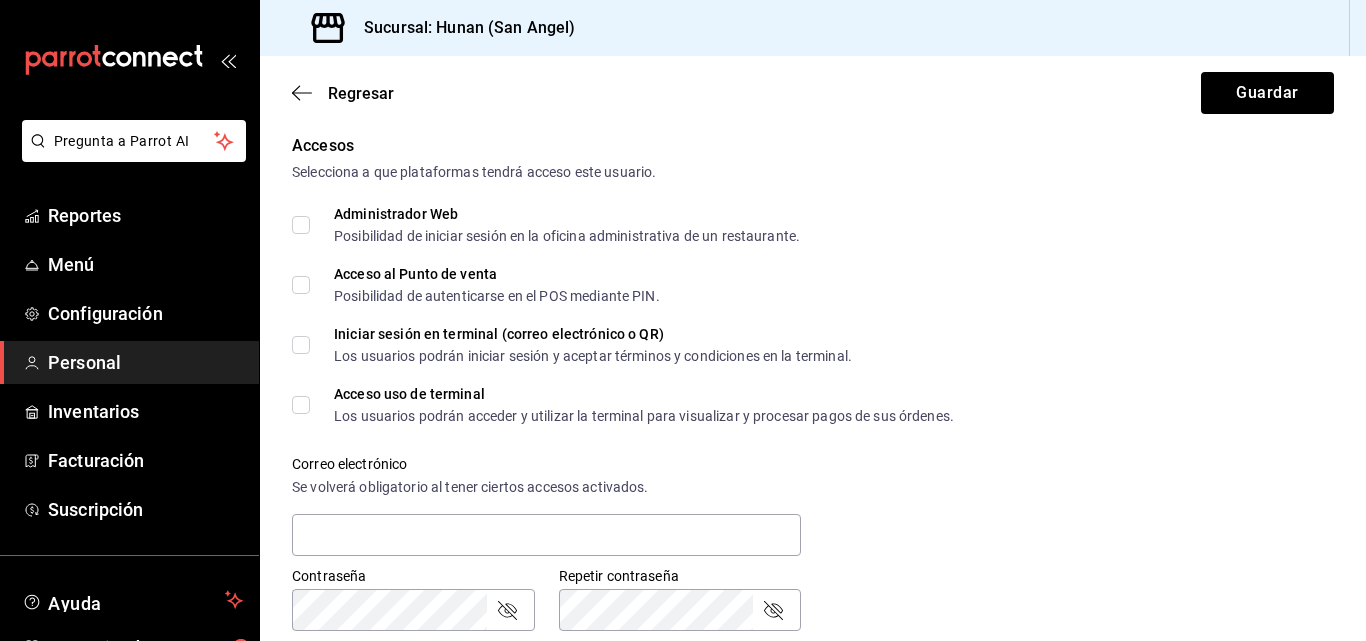 scroll, scrollTop: 432, scrollLeft: 0, axis: vertical 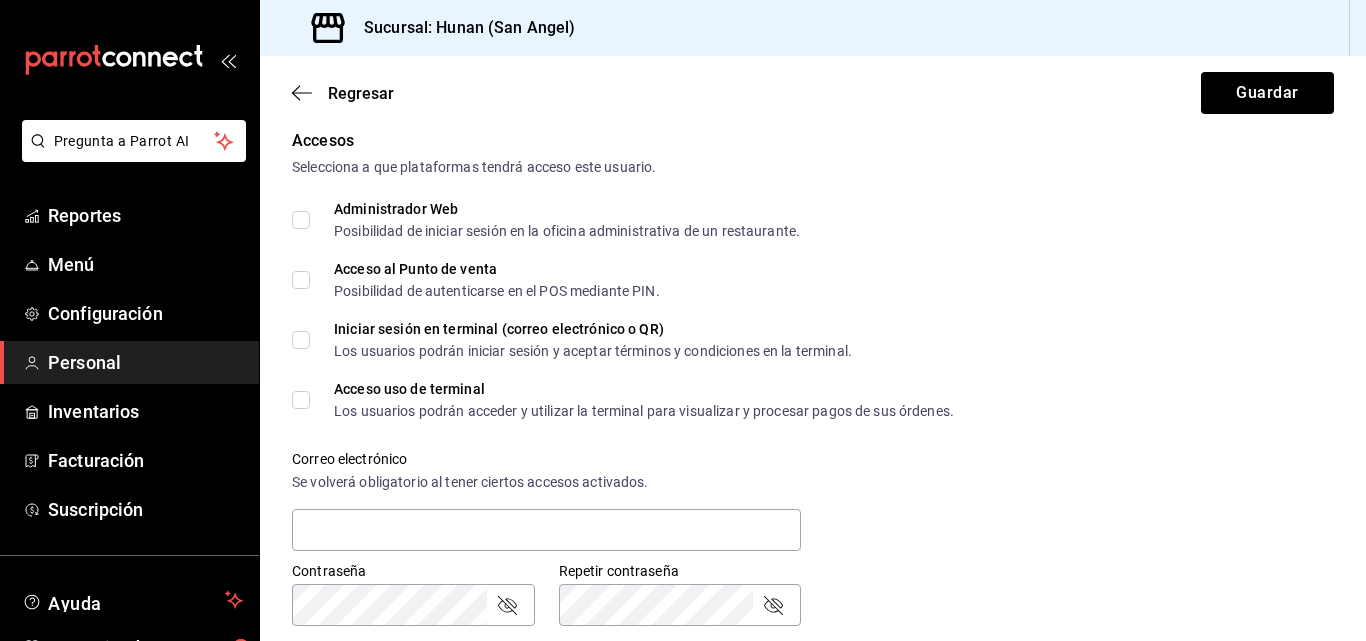 click on "Administrador Web Posibilidad de iniciar sesión en la oficina administrativa de un restaurante." at bounding box center (555, 220) 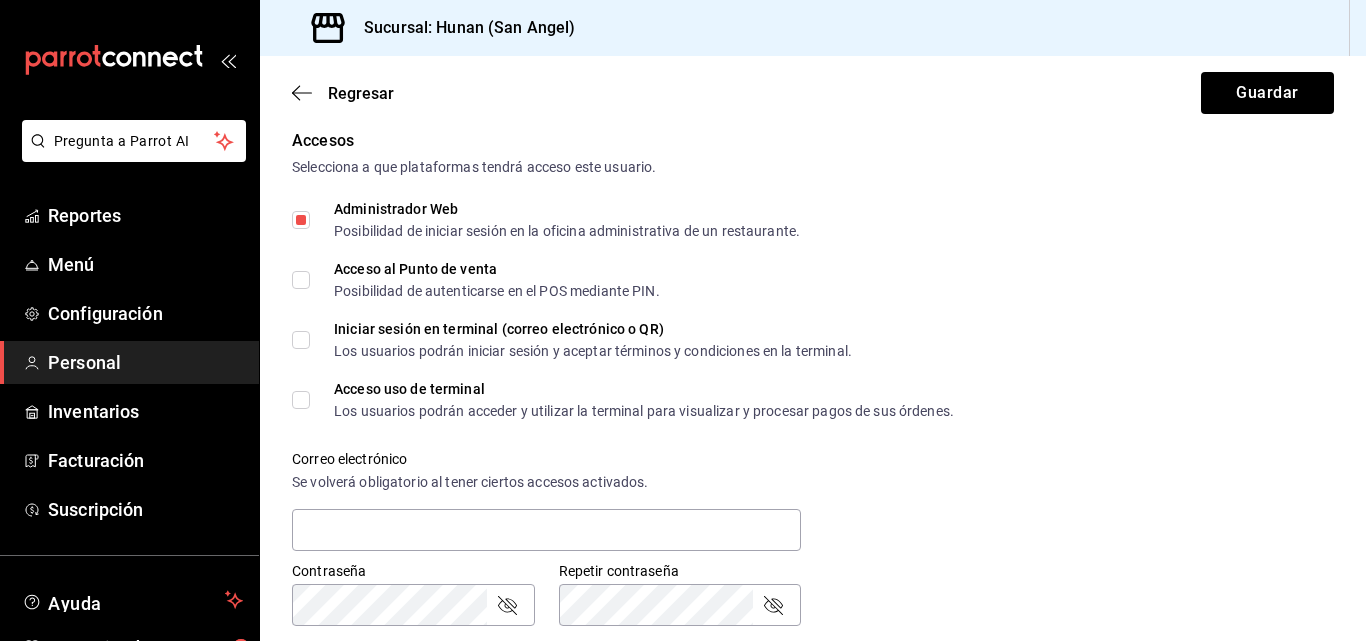 click on "Acceso al Punto de venta Posibilidad de autenticarse en el POS mediante PIN." at bounding box center [301, 280] 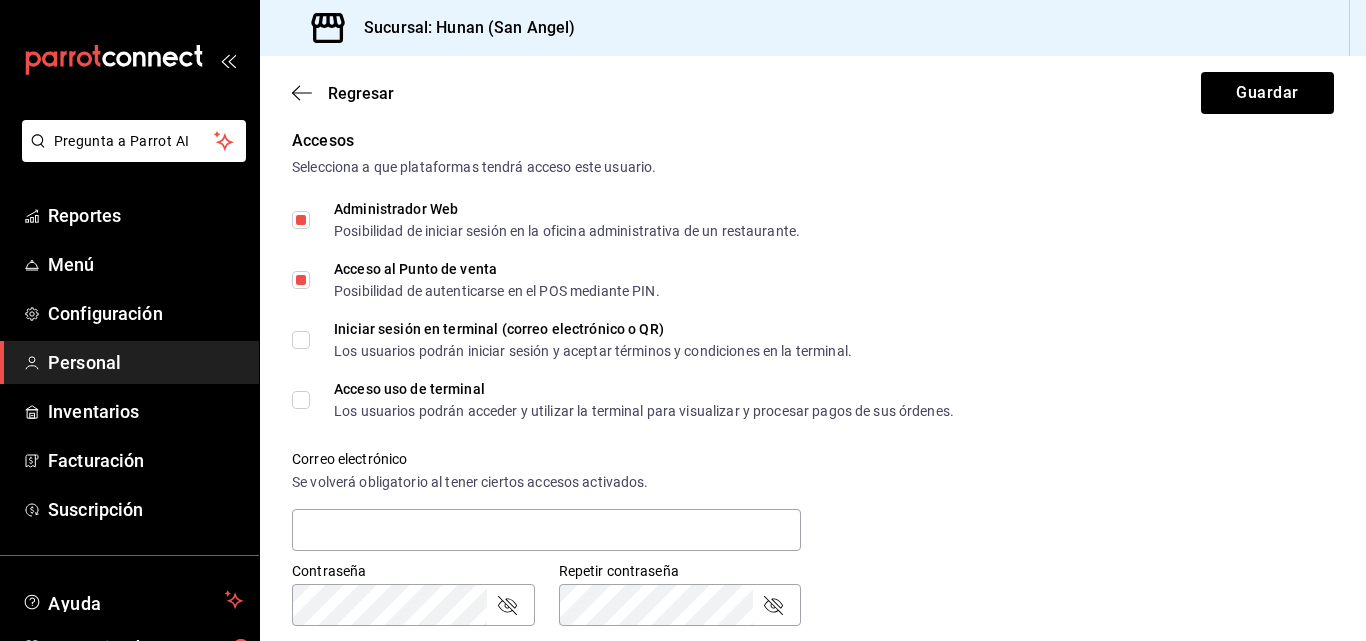 click on "Acceso uso de terminal Los usuarios podrán acceder y utilizar la terminal para visualizar y procesar pagos de sus órdenes." at bounding box center (301, 400) 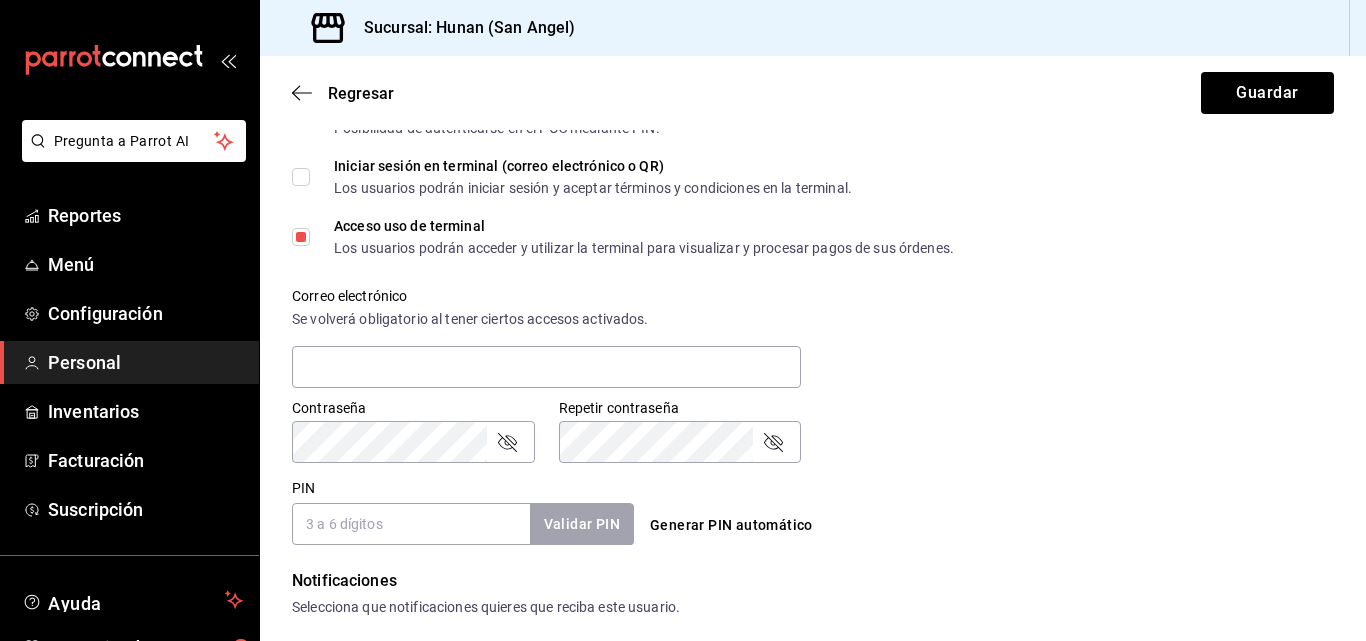 scroll, scrollTop: 634, scrollLeft: 0, axis: vertical 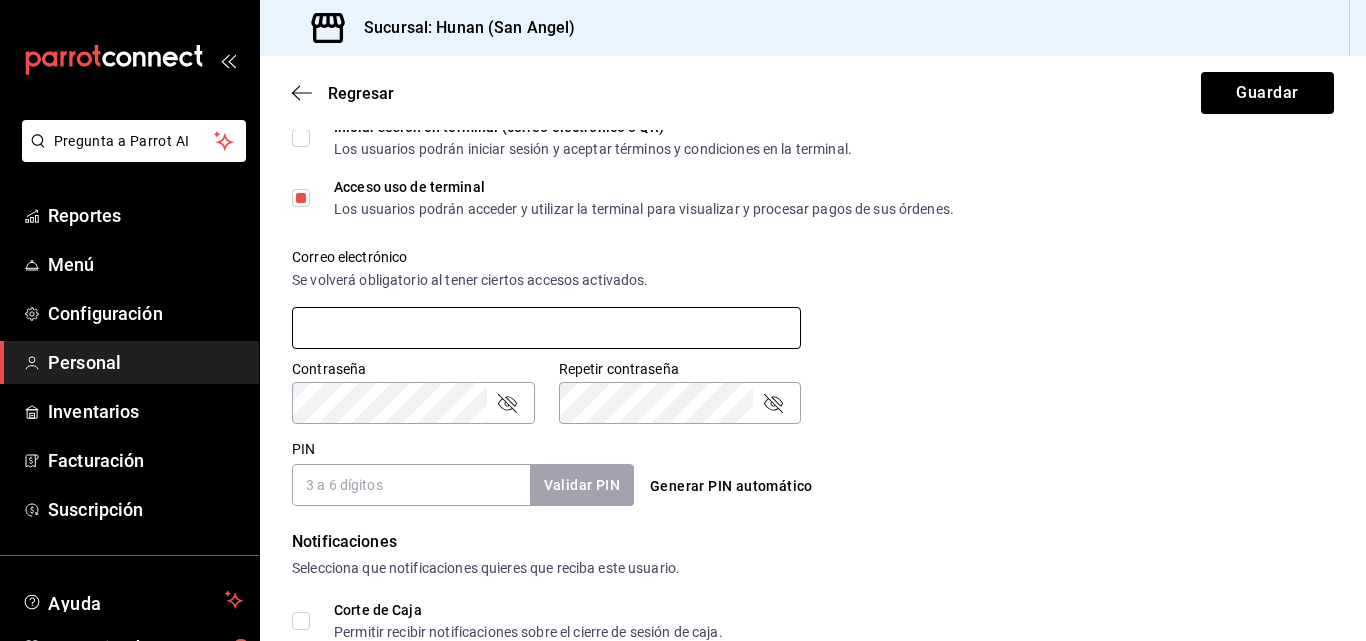 click at bounding box center [546, 328] 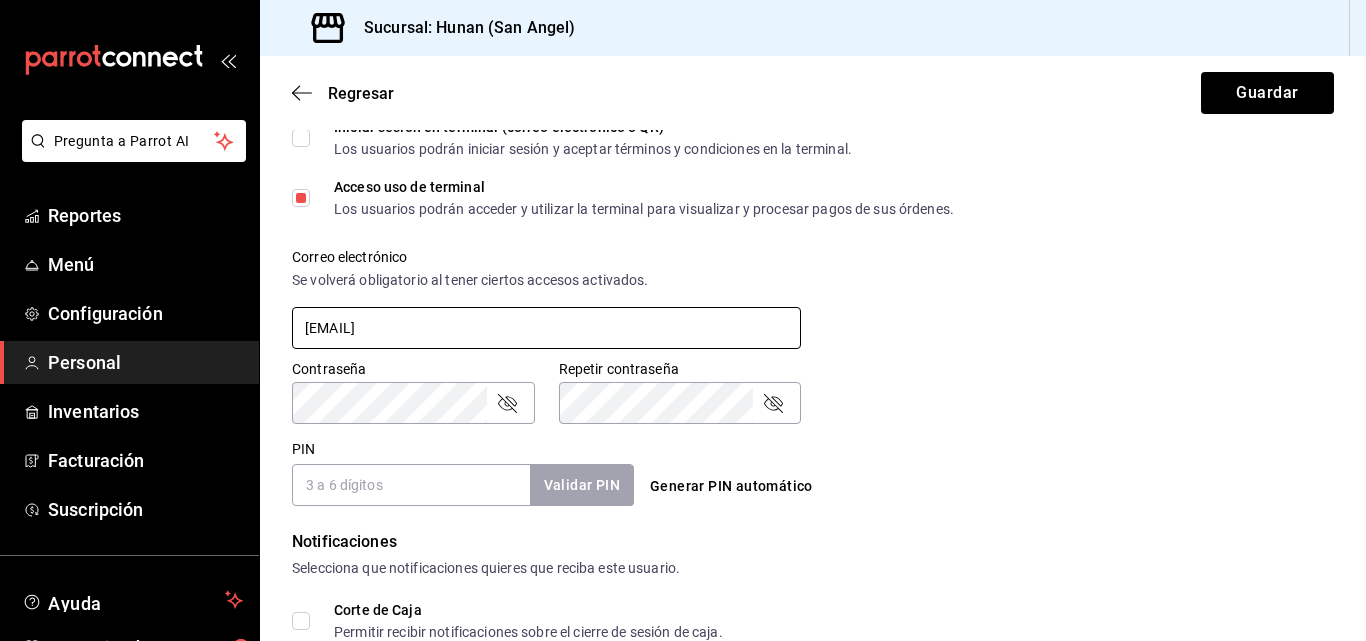 type on "[USERNAME]@[DOMAIN]" 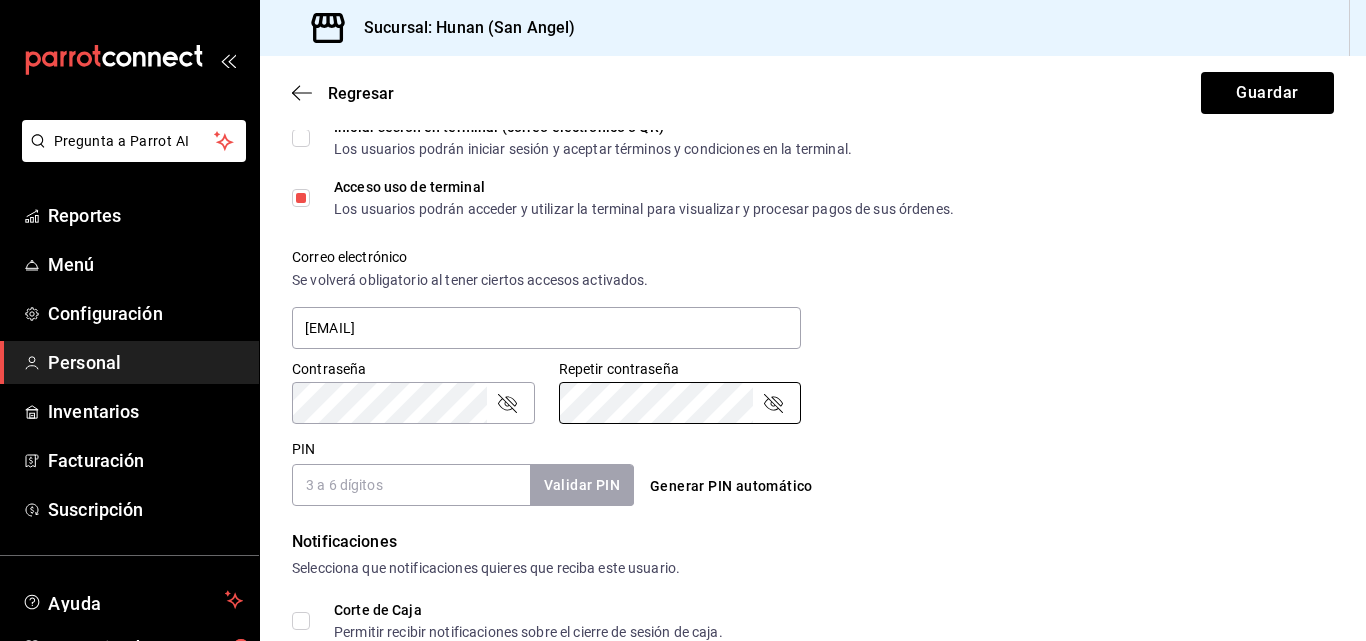 click on "PIN" at bounding box center (411, 485) 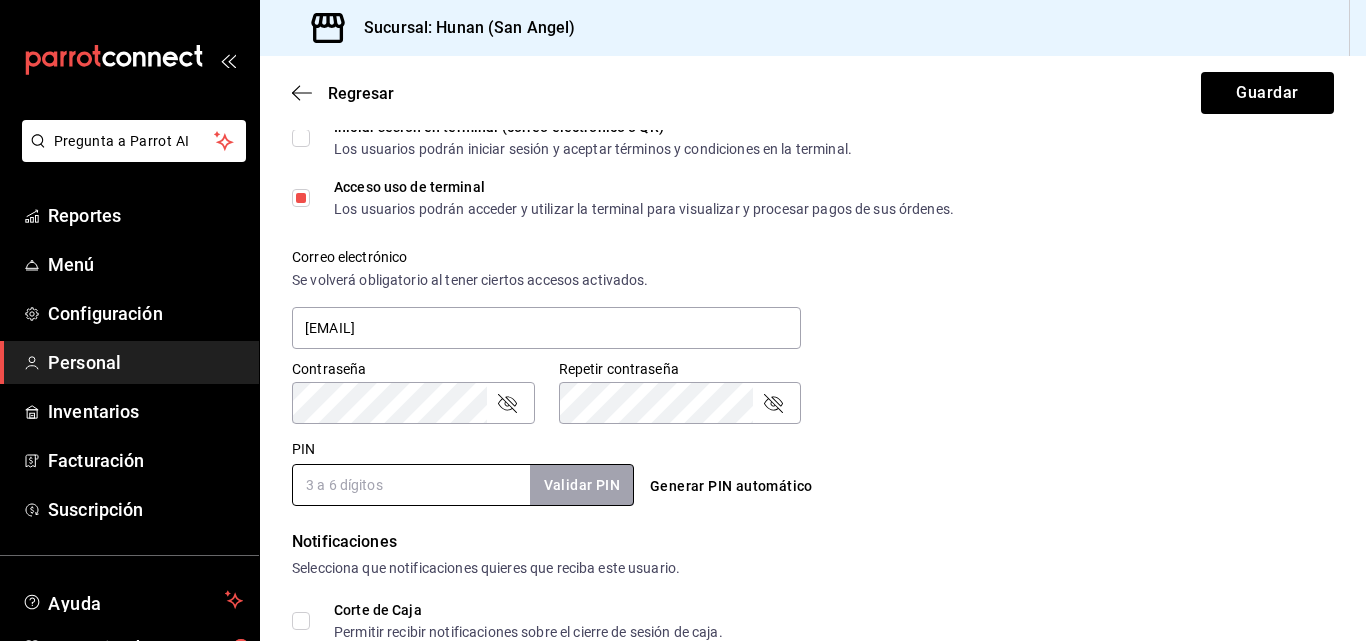 type on "0510" 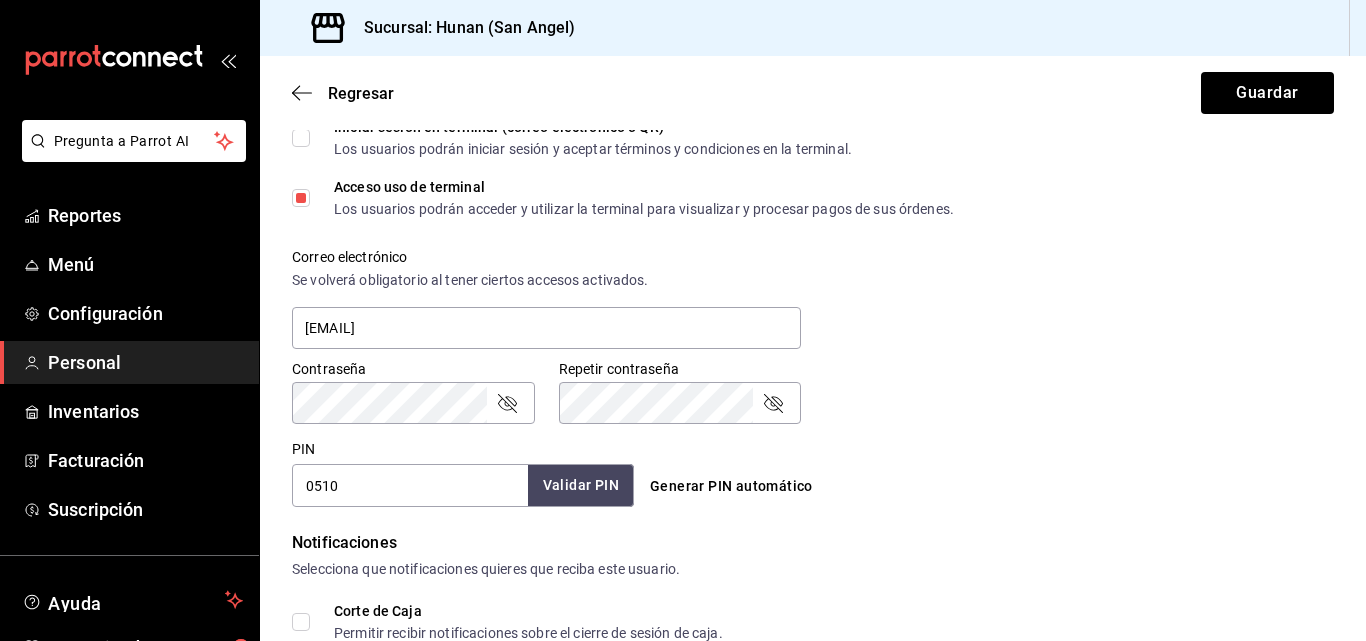 click on "Validar PIN" at bounding box center [581, 485] 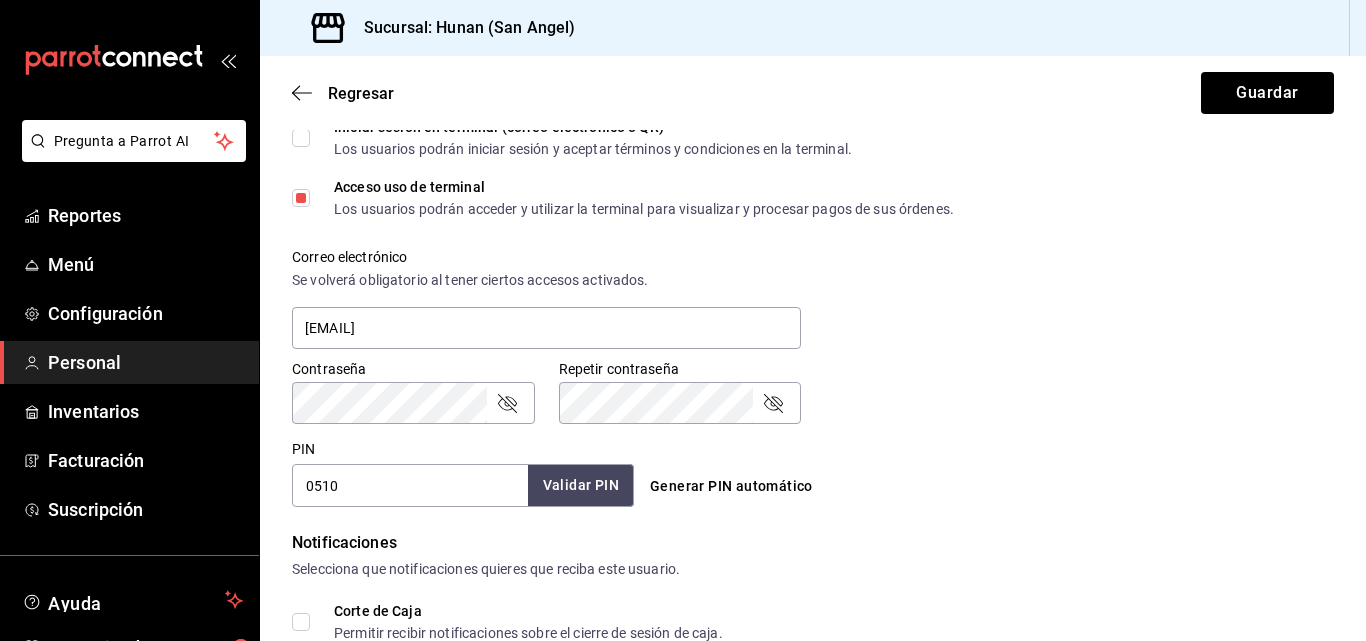 click on "Validar PIN" at bounding box center [581, 485] 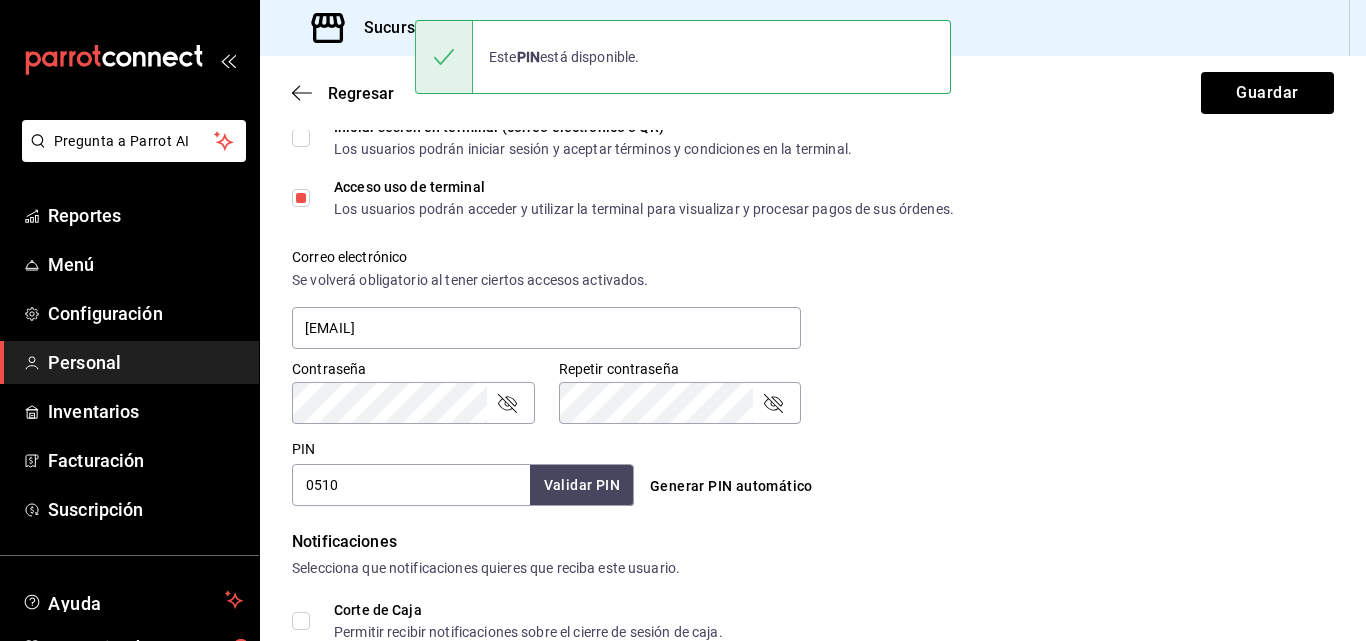 click on "Correo electrónico Se volverá obligatorio al tener ciertos accesos activados. mariomor@grupohunan.com" at bounding box center [801, 288] 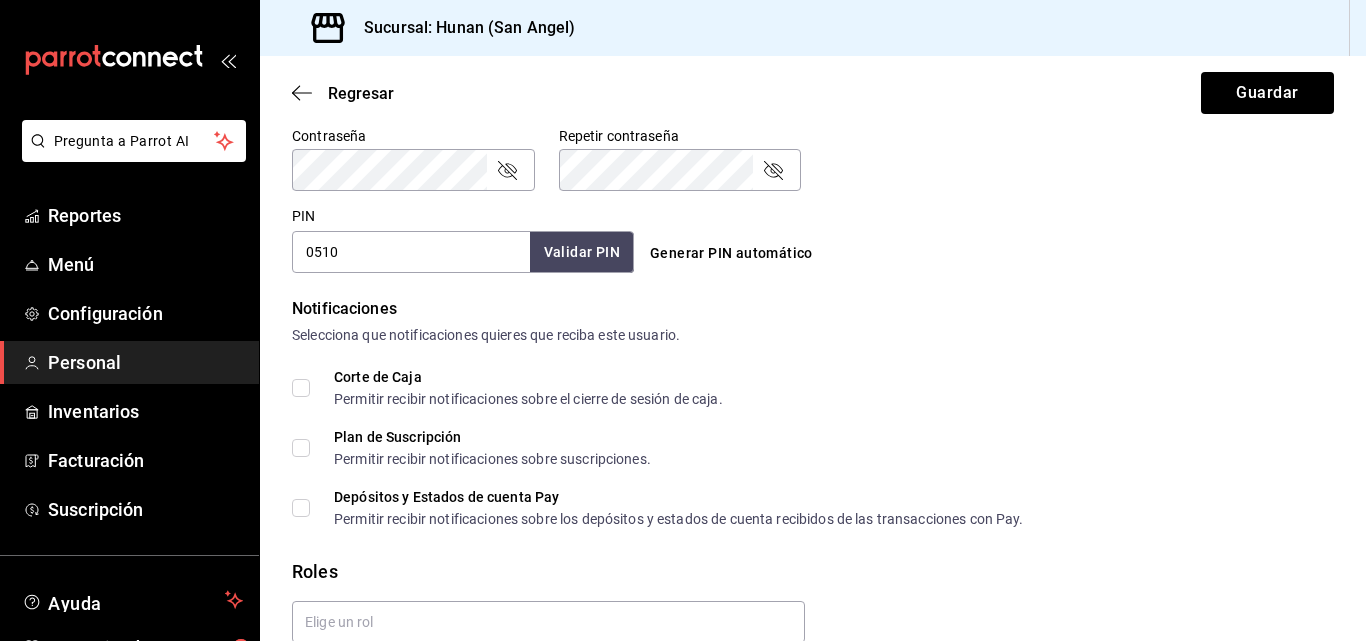 scroll, scrollTop: 909, scrollLeft: 0, axis: vertical 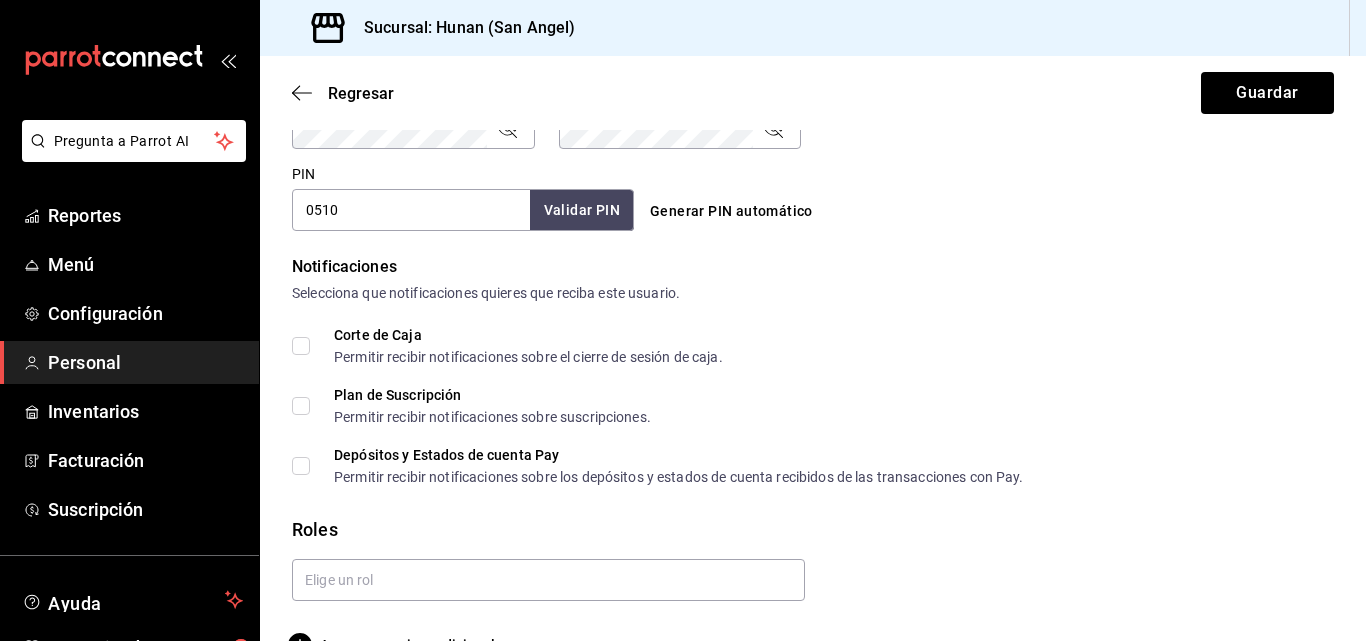 click on "Corte de Caja Permitir recibir notificaciones sobre el cierre de sesión de caja." at bounding box center (301, 346) 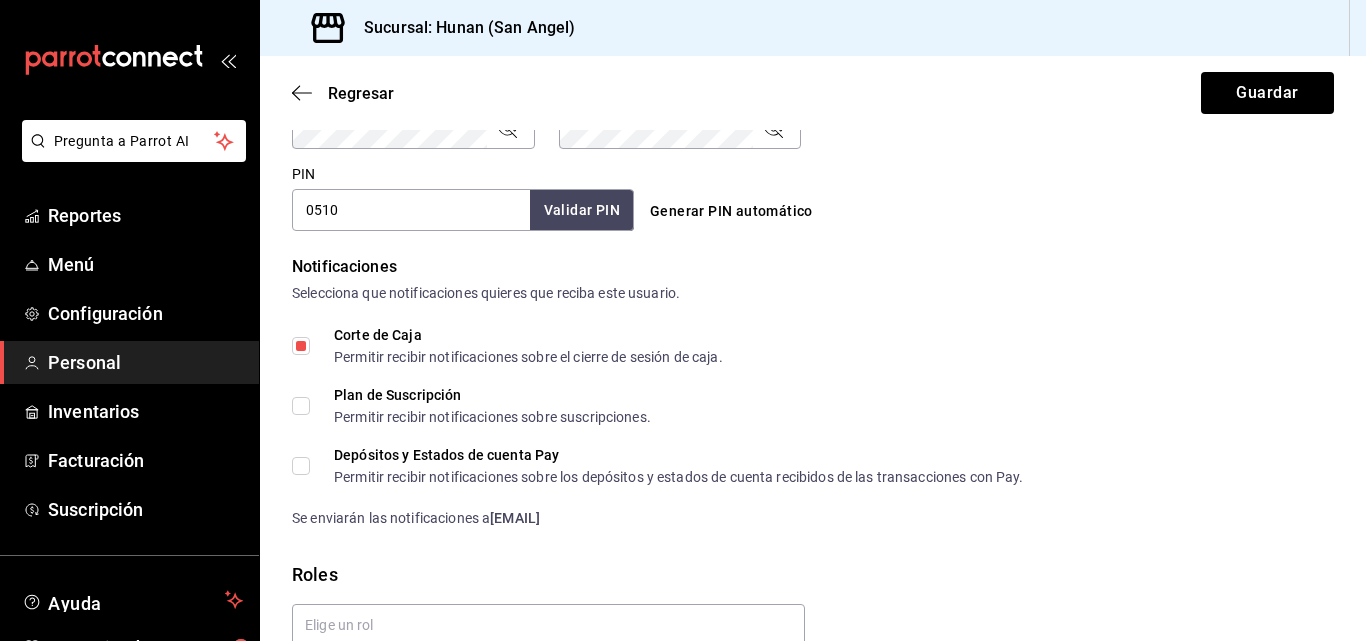 click on "Depósitos y Estados de cuenta Pay Permitir recibir notificaciones sobre los depósitos y estados de cuenta recibidos de las transacciones con Pay." at bounding box center (301, 466) 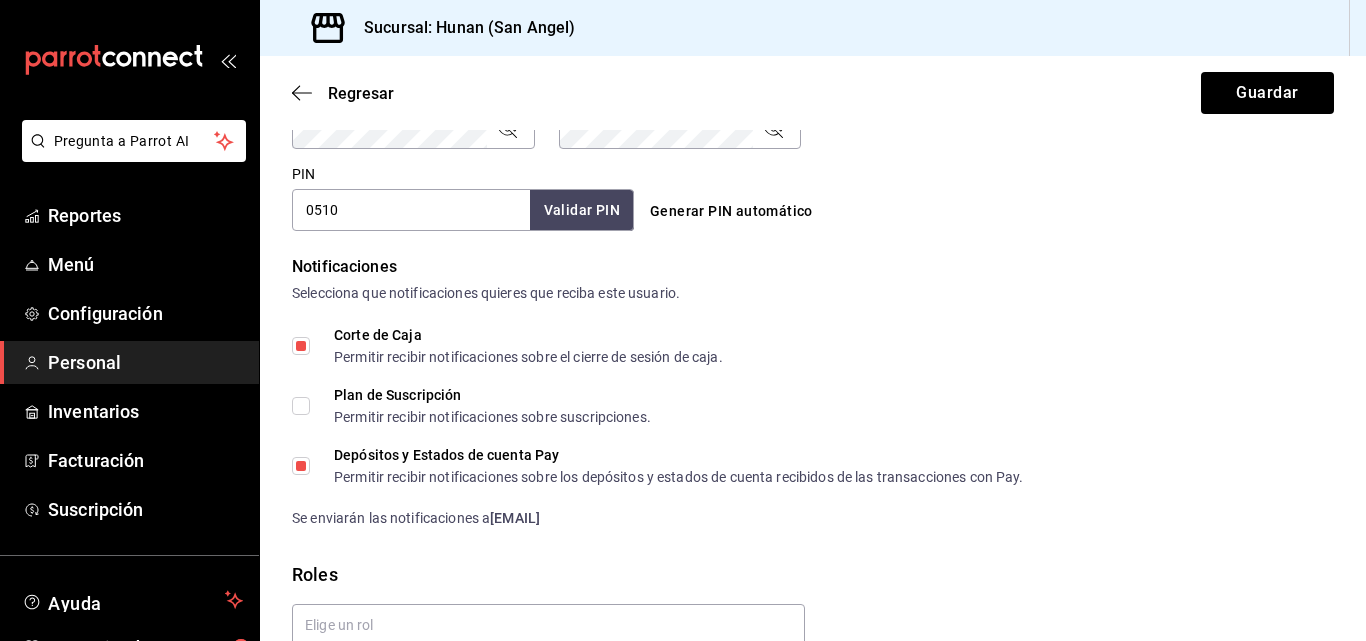 scroll, scrollTop: 1002, scrollLeft: 0, axis: vertical 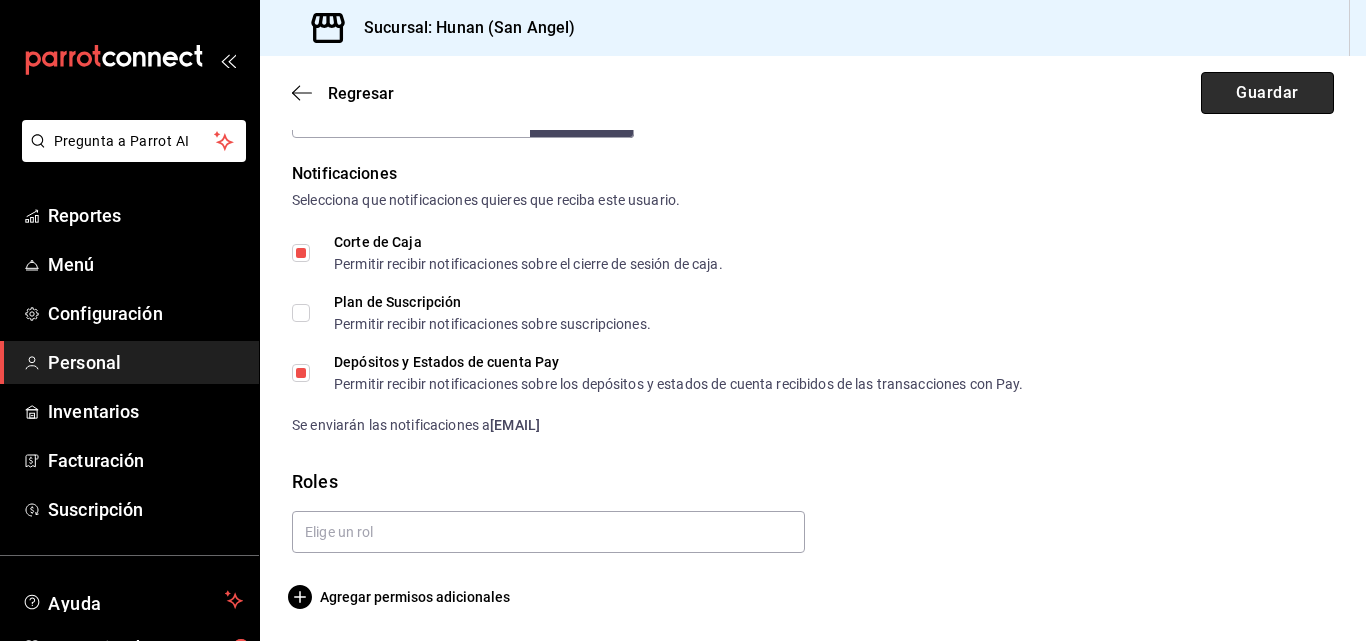 click on "Guardar" at bounding box center [1267, 93] 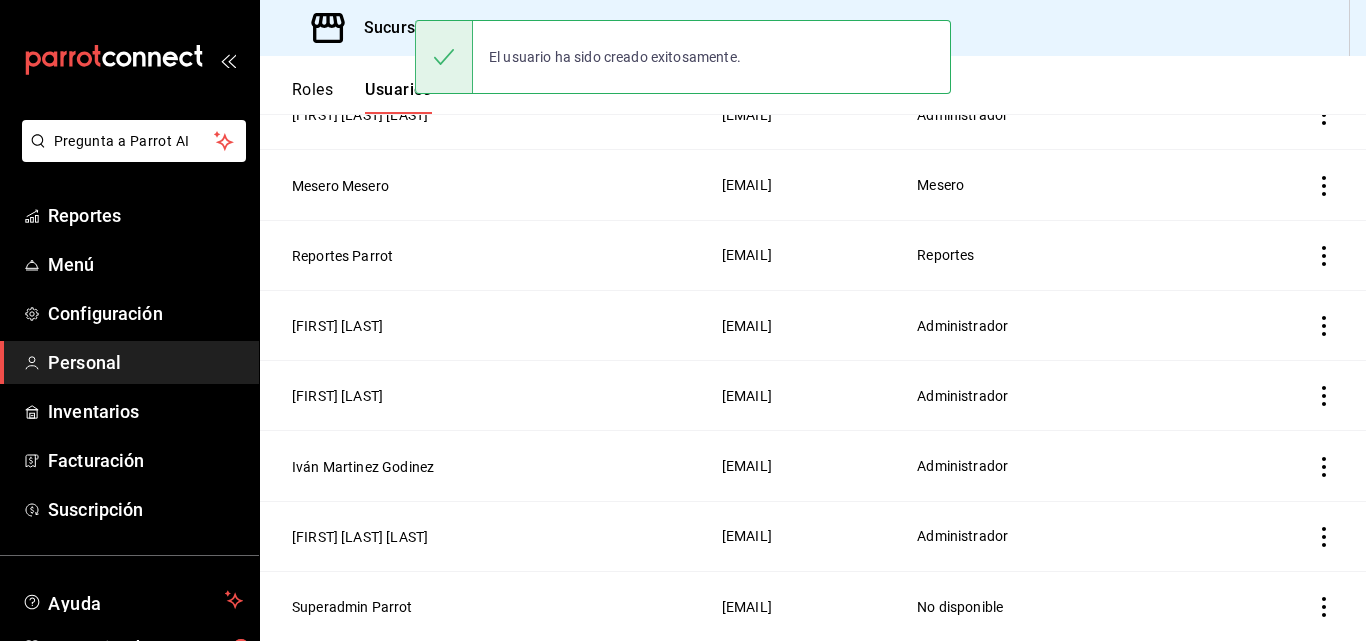 scroll, scrollTop: 237, scrollLeft: 0, axis: vertical 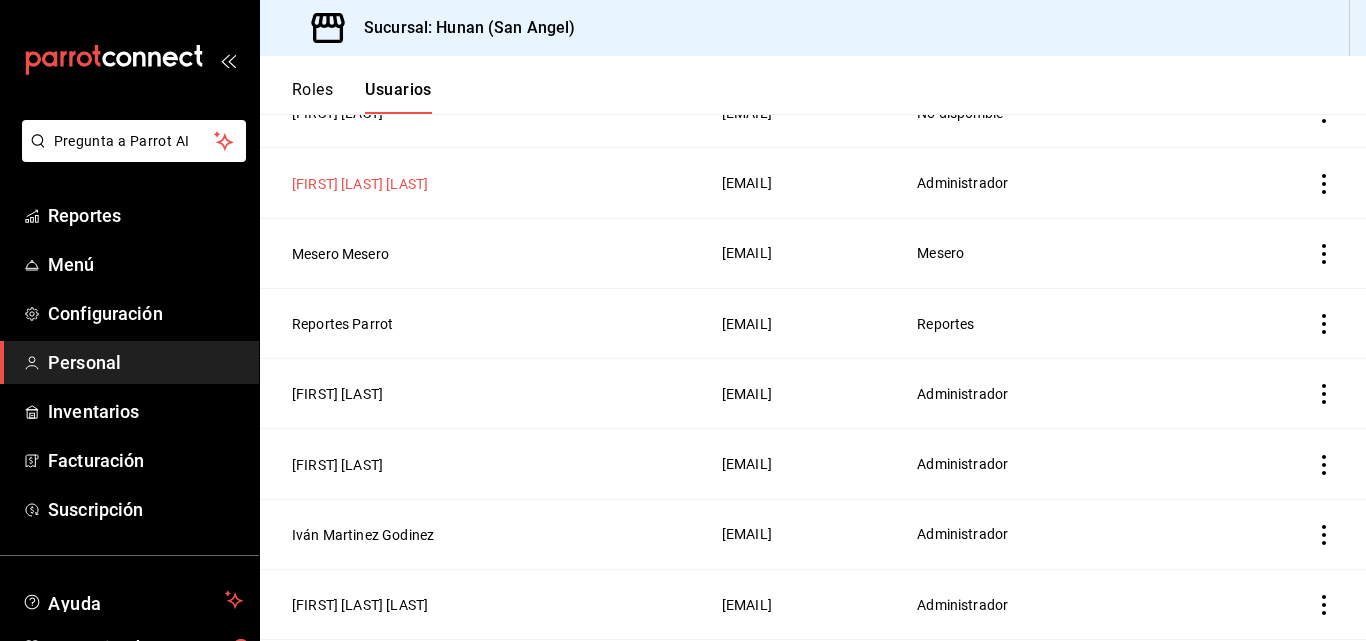 click on "[FIRST] [LAST] [LAST]" at bounding box center (360, 184) 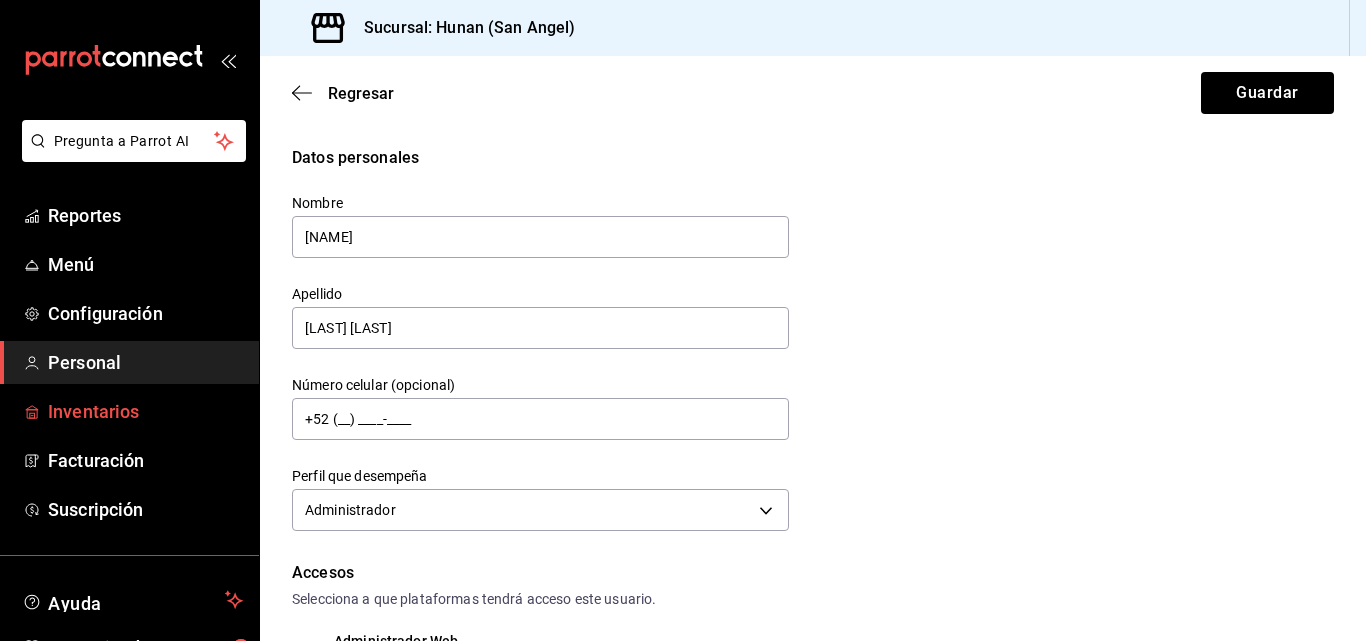 click on "Inventarios" at bounding box center (145, 411) 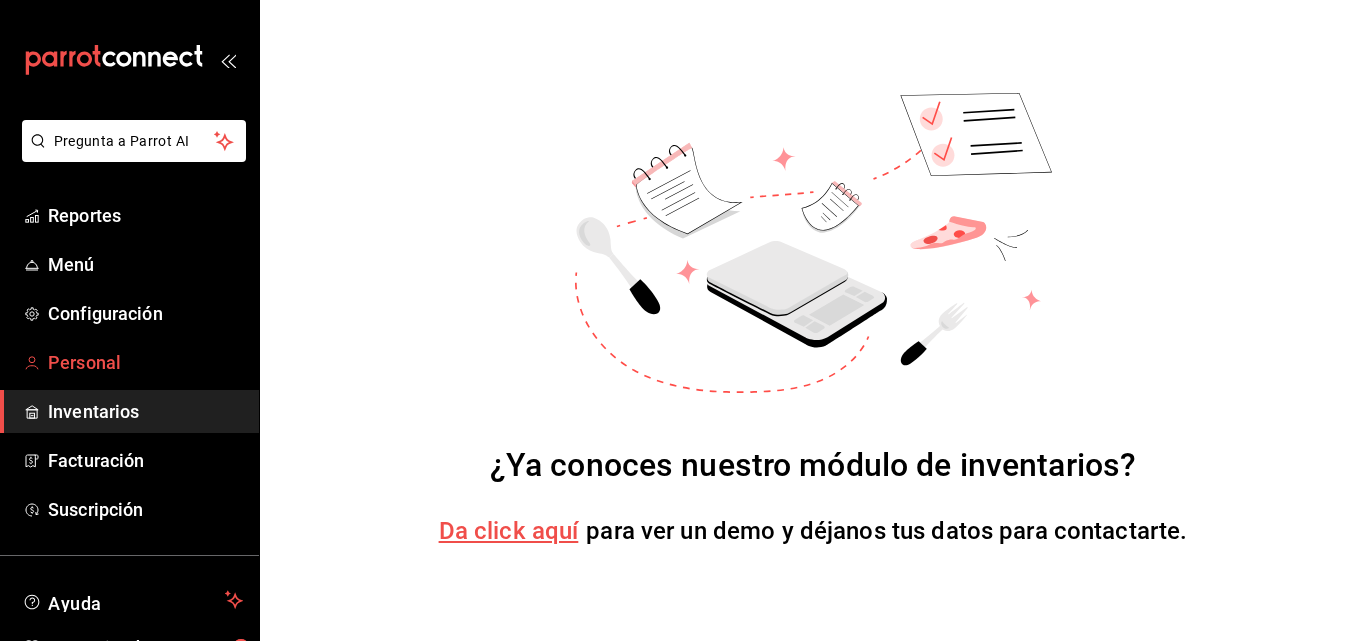 click on "Personal" at bounding box center (145, 362) 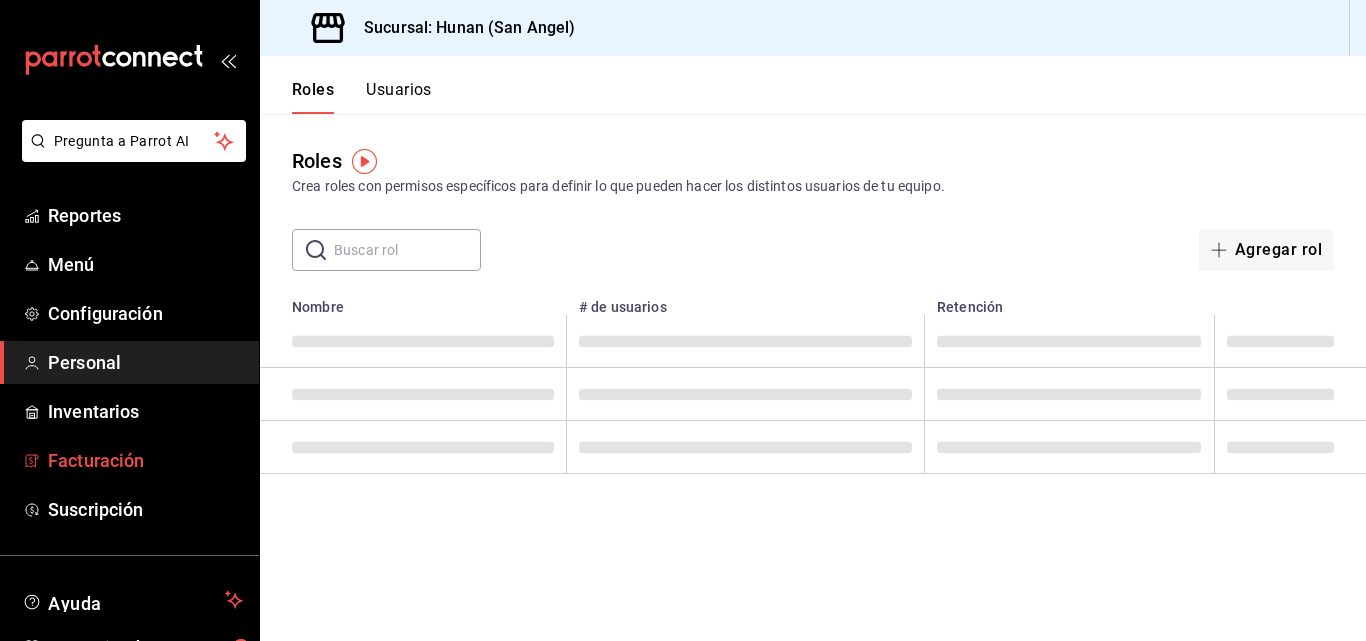 click on "Facturación" at bounding box center [145, 460] 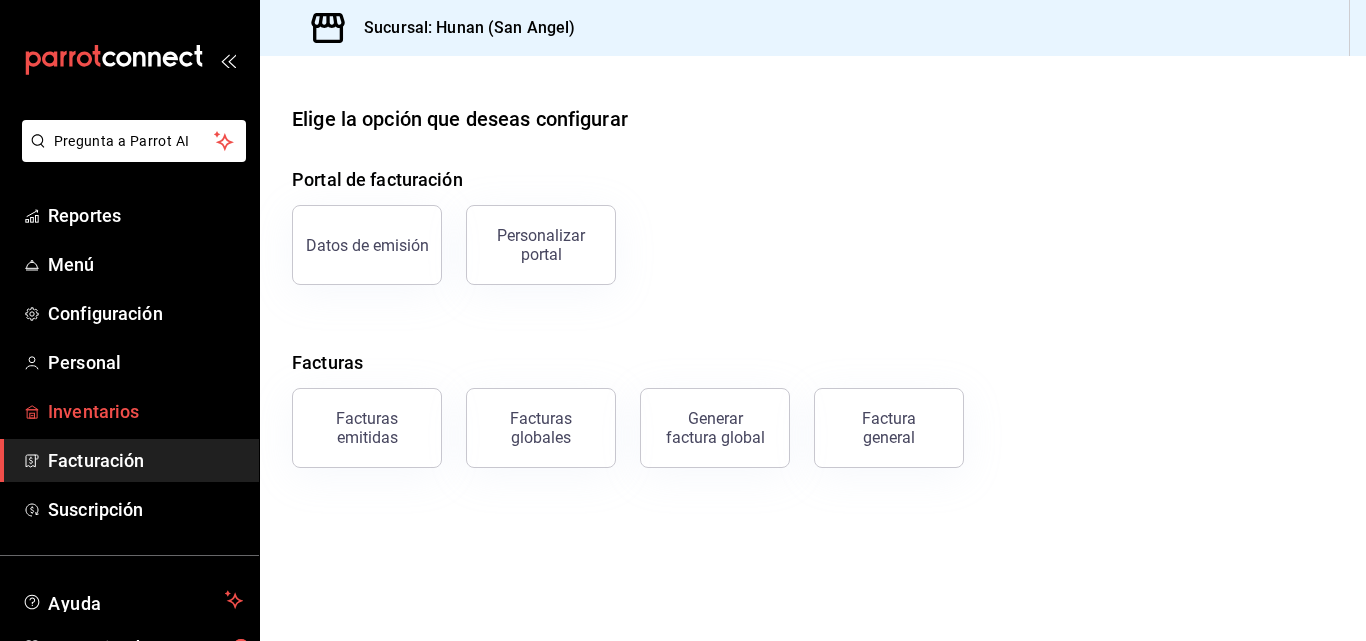 click on "Inventarios" at bounding box center [145, 411] 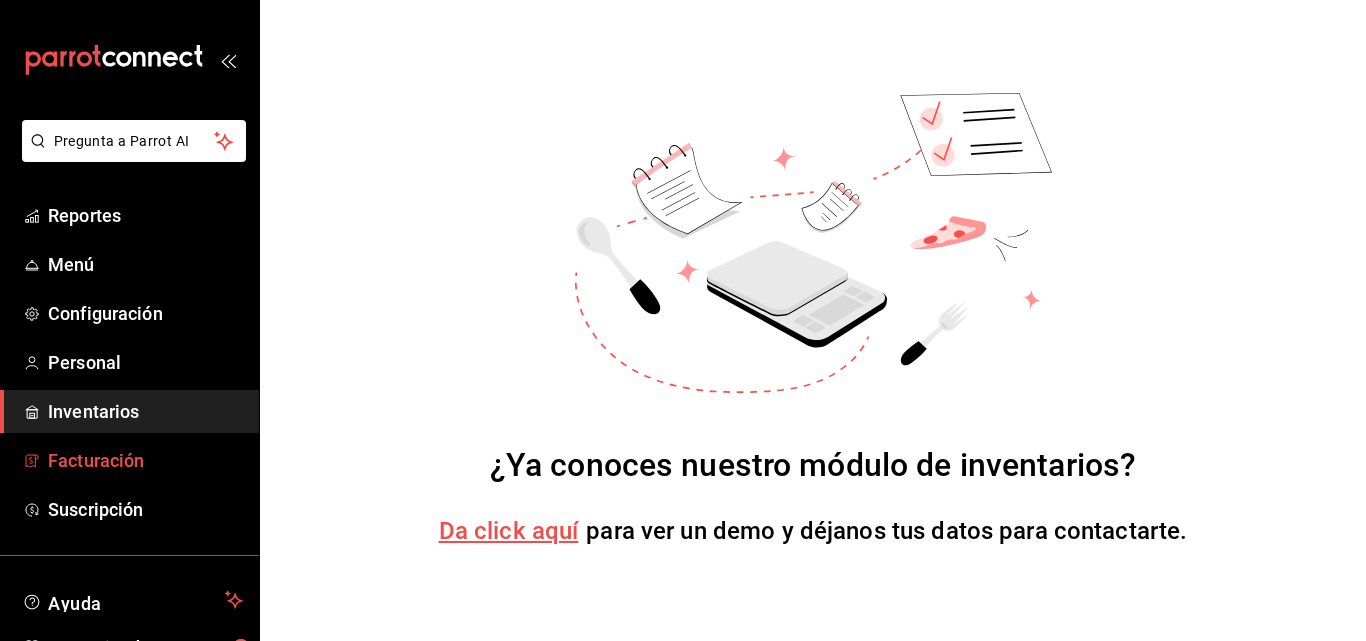 click on "Facturación" at bounding box center [145, 460] 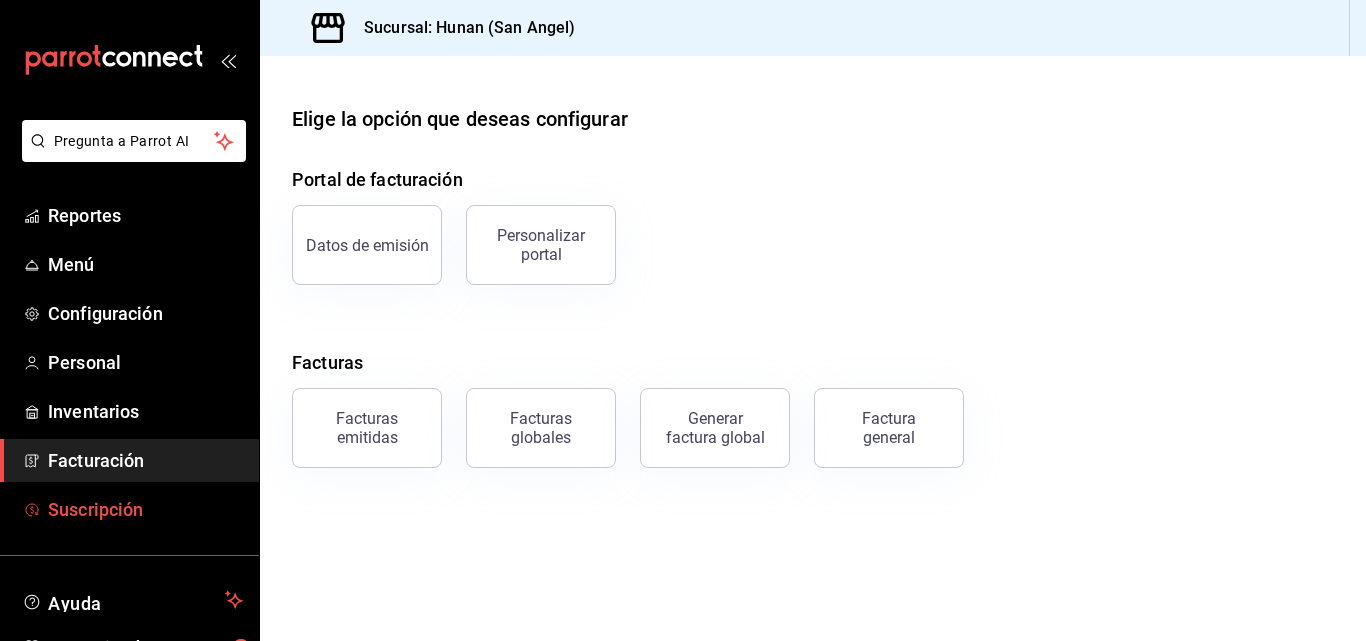 click on "Suscripción" at bounding box center [145, 509] 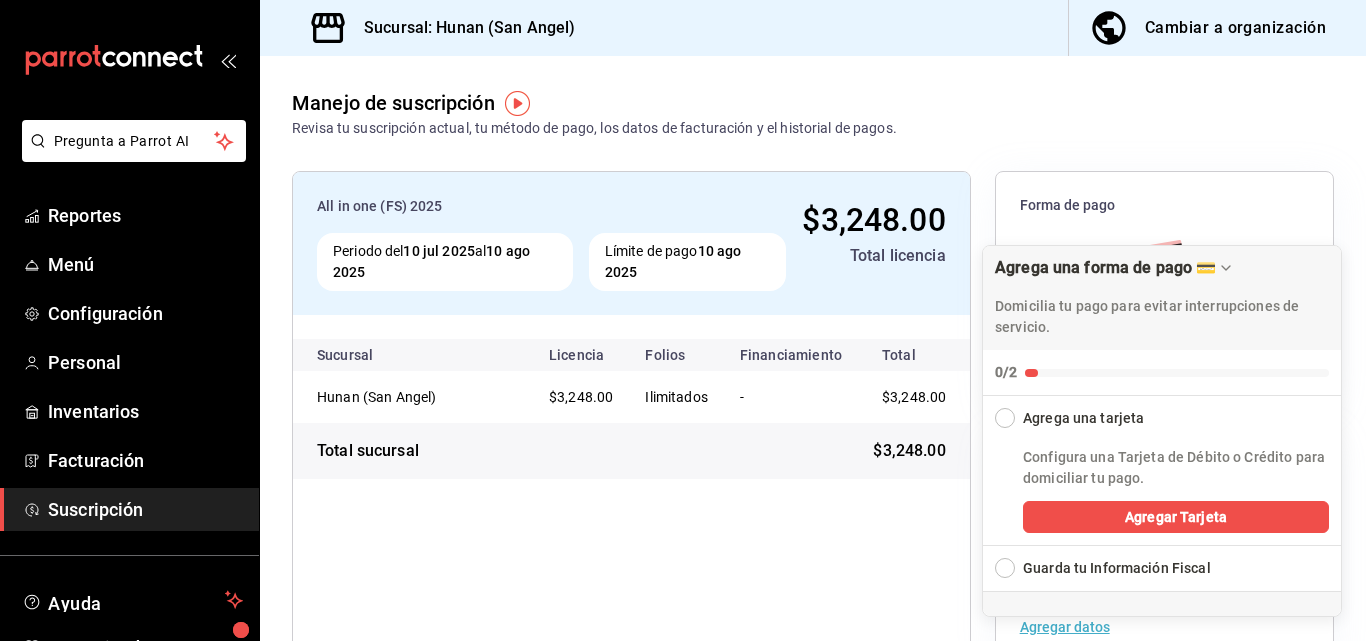 scroll, scrollTop: 114, scrollLeft: 0, axis: vertical 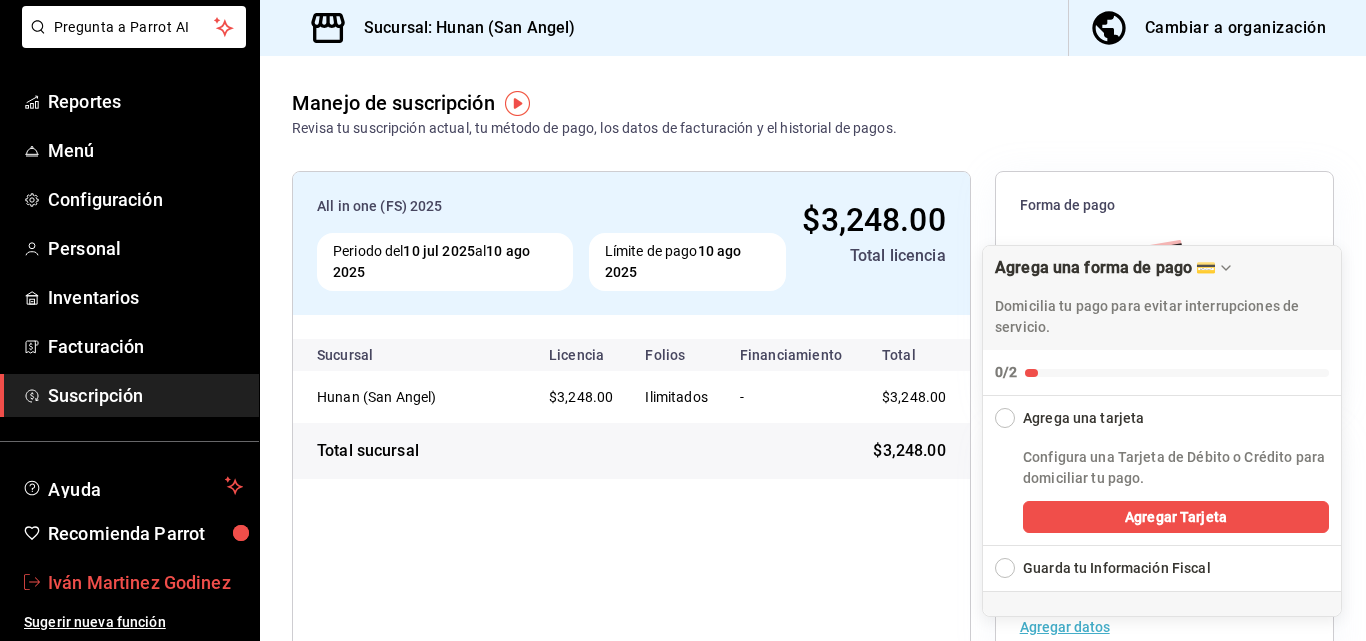 click on "Iván Martinez Godinez" at bounding box center (145, 582) 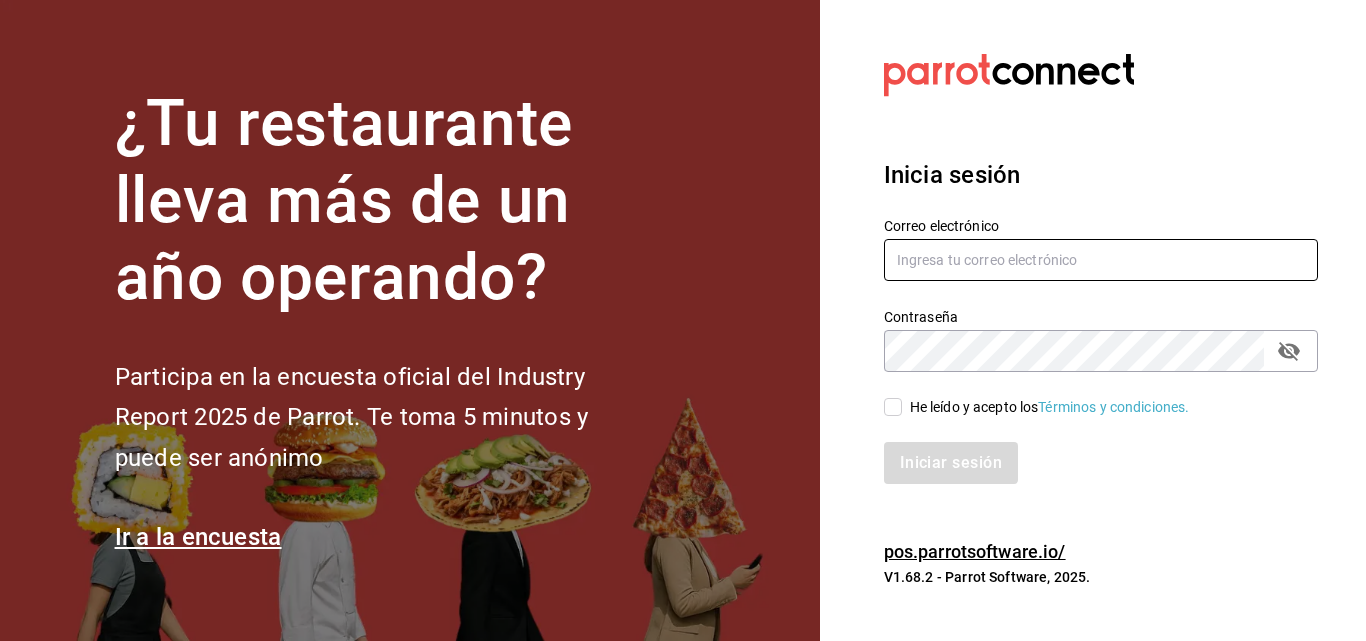 click at bounding box center (1101, 260) 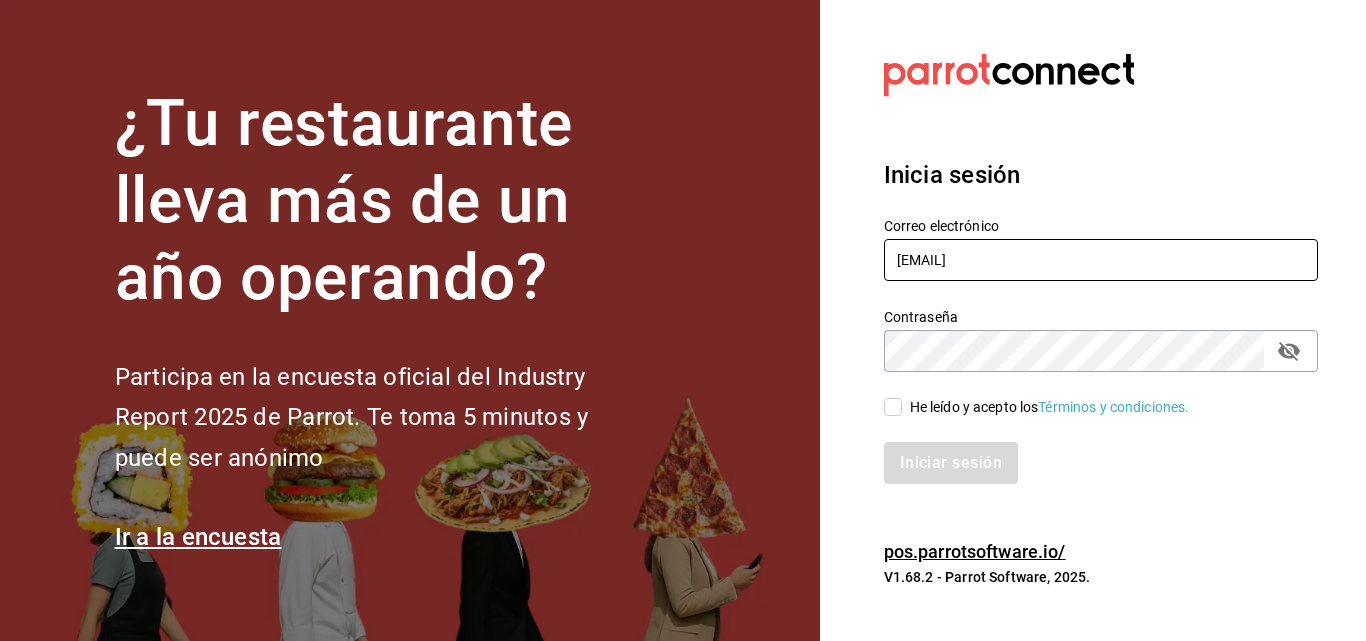 type on "[USERNAME]@[DOMAIN]" 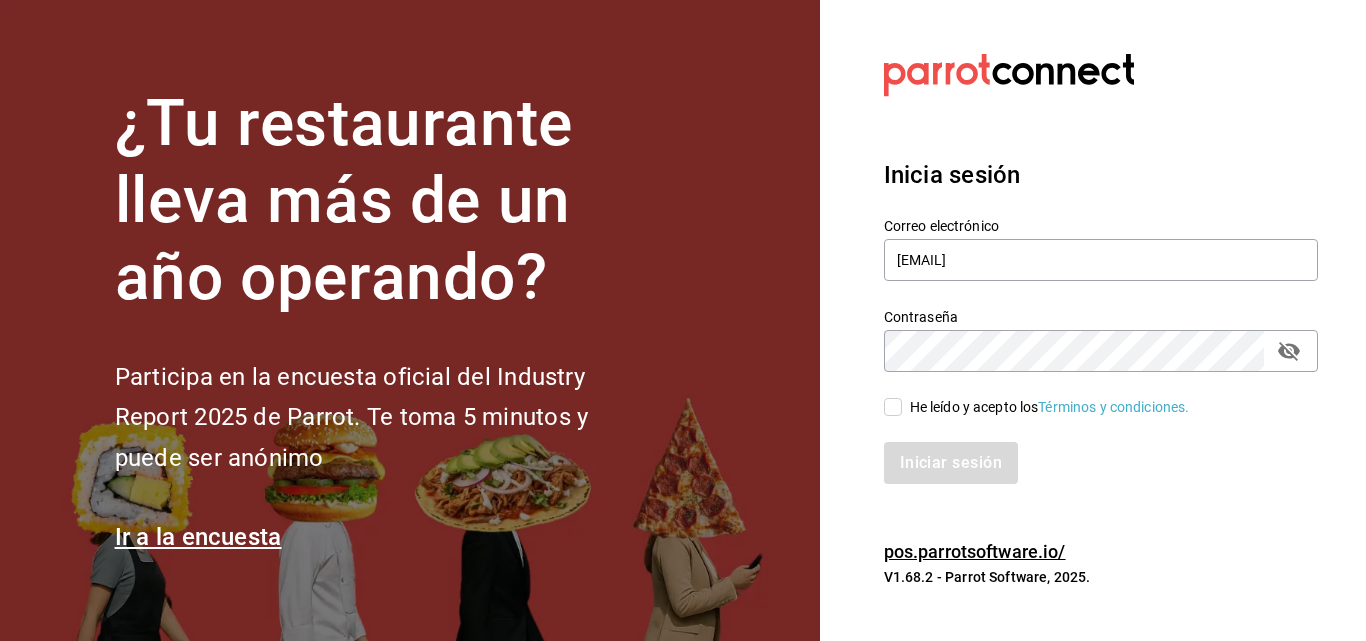 click on "He leído y acepto los  Términos y condiciones." at bounding box center [1050, 407] 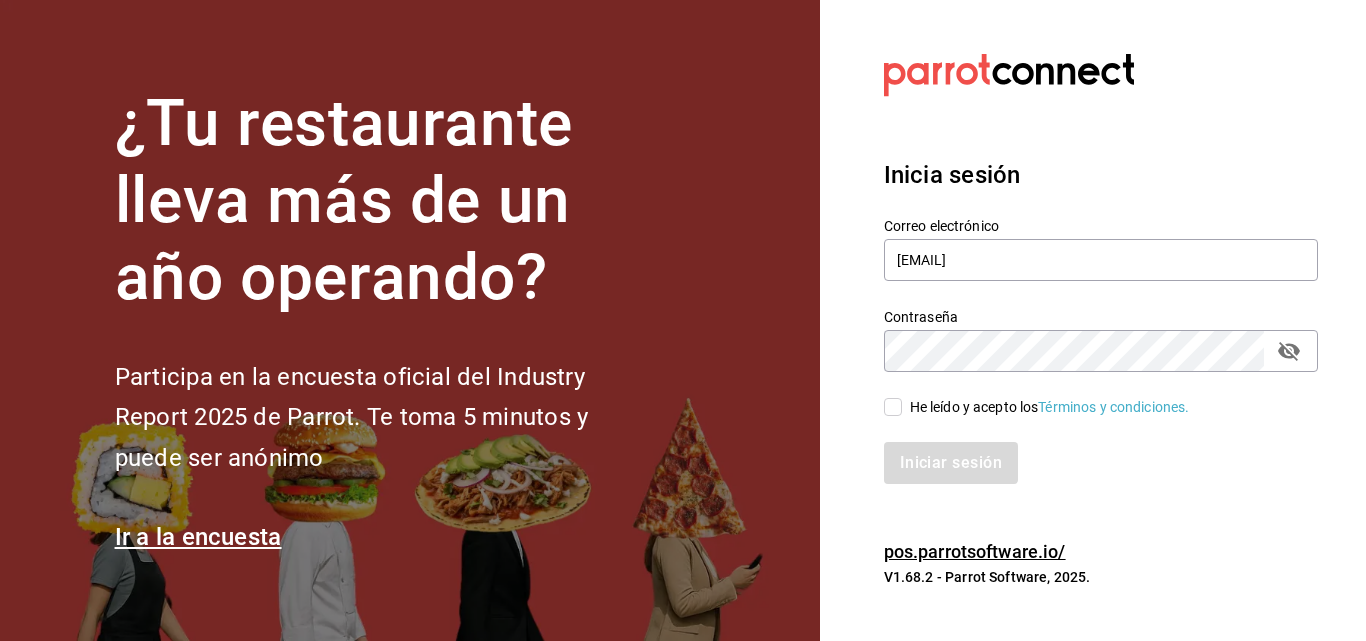 checkbox on "true" 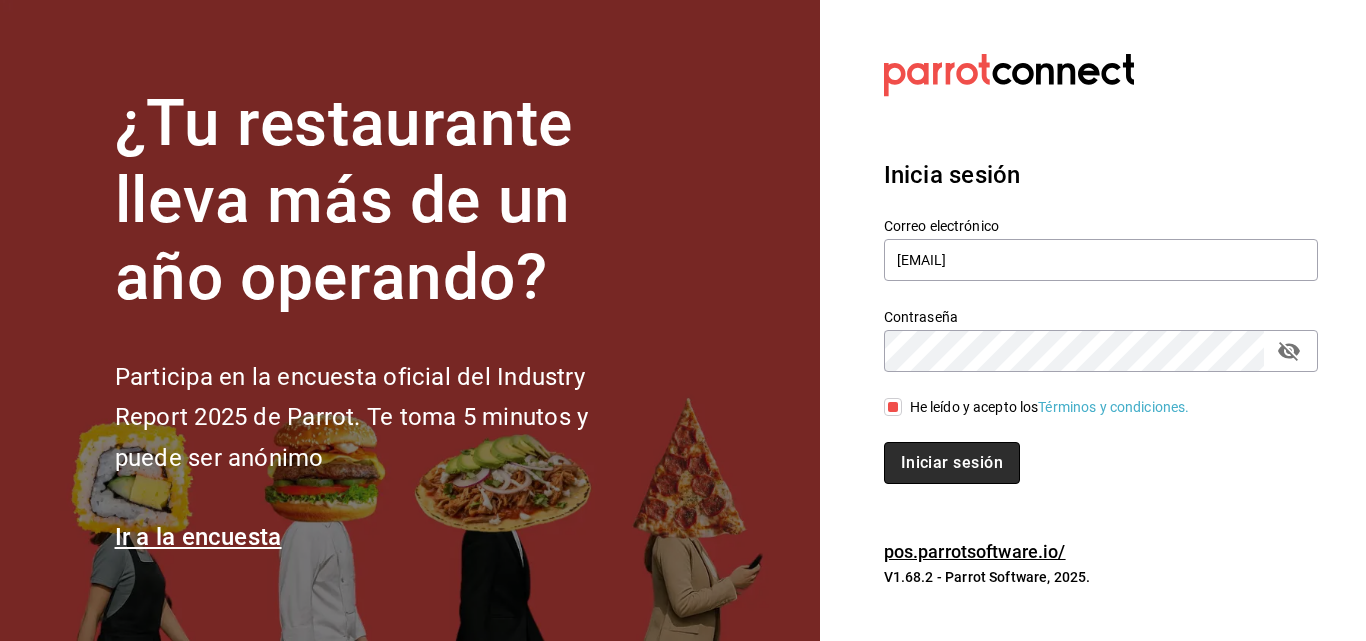 click on "Iniciar sesión" at bounding box center [952, 463] 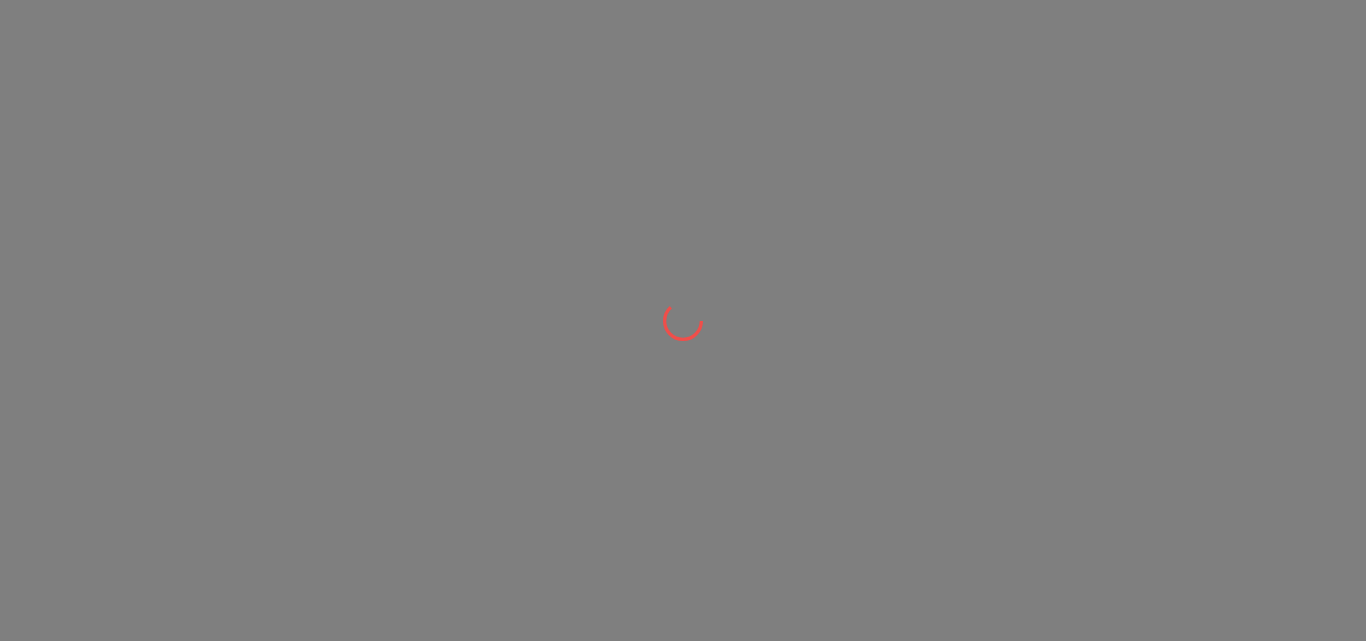 scroll, scrollTop: 0, scrollLeft: 0, axis: both 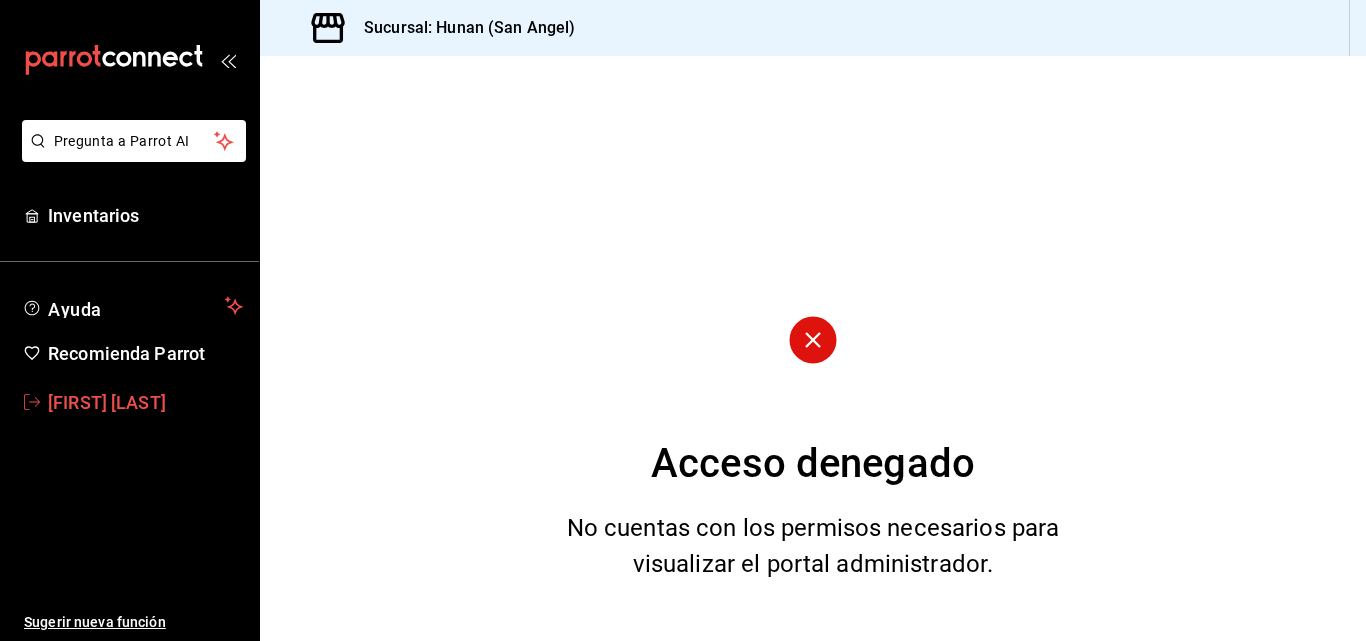 click on "[FIRST] [LAST]" at bounding box center [145, 402] 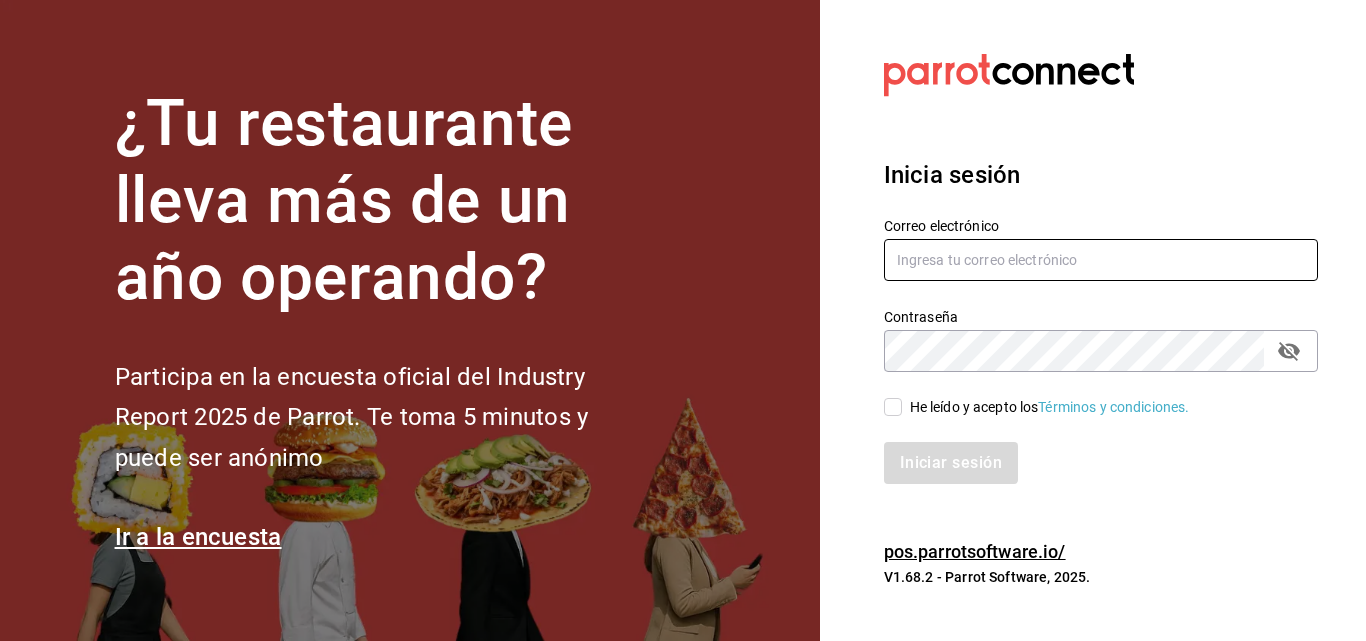 click at bounding box center [1101, 260] 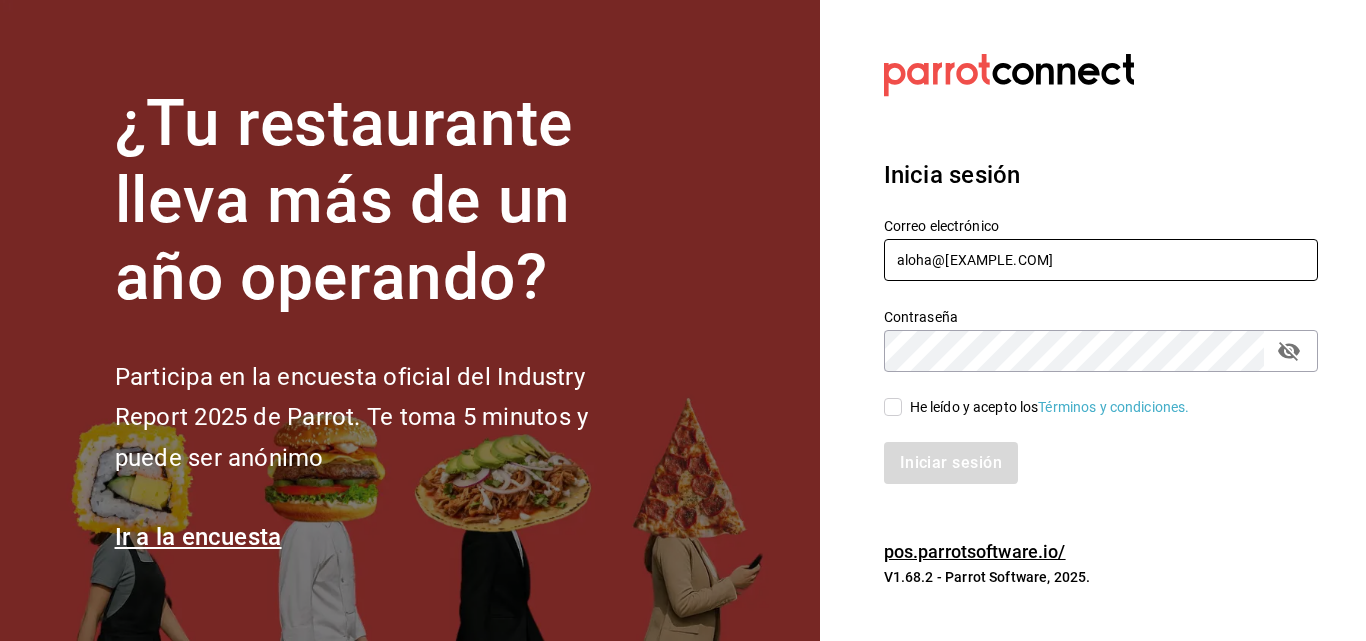 type on "aloha@[EXAMPLE.COM]" 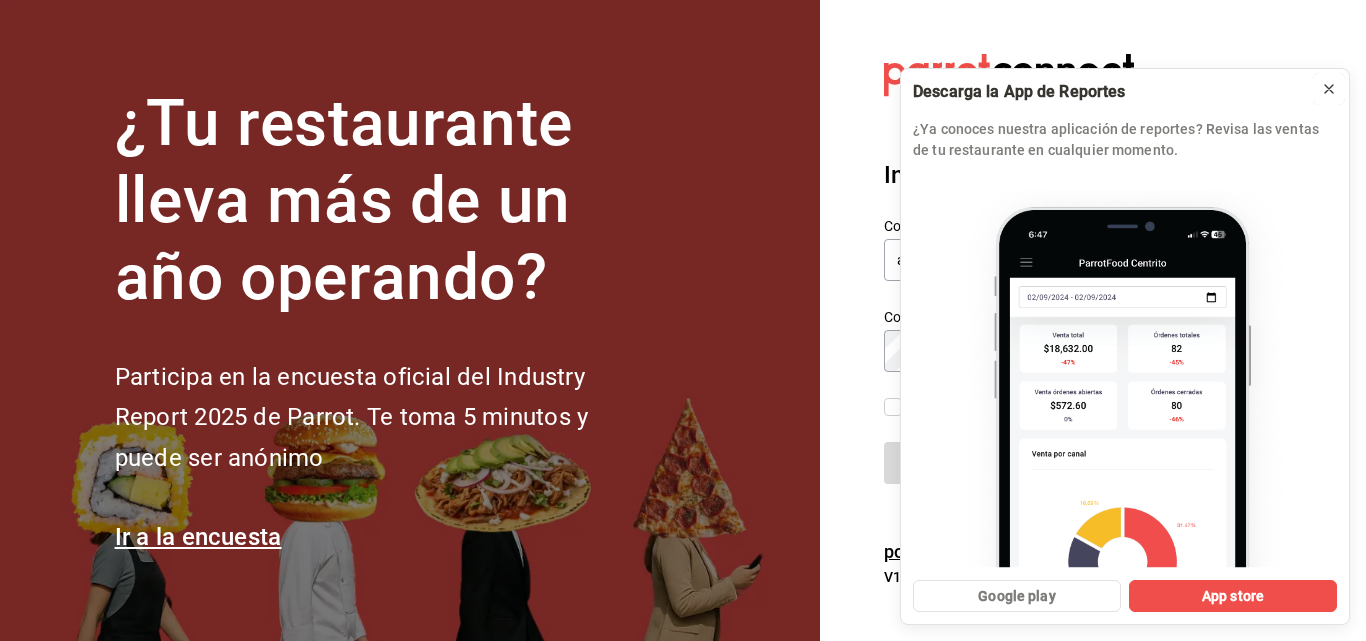 click 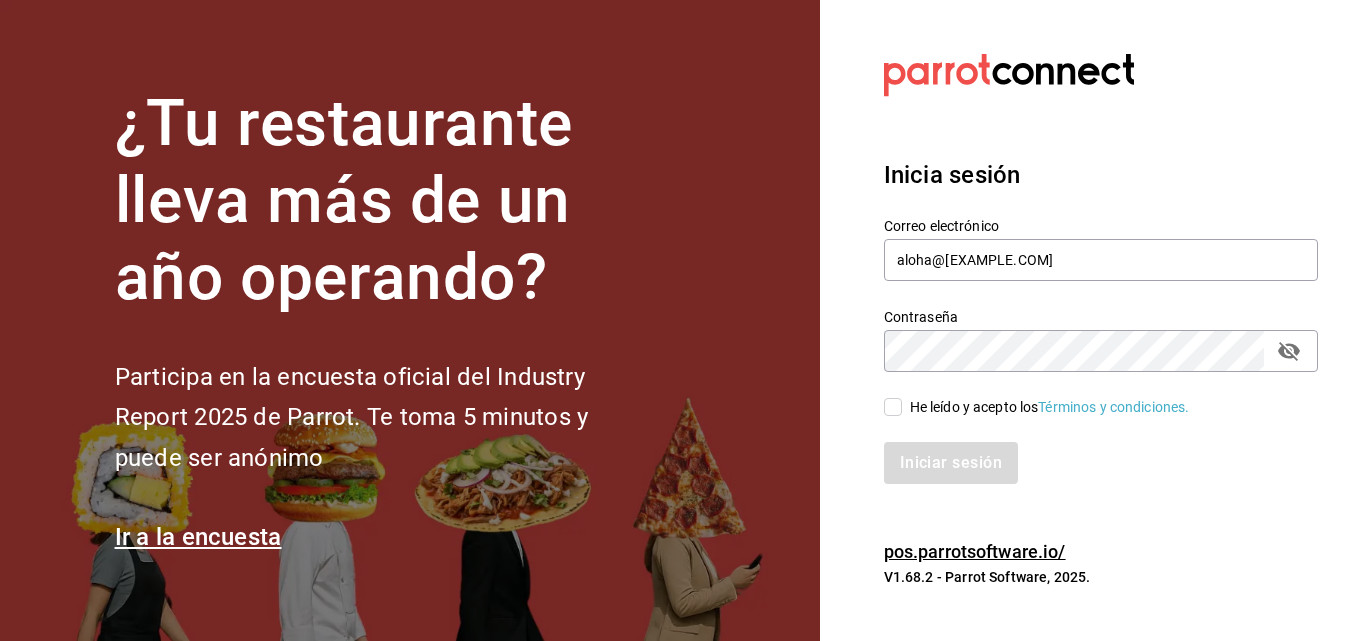click on "He leído y acepto los  Términos y condiciones." at bounding box center [893, 407] 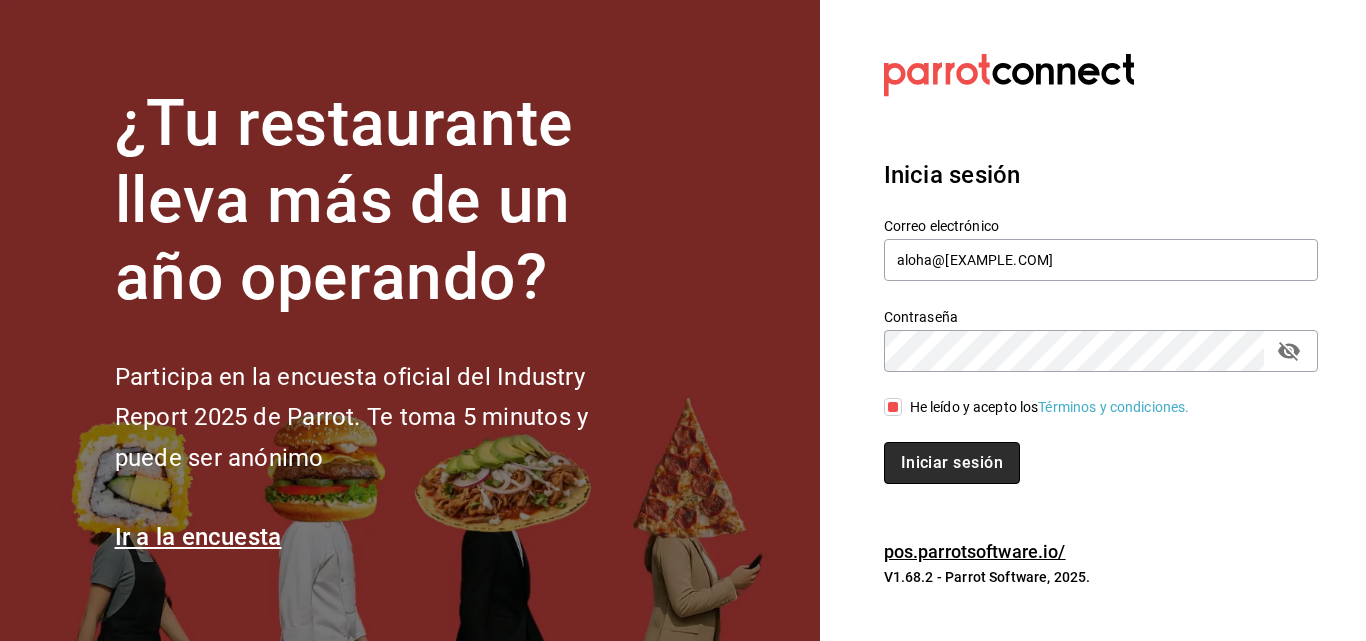 click on "Iniciar sesión" at bounding box center [952, 463] 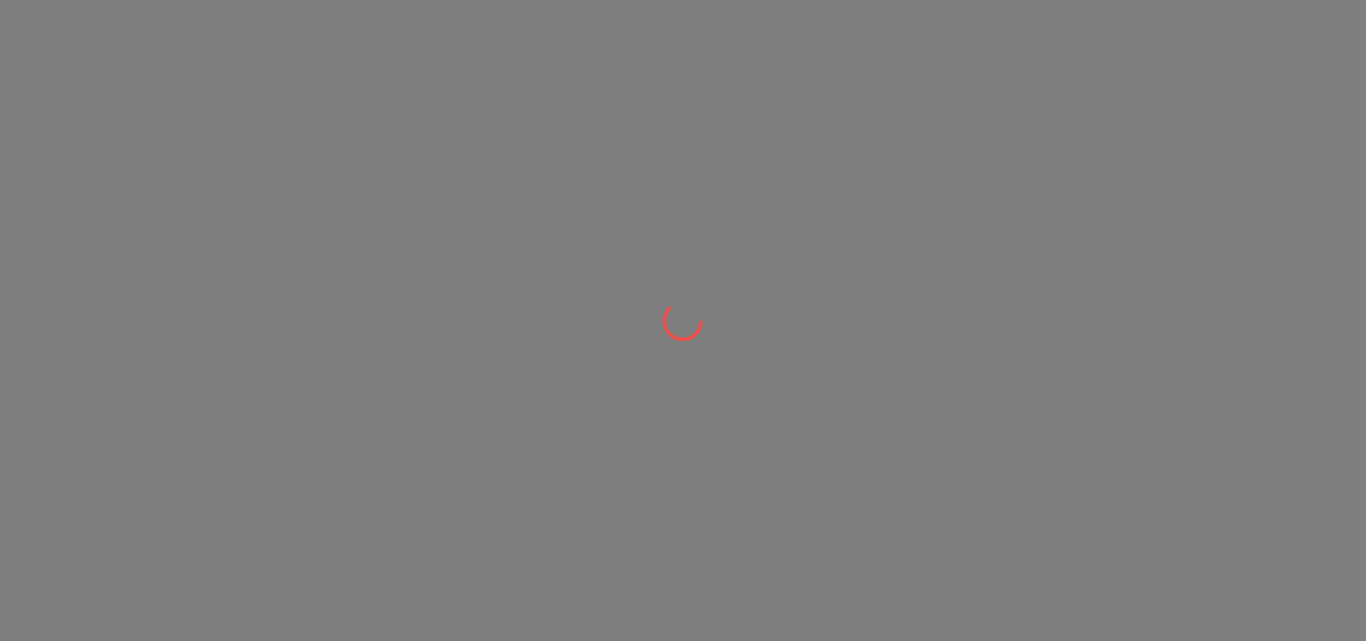 scroll, scrollTop: 0, scrollLeft: 0, axis: both 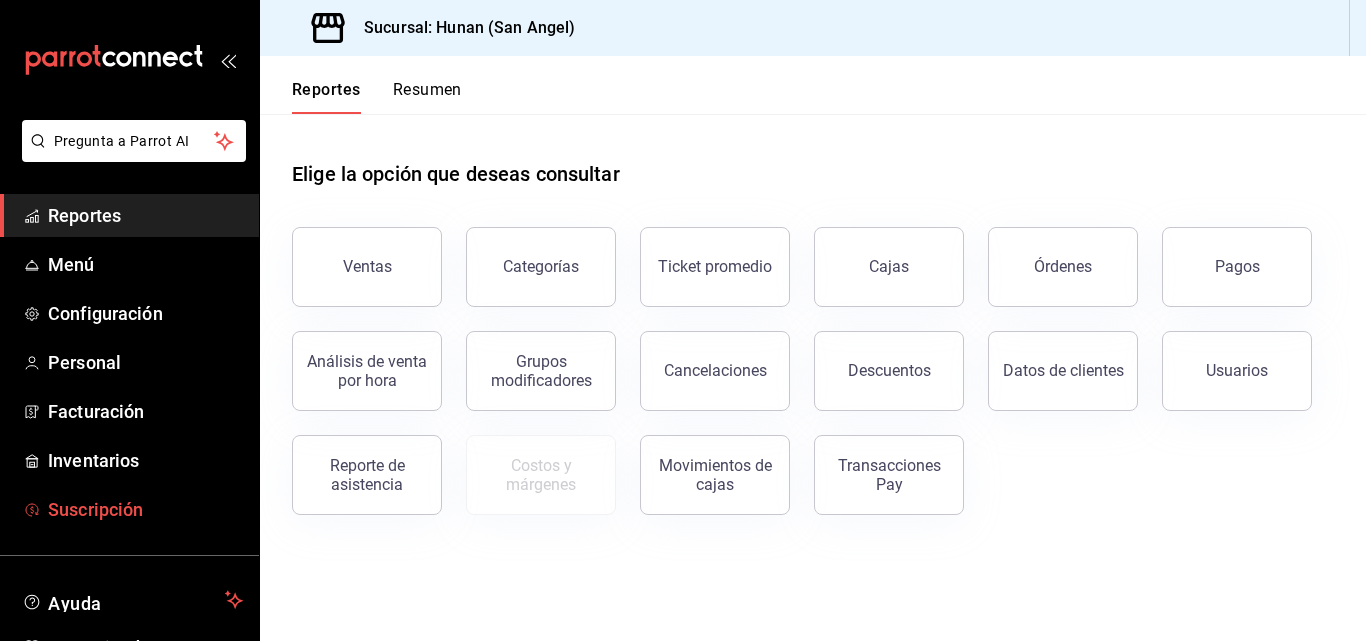 click on "Suscripción" at bounding box center (145, 509) 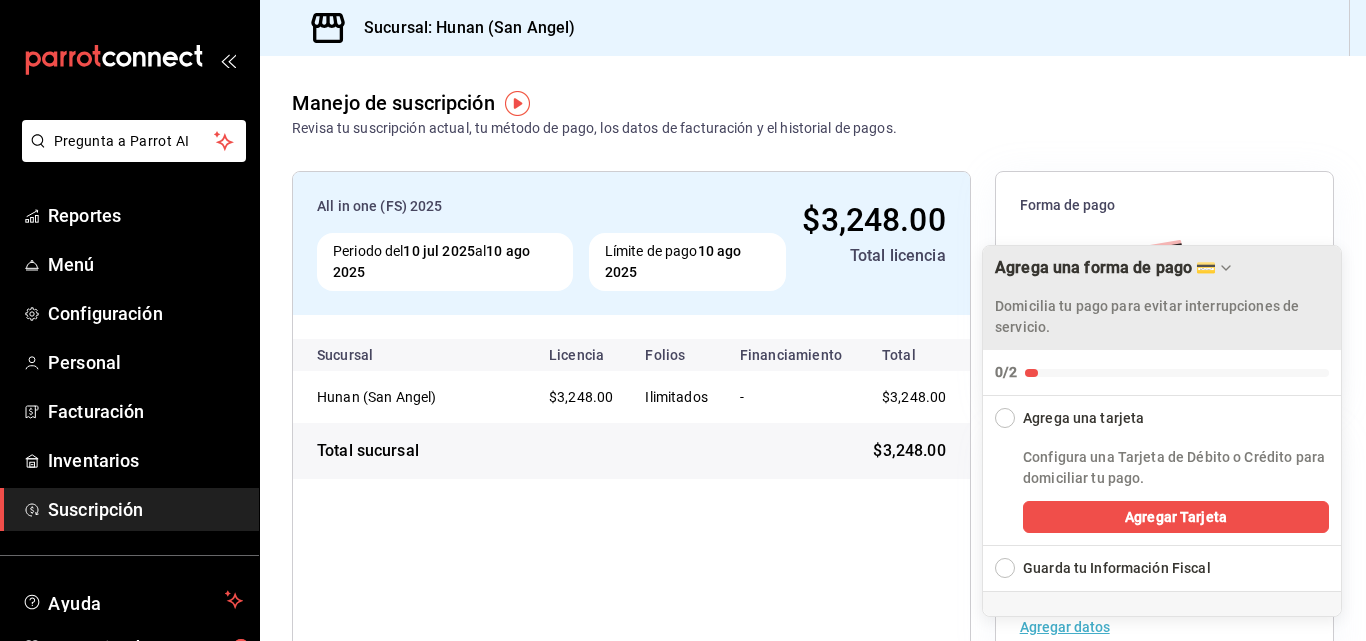 click 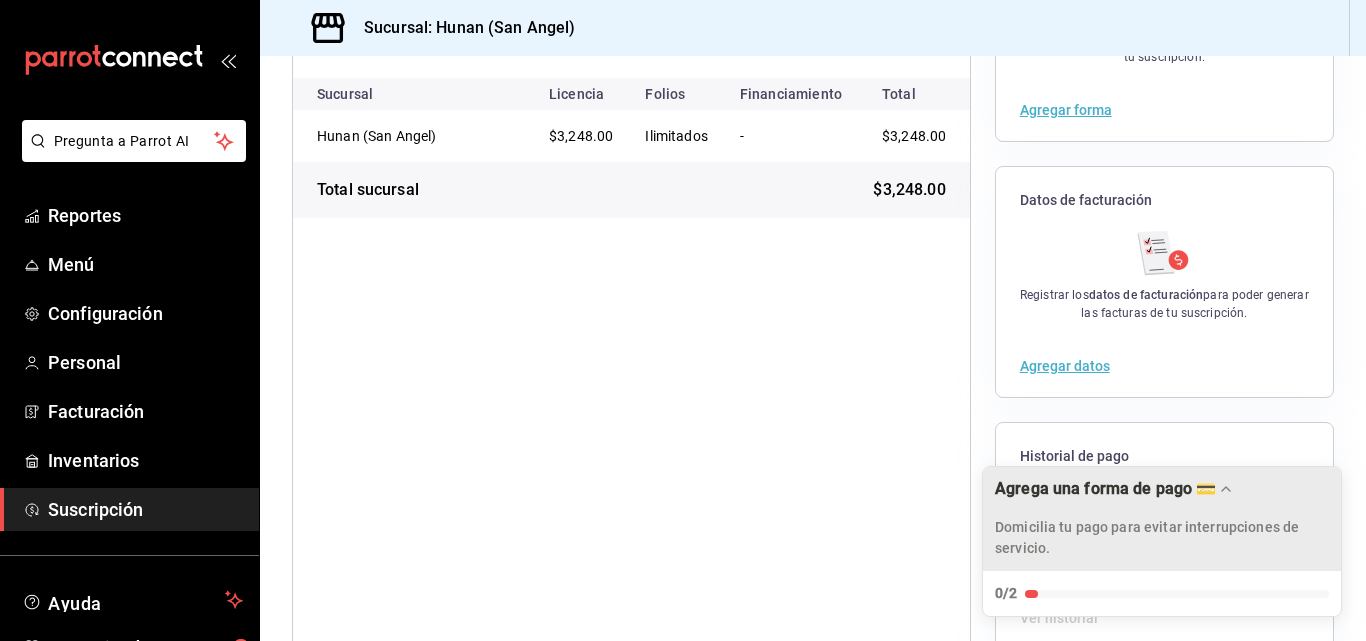 scroll, scrollTop: 0, scrollLeft: 0, axis: both 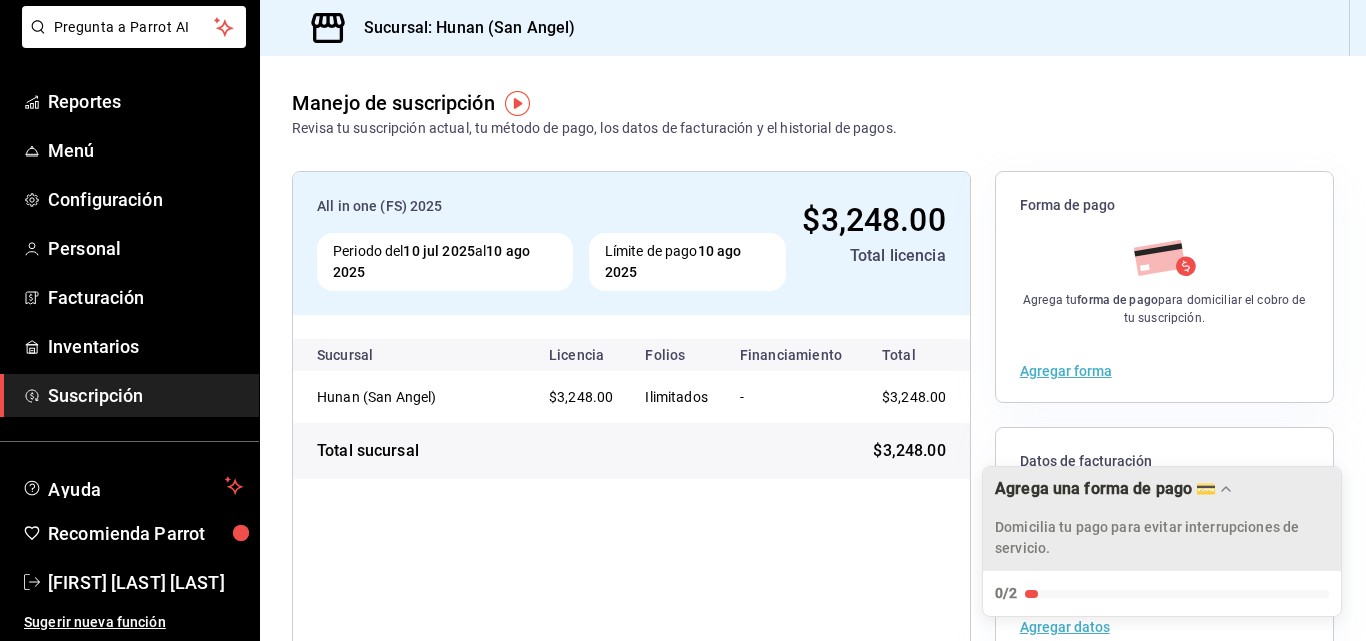 type 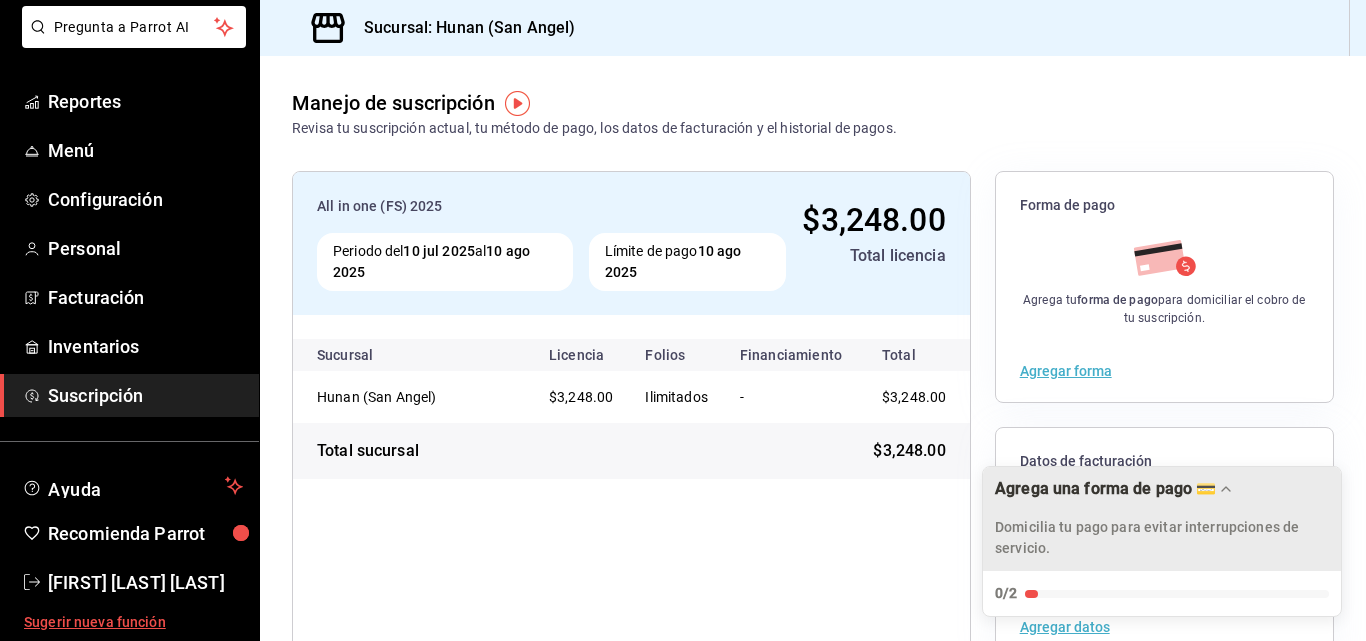 click on "Sugerir nueva función" at bounding box center (133, 622) 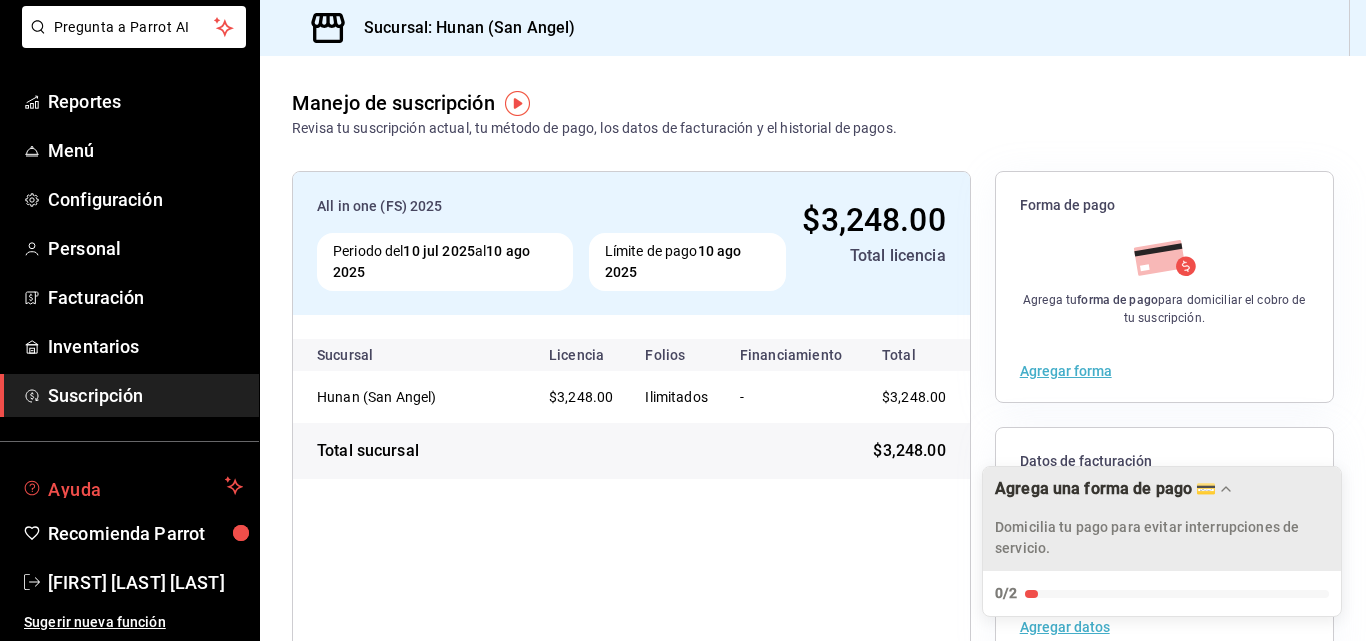 click on "Ayuda" at bounding box center (132, 486) 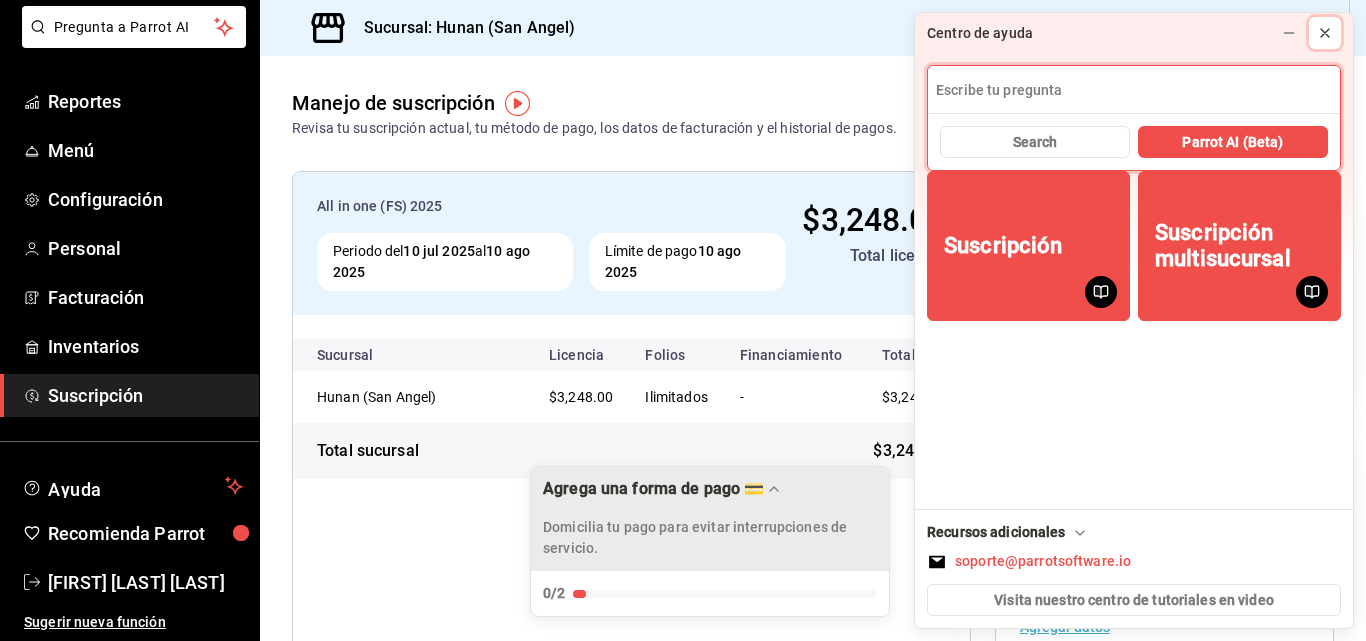 click 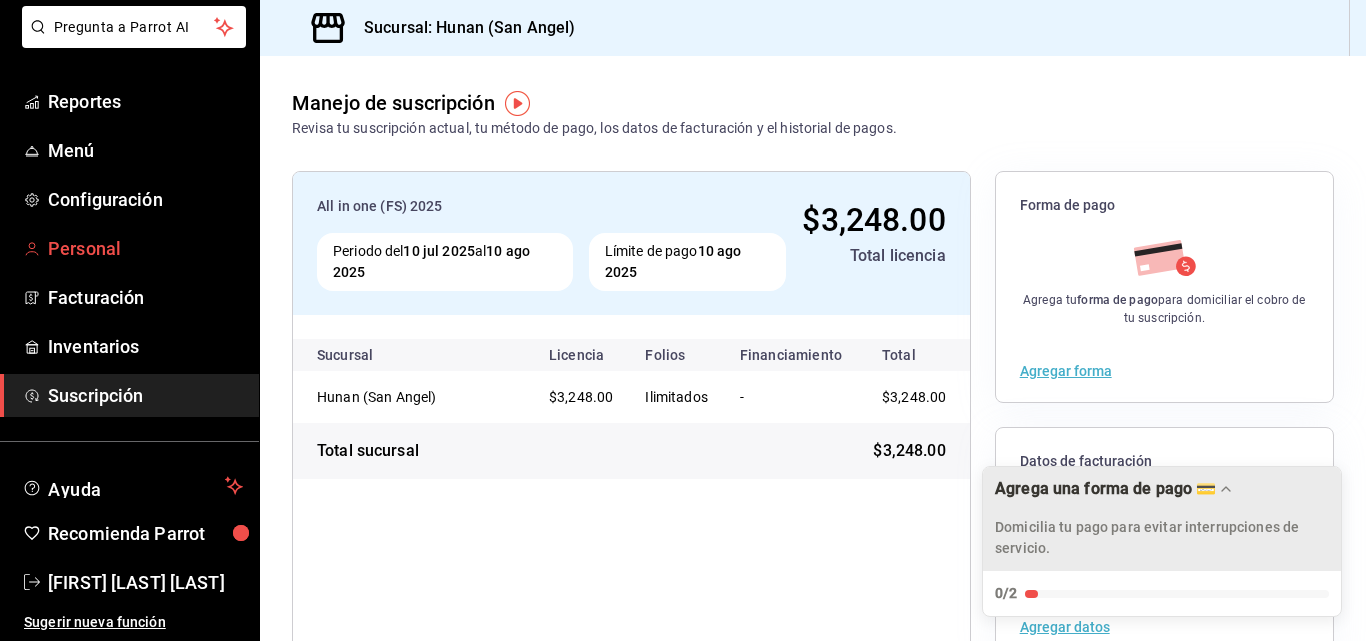 click on "Personal" at bounding box center [145, 248] 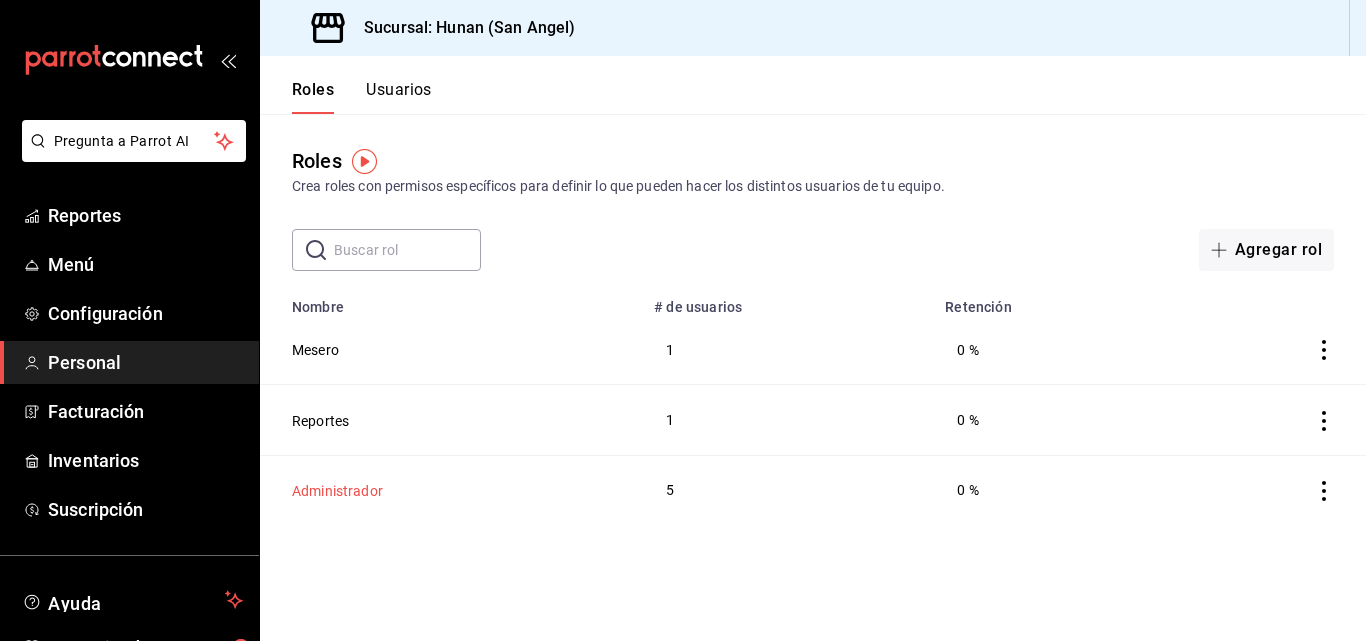 click on "Administrador" at bounding box center (337, 491) 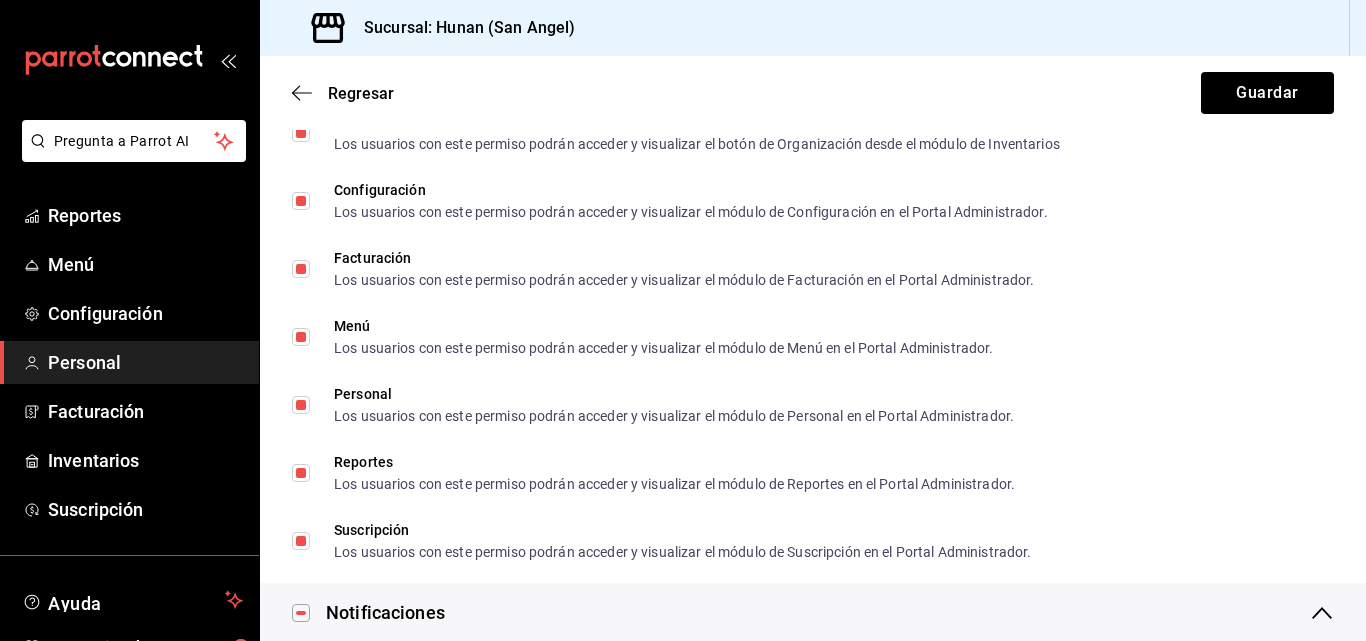 scroll, scrollTop: 0, scrollLeft: 0, axis: both 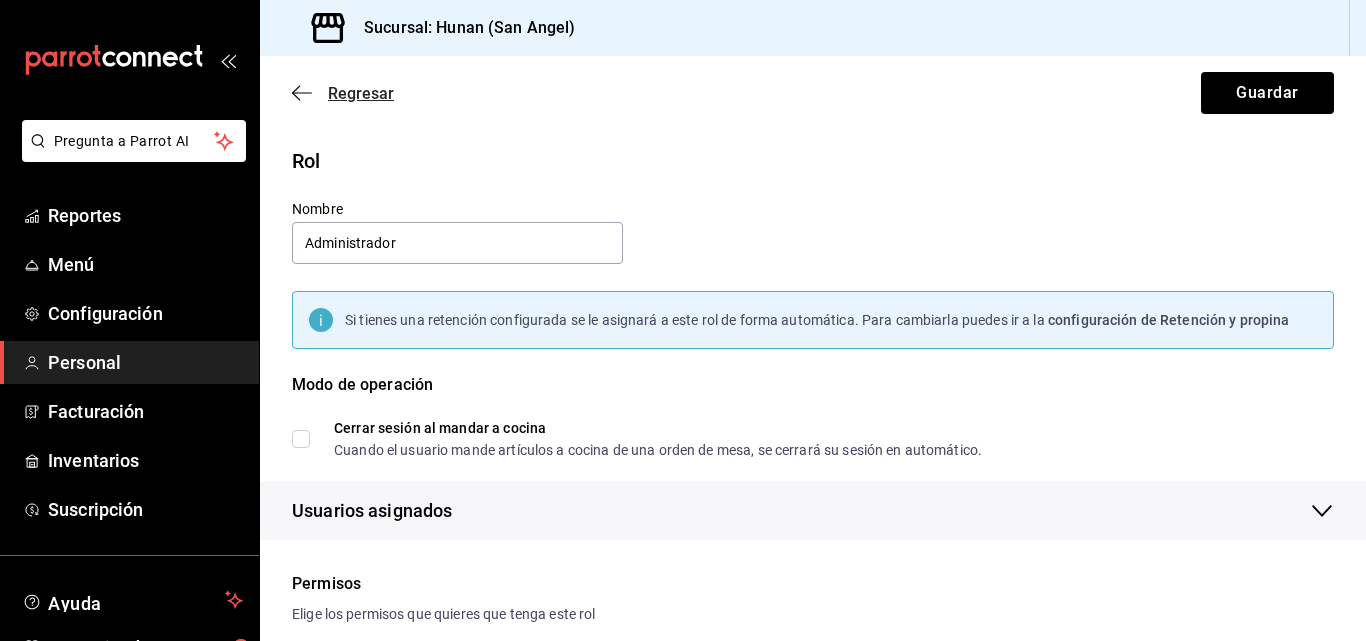 click 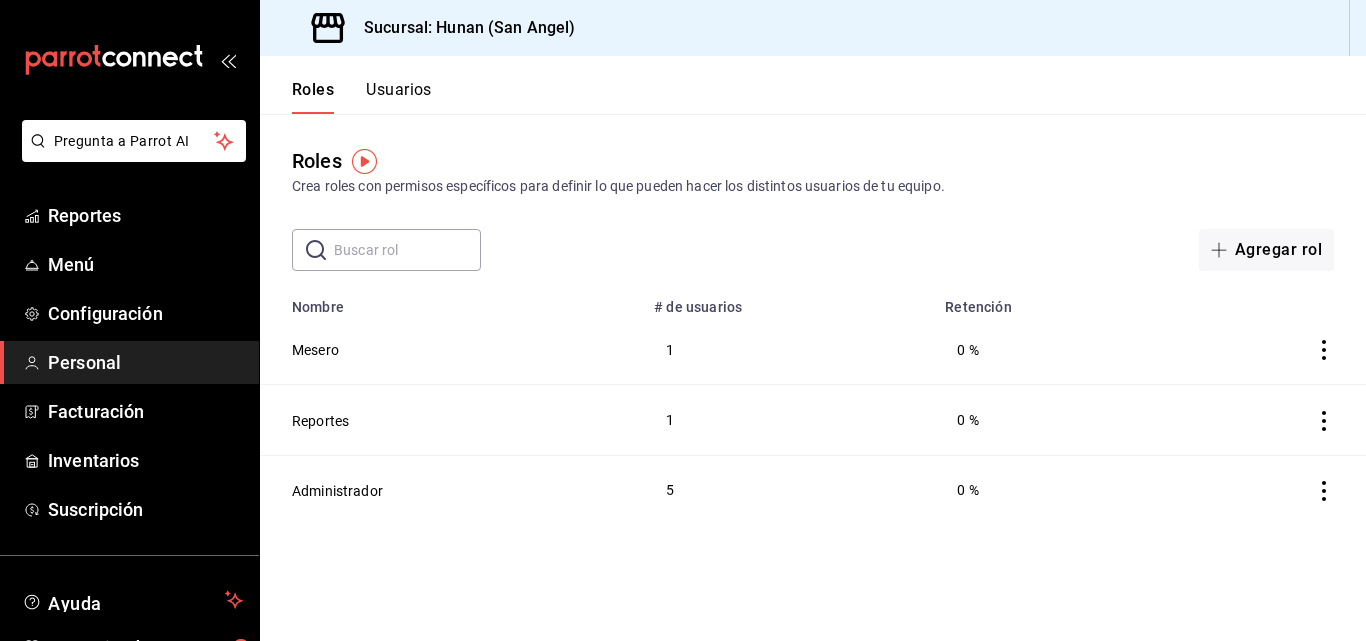 click on "Usuarios" at bounding box center [399, 97] 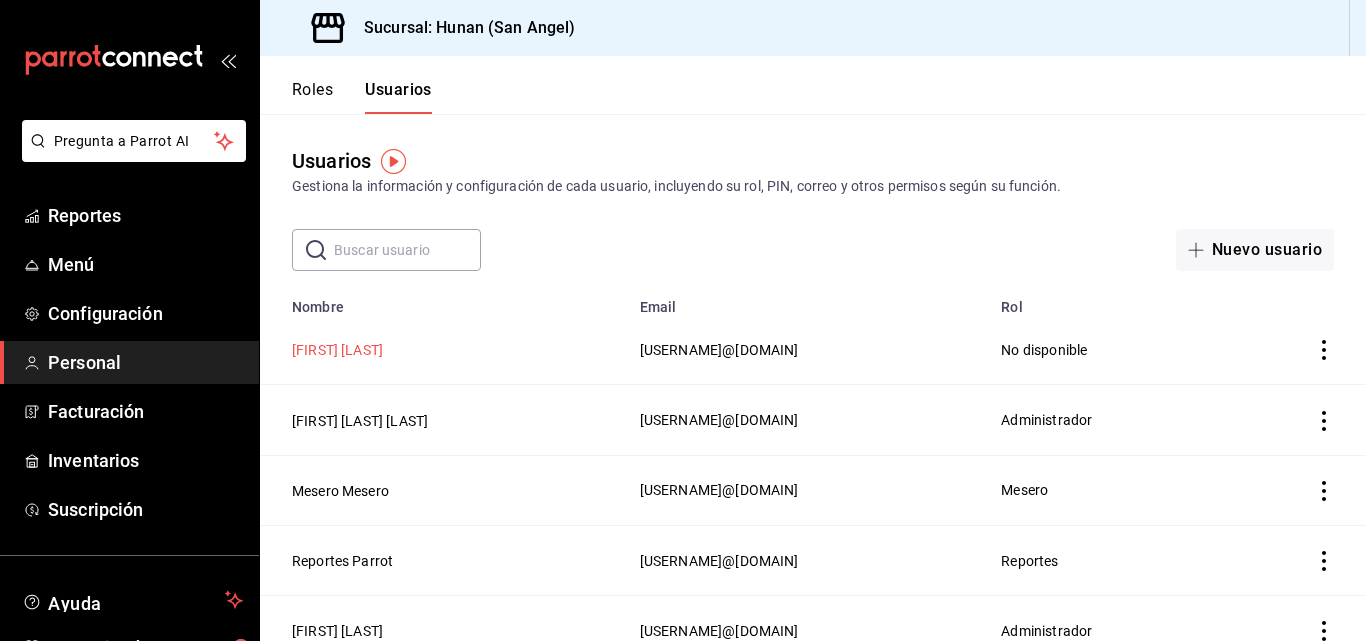 click on "[FIRST] [LAST]" at bounding box center (337, 350) 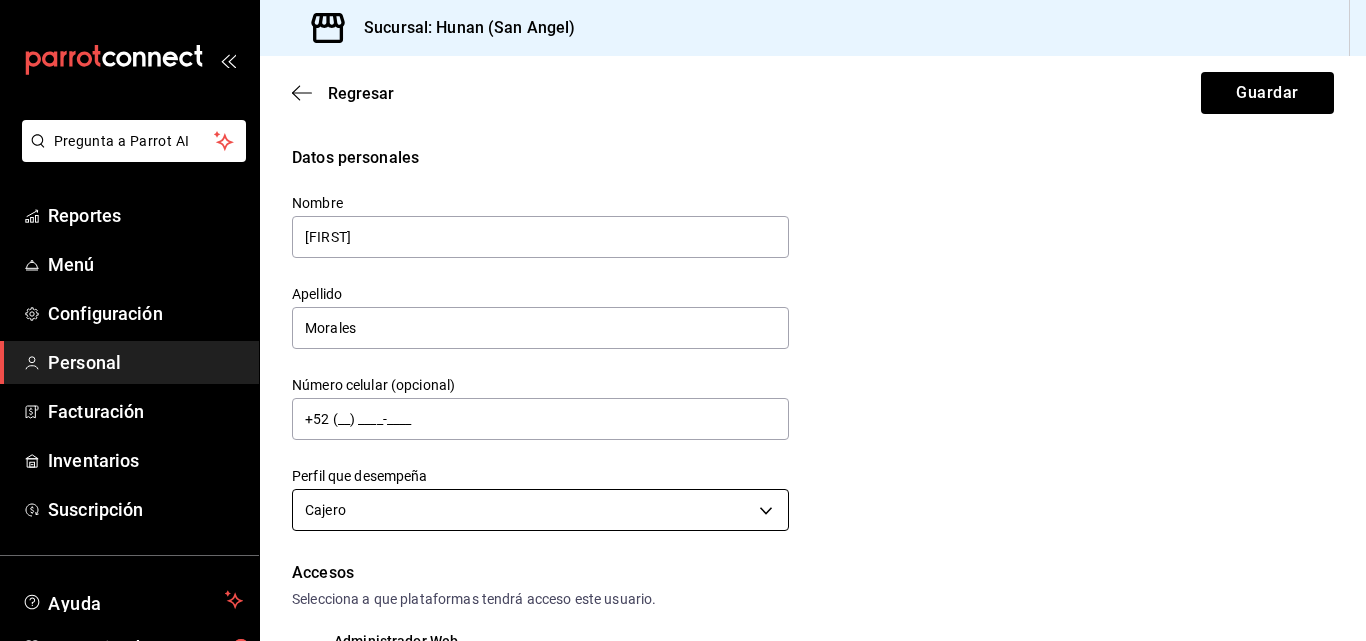 click on "Pregunta a Parrot AI Reportes   Menú   Configuración   Personal   Facturación   Inventarios   Suscripción   Ayuda Recomienda Parrot   [FIRST] [LAST]   Sugerir nueva función   Sucursal: Hunan (San Angel) Regresar Guardar Datos personales Nombre [FIRST] Apellido [LAST] Número celular (opcional) +52 (__) ____-____ Perfil que desempeña Cajero CASHIER Accesos Selecciona a que plataformas tendrá acceso este usuario. Administrador Web Posibilidad de iniciar sesión en la oficina administrativa de un restaurante.  Acceso al Punto de venta Posibilidad de autenticarse en el POS mediante PIN.  Iniciar sesión en terminal (correo electrónico o QR) Los usuarios podrán iniciar sesión y aceptar términos y condiciones en la terminal. Acceso uso de terminal Los usuarios podrán acceder y utilizar la terminal para visualizar y procesar pagos de sus órdenes. Correo electrónico Se volverá obligatorio al tener ciertos accesos activados. [USERNAME]@[EXAMPLE.COM] Contraseña Contraseña Repetir contraseña PIN" at bounding box center [683, 320] 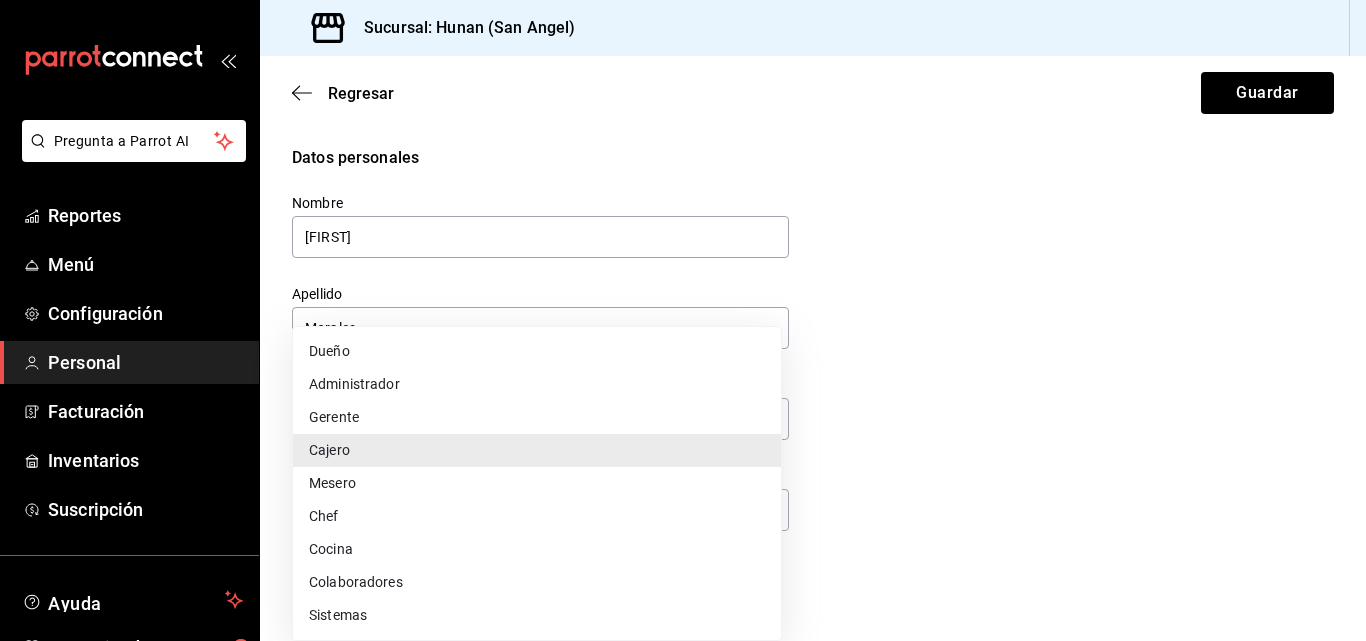 click on "Cajero" at bounding box center [537, 450] 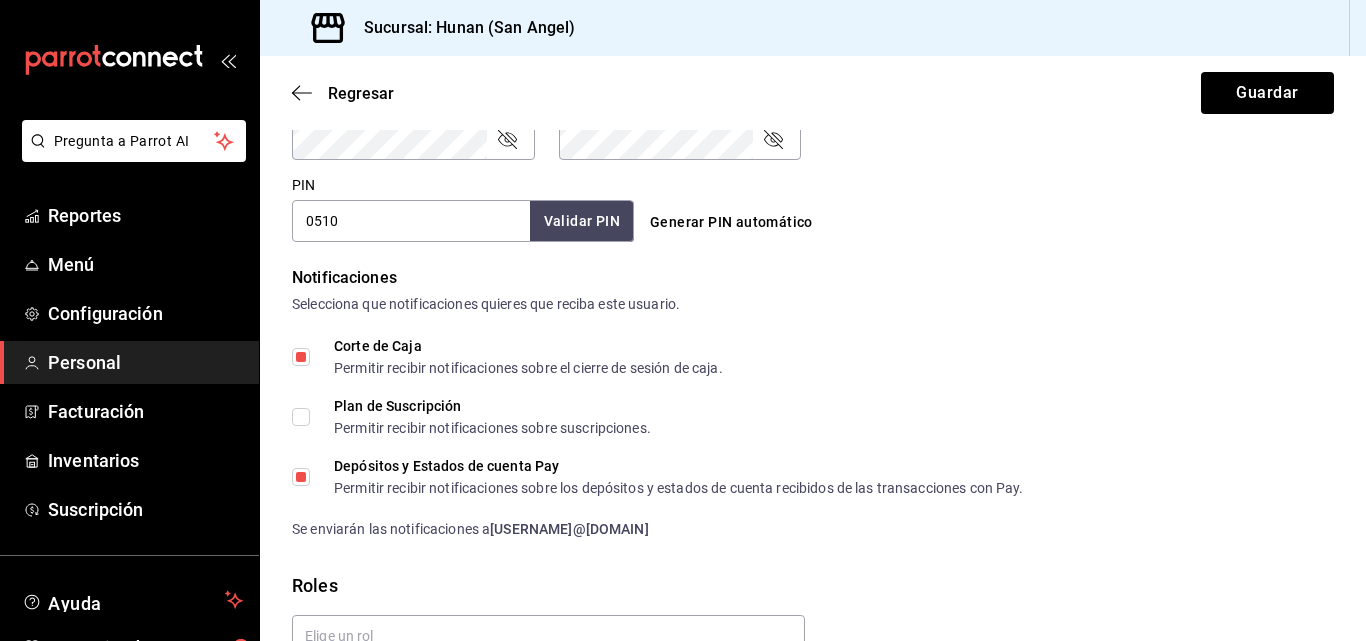 scroll, scrollTop: 959, scrollLeft: 0, axis: vertical 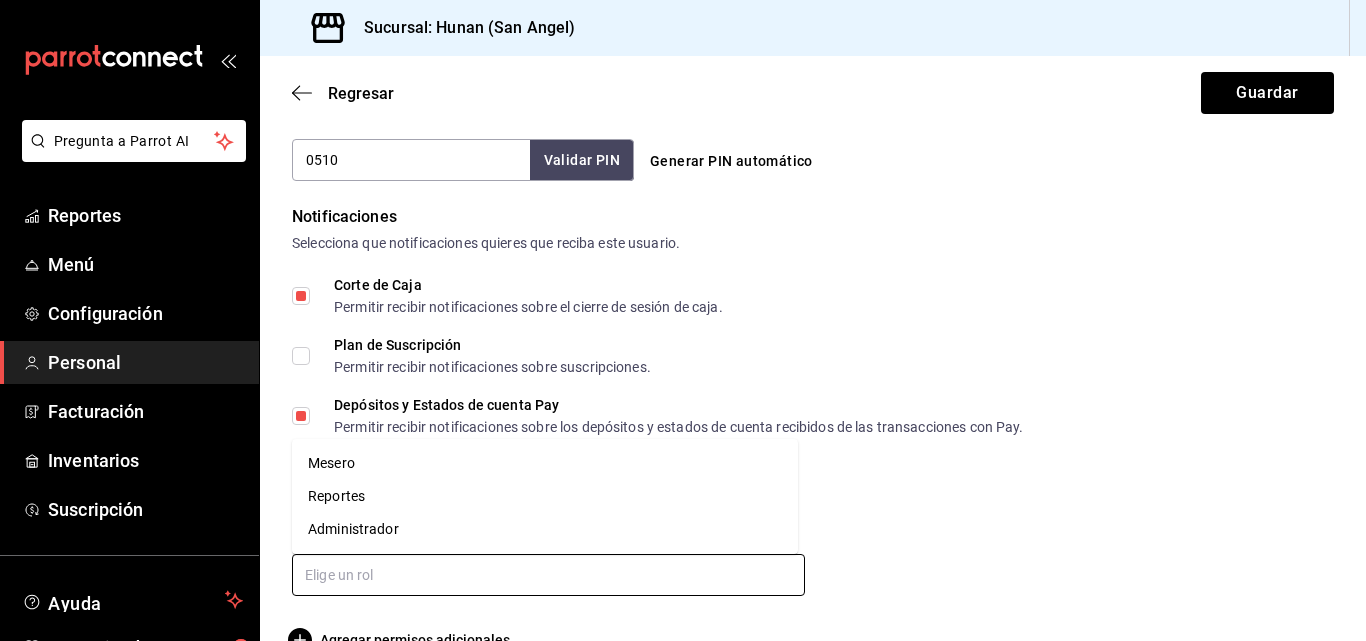 click at bounding box center [548, 575] 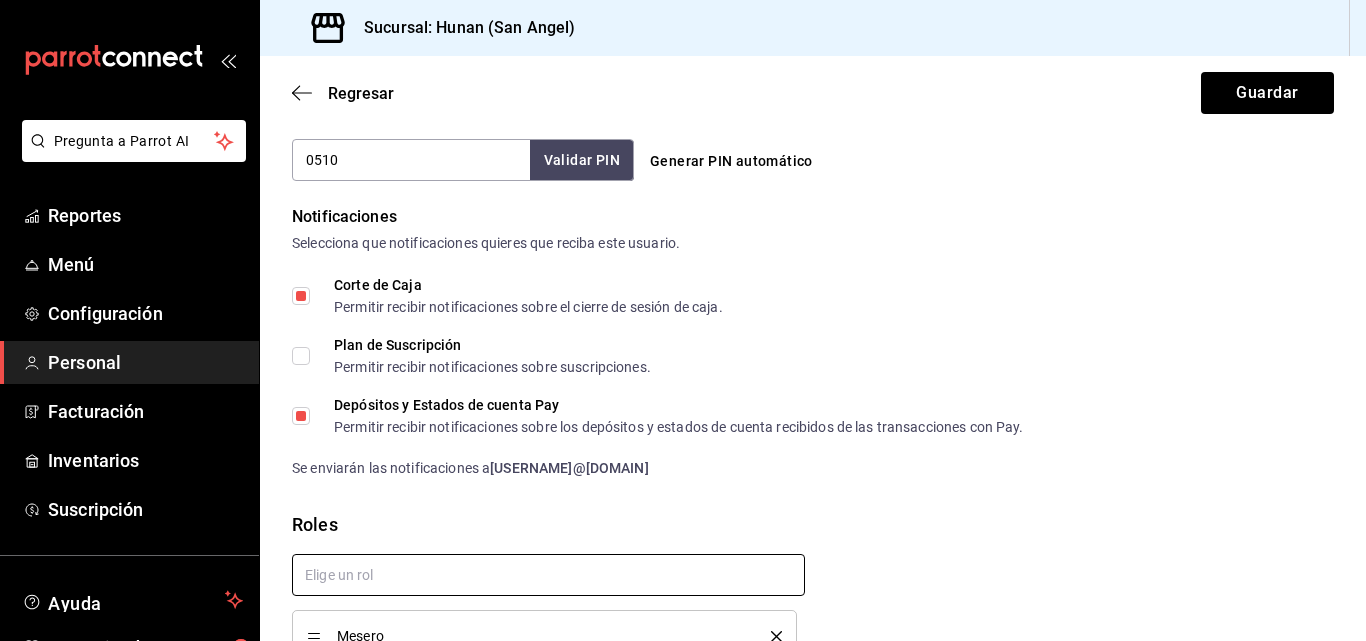 scroll, scrollTop: 1068, scrollLeft: 0, axis: vertical 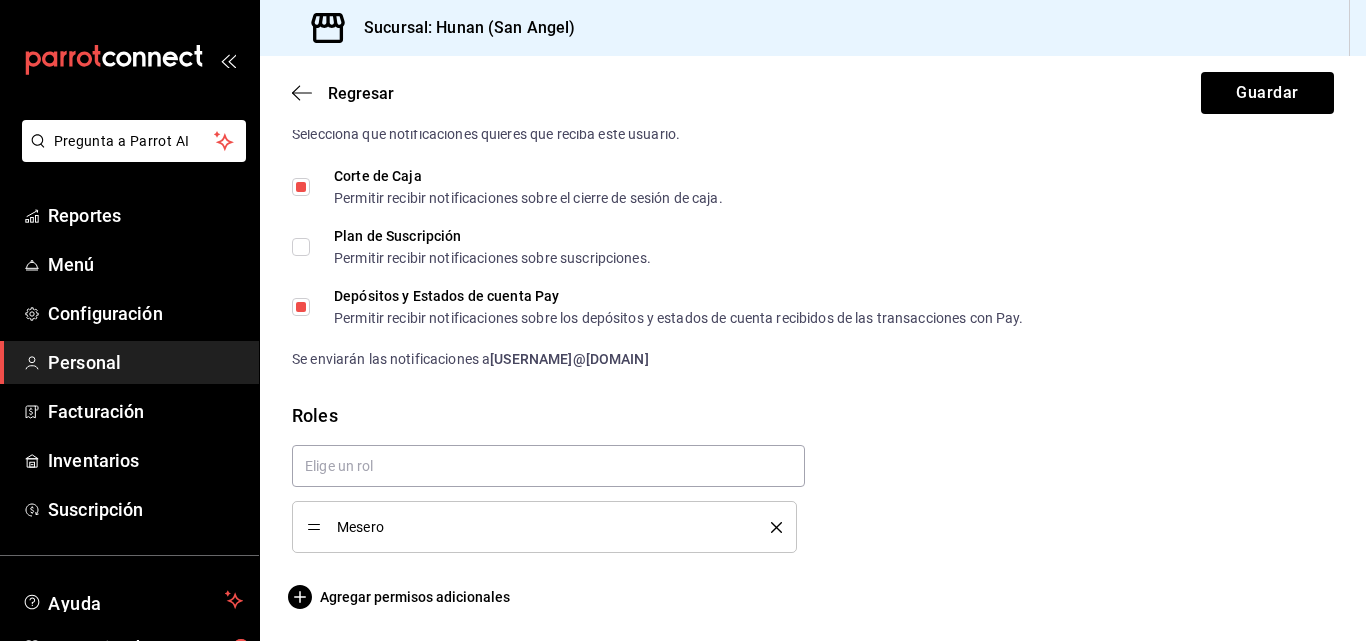 click on "Mesero" at bounding box center [544, 527] 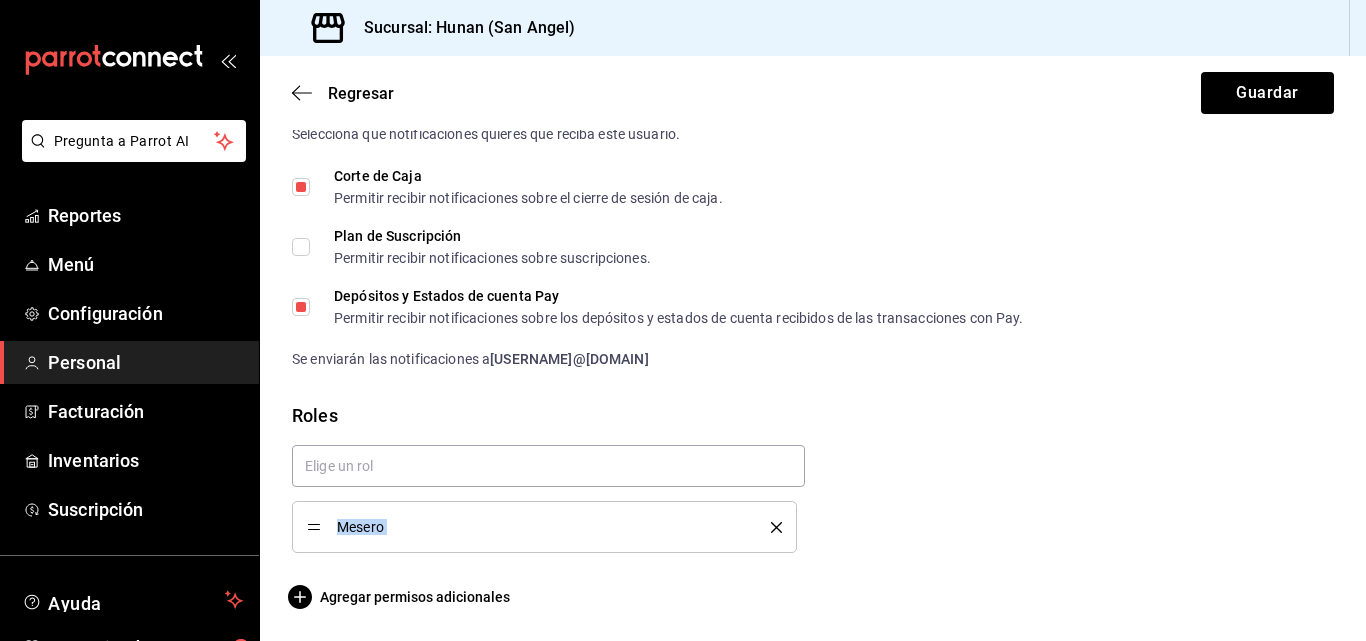 click on "Mesero" at bounding box center (544, 527) 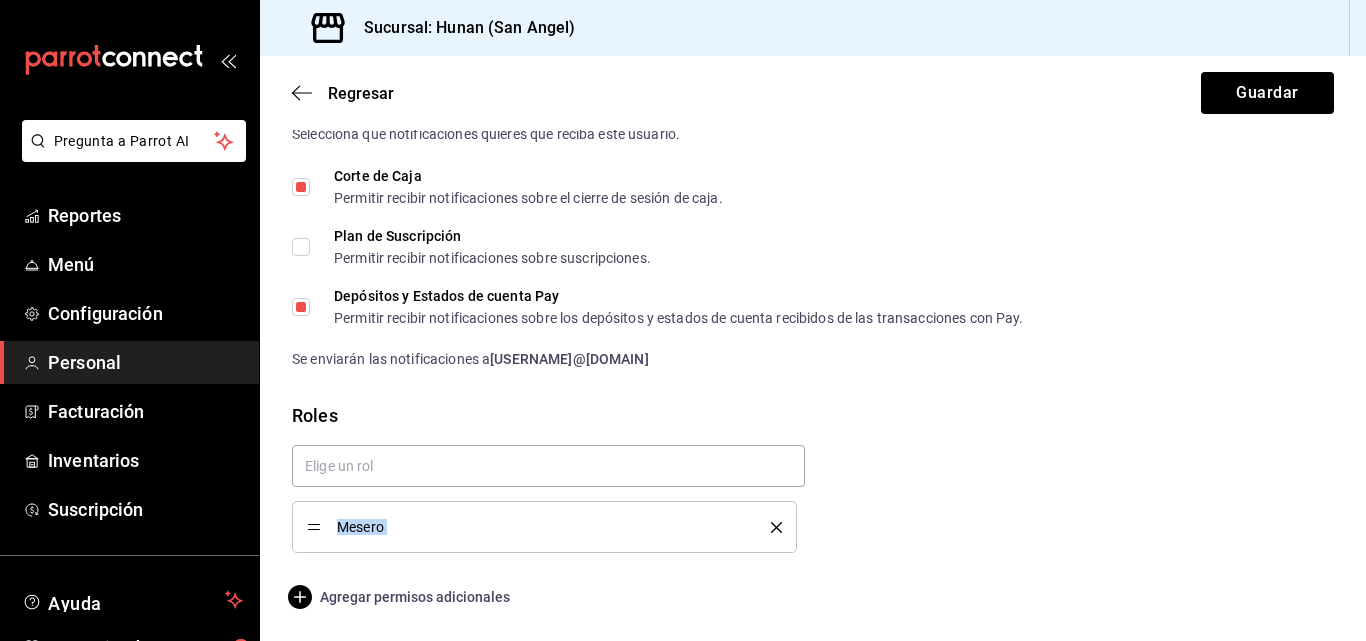 click on "Agregar permisos adicionales" at bounding box center [401, 597] 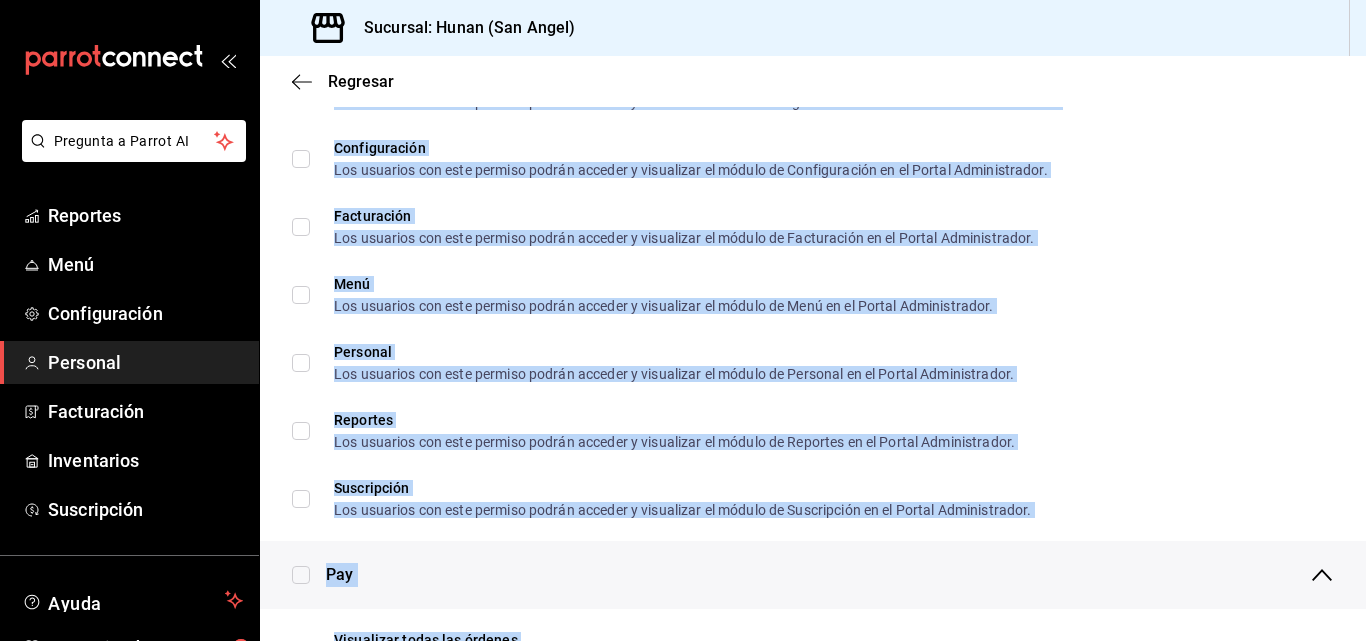 click on "Suscripción Los usuarios con este permiso podrán acceder y visualizar el módulo de Suscripción en el Portal Administrador." at bounding box center [813, 499] 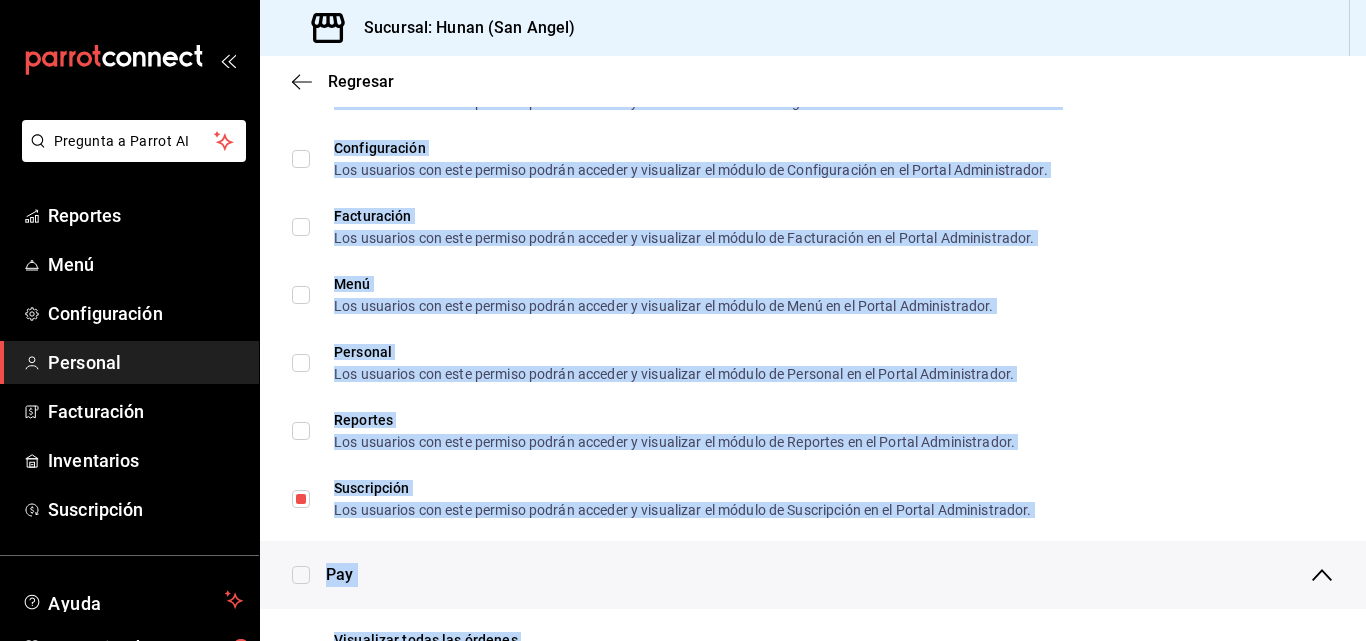 checkbox on "true" 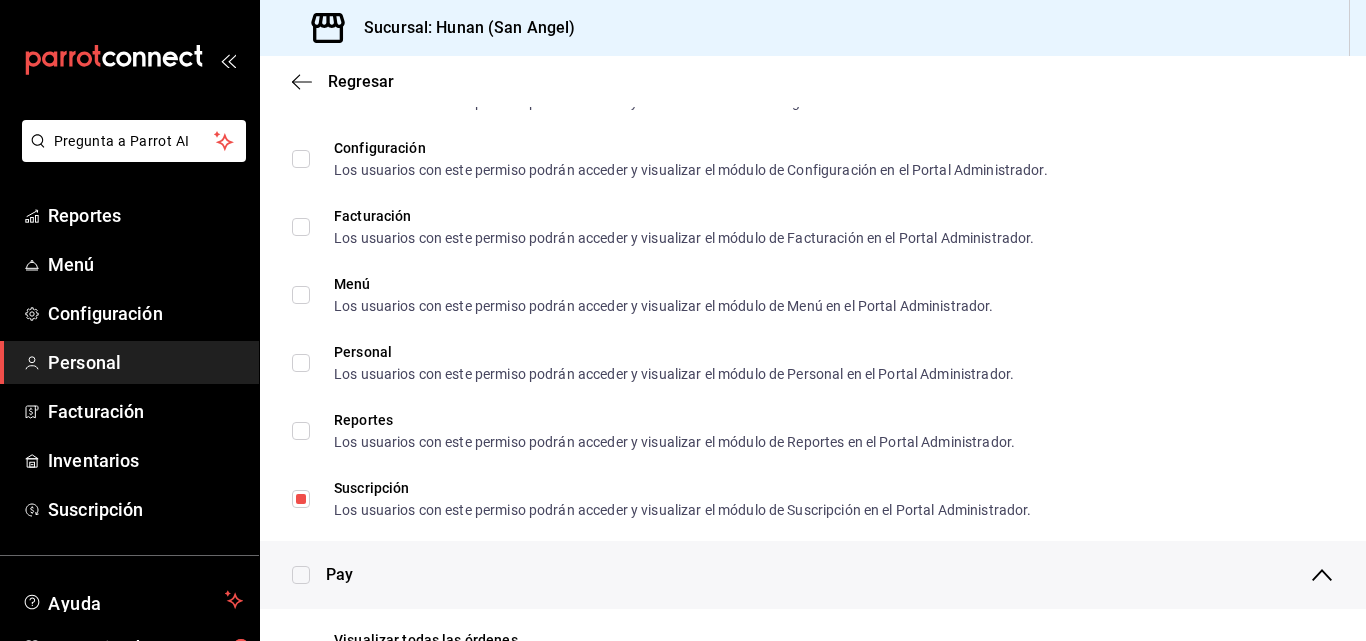 click on "Pay" at bounding box center (830, 575) 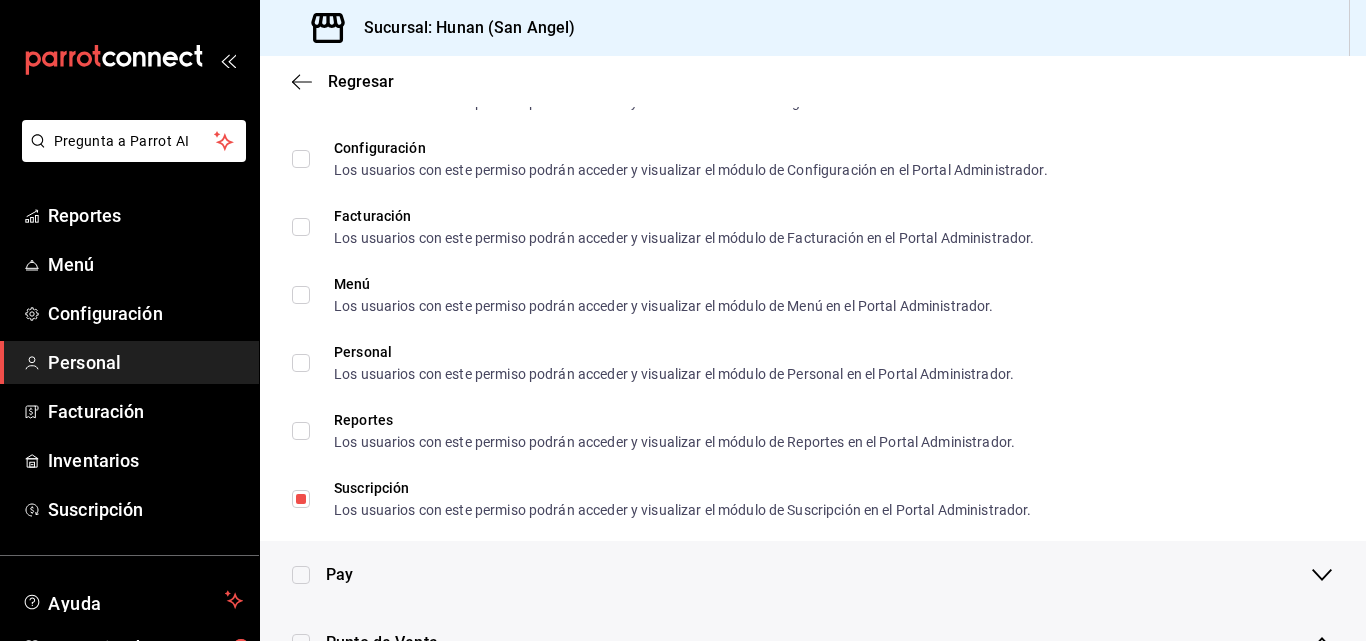 click on "Pay" at bounding box center [830, 575] 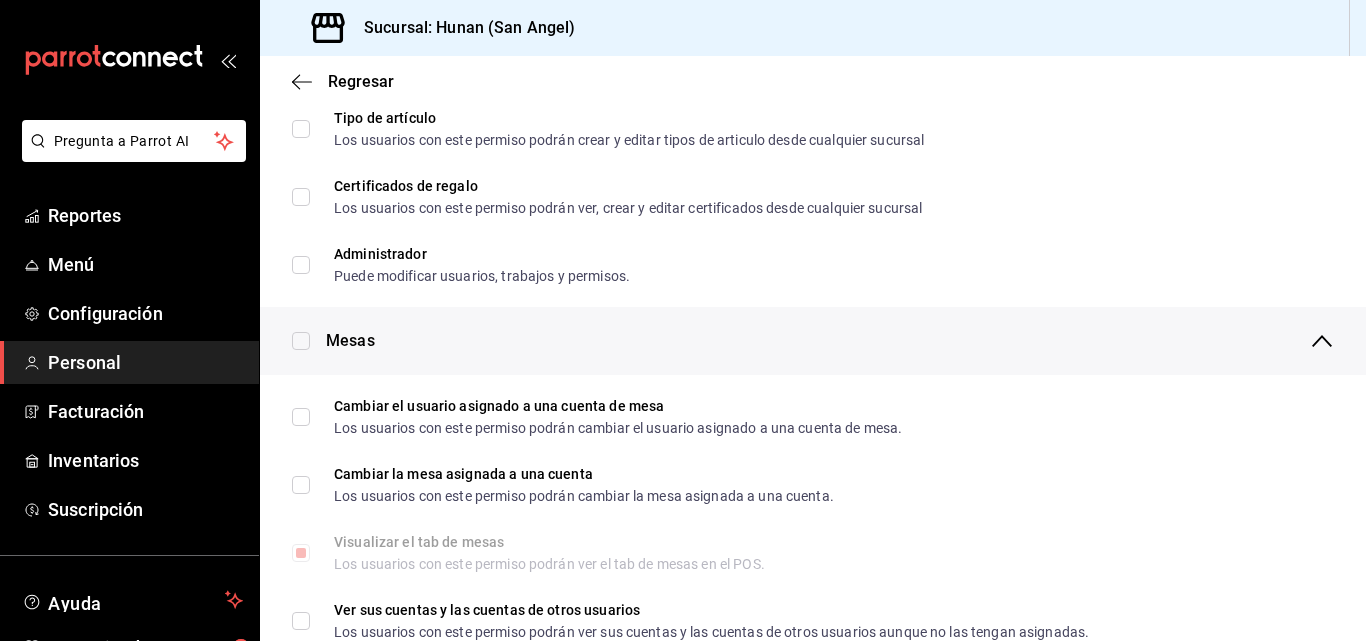 scroll, scrollTop: 135, scrollLeft: 0, axis: vertical 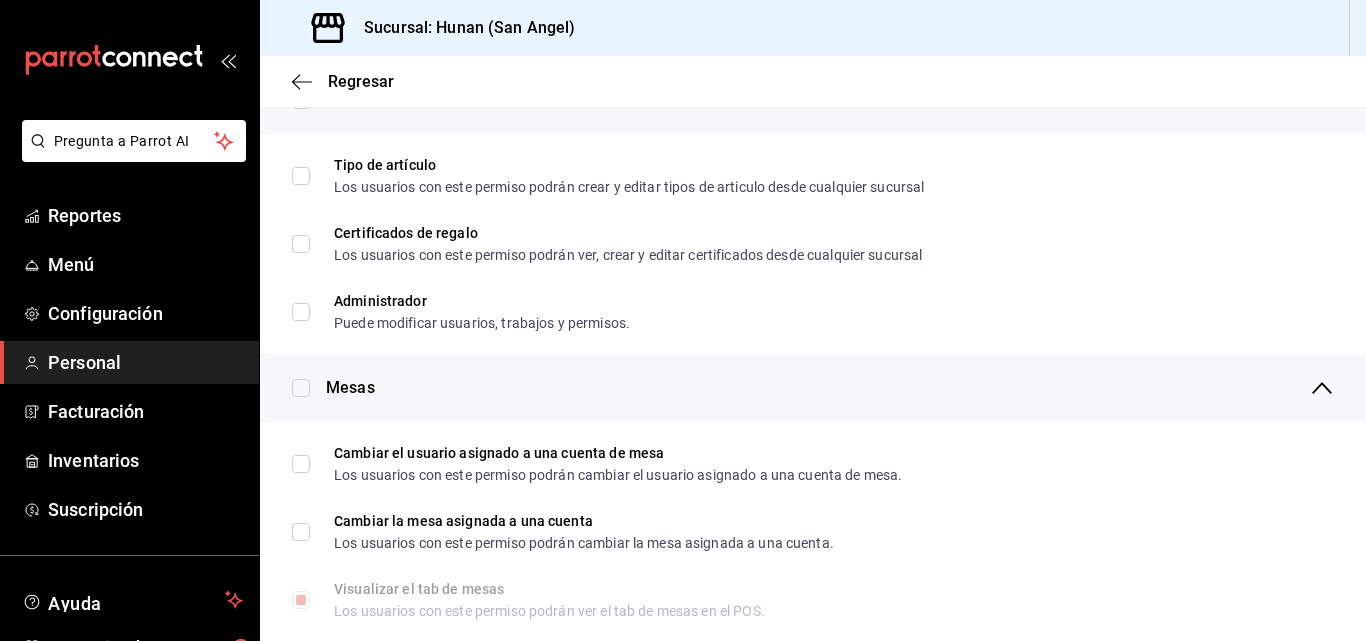 click on "Tipo de artículo Los usuarios con este permiso podrán crear y editar tipos de articulo desde cualquier sucursal Certificados de regalo Los usuarios con este permiso podrán ver, crear y editar certificados desde cualquier sucursal Administrador Puede modificar usuarios, trabajos y permisos." at bounding box center [813, 244] 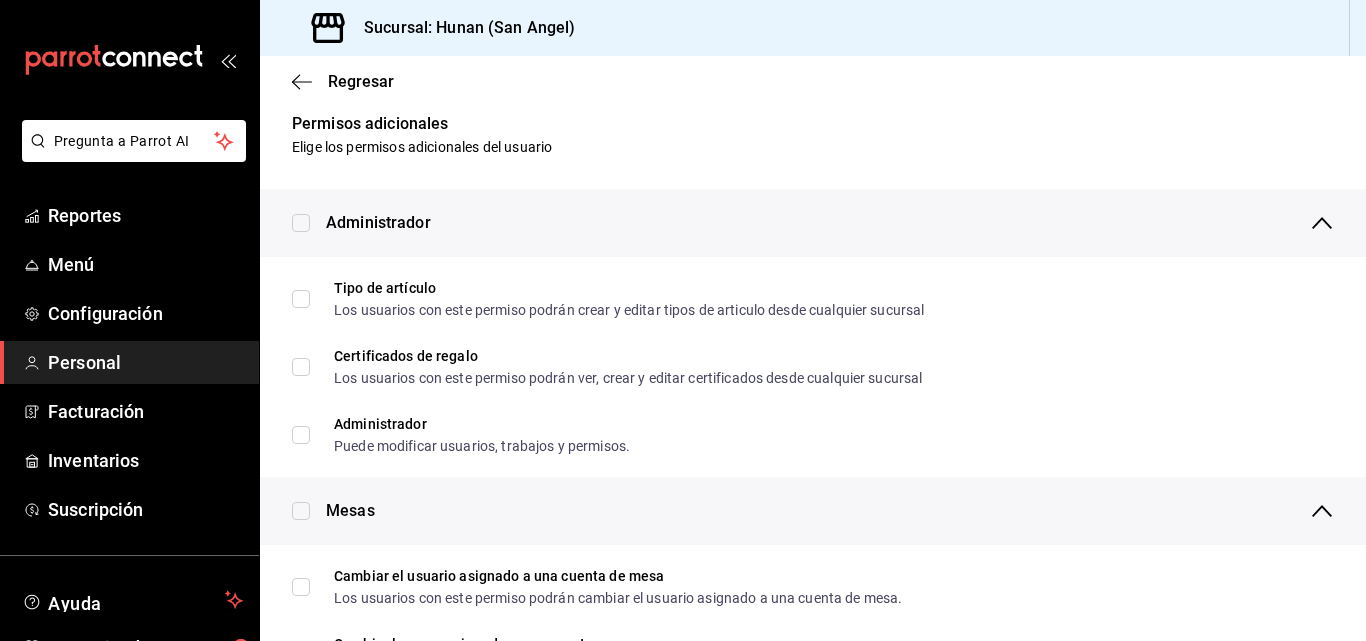 scroll, scrollTop: 0, scrollLeft: 0, axis: both 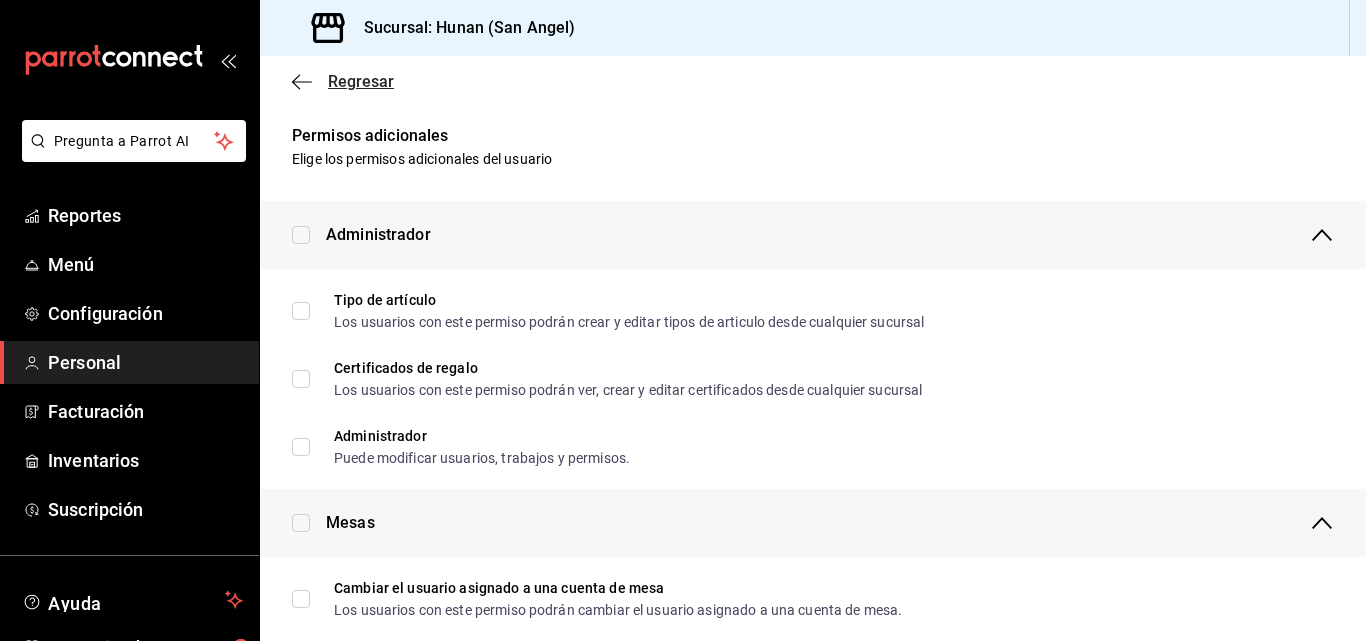 click 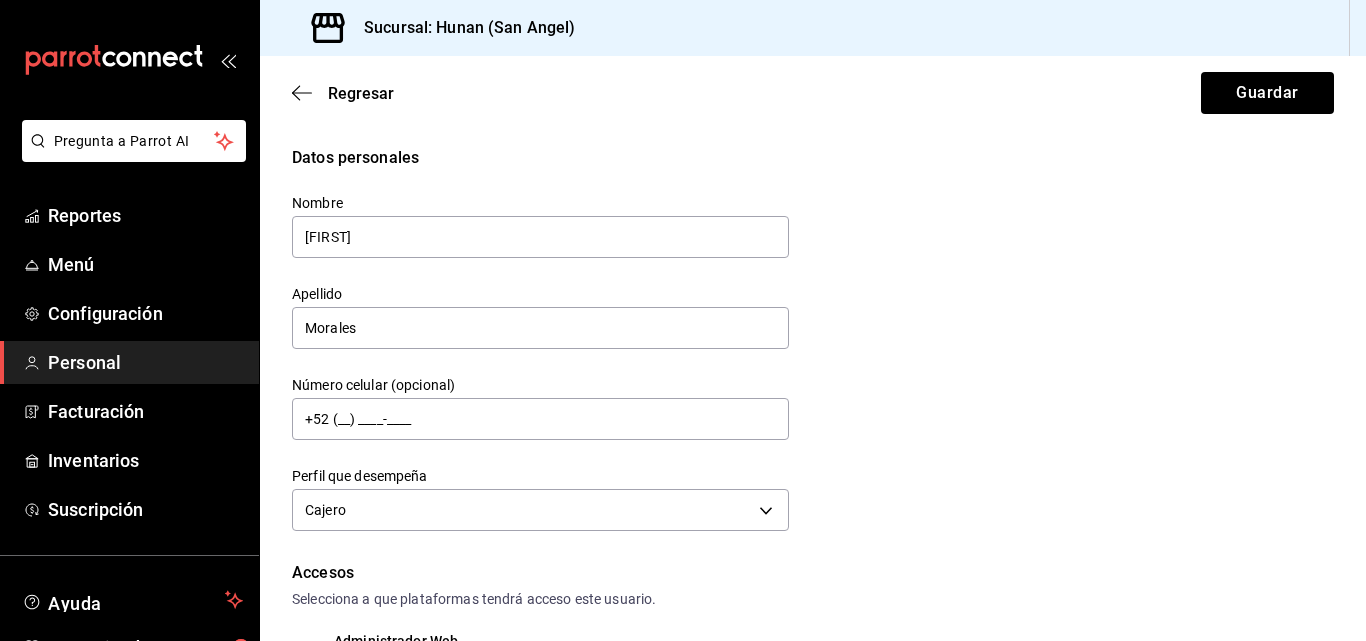 click 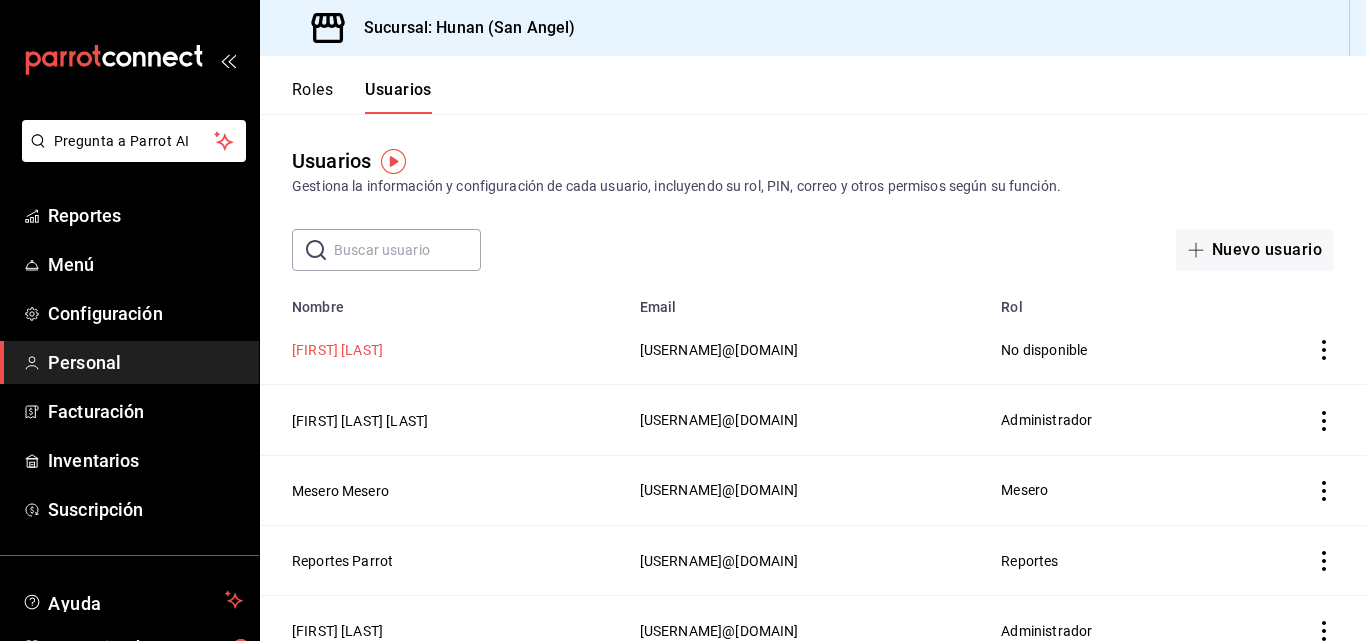 click on "[FIRST] [LAST]" at bounding box center (337, 350) 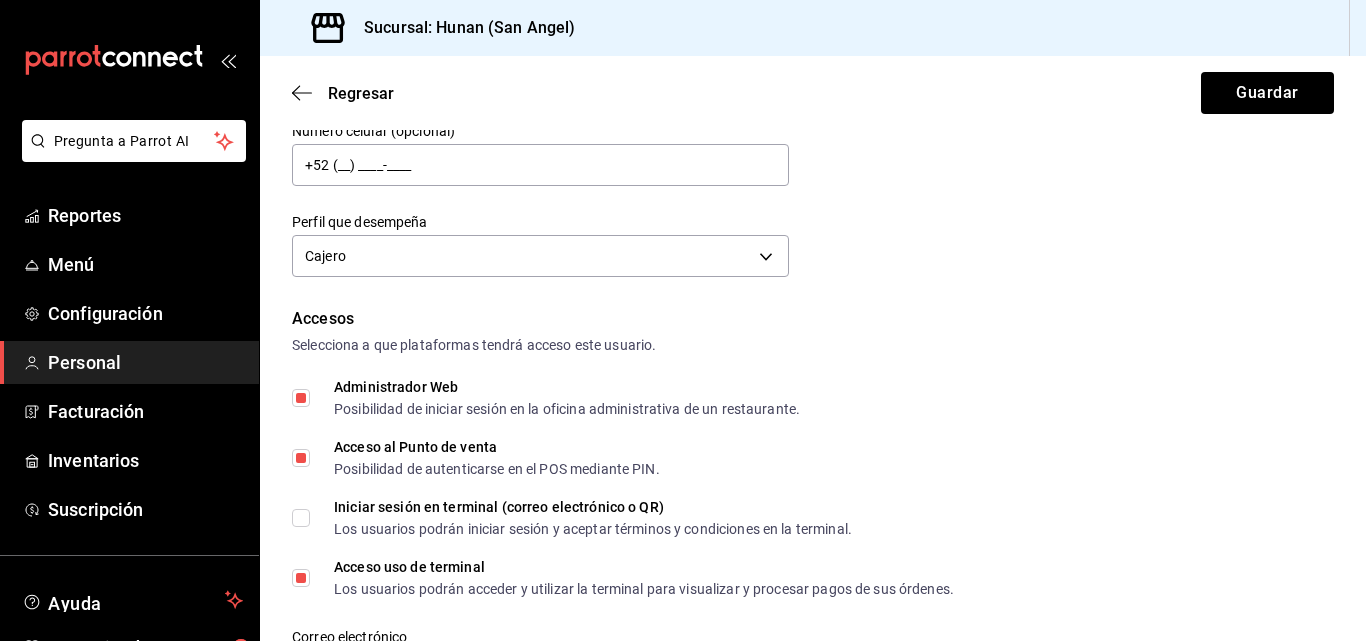 scroll, scrollTop: 263, scrollLeft: 0, axis: vertical 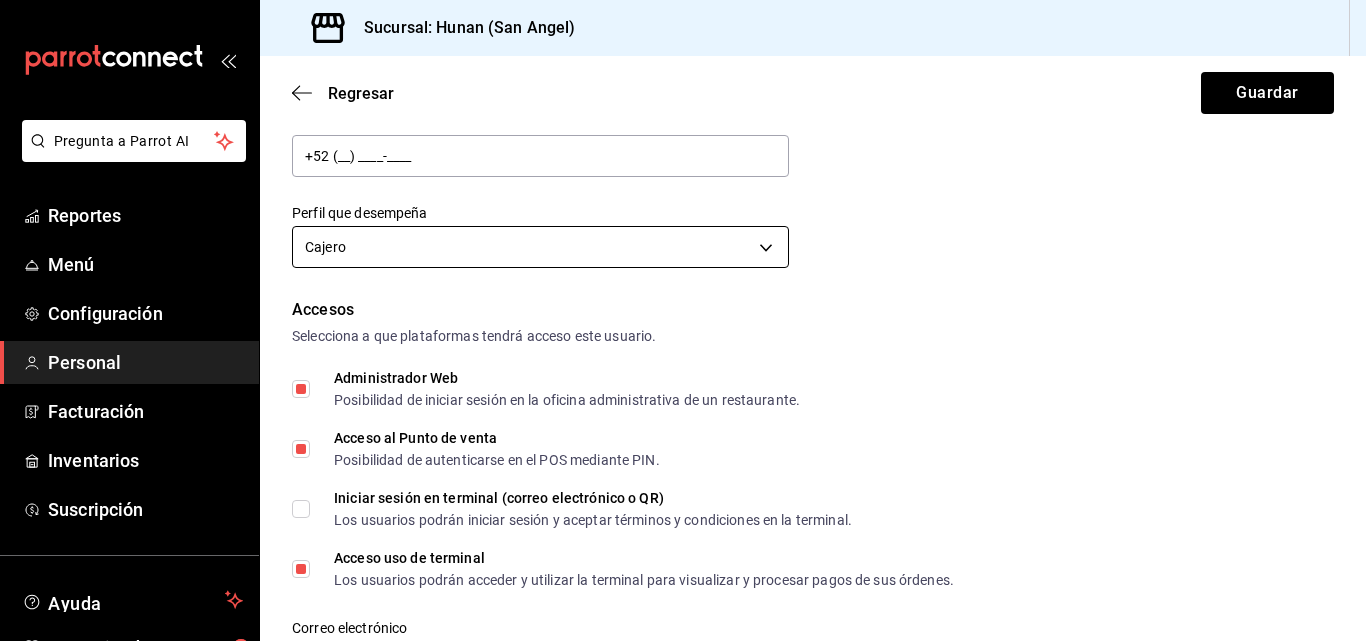 click on "Pregunta a Parrot AI Reportes   Menú   Configuración   Personal   Facturación   Inventarios   Suscripción   Ayuda Recomienda Parrot   [FIRST] [LAST]   Sugerir nueva función   Sucursal: Hunan (San Angel) Regresar Guardar Datos personales Nombre [FIRST] Apellido [LAST] Número celular (opcional) +52 (__) ____-____ Perfil que desempeña Cajero CASHIER Accesos Selecciona a que plataformas tendrá acceso este usuario. Administrador Web Posibilidad de iniciar sesión en la oficina administrativa de un restaurante.  Acceso al Punto de venta Posibilidad de autenticarse en el POS mediante PIN.  Iniciar sesión en terminal (correo electrónico o QR) Los usuarios podrán iniciar sesión y aceptar términos y condiciones en la terminal. Acceso uso de terminal Los usuarios podrán acceder y utilizar la terminal para visualizar y procesar pagos de sus órdenes. Correo electrónico Se volverá obligatorio al tener ciertos accesos activados. [USERNAME]@[EXAMPLE.COM] Contraseña Contraseña Repetir contraseña PIN" at bounding box center [683, 320] 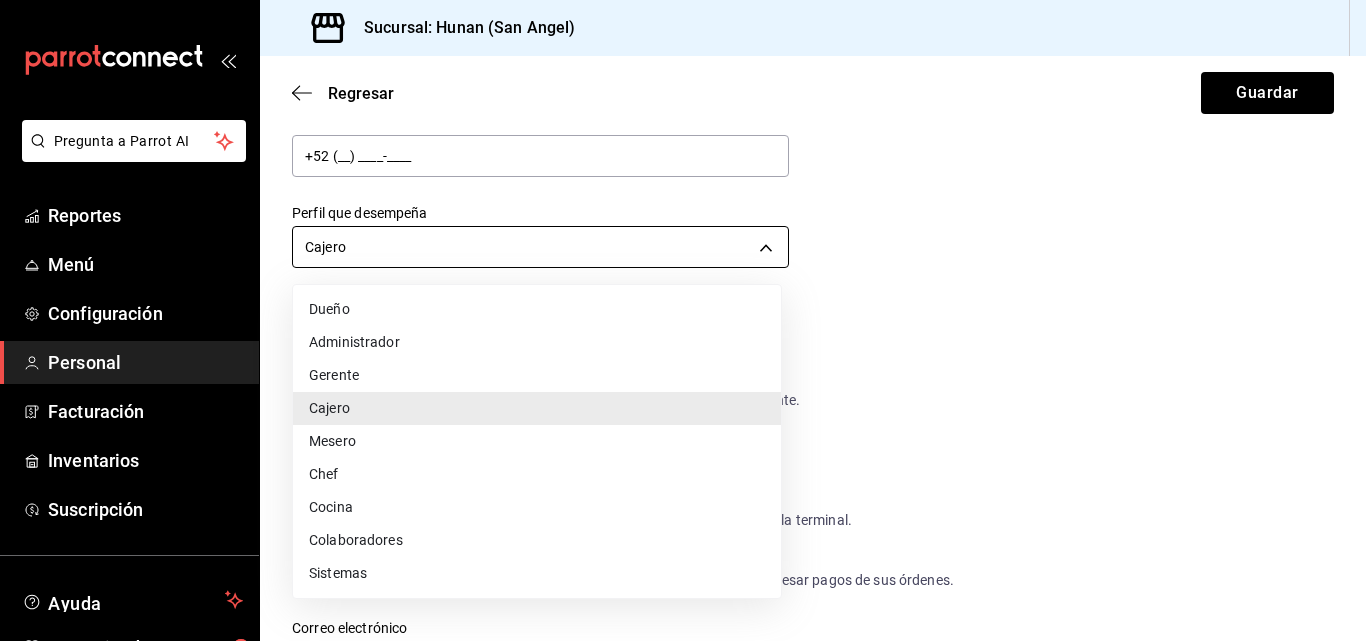 click at bounding box center (683, 320) 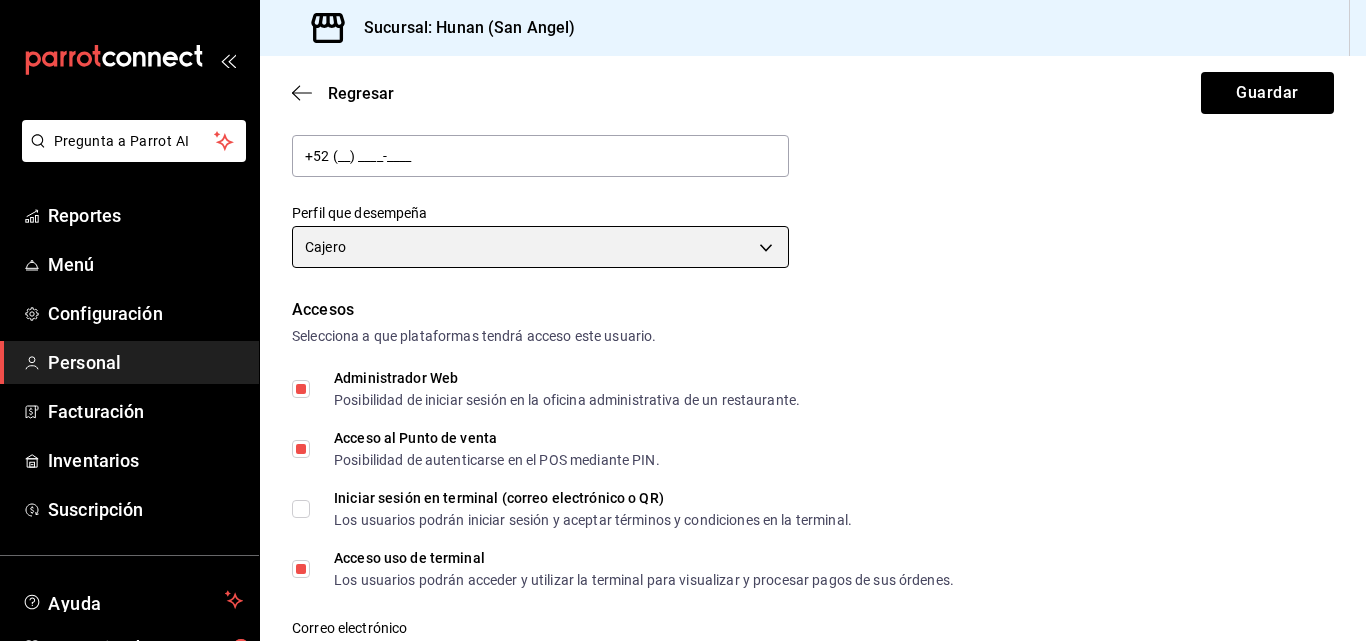 scroll, scrollTop: 0, scrollLeft: 0, axis: both 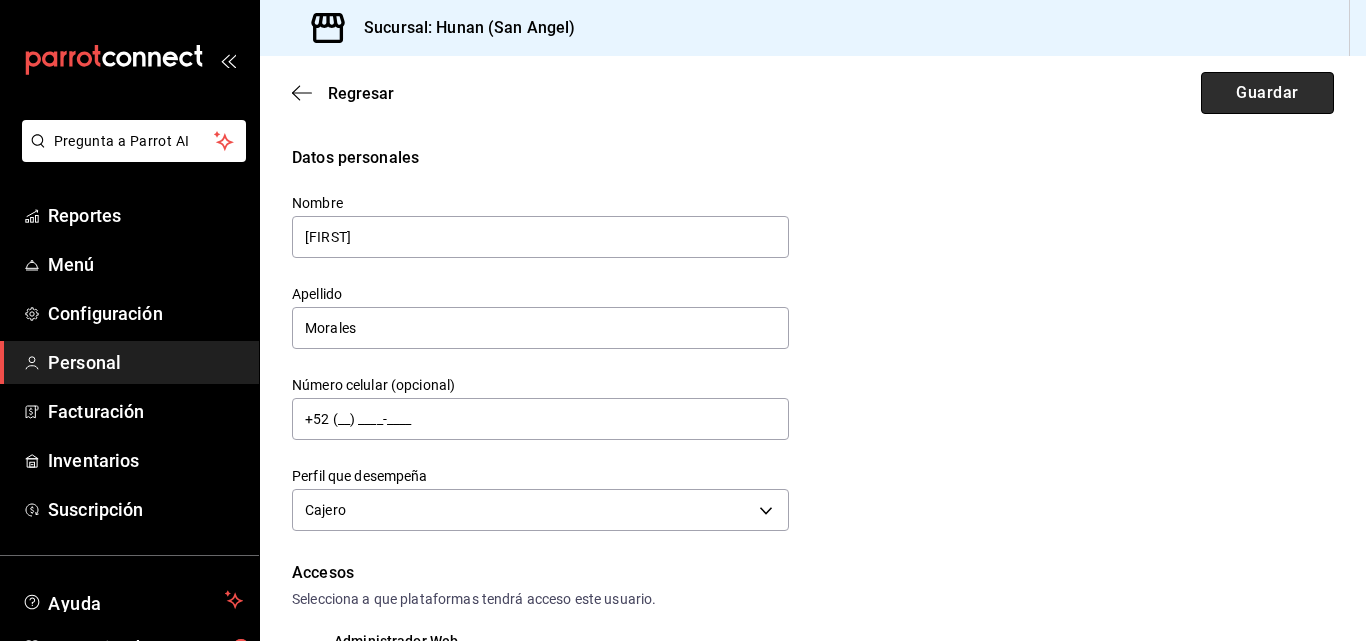 click on "Guardar" at bounding box center (1267, 93) 